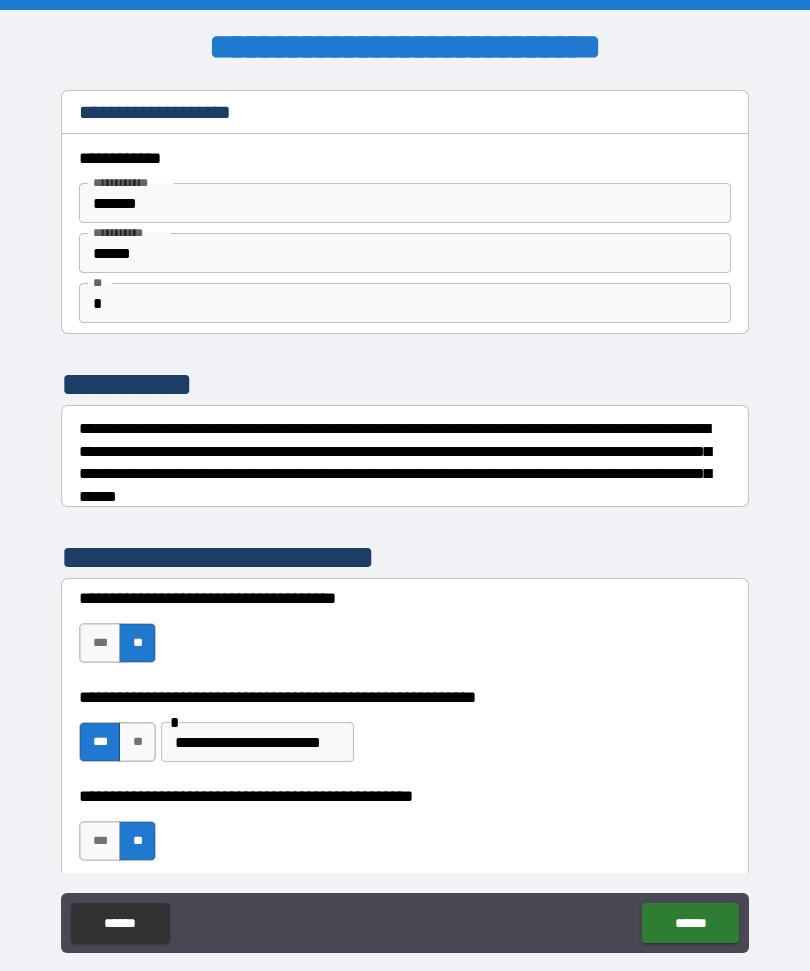 scroll, scrollTop: 0, scrollLeft: 0, axis: both 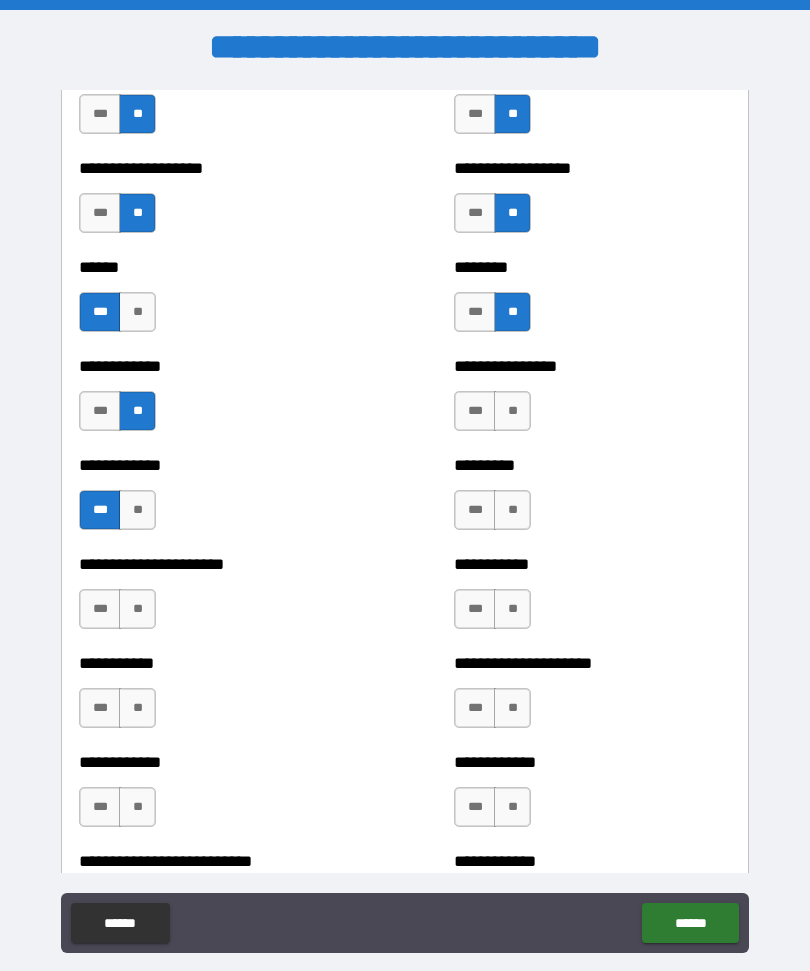 click on "**" at bounding box center (137, 510) 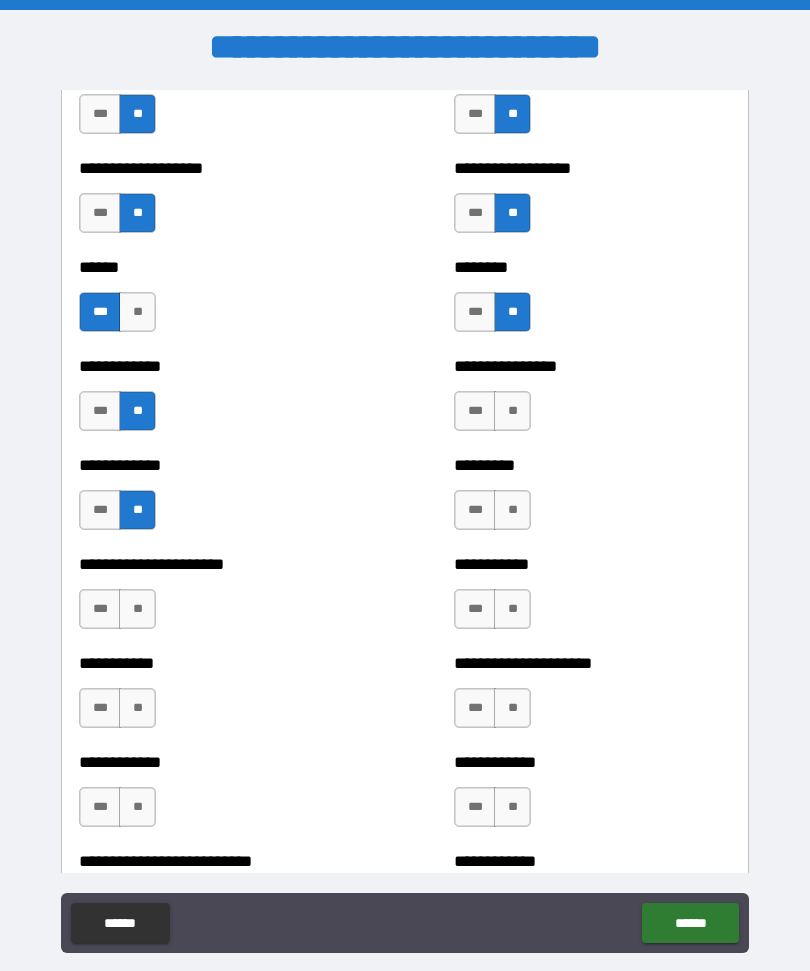 click on "**" at bounding box center (512, 411) 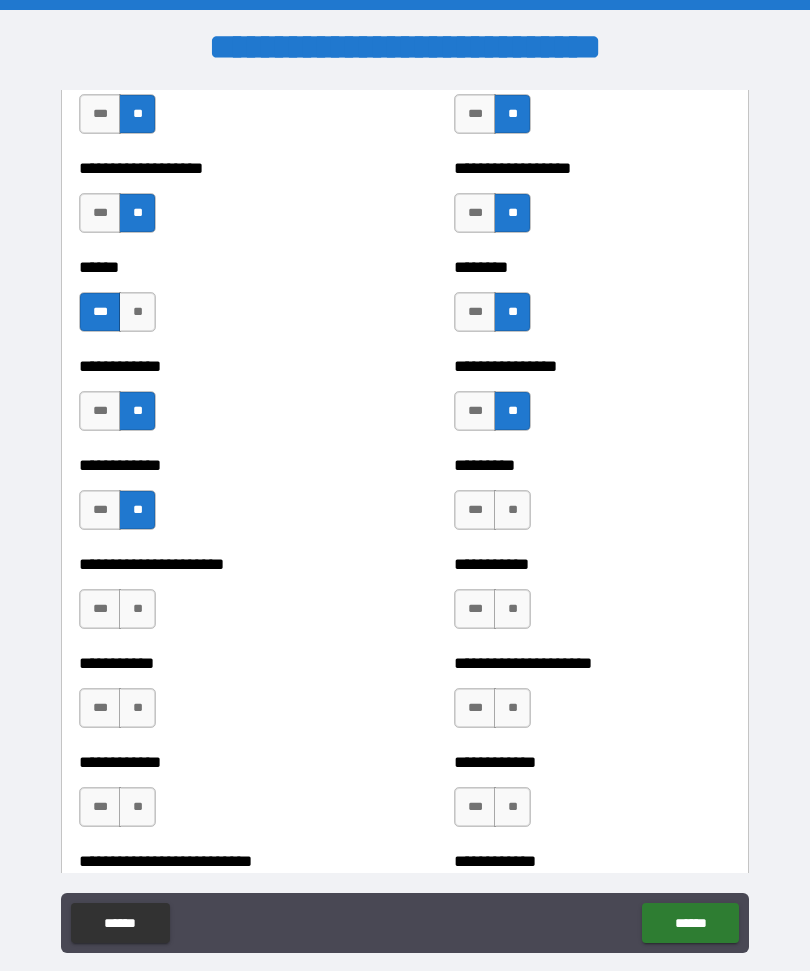 click on "**" at bounding box center (512, 510) 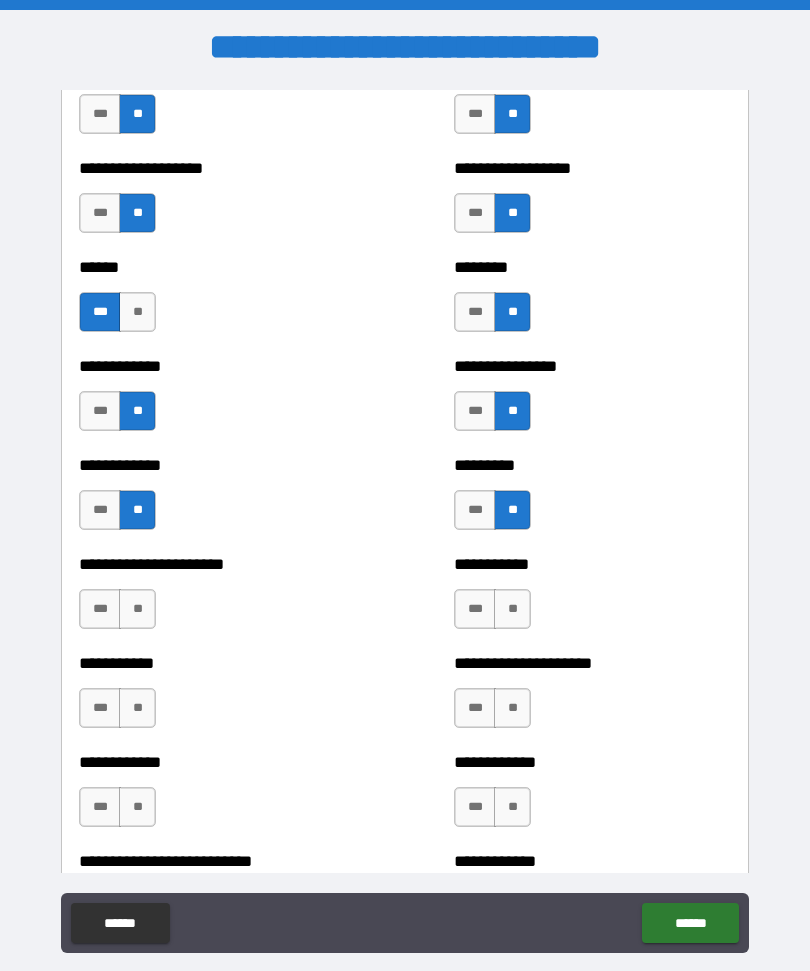 click on "**" at bounding box center (137, 609) 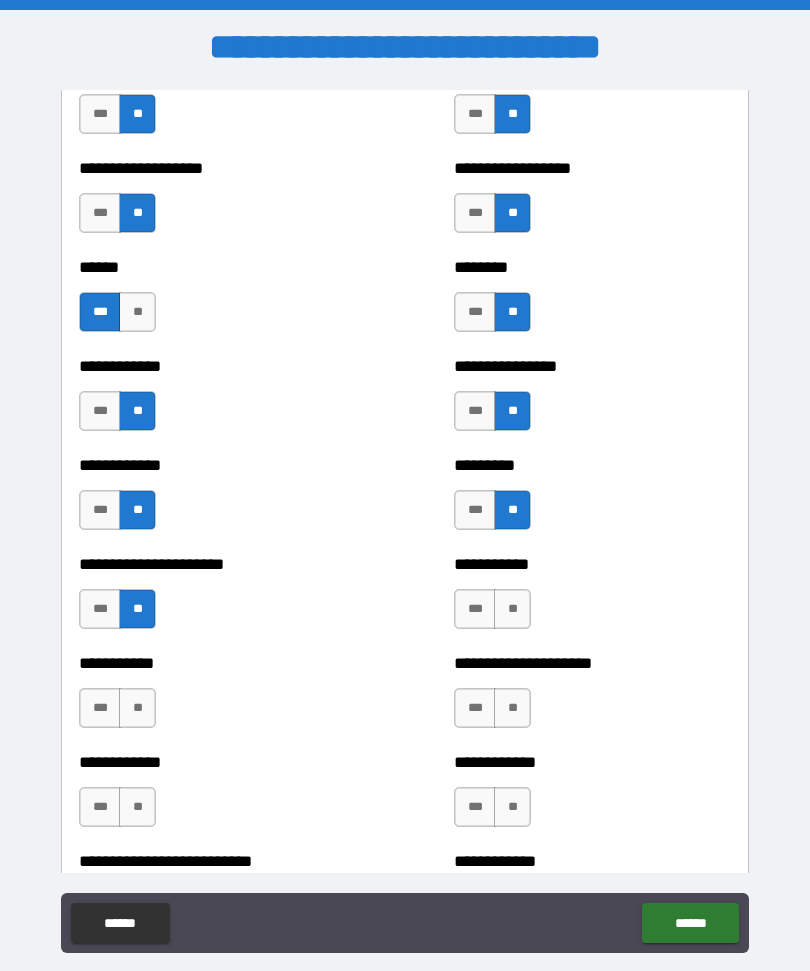 click on "**" at bounding box center (512, 609) 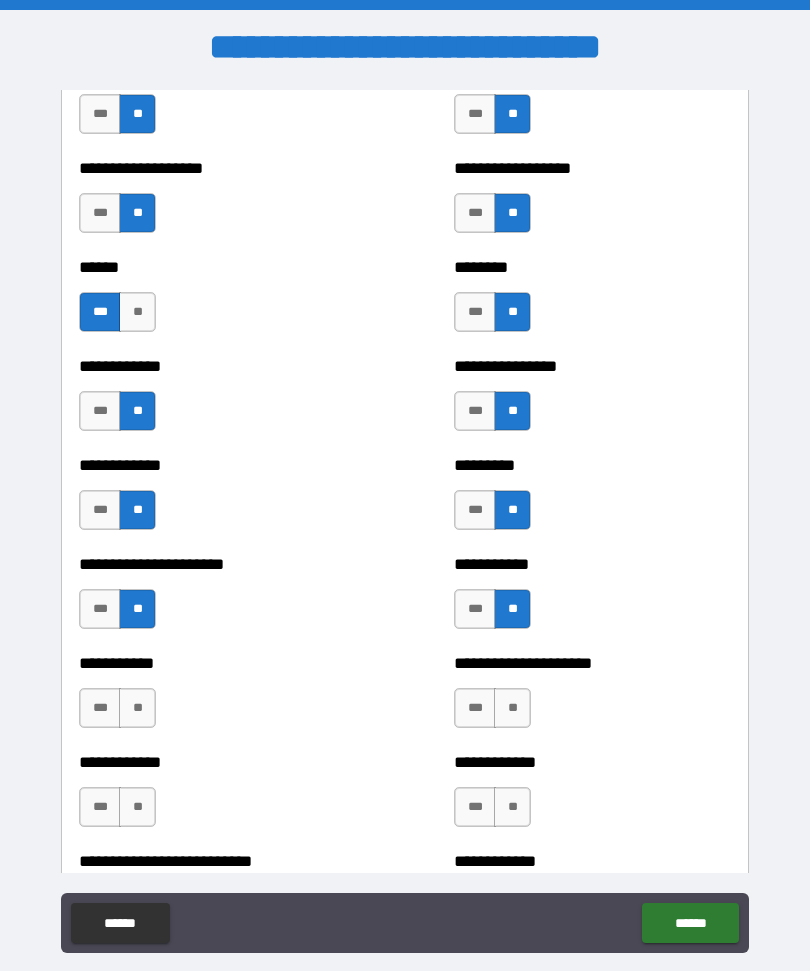 click on "**" at bounding box center (137, 708) 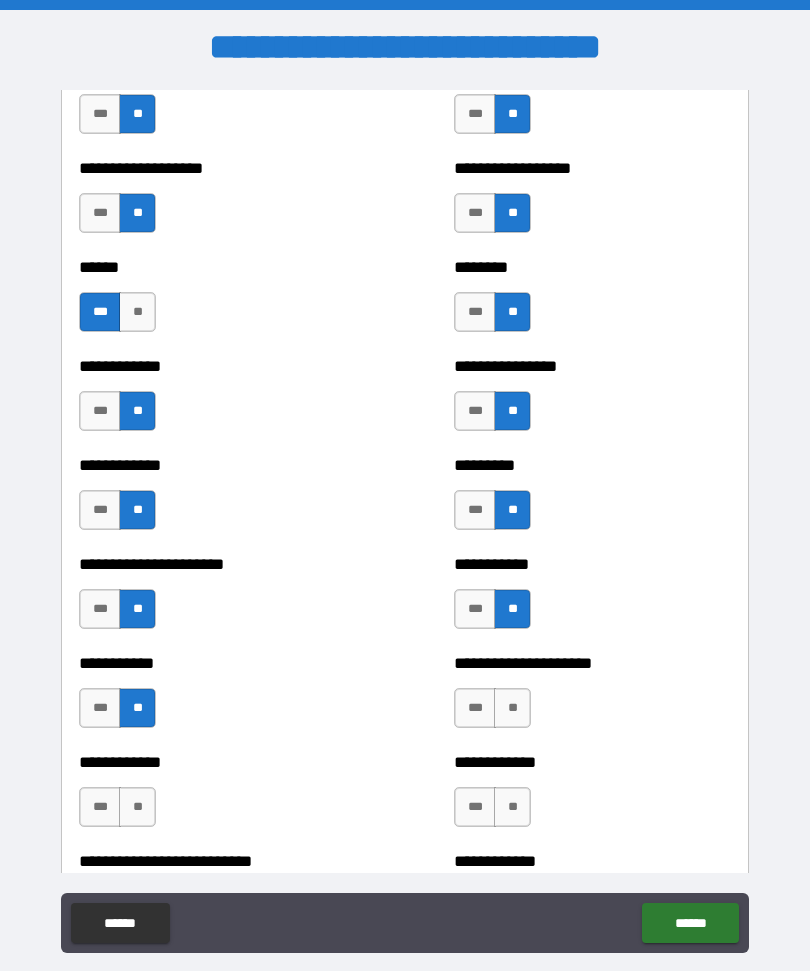 click on "**" at bounding box center [512, 708] 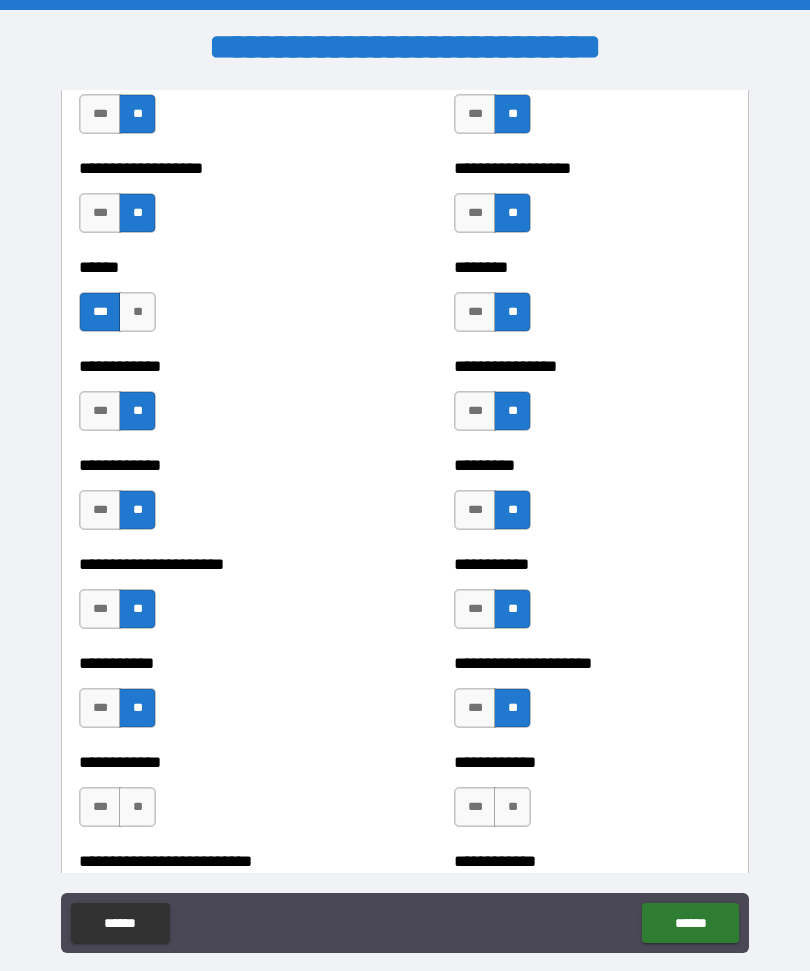 click on "**" at bounding box center [137, 807] 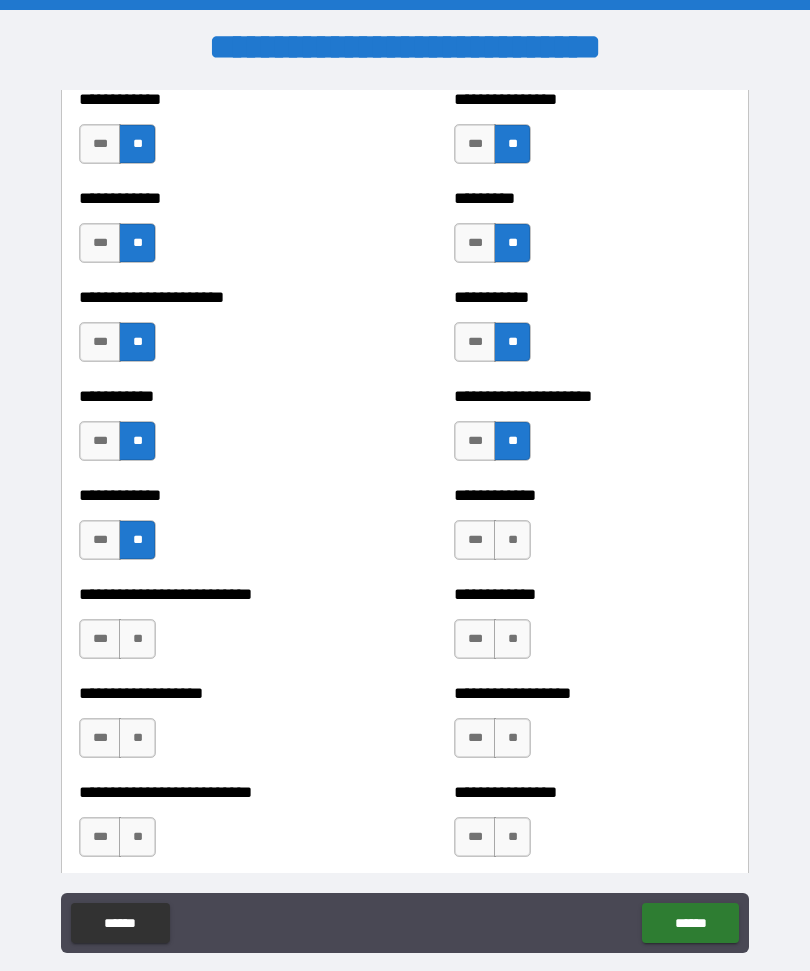 scroll, scrollTop: 5234, scrollLeft: 0, axis: vertical 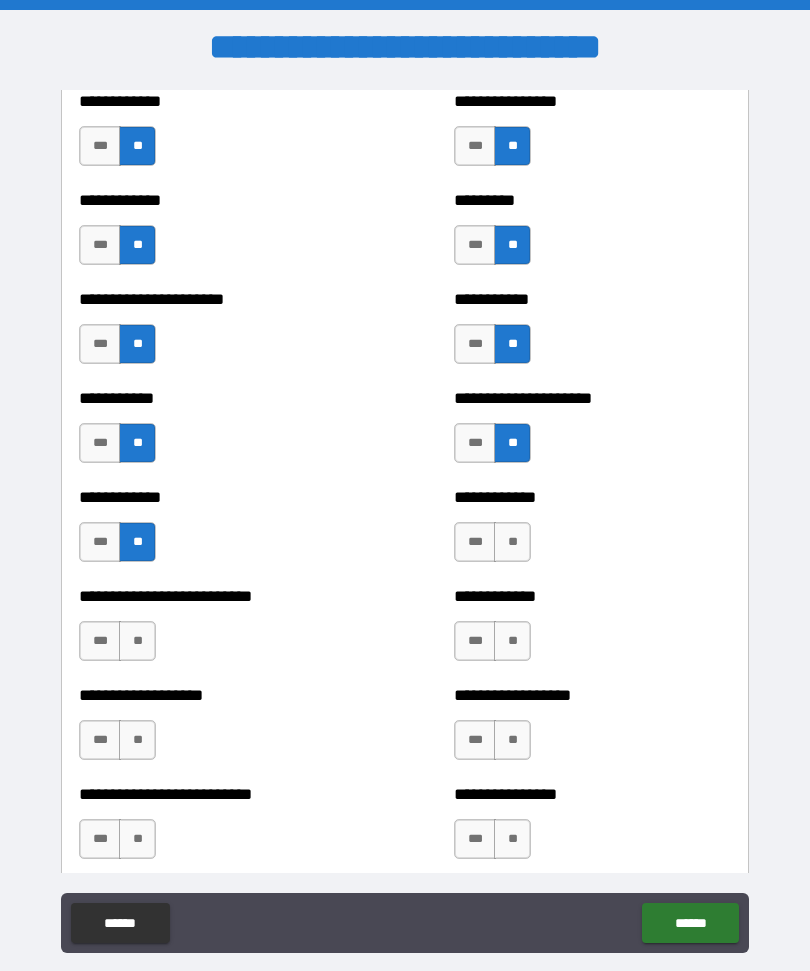 click on "**" at bounding box center (512, 542) 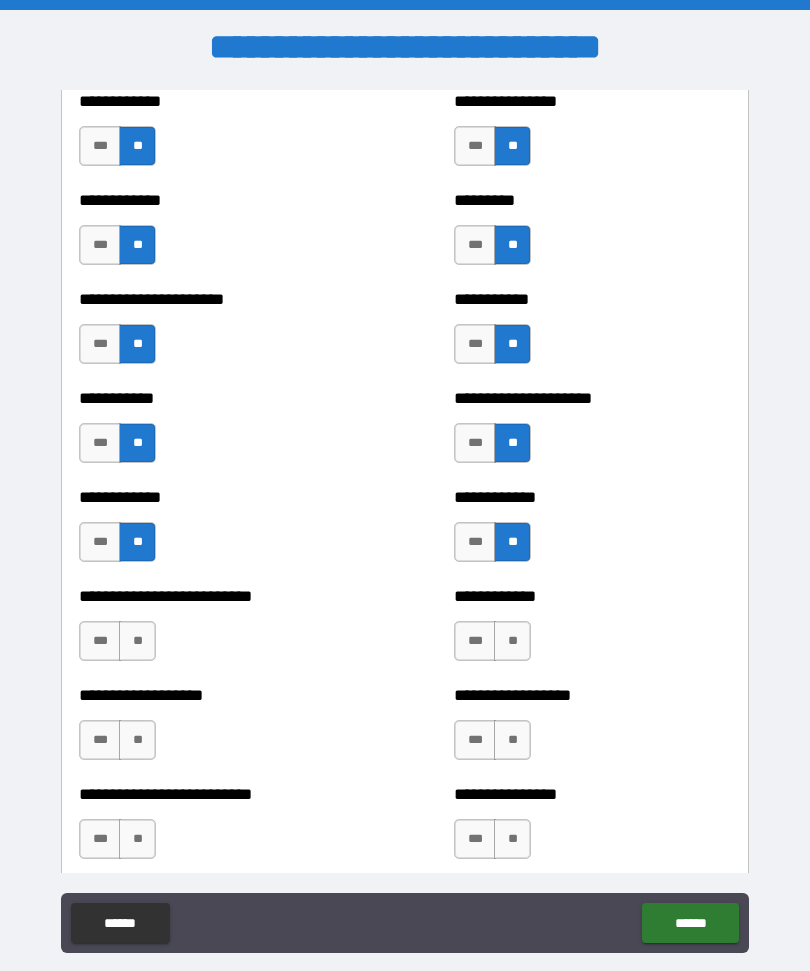 click on "**" at bounding box center [137, 641] 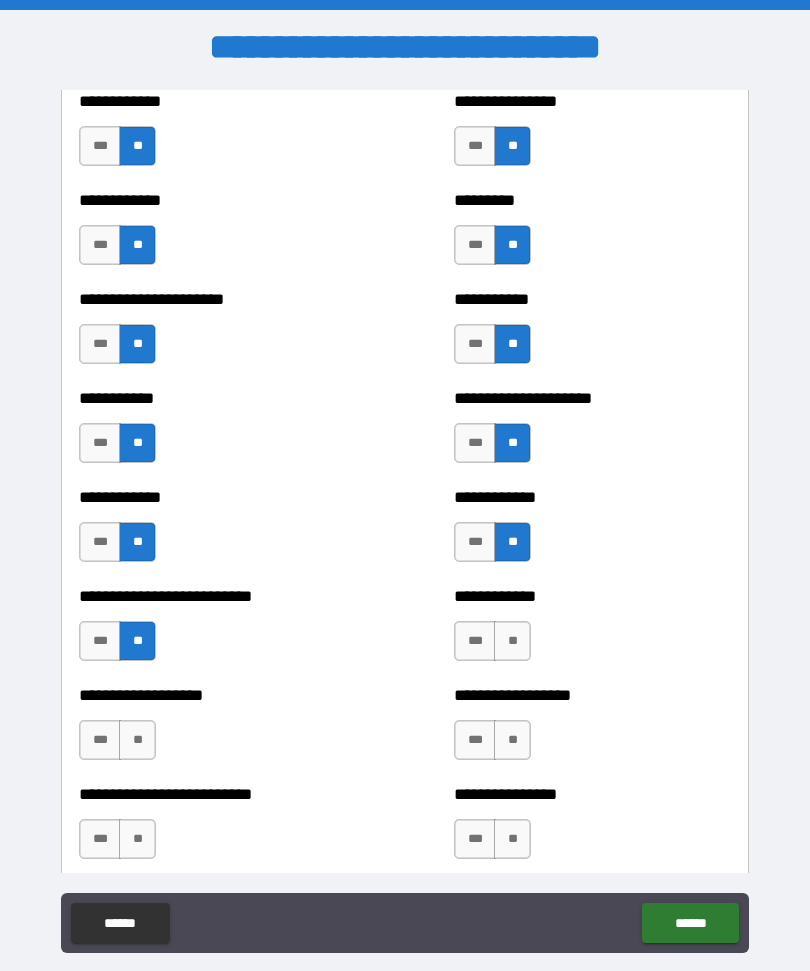click on "**" at bounding box center [512, 641] 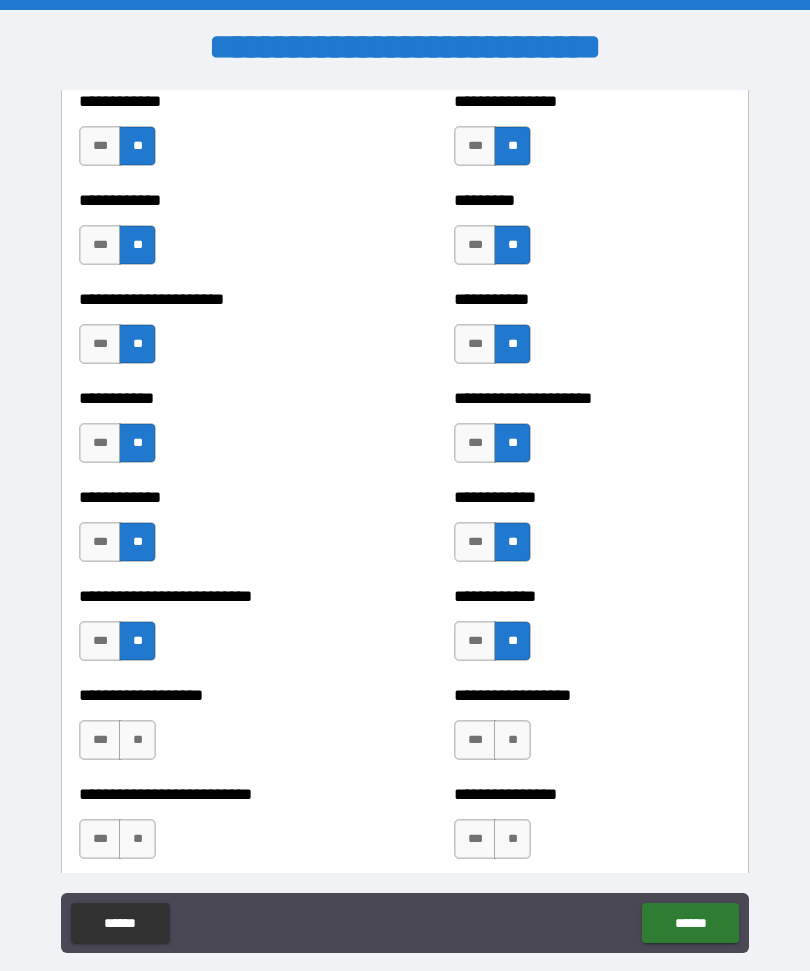 click on "**" at bounding box center (512, 740) 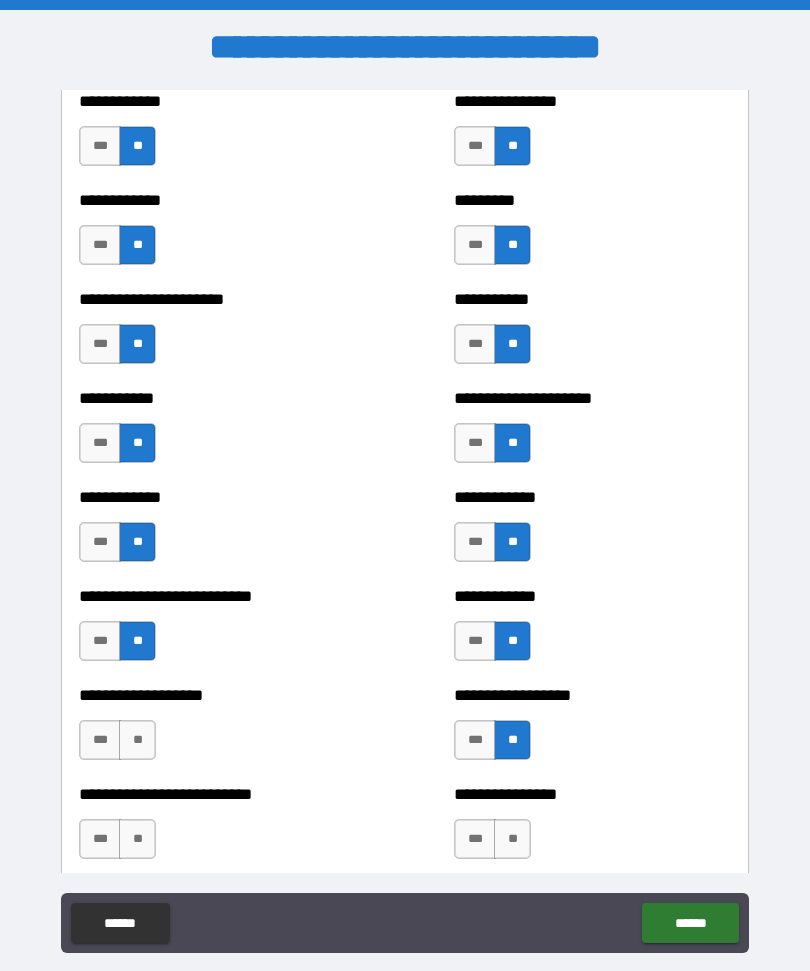 click on "**" at bounding box center [137, 740] 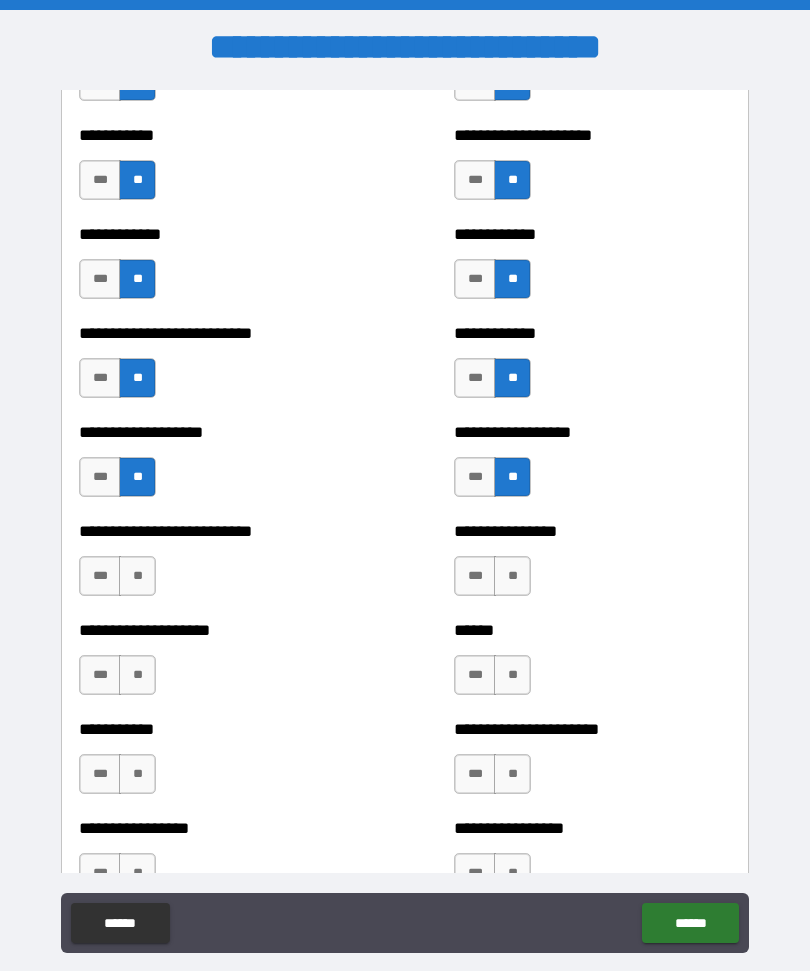 scroll, scrollTop: 5505, scrollLeft: 0, axis: vertical 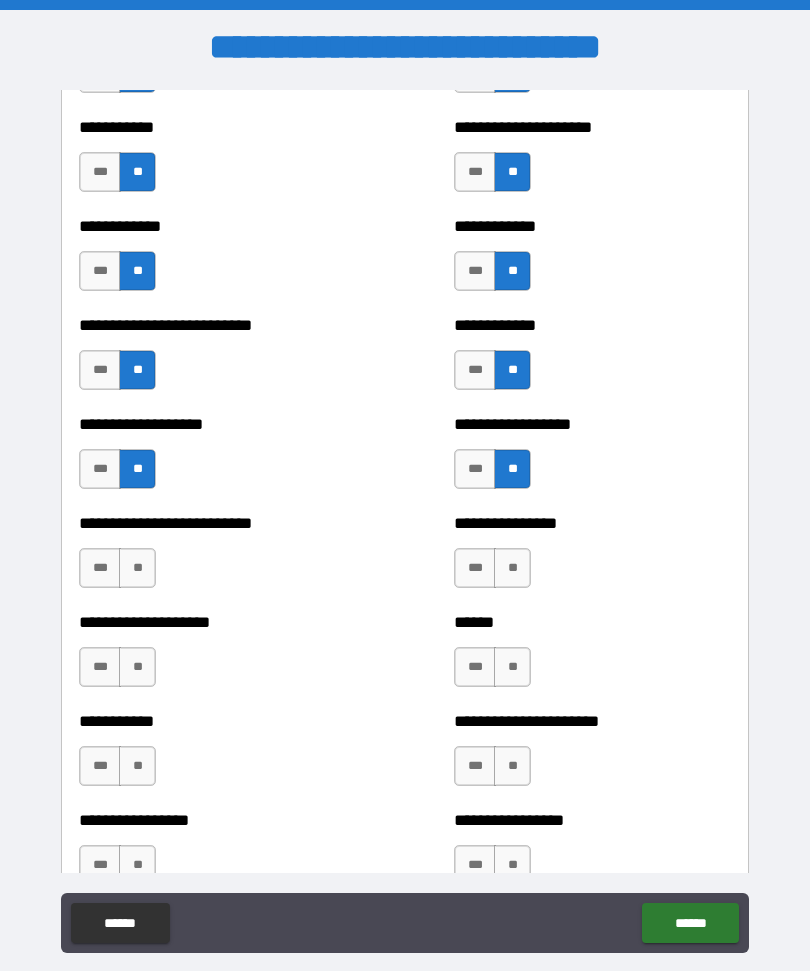 click on "**" at bounding box center (137, 568) 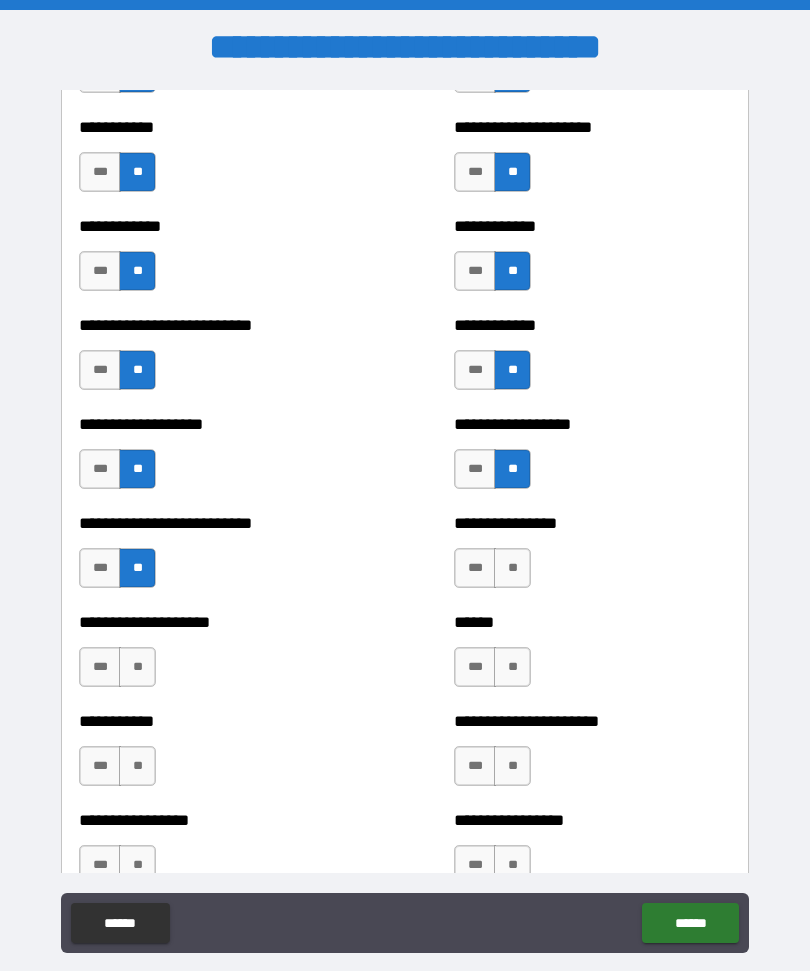 click on "**" at bounding box center [512, 568] 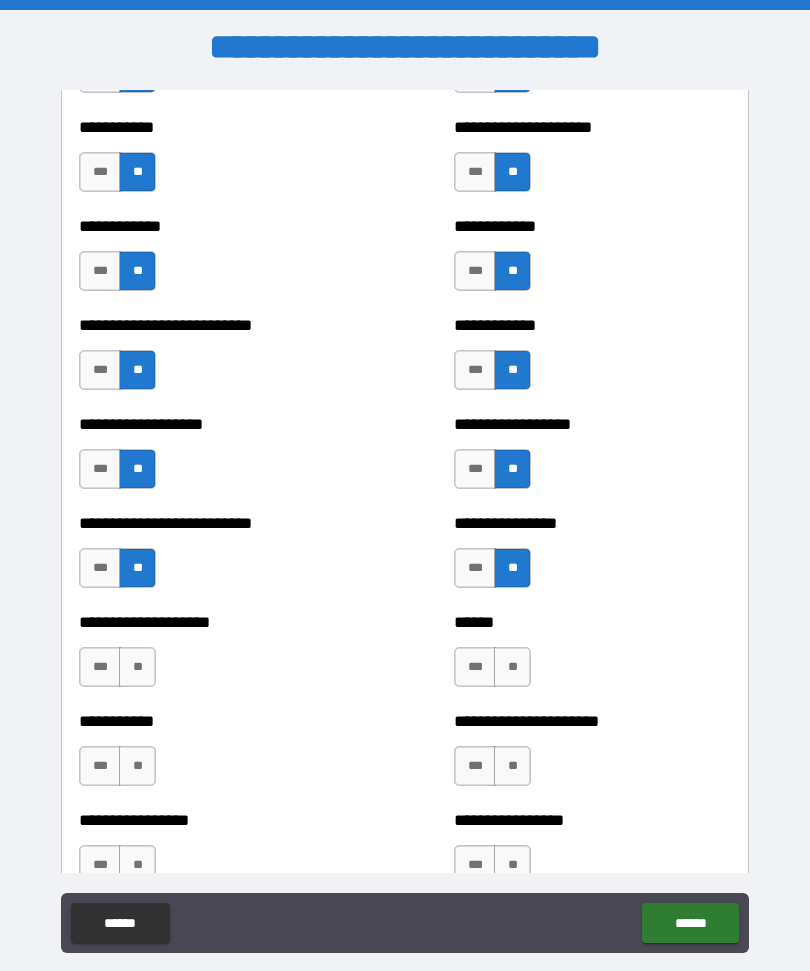click on "**" at bounding box center (137, 667) 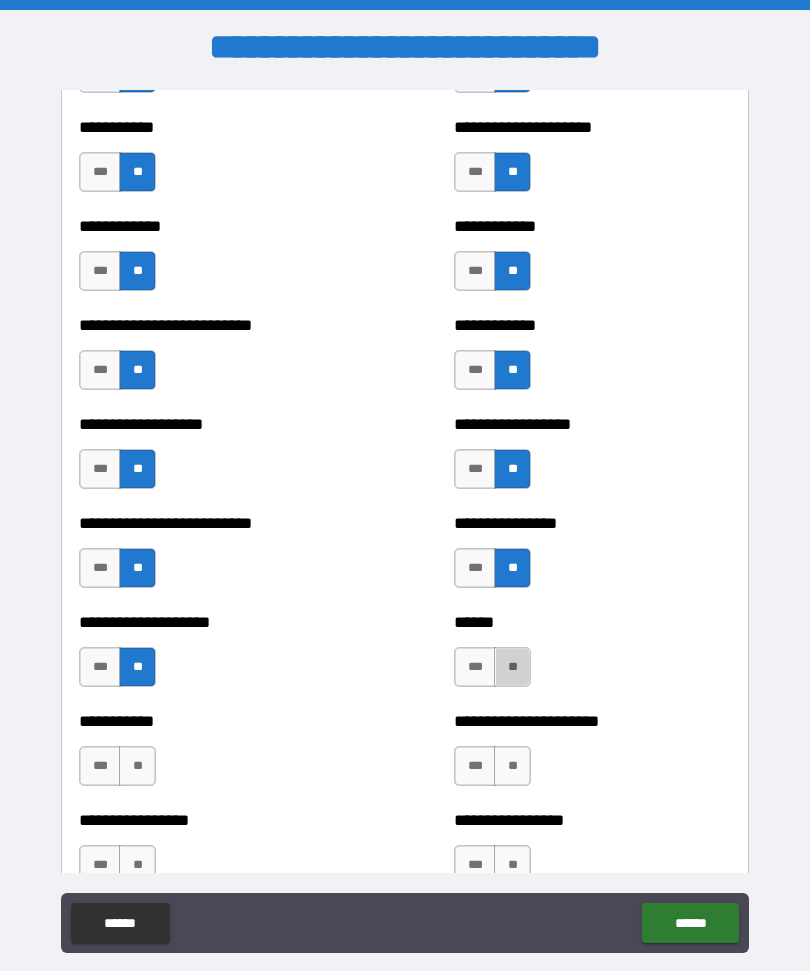 click on "**" at bounding box center (512, 667) 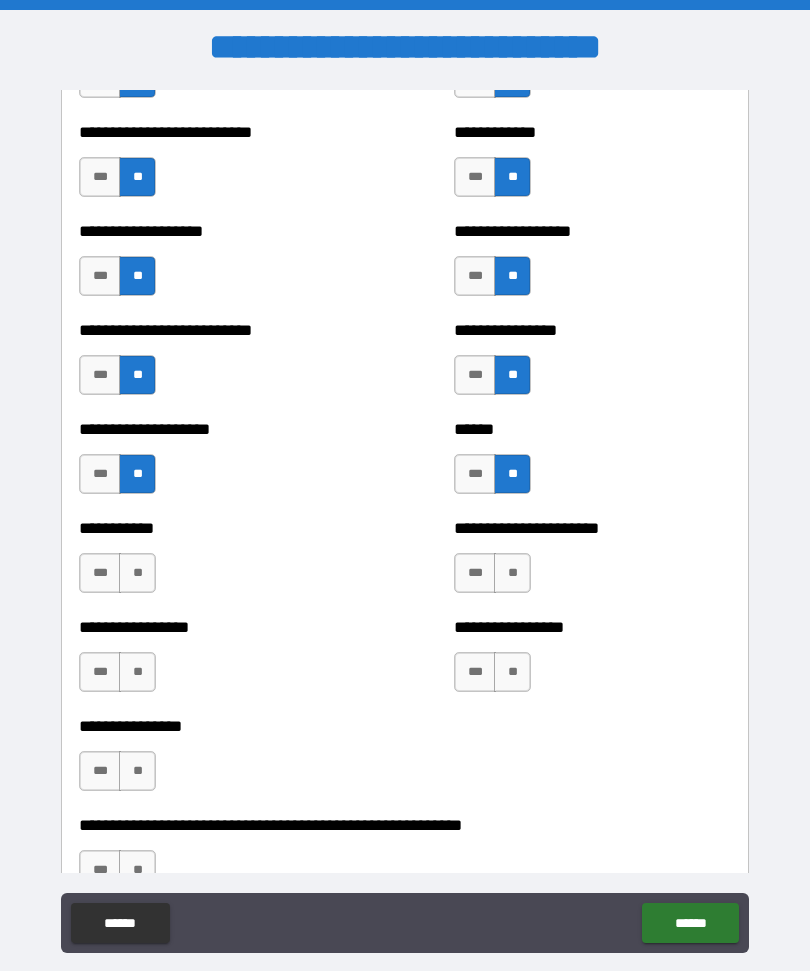 scroll, scrollTop: 5700, scrollLeft: 0, axis: vertical 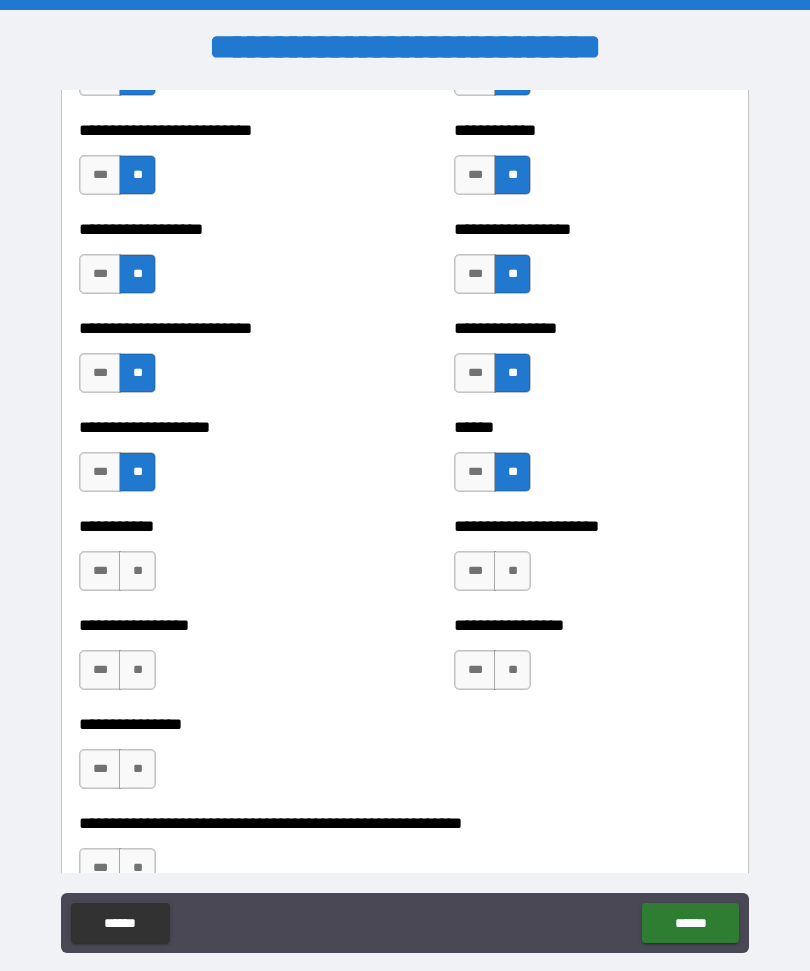 click on "**" at bounding box center (137, 571) 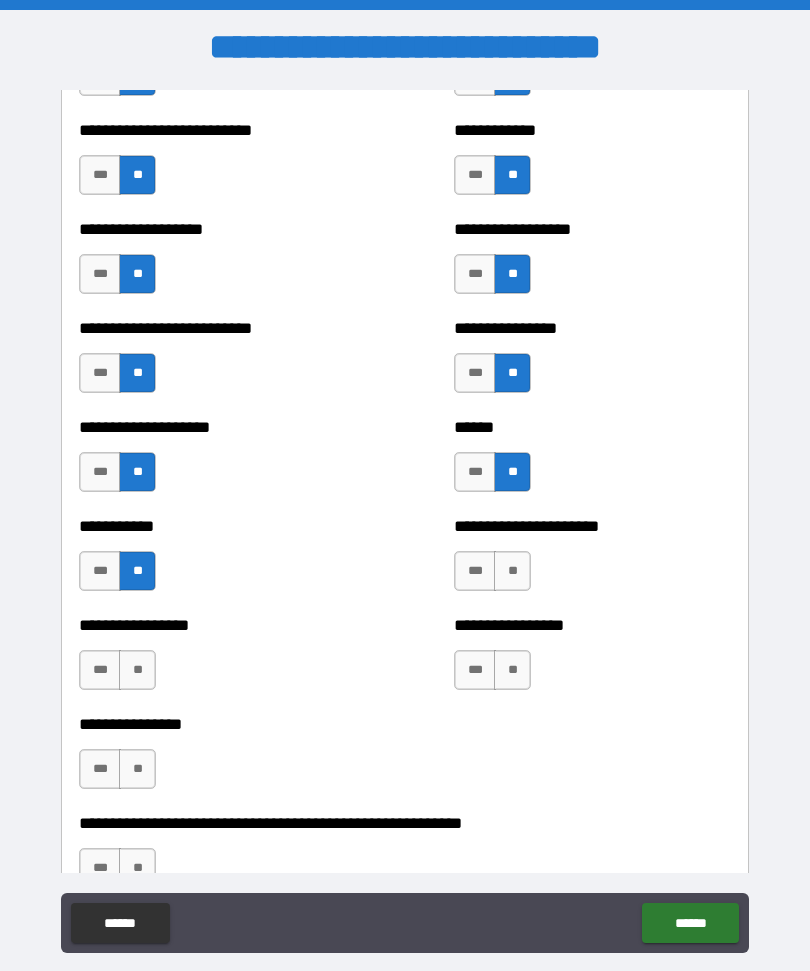 click on "**" at bounding box center (512, 571) 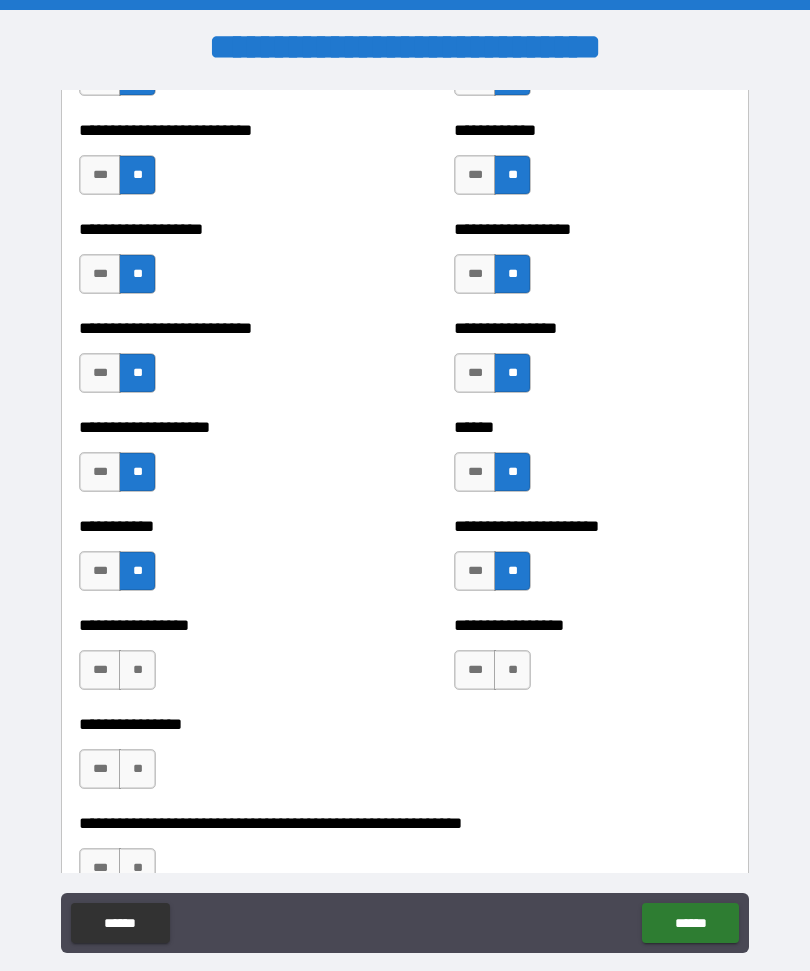 click on "**" at bounding box center [137, 670] 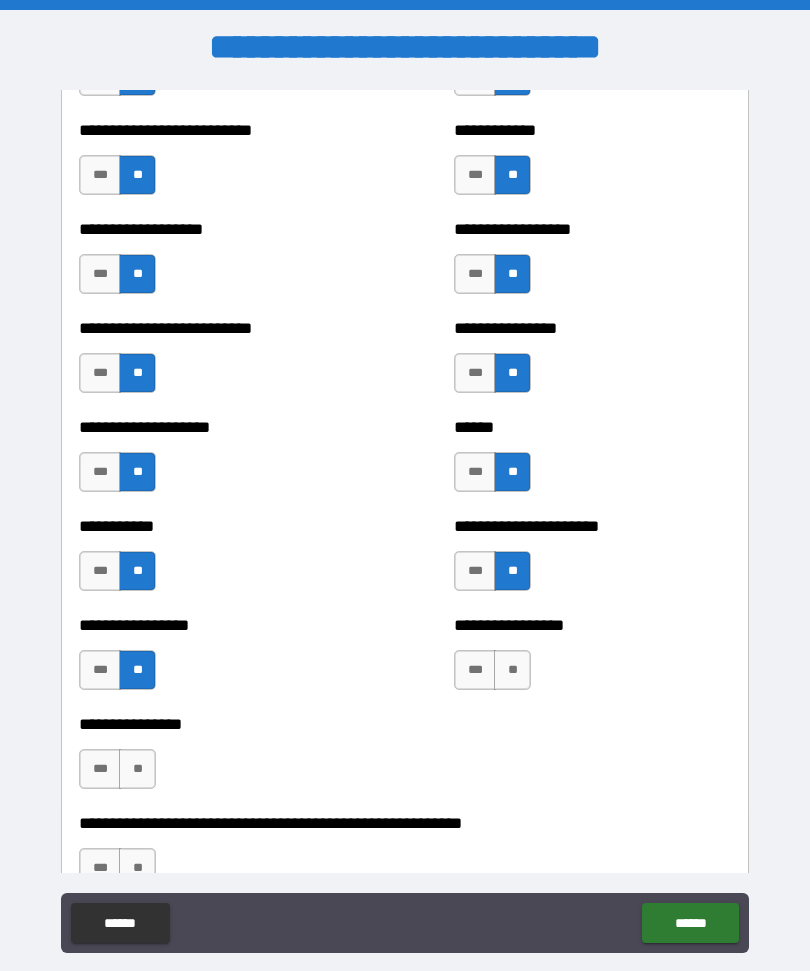 click on "**" at bounding box center (512, 670) 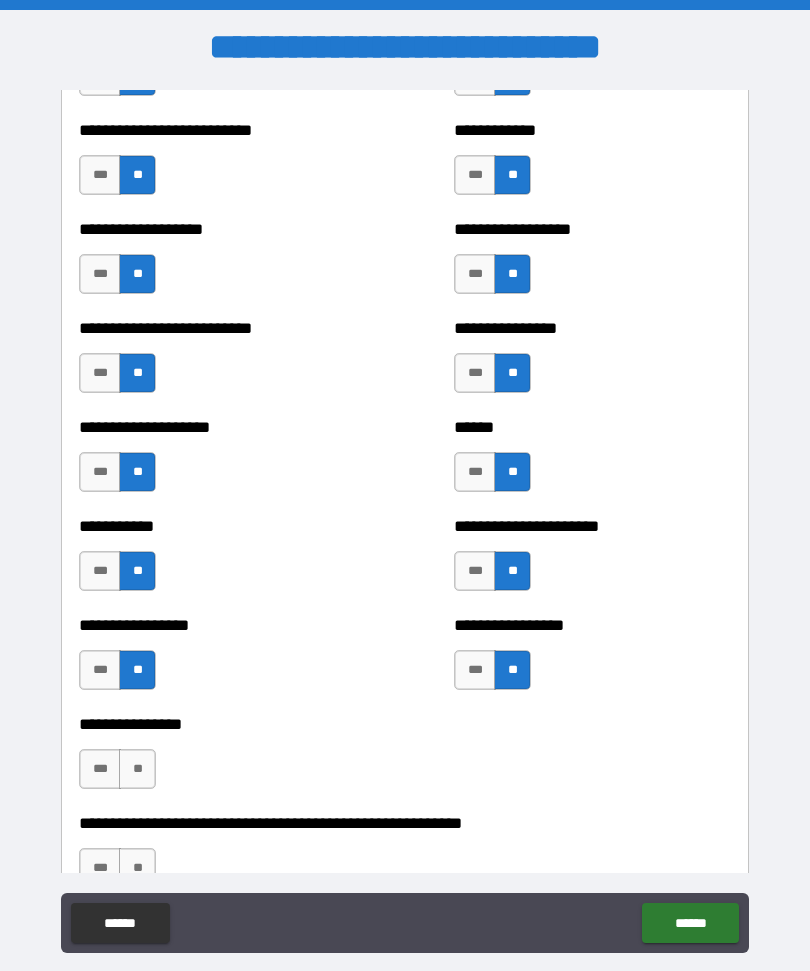 click on "**" at bounding box center [137, 769] 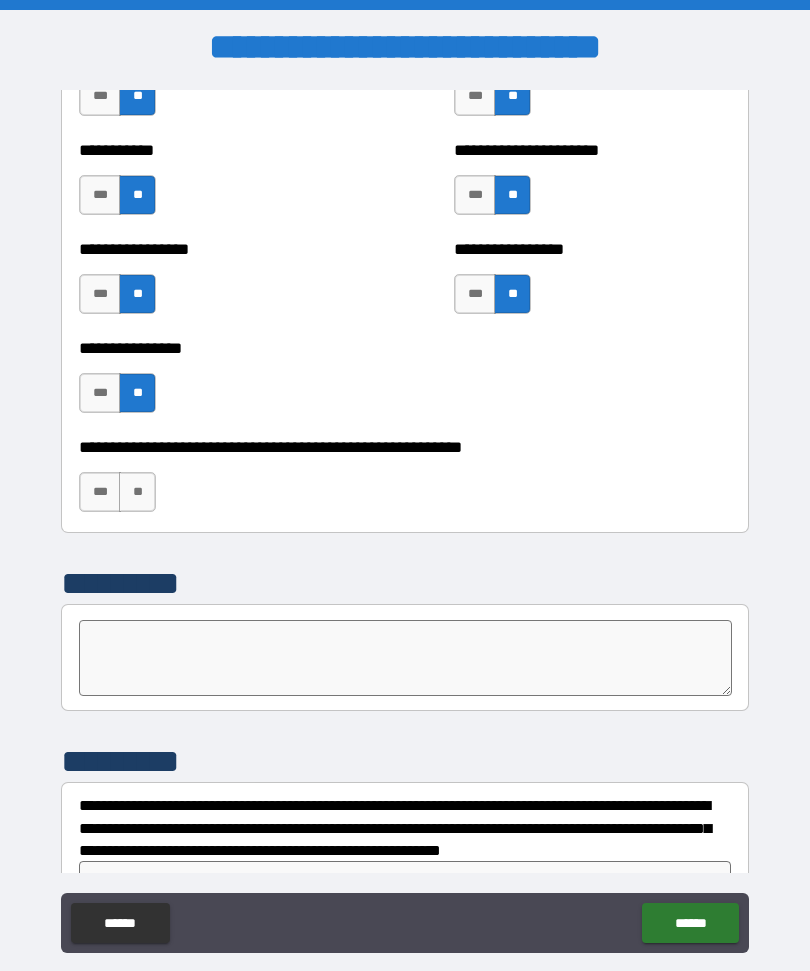 scroll, scrollTop: 6078, scrollLeft: 0, axis: vertical 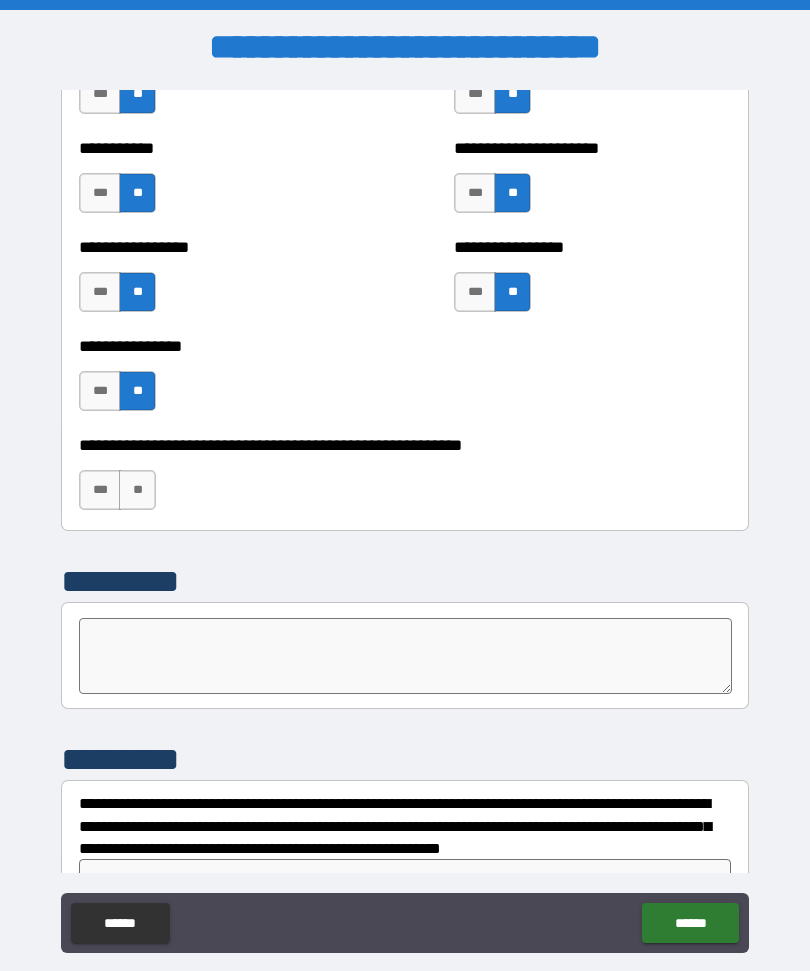click on "**" at bounding box center (137, 490) 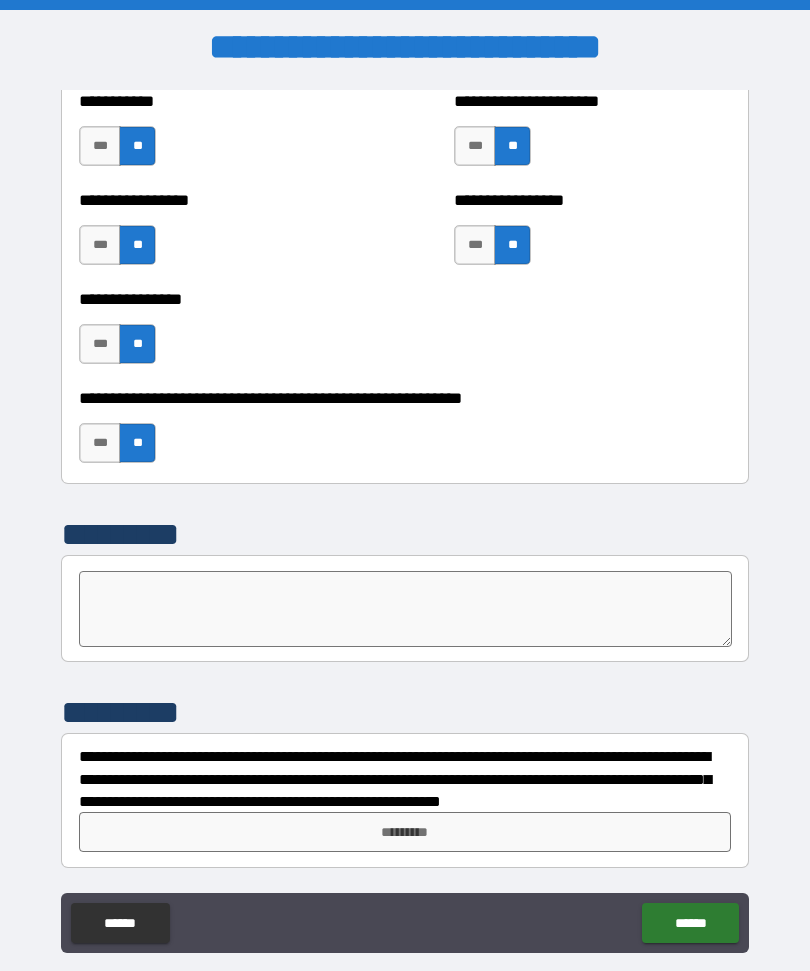 scroll, scrollTop: 6125, scrollLeft: 0, axis: vertical 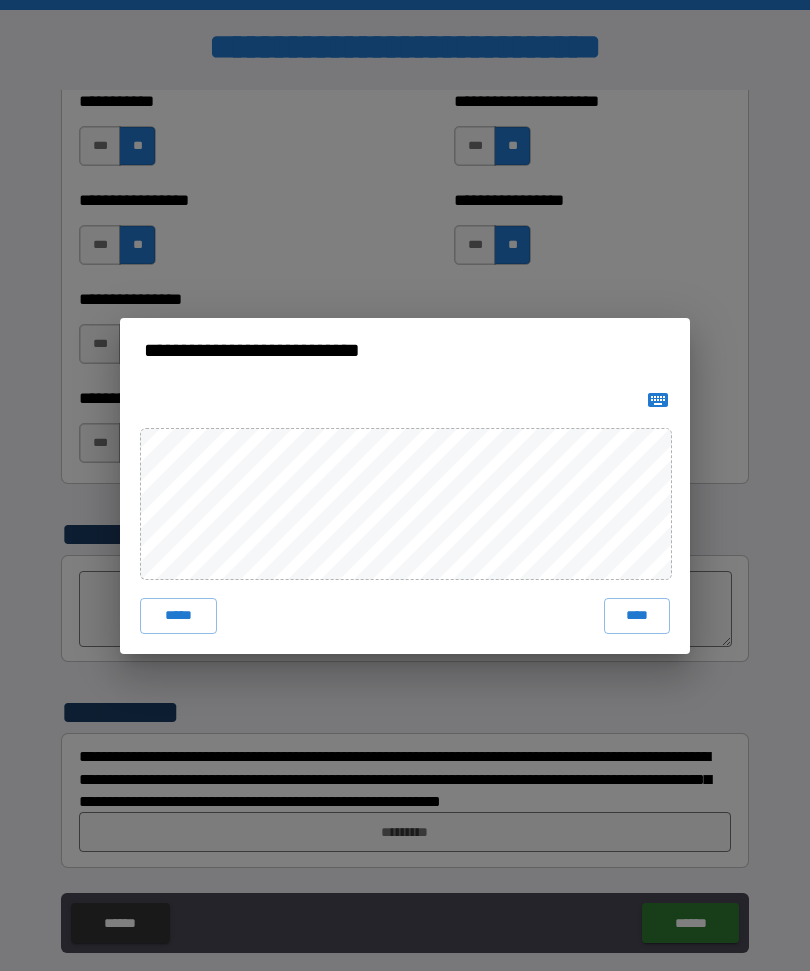 click on "****" at bounding box center [637, 616] 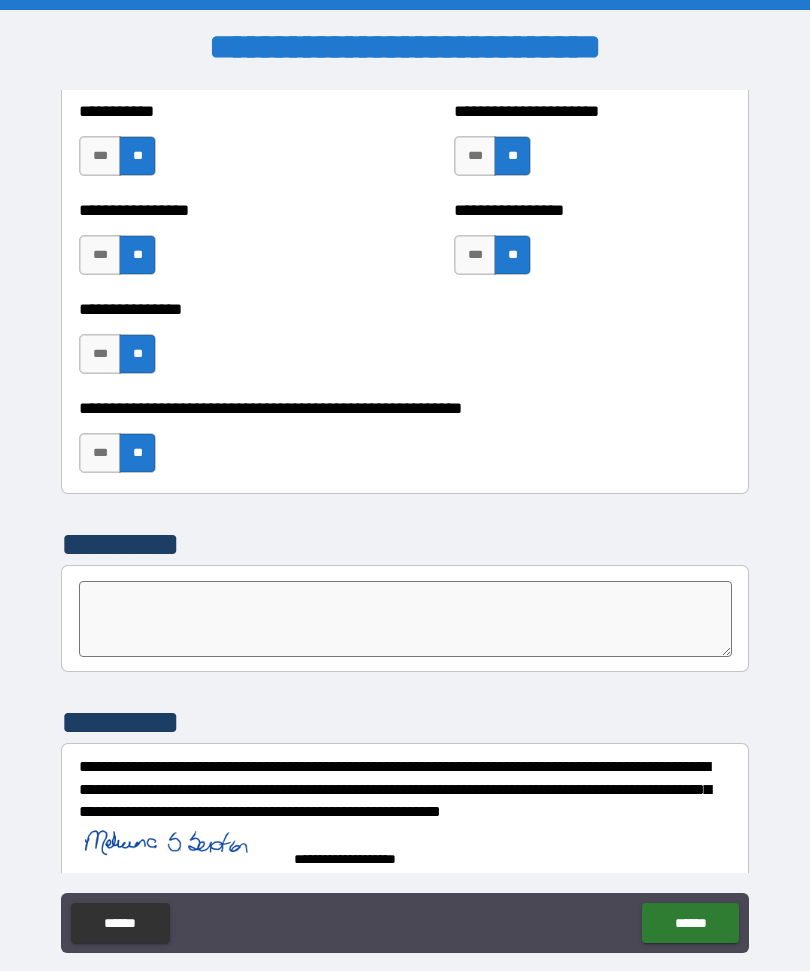 click on "******" at bounding box center [690, 923] 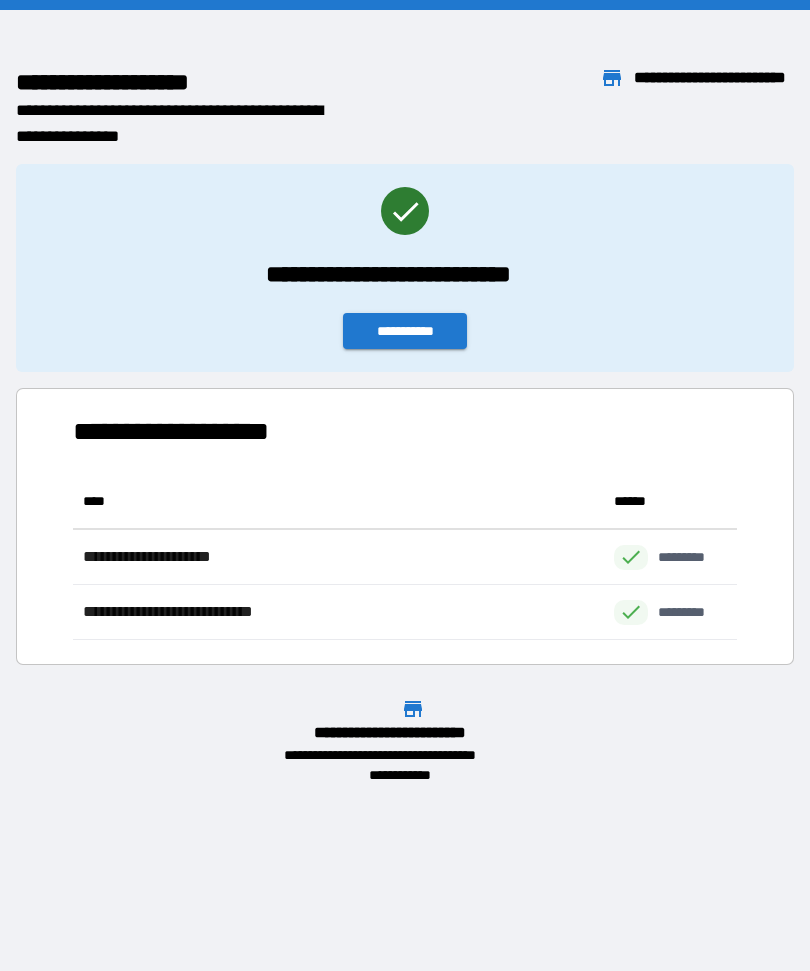 scroll, scrollTop: 166, scrollLeft: 664, axis: both 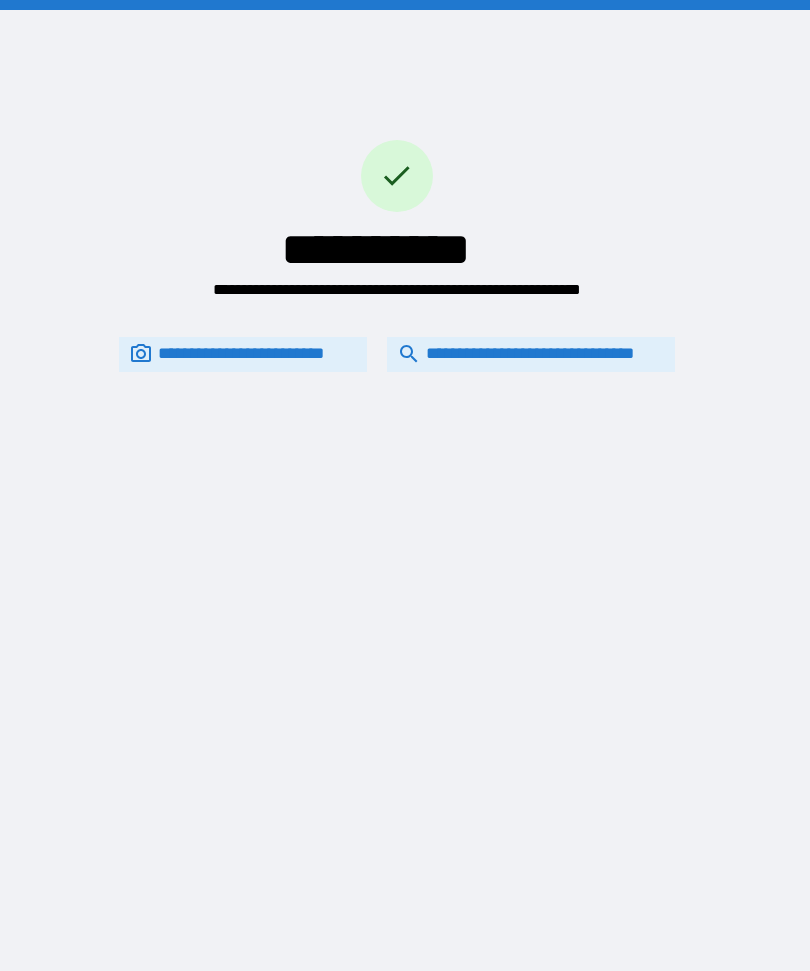 click on "**********" at bounding box center [531, 354] 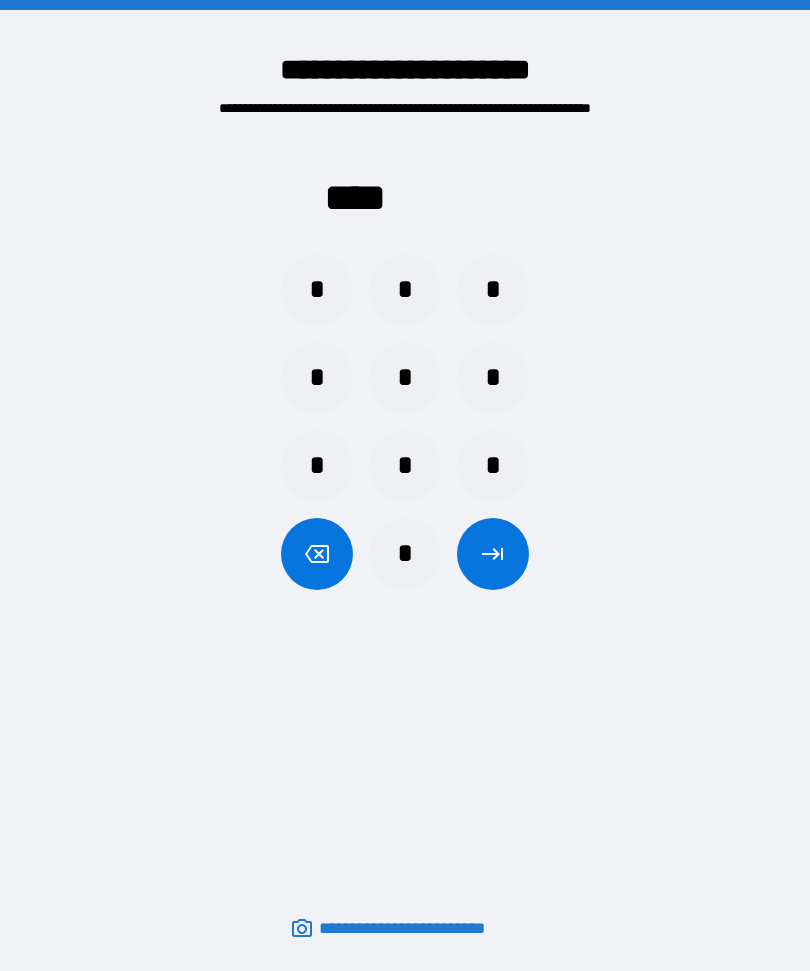 click on "*" at bounding box center (493, 378) 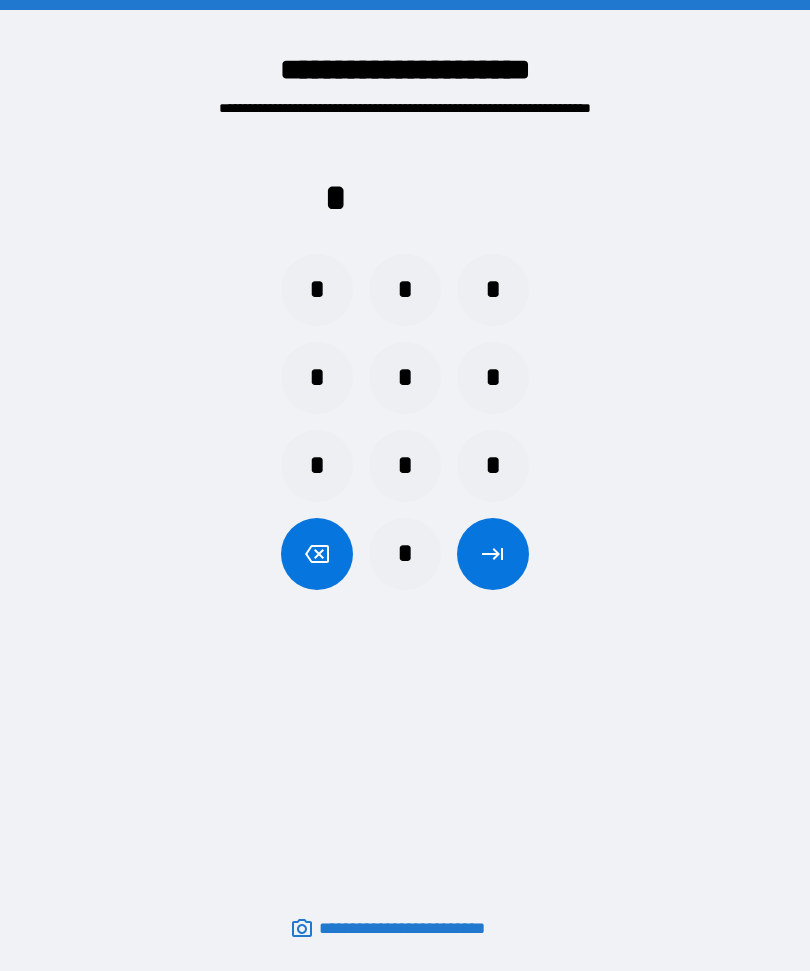 click on "*" at bounding box center (317, 290) 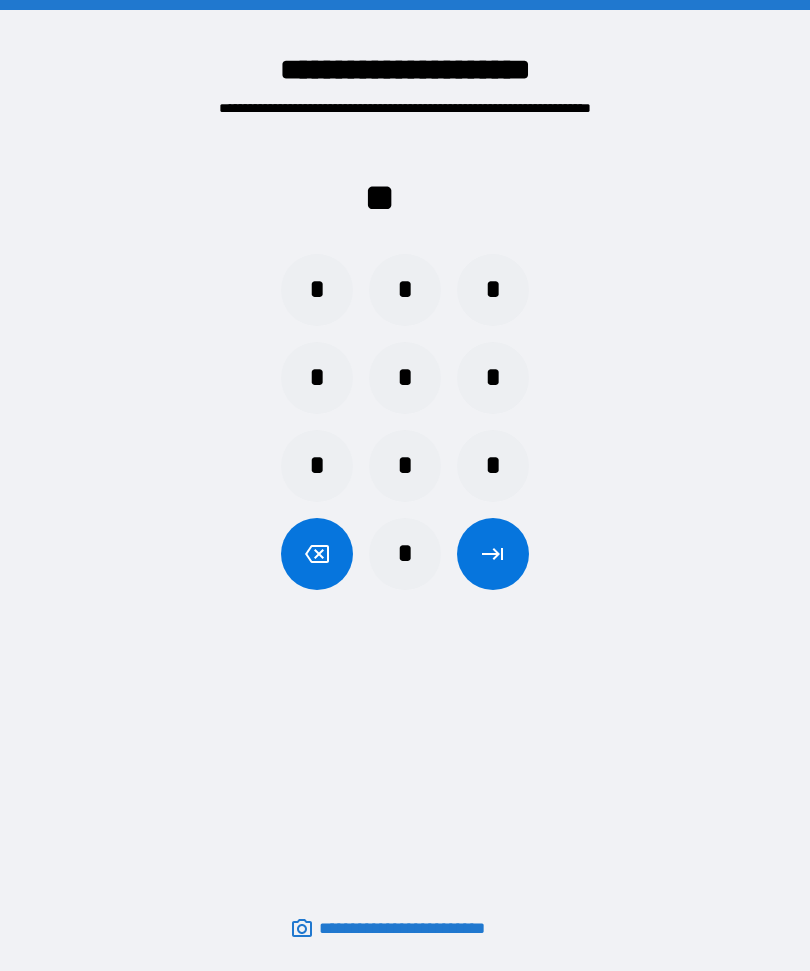 click on "*" at bounding box center [317, 290] 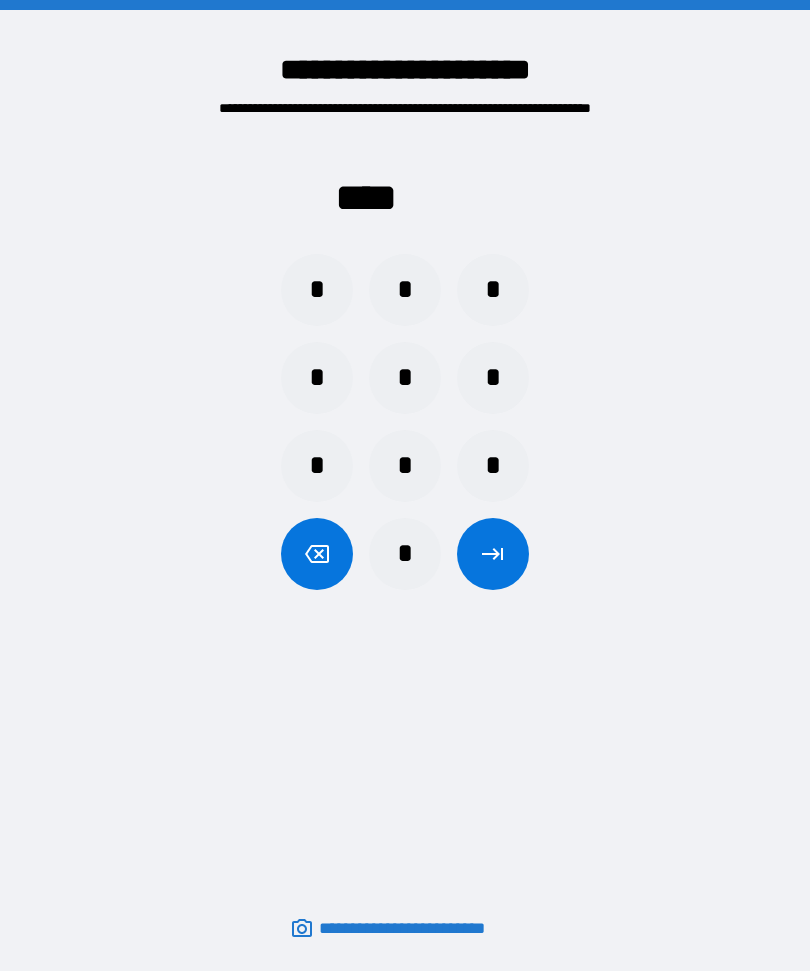 click 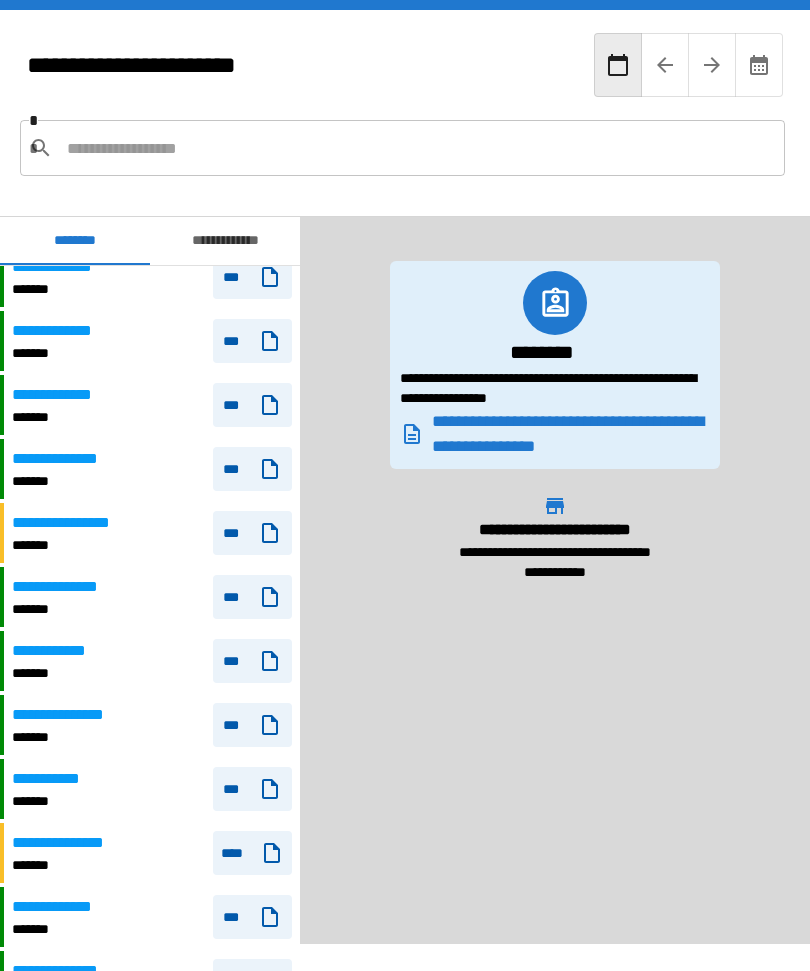 scroll, scrollTop: 1757, scrollLeft: 0, axis: vertical 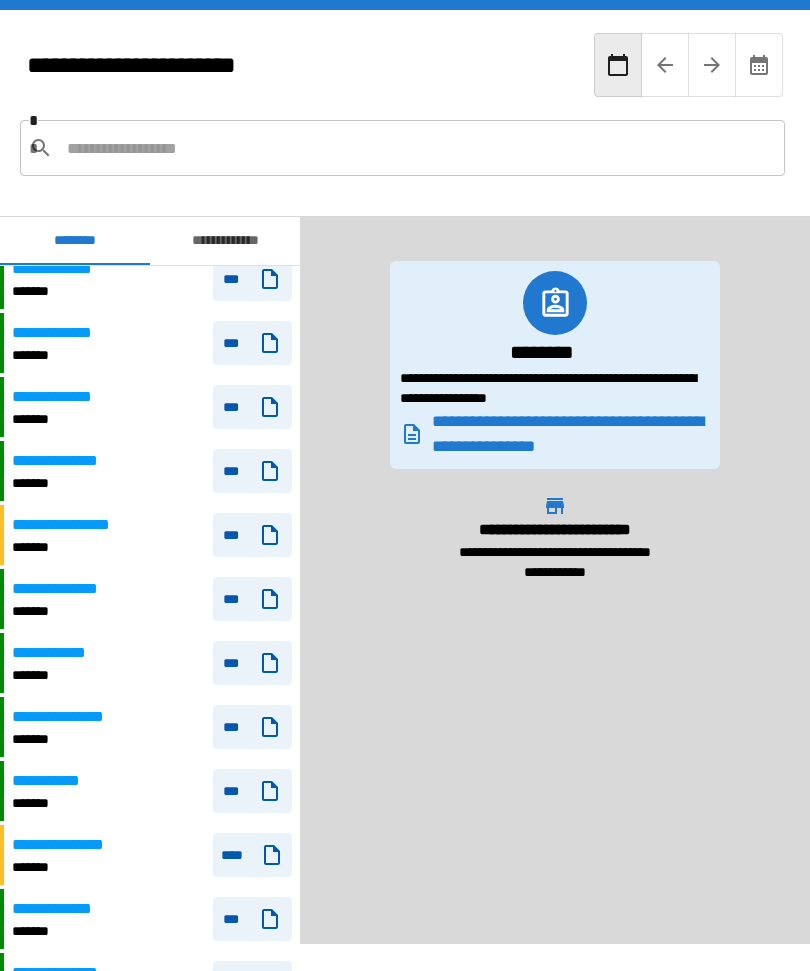 click at bounding box center [418, 148] 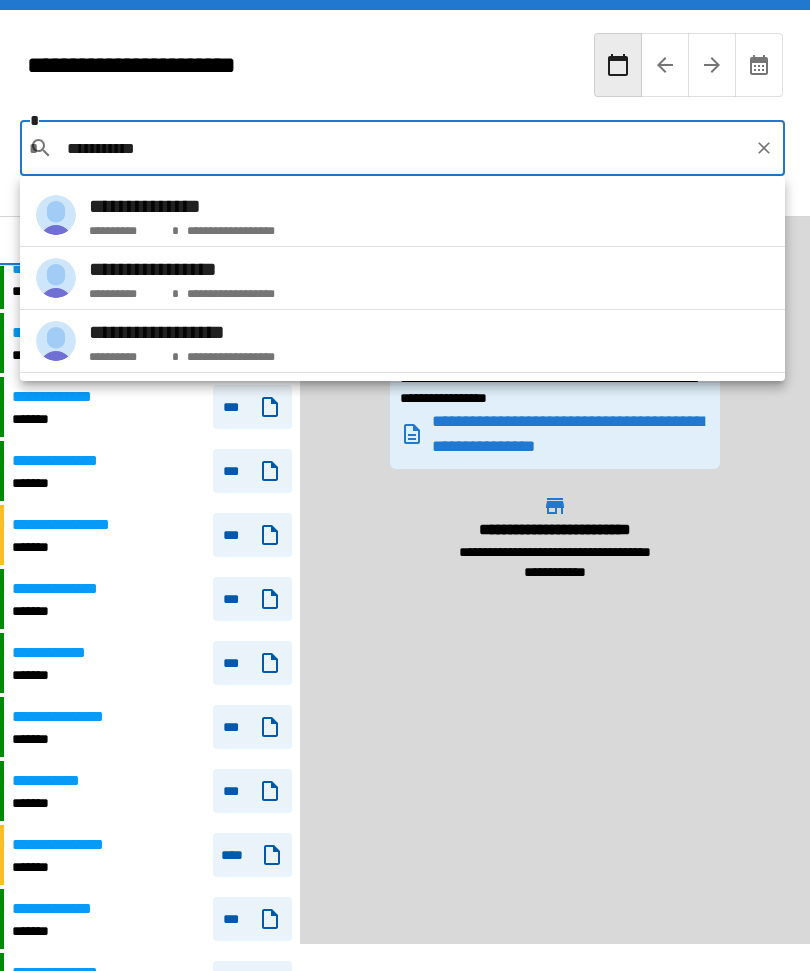 click on "**********" at bounding box center [182, 269] 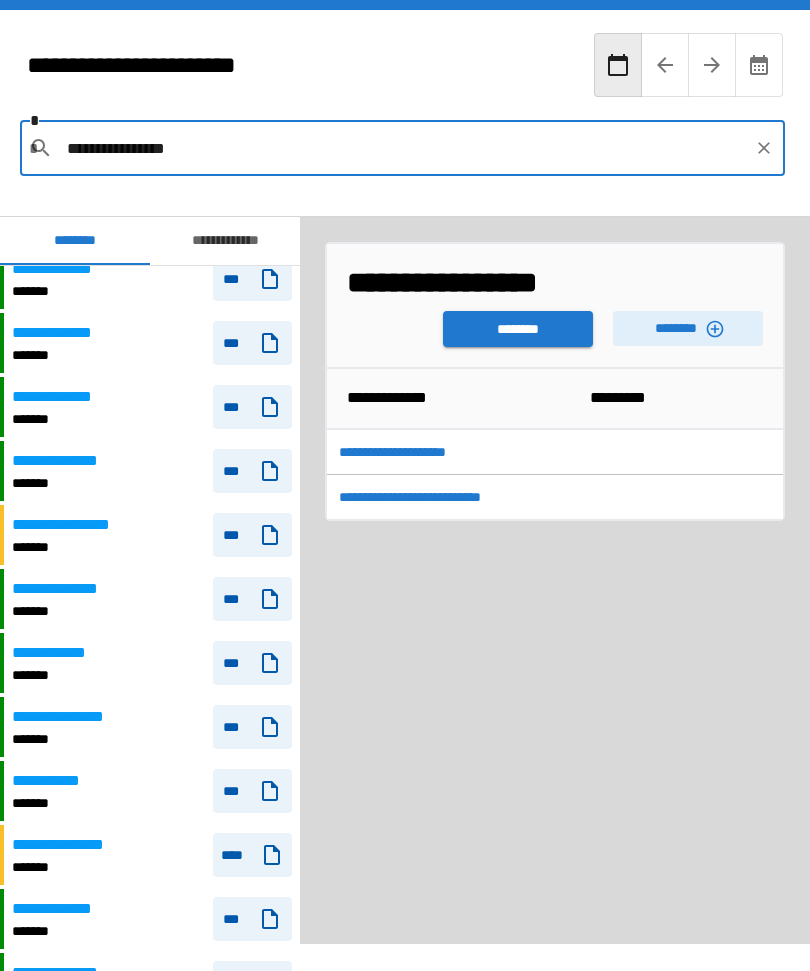 click on "********" at bounding box center [518, 329] 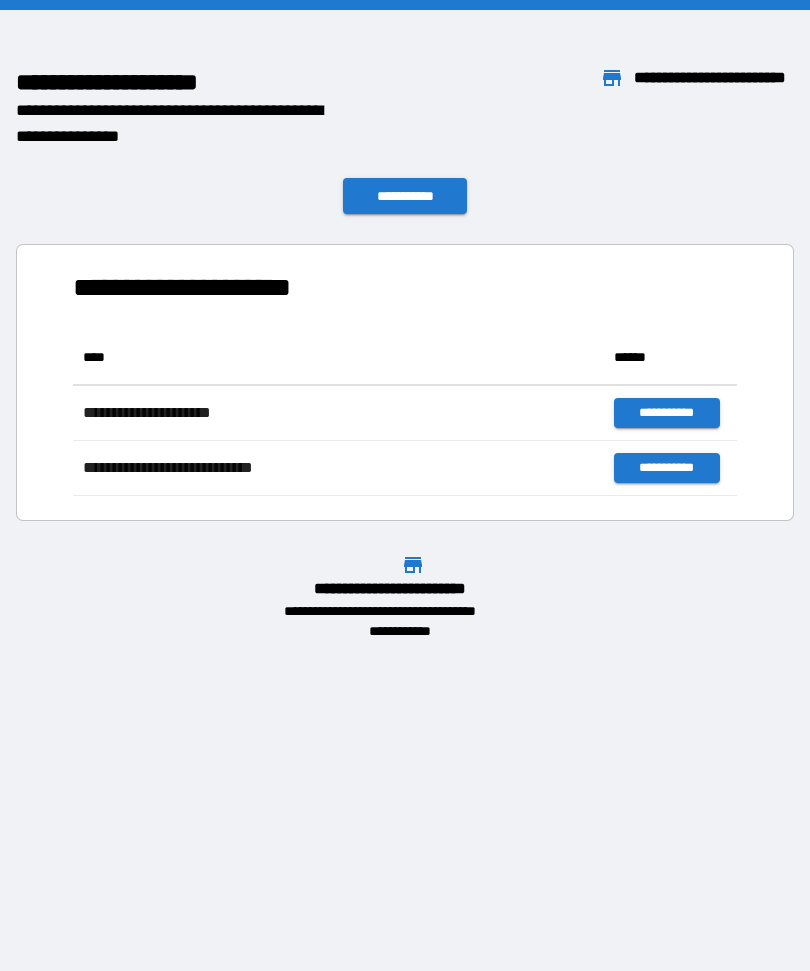scroll, scrollTop: 1, scrollLeft: 1, axis: both 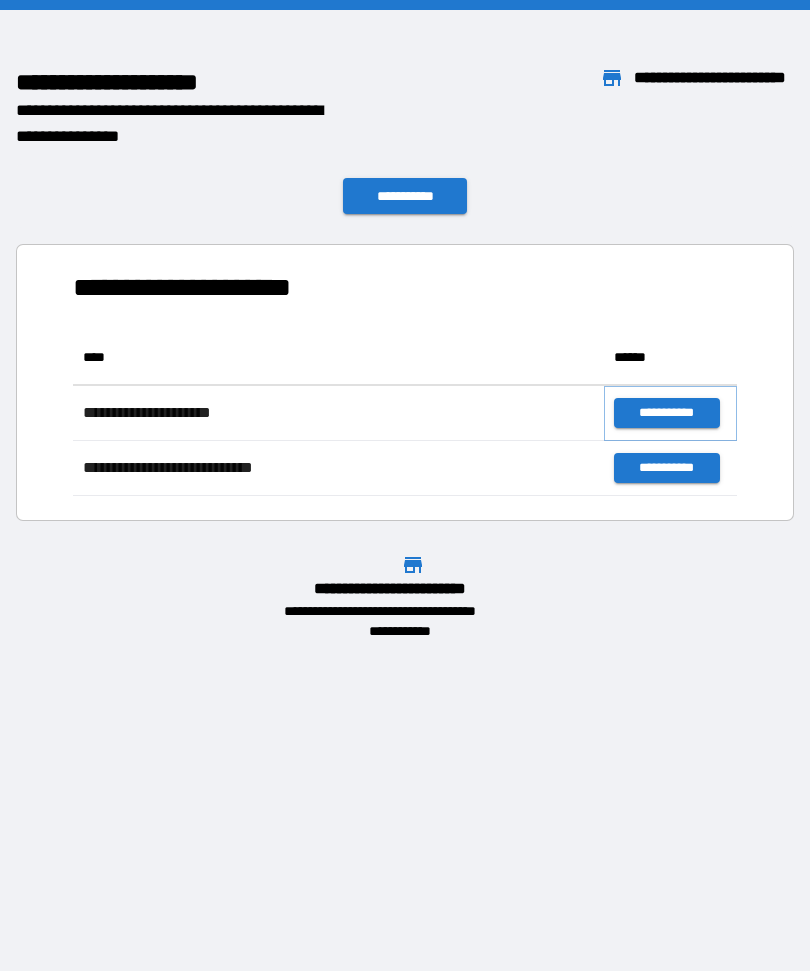 click on "**********" at bounding box center (666, 413) 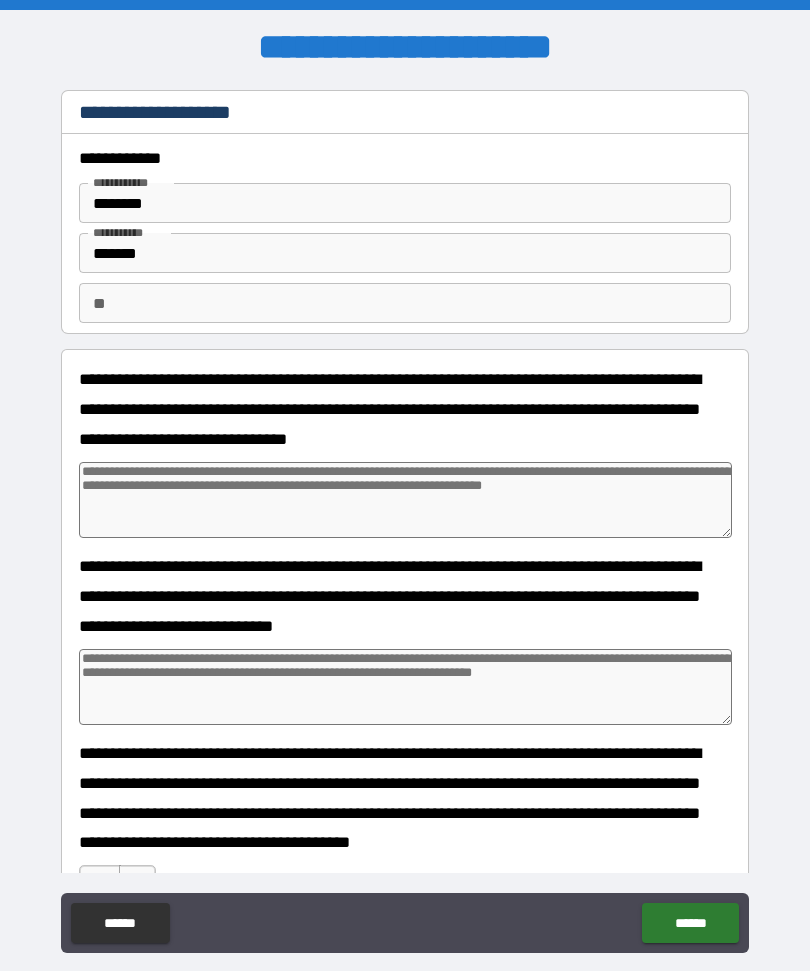 type on "*" 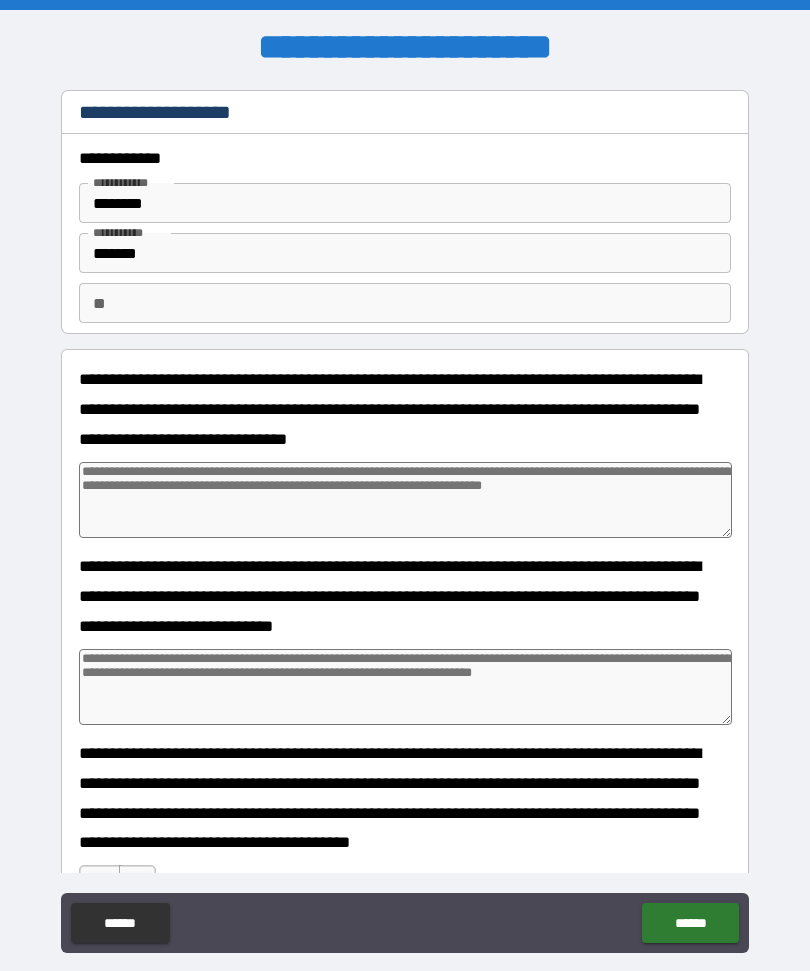 type on "*" 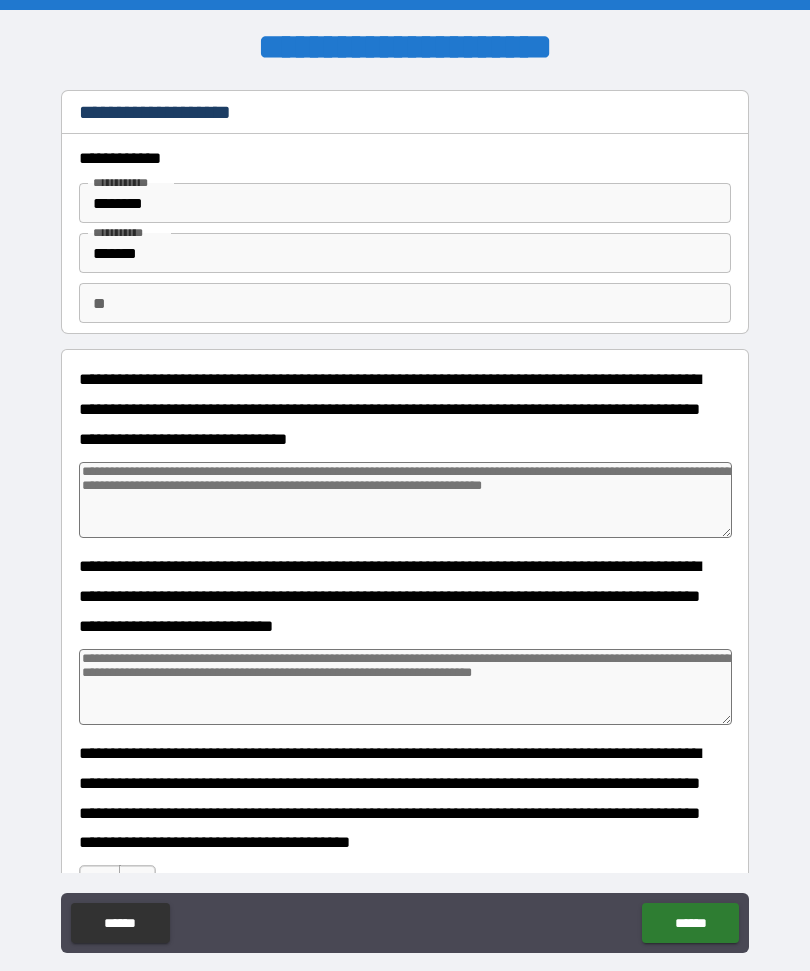 type on "*" 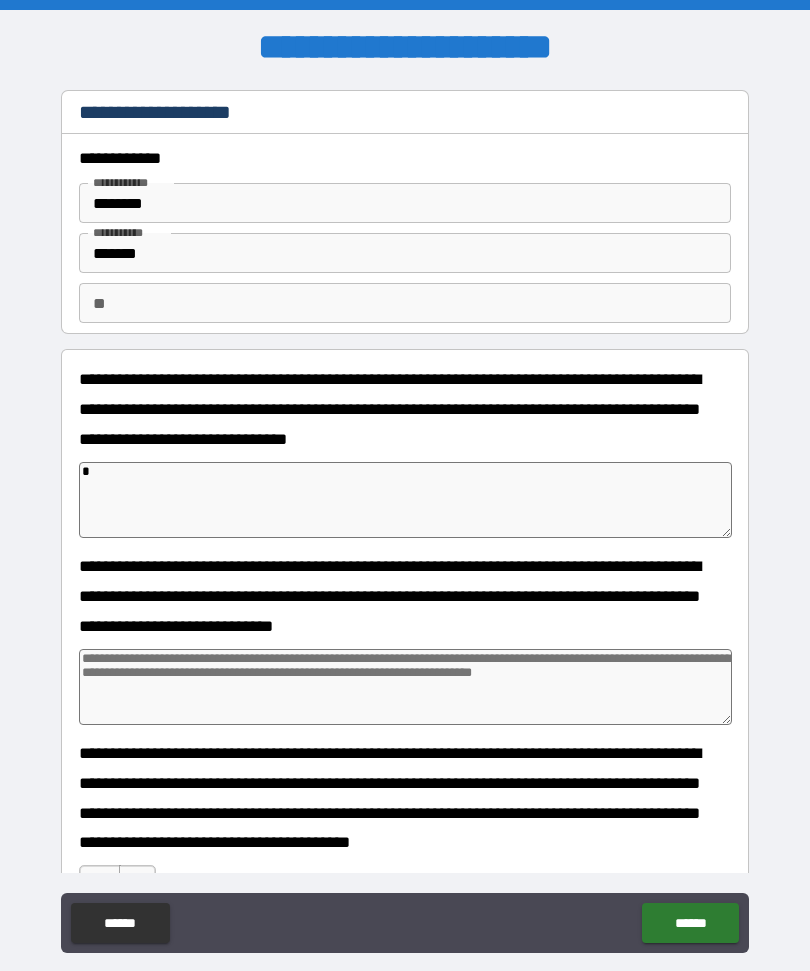 type on "*" 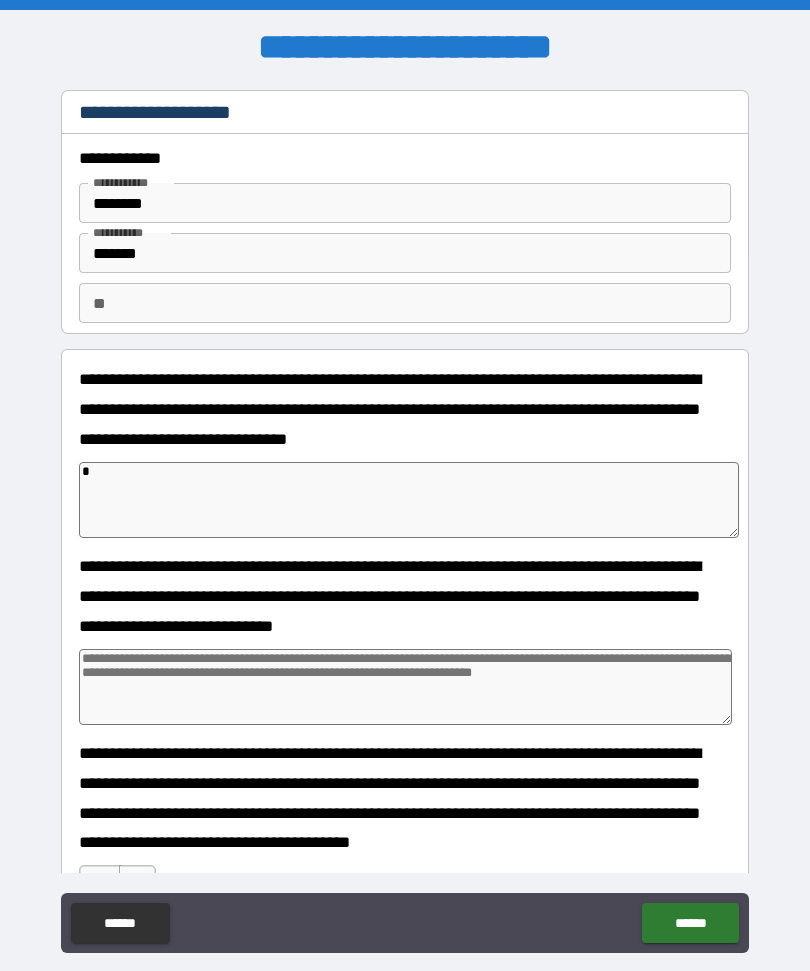 type on "*" 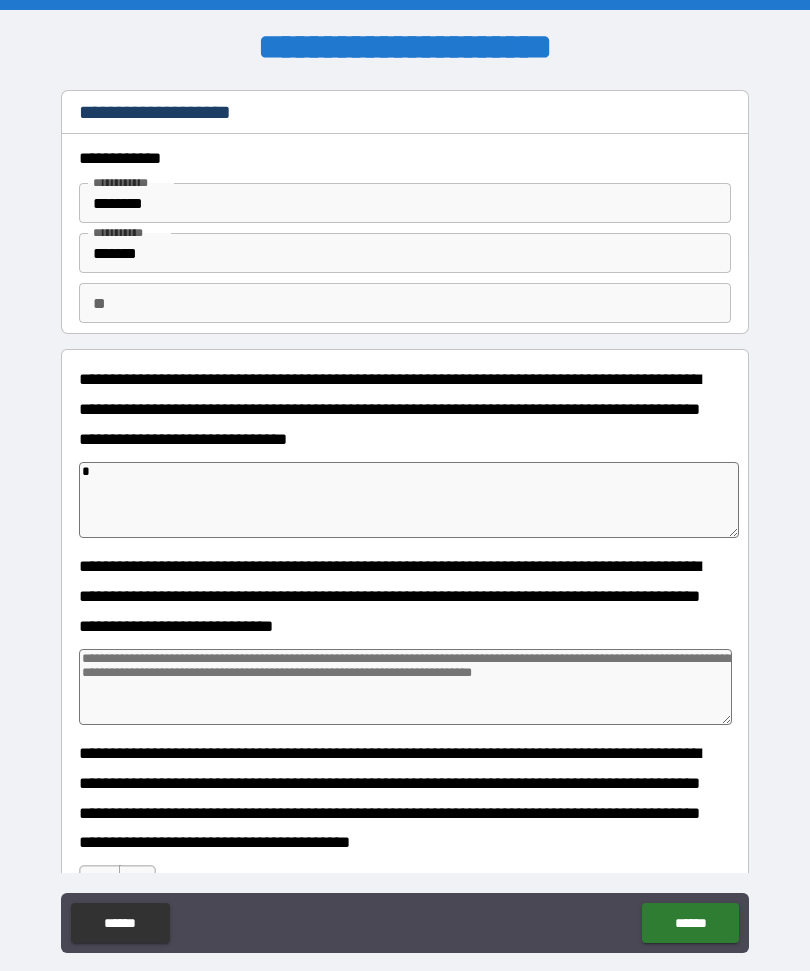type on "*" 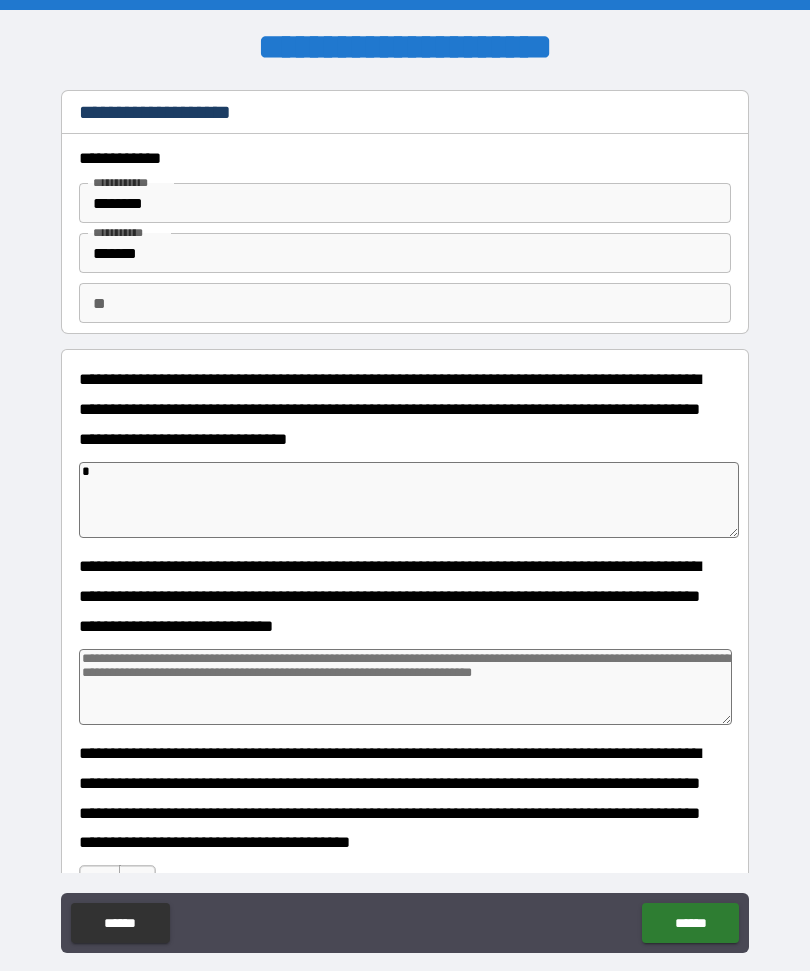 type on "**" 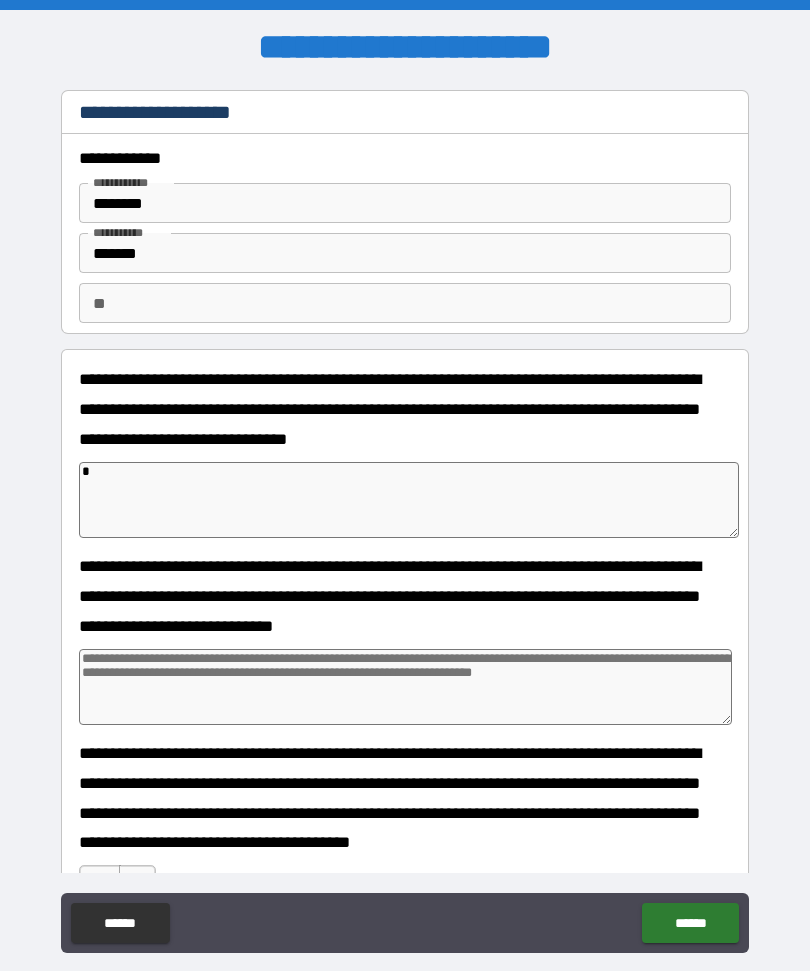 type on "*" 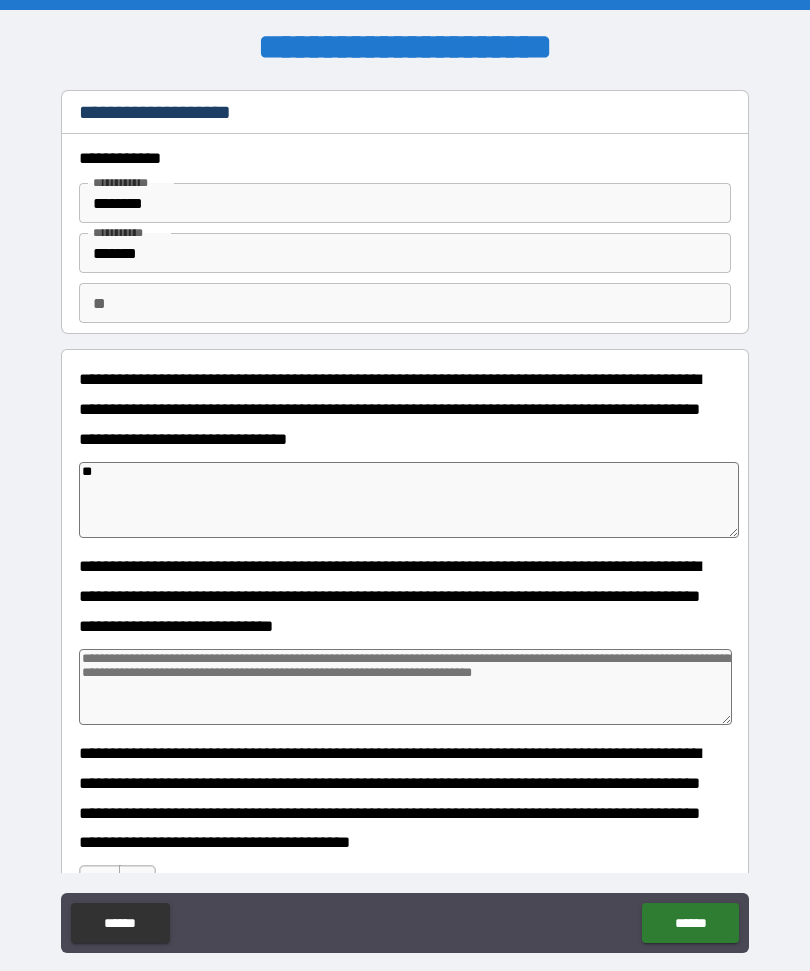 type on "*" 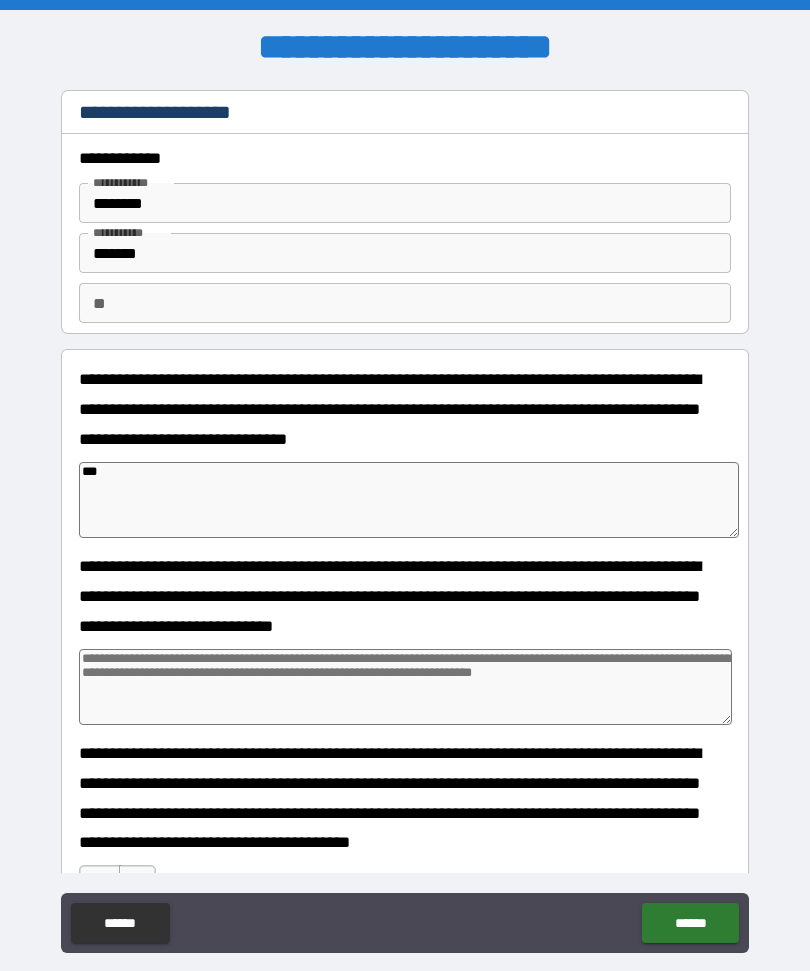 type on "*" 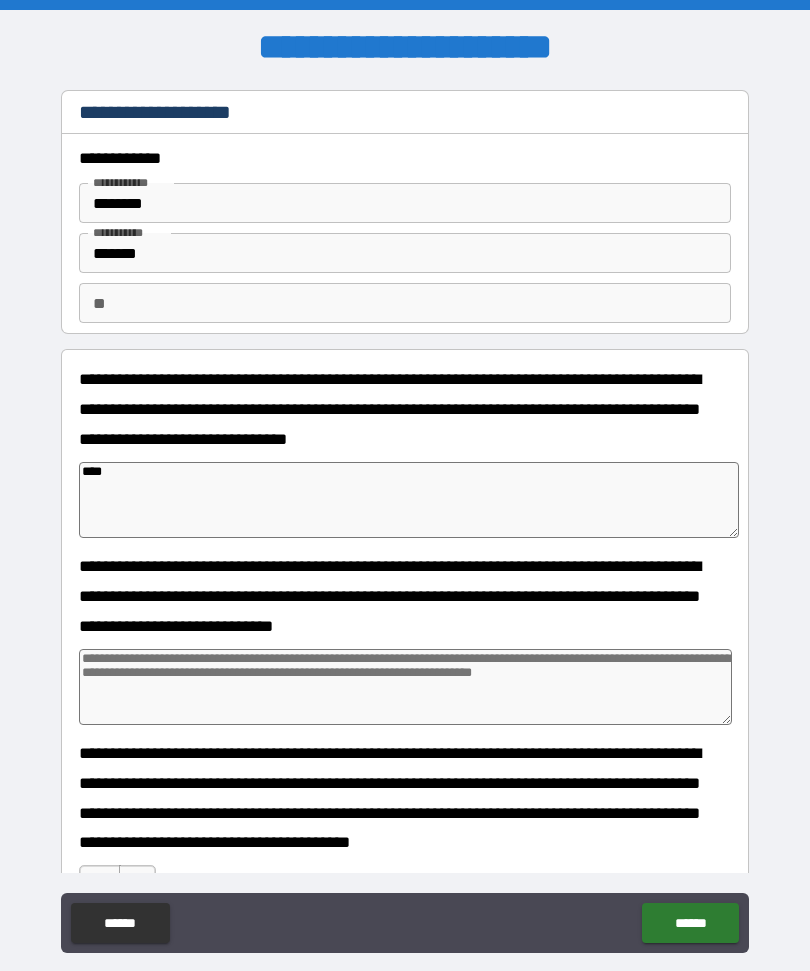 type on "*" 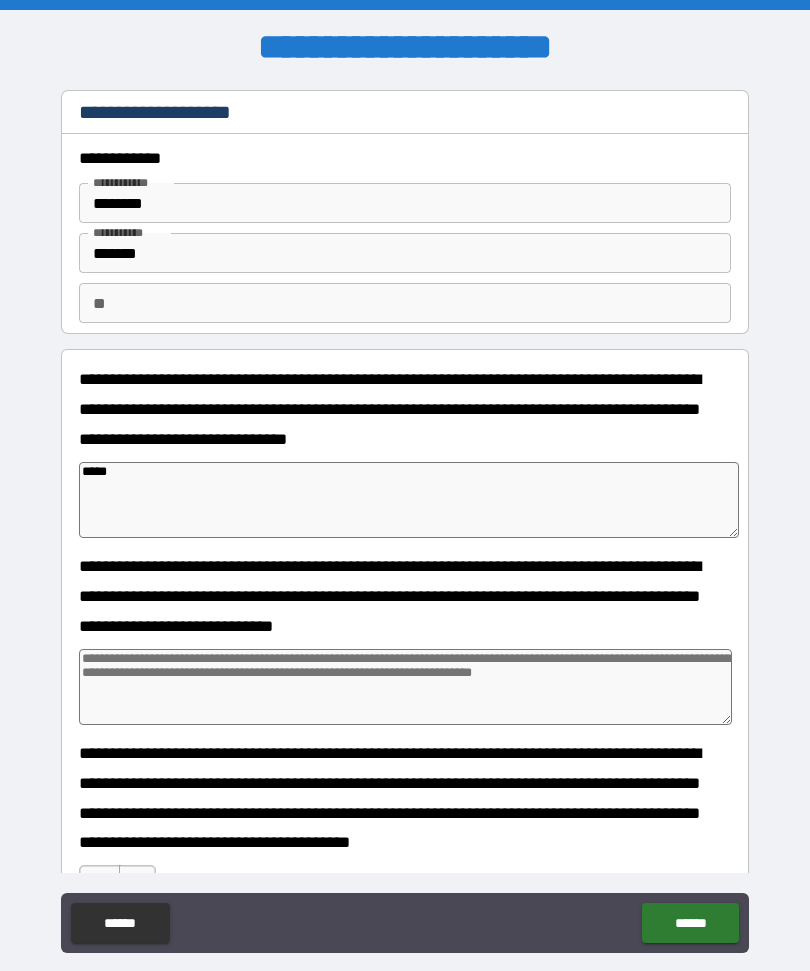 type on "*" 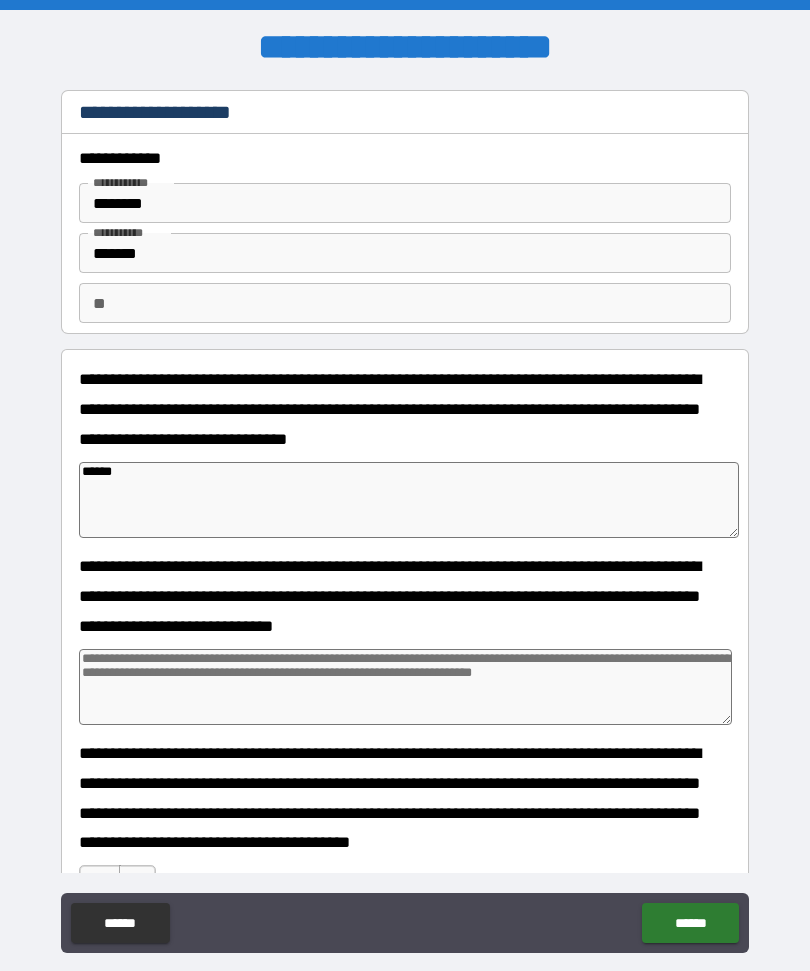 type on "*" 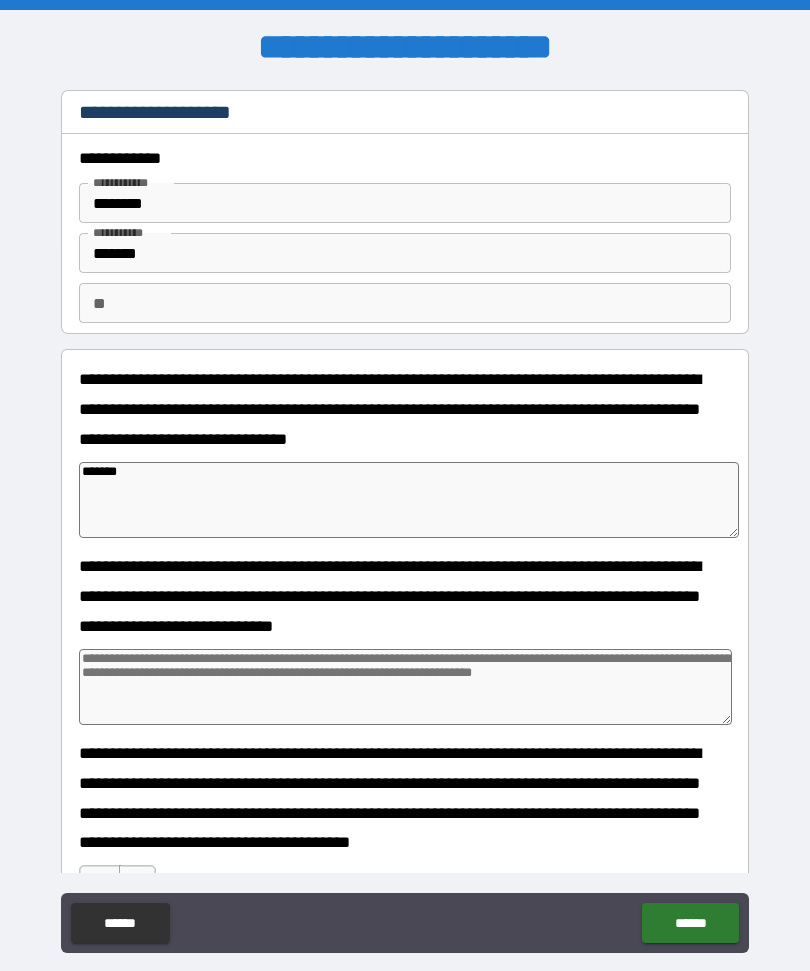 type on "*" 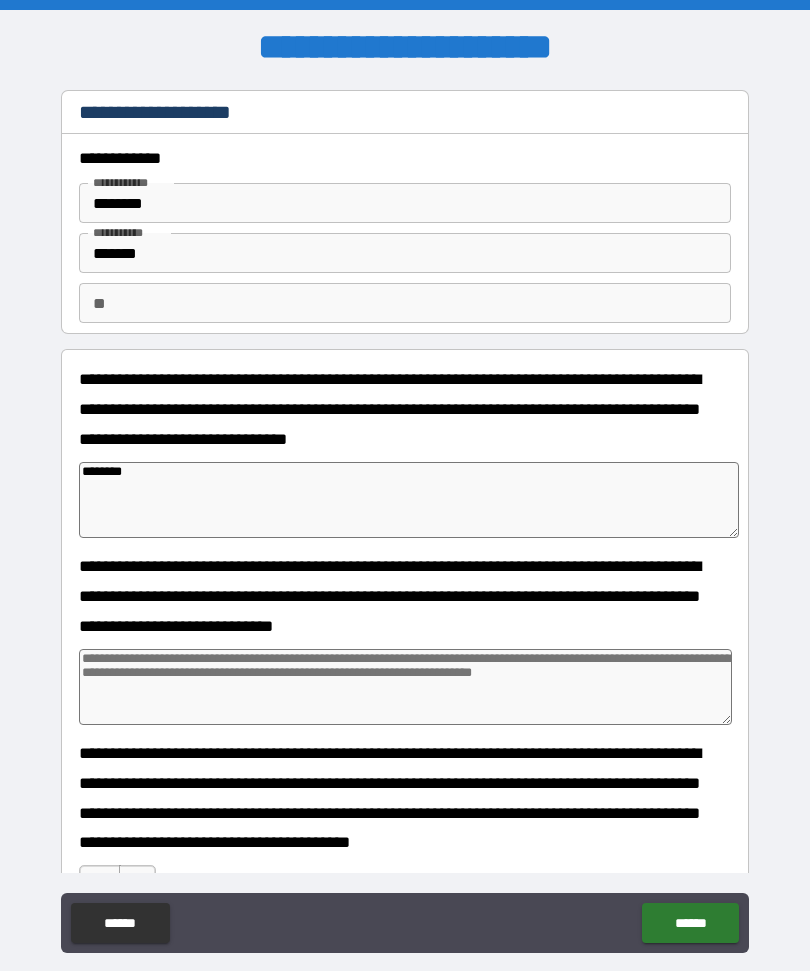 type on "*" 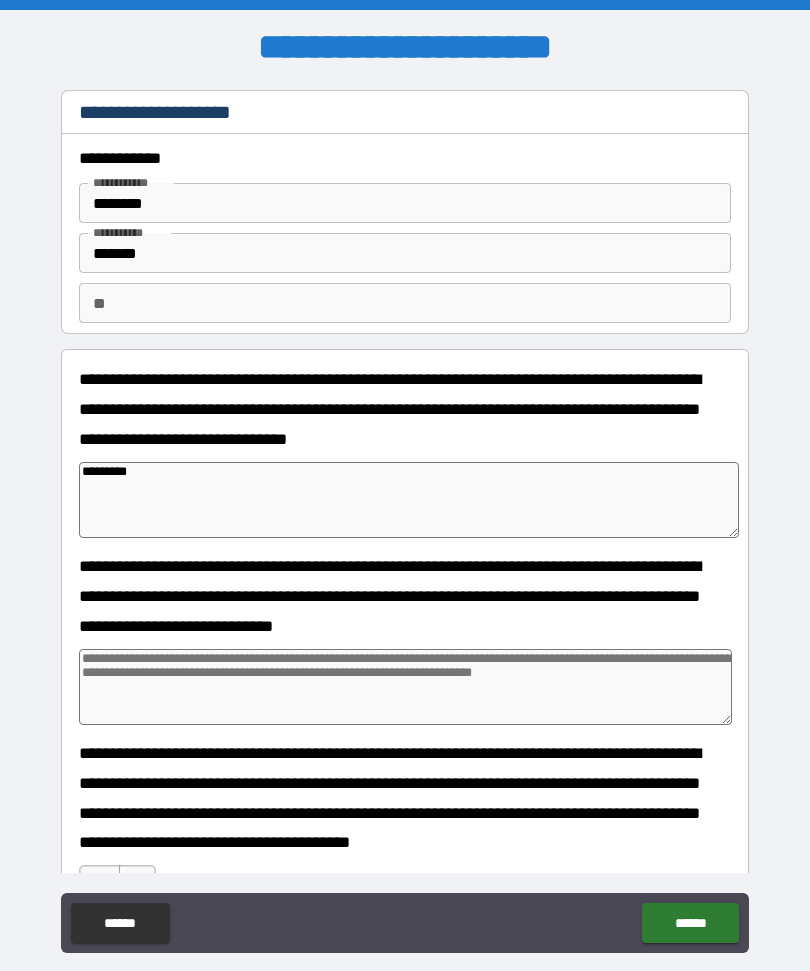type on "*" 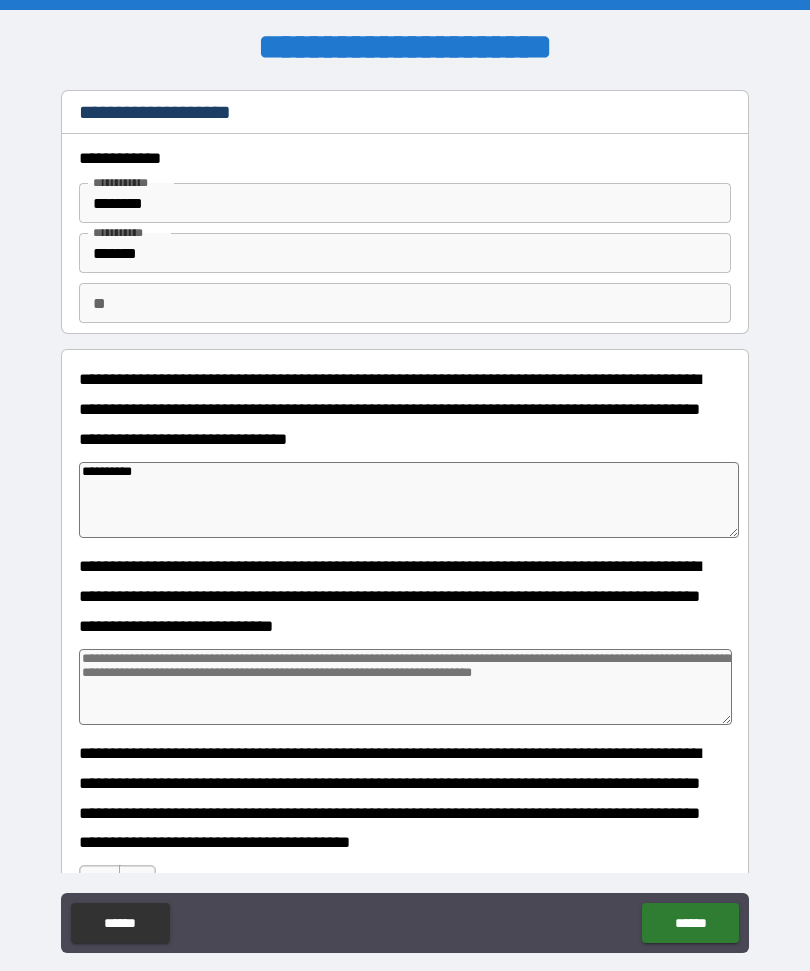 type on "*" 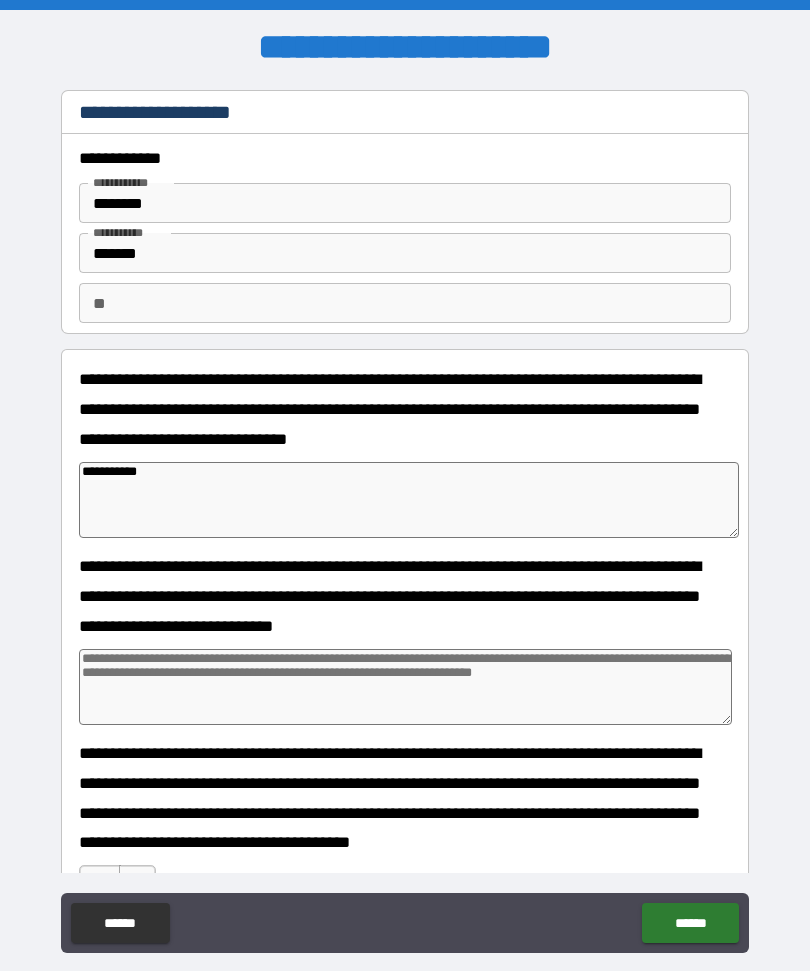 type on "*" 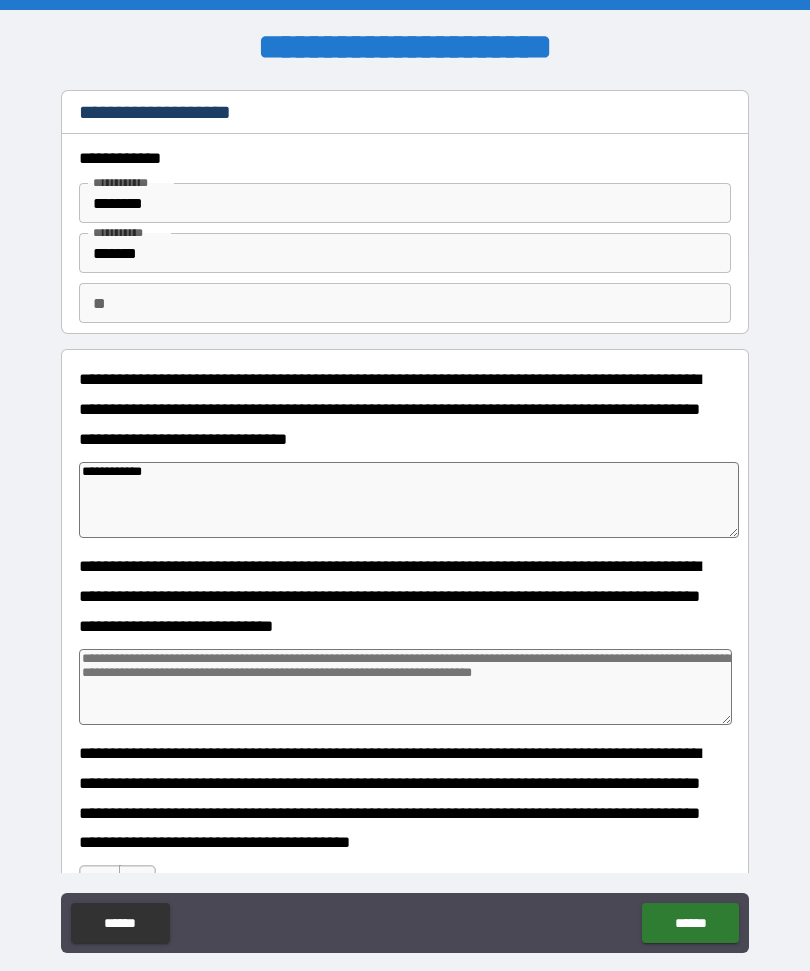 type on "*" 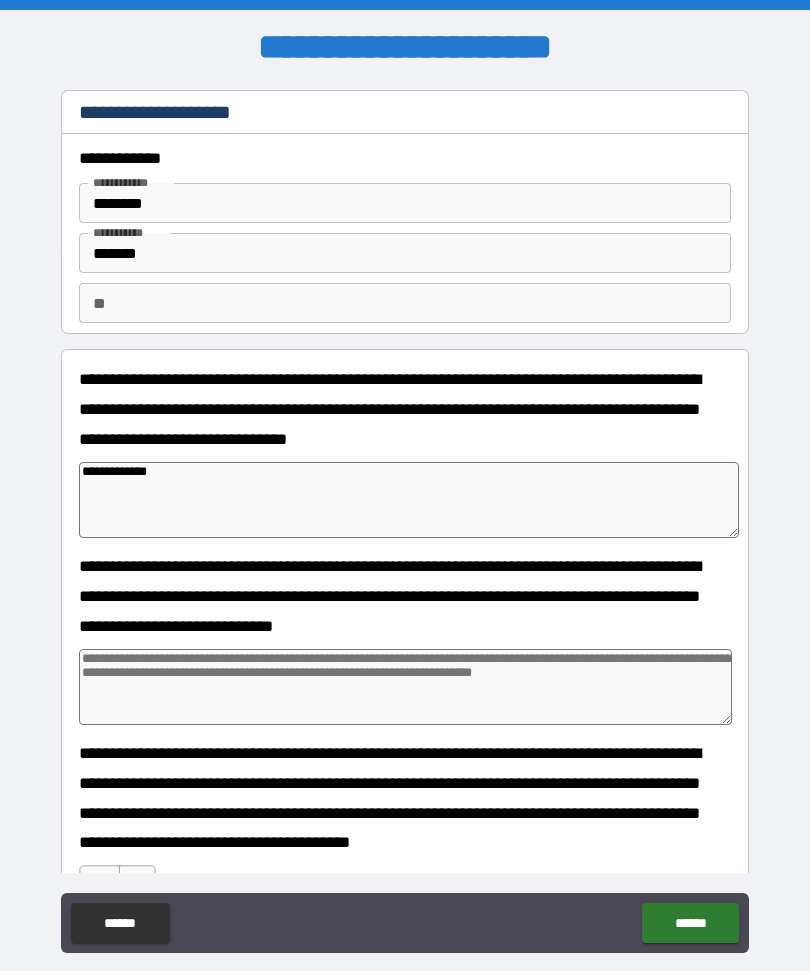 type on "*" 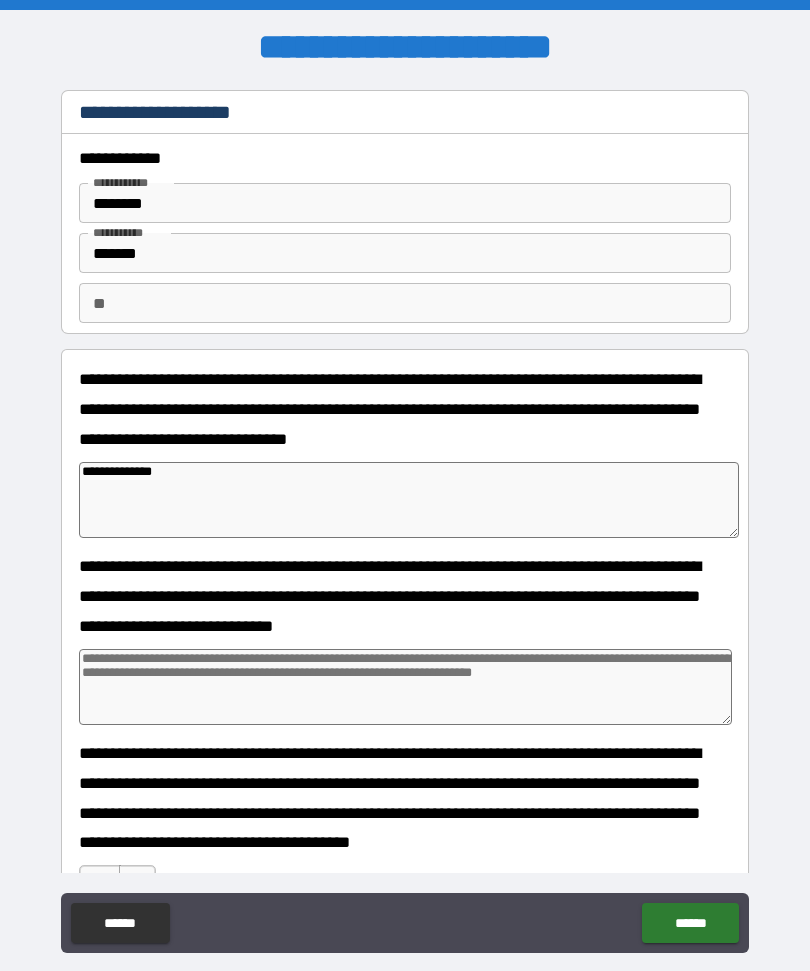 type on "*" 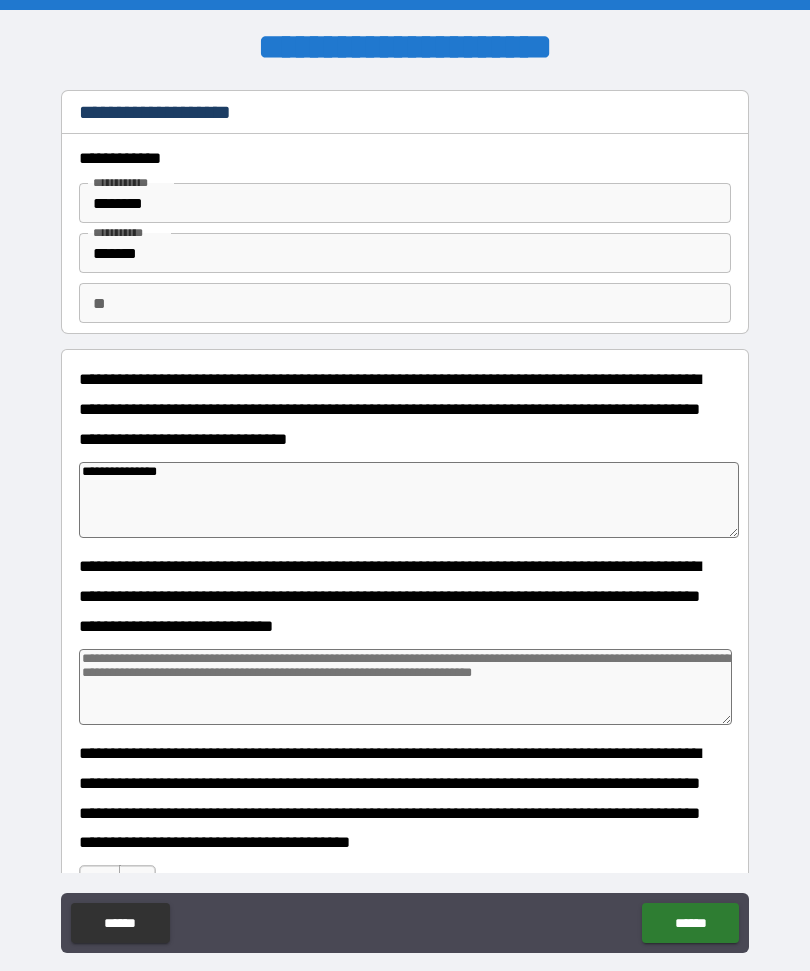 type on "*" 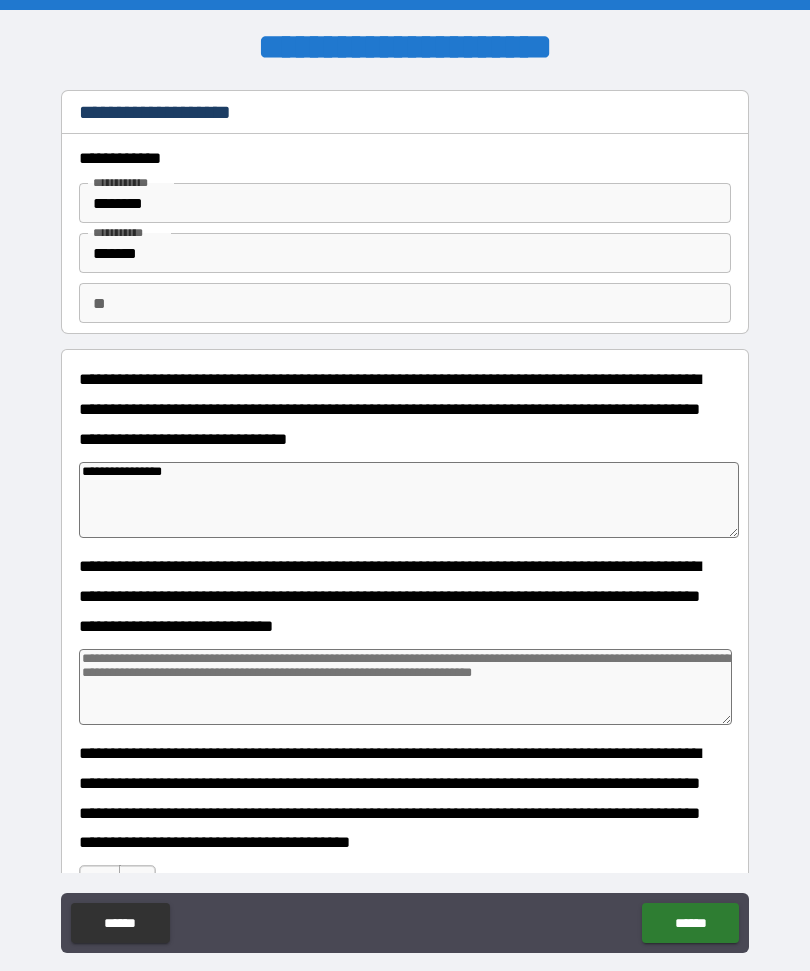 type on "*" 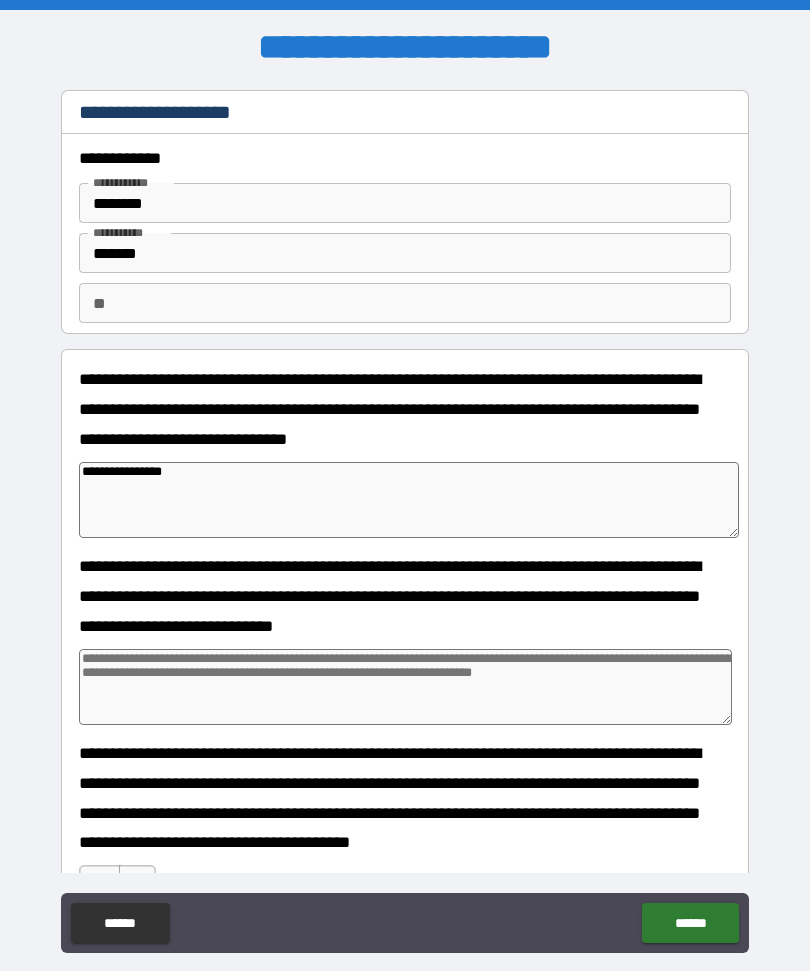 type on "**********" 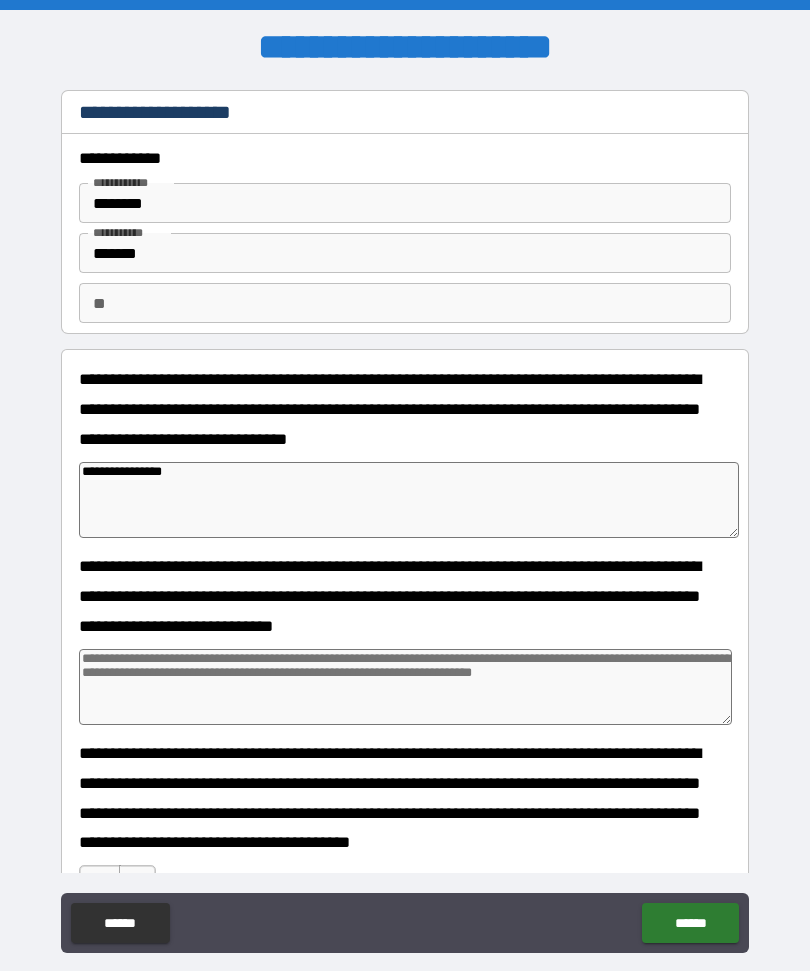 type on "*" 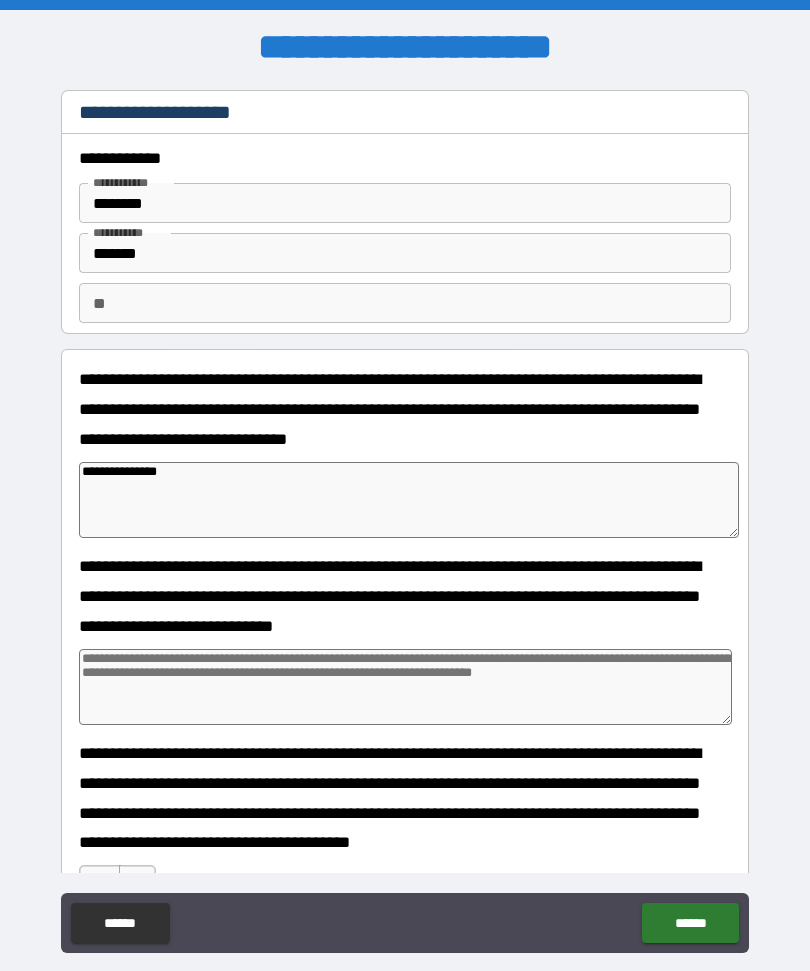 type on "*" 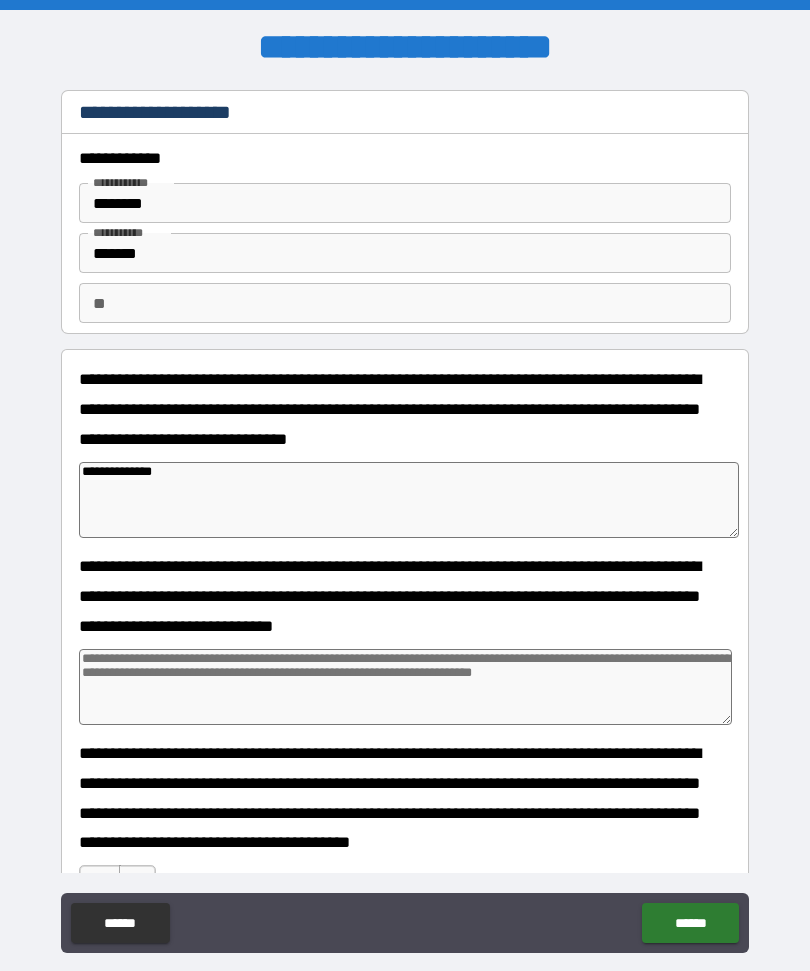 type on "*" 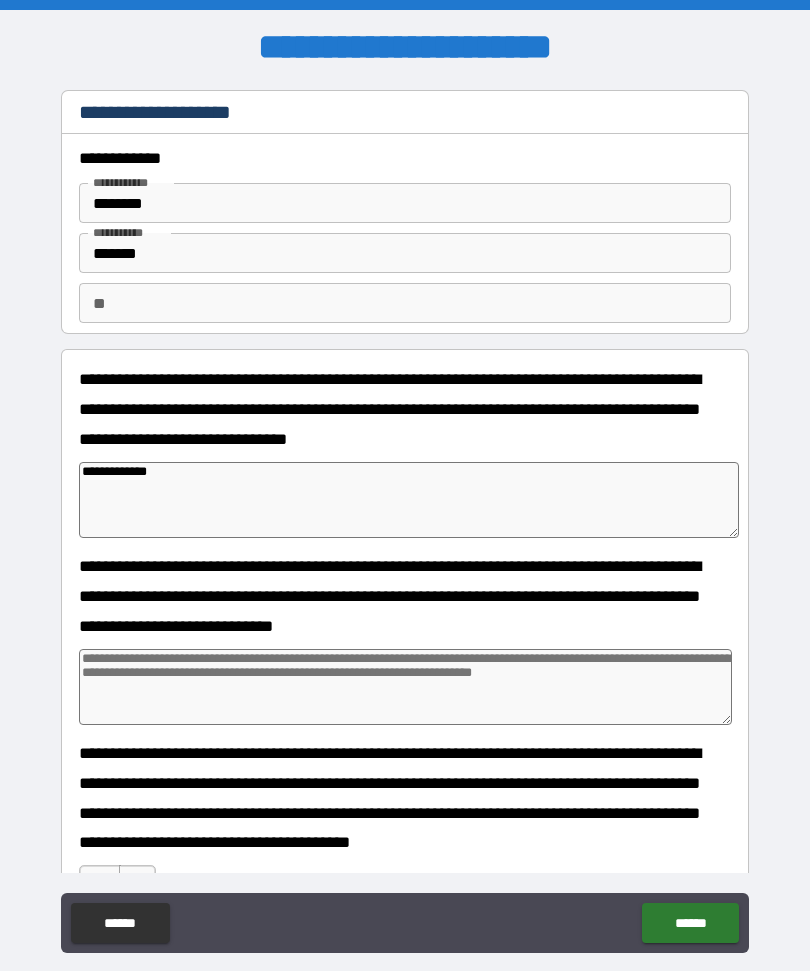 type on "*" 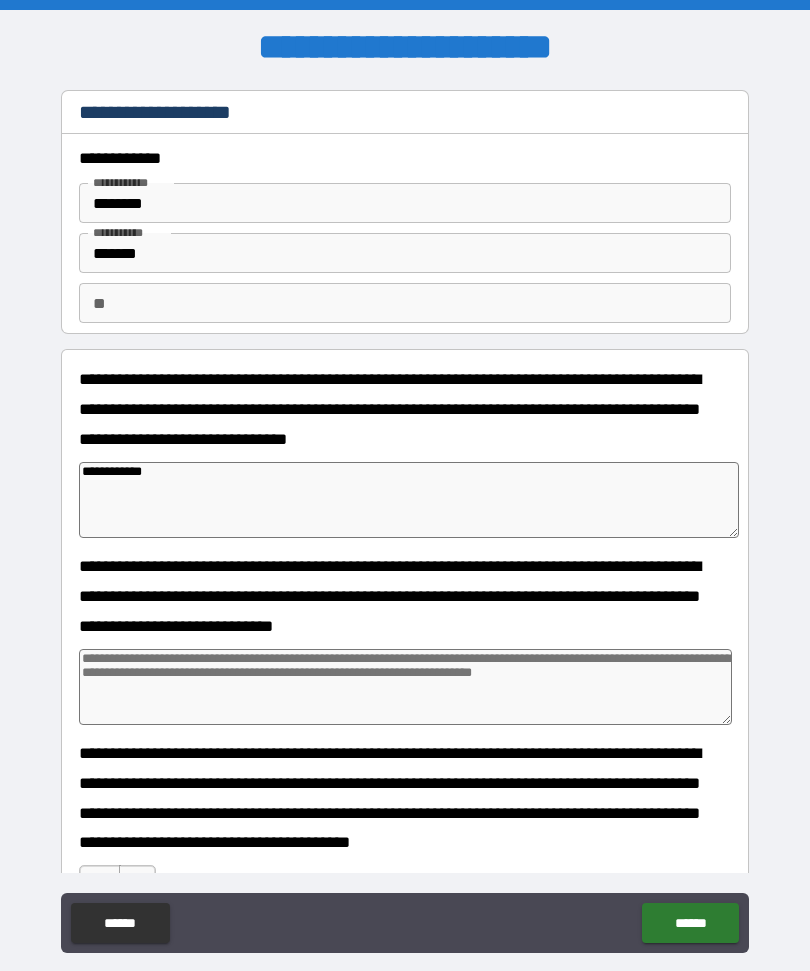 type on "**********" 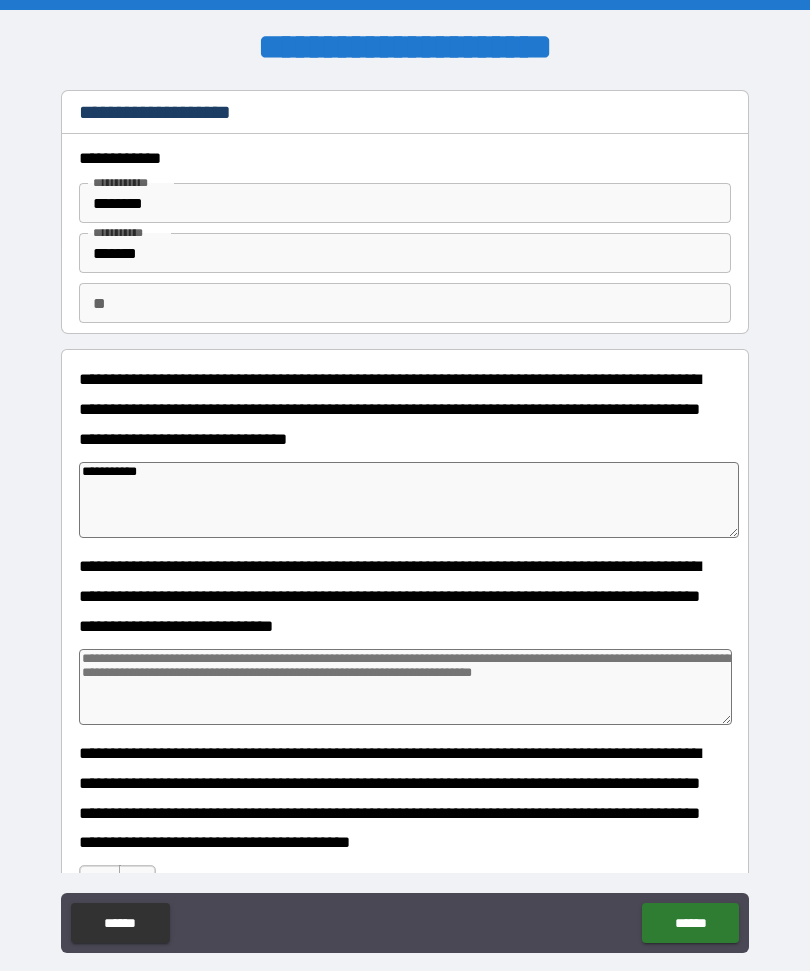 type on "*" 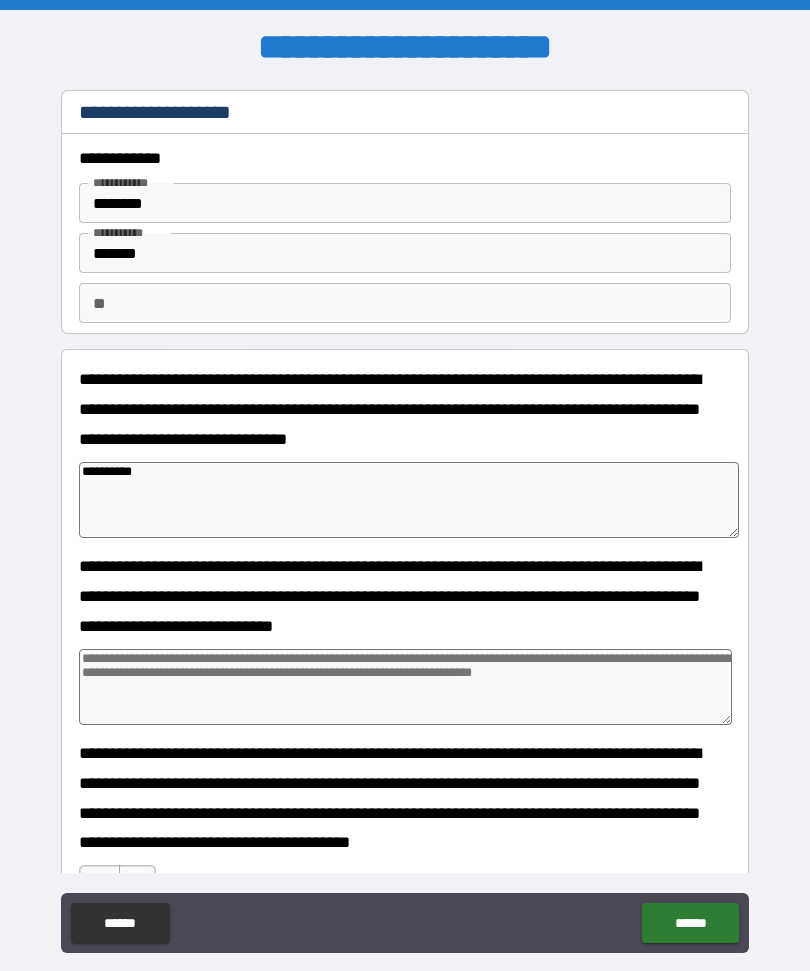 type on "********" 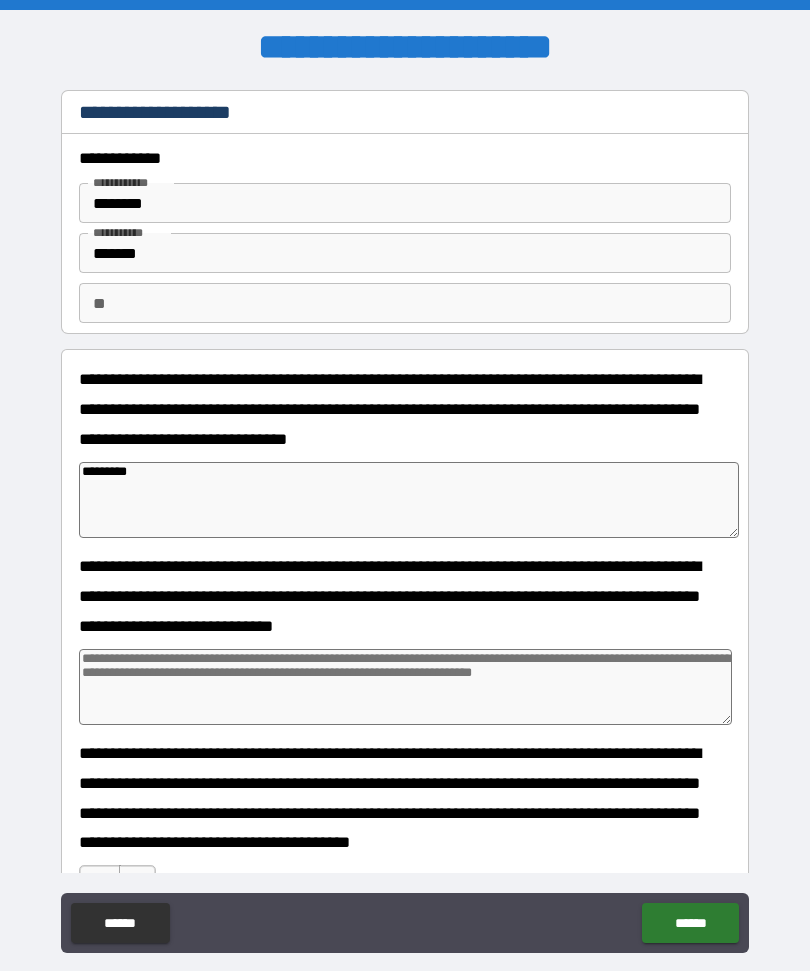 type on "*" 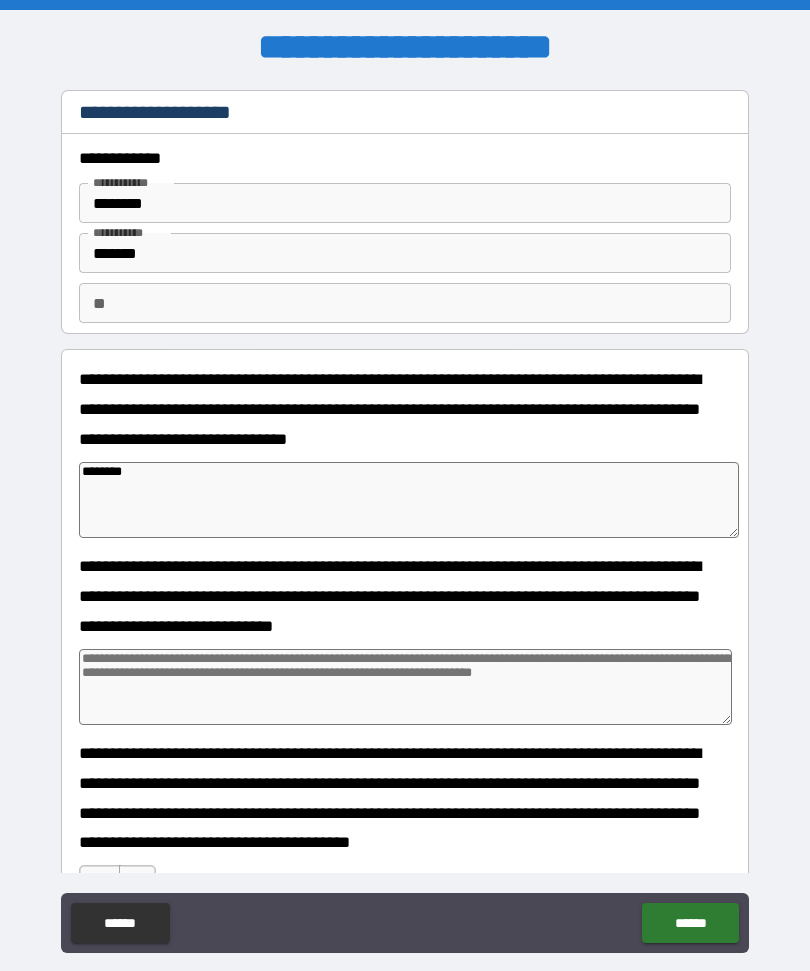 type on "*******" 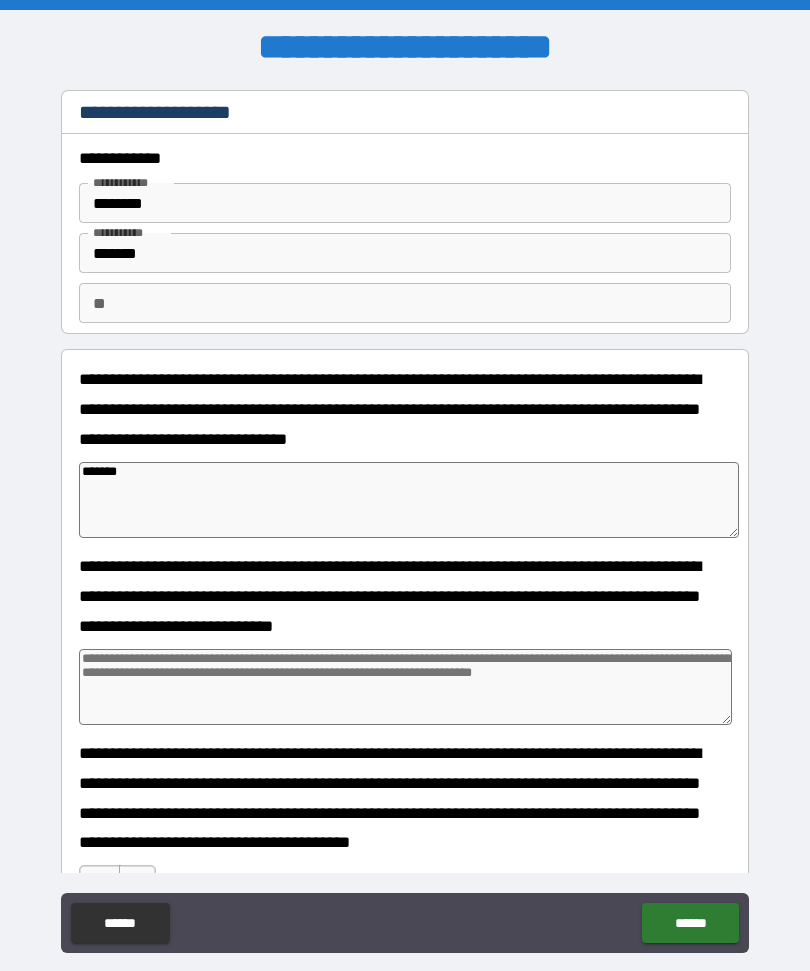 type on "******" 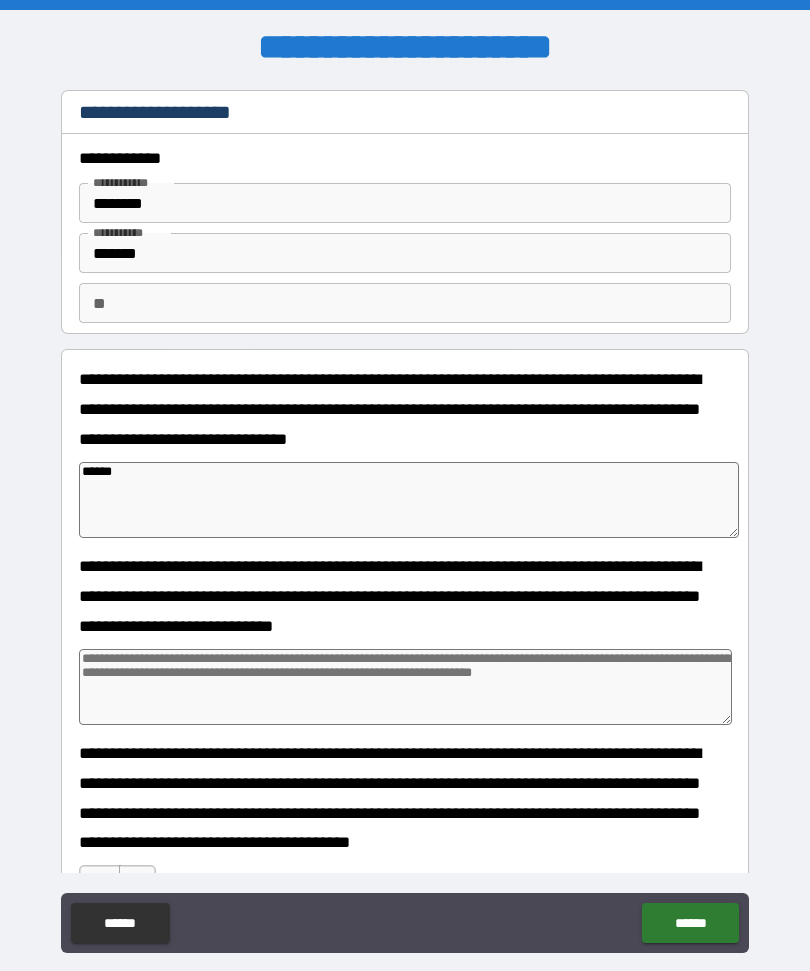 type on "*" 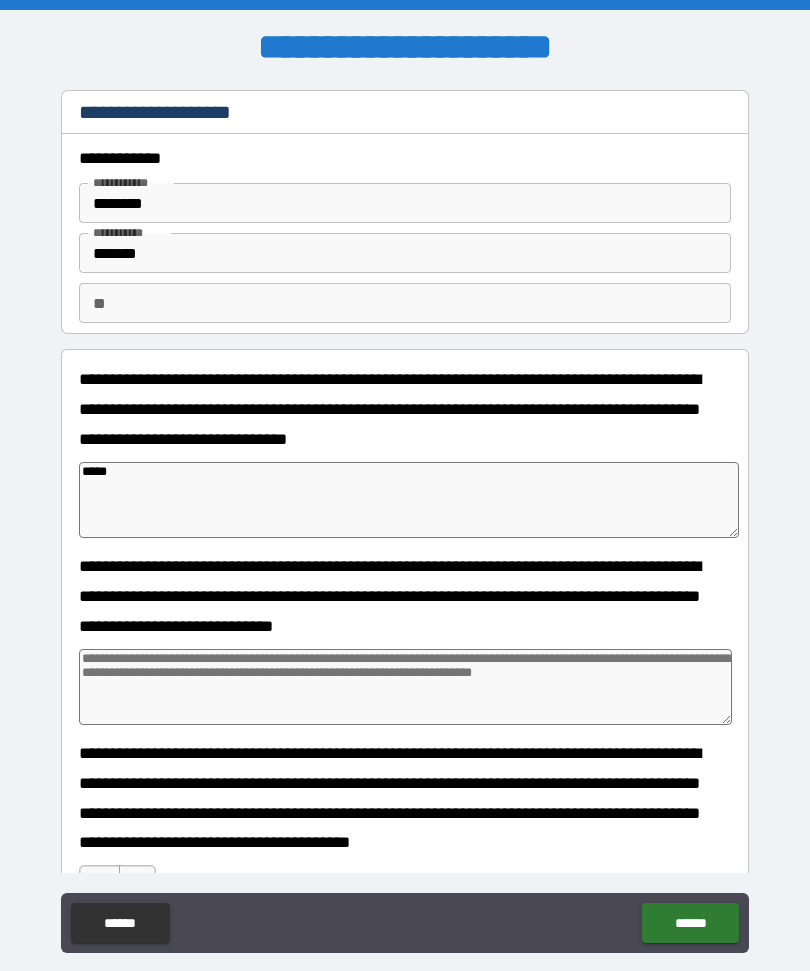 type on "****" 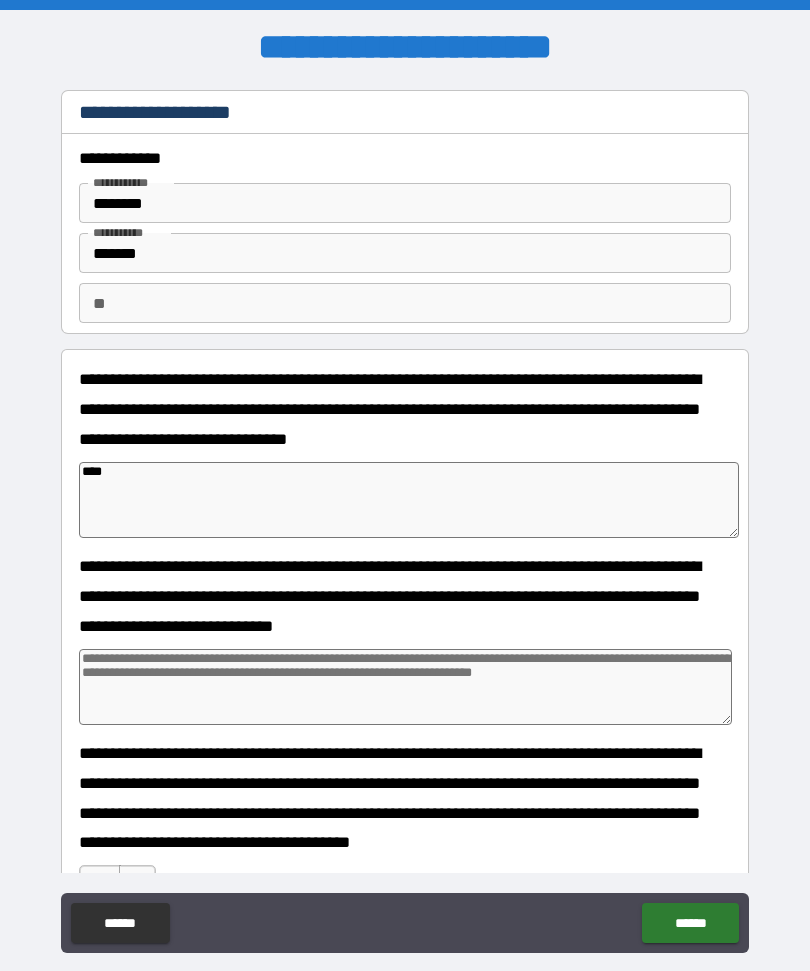 type on "***" 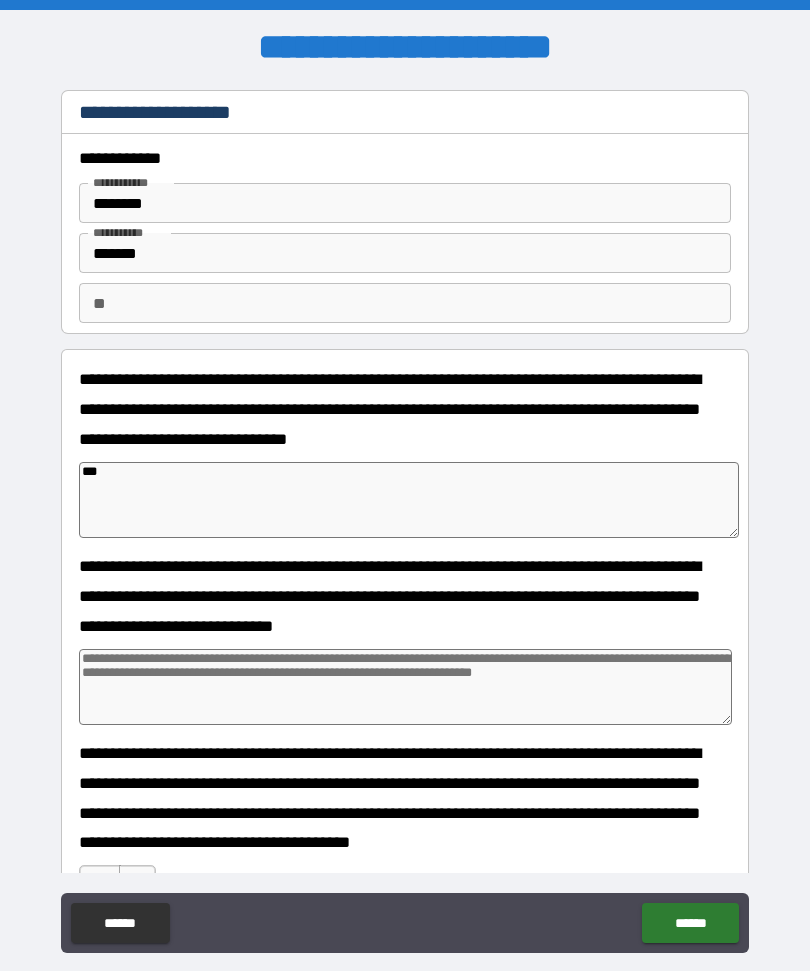 type on "**" 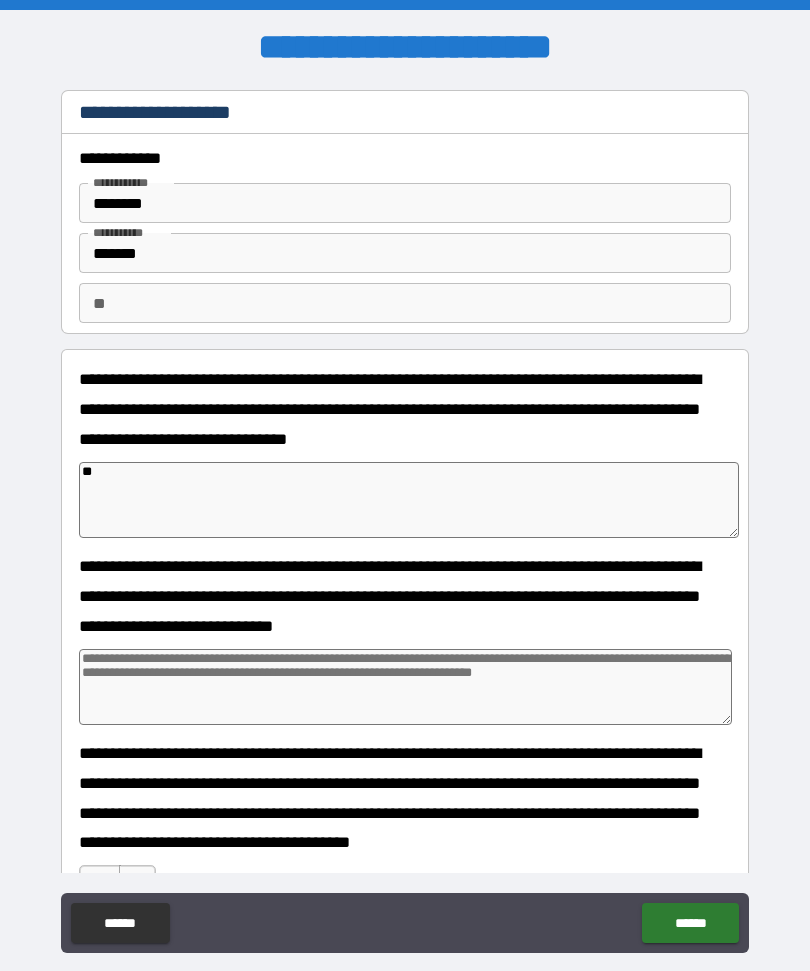 type on "*" 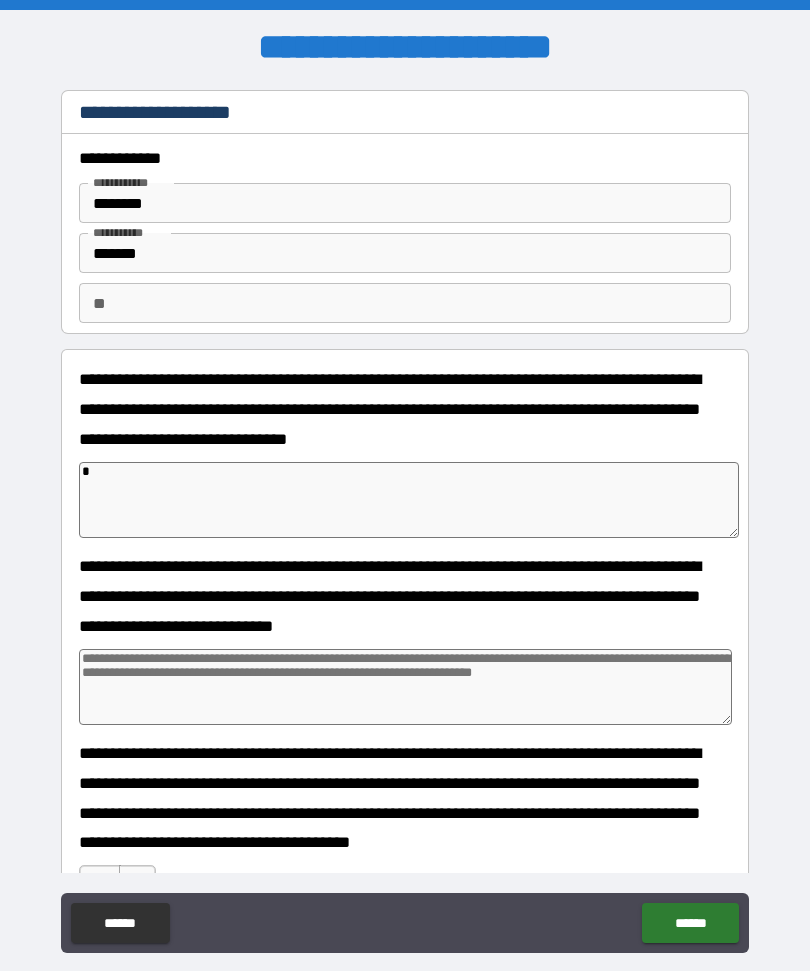 type on "*" 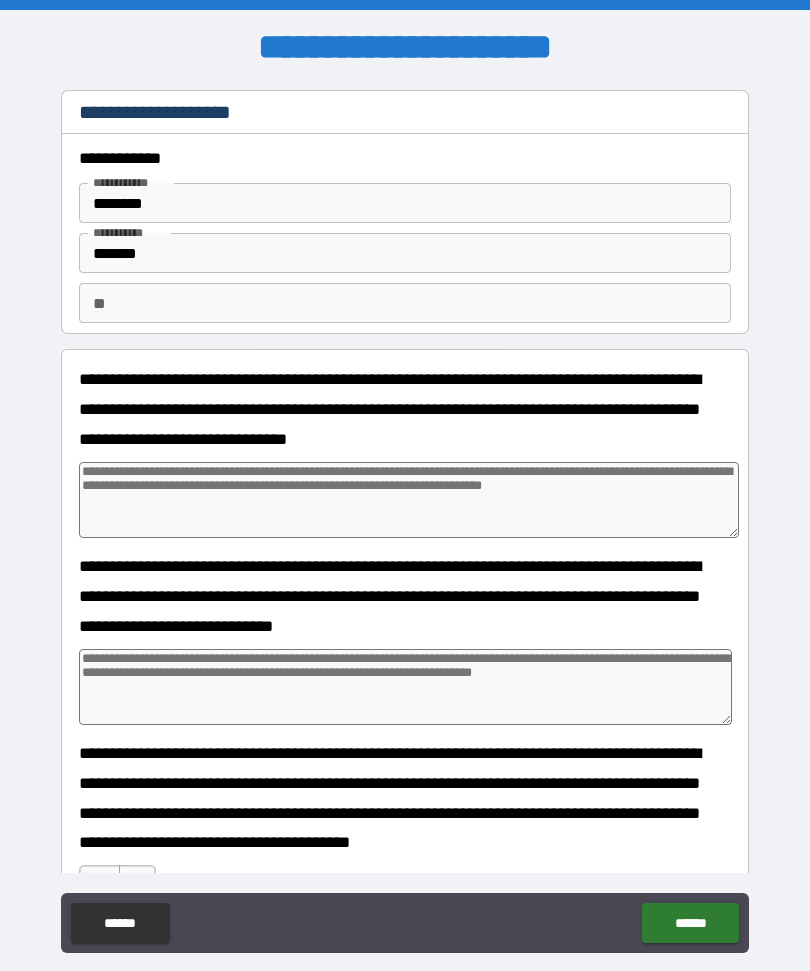 type on "*" 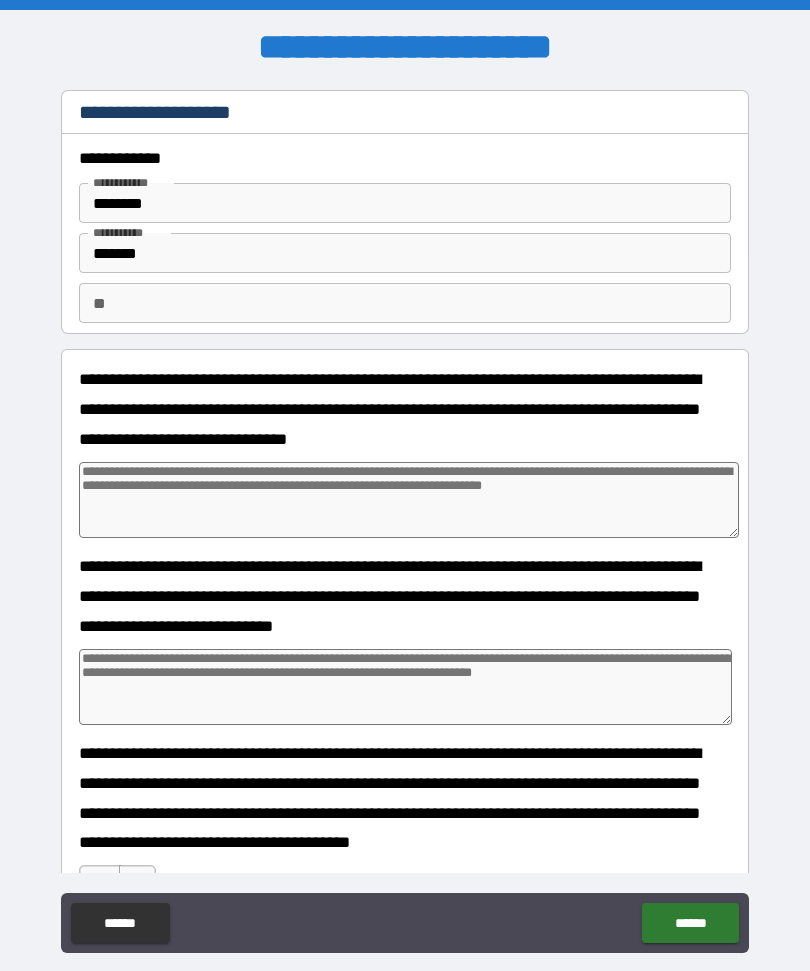 type on "*" 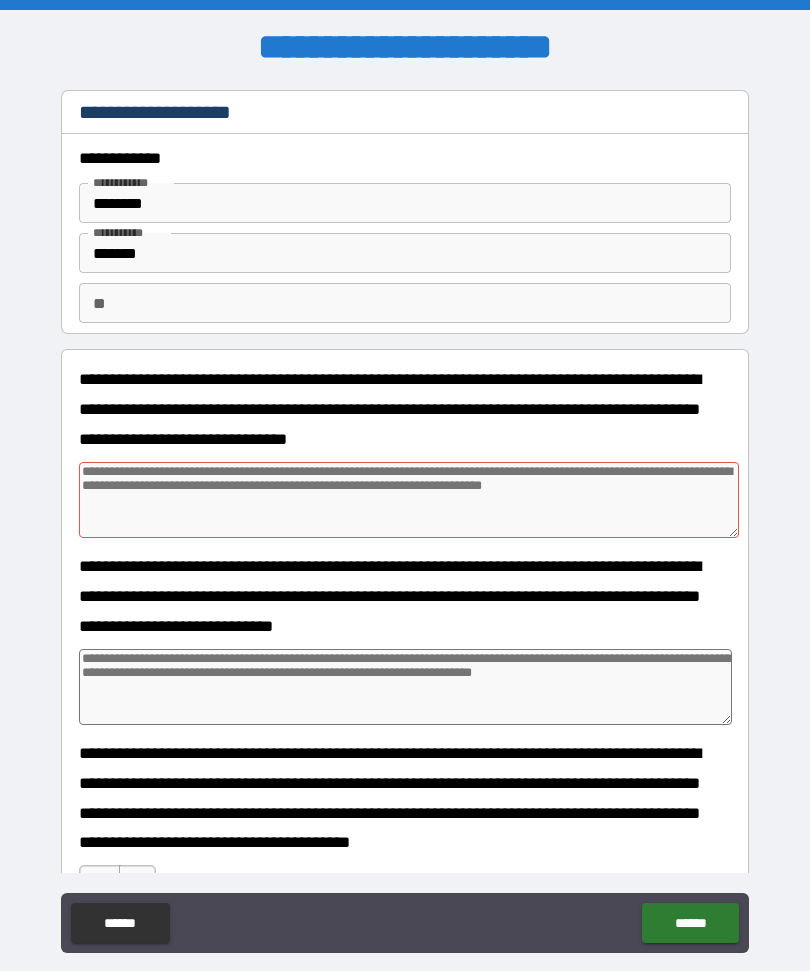 type on "*" 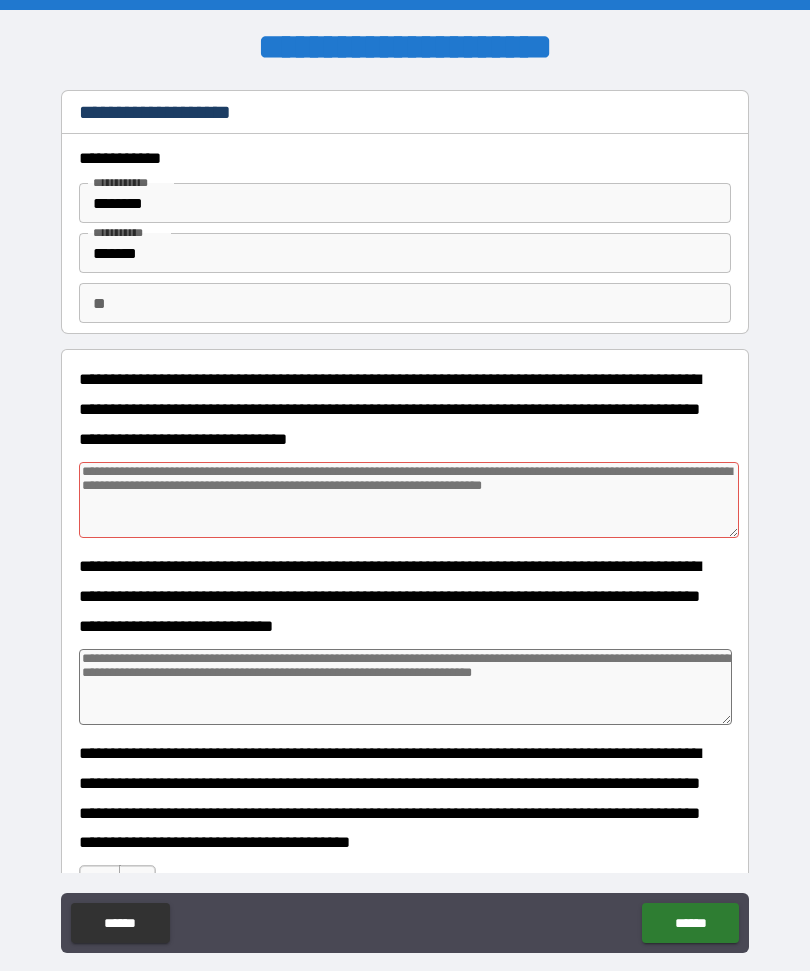 type on "*" 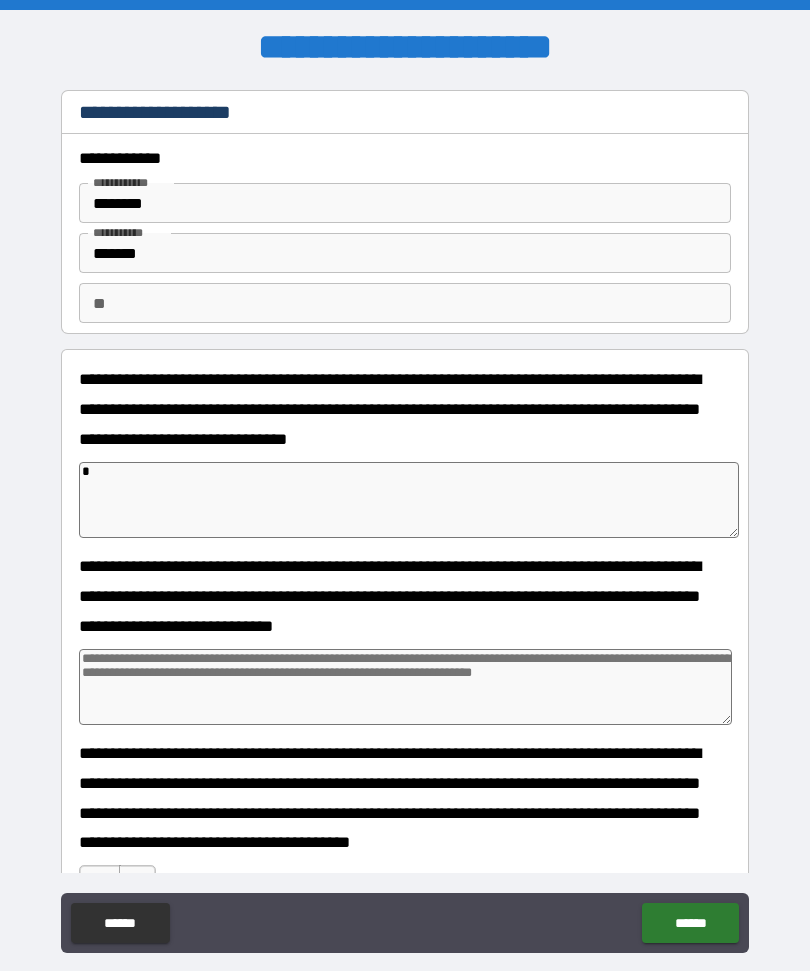 type on "*" 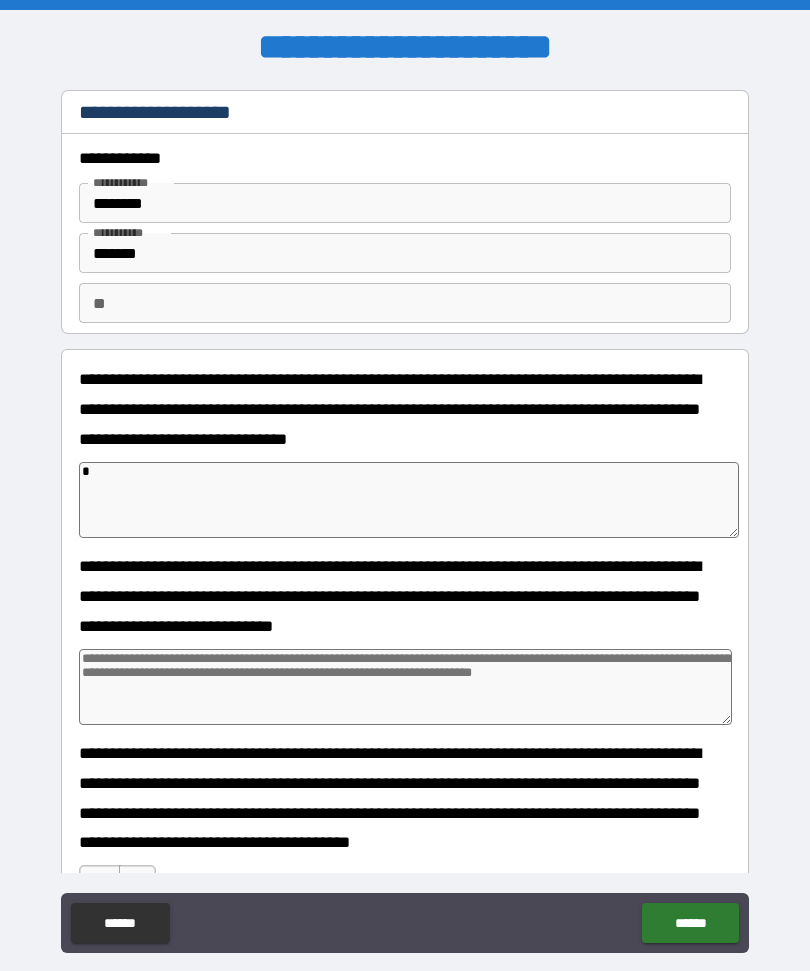 type on "*" 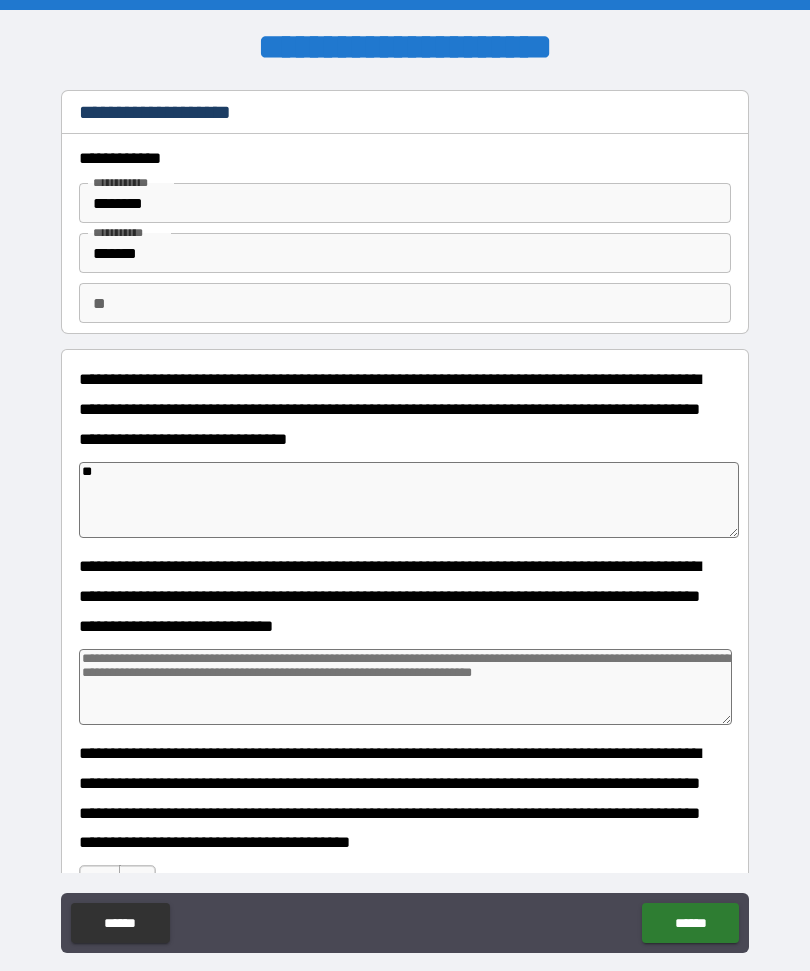 type on "*" 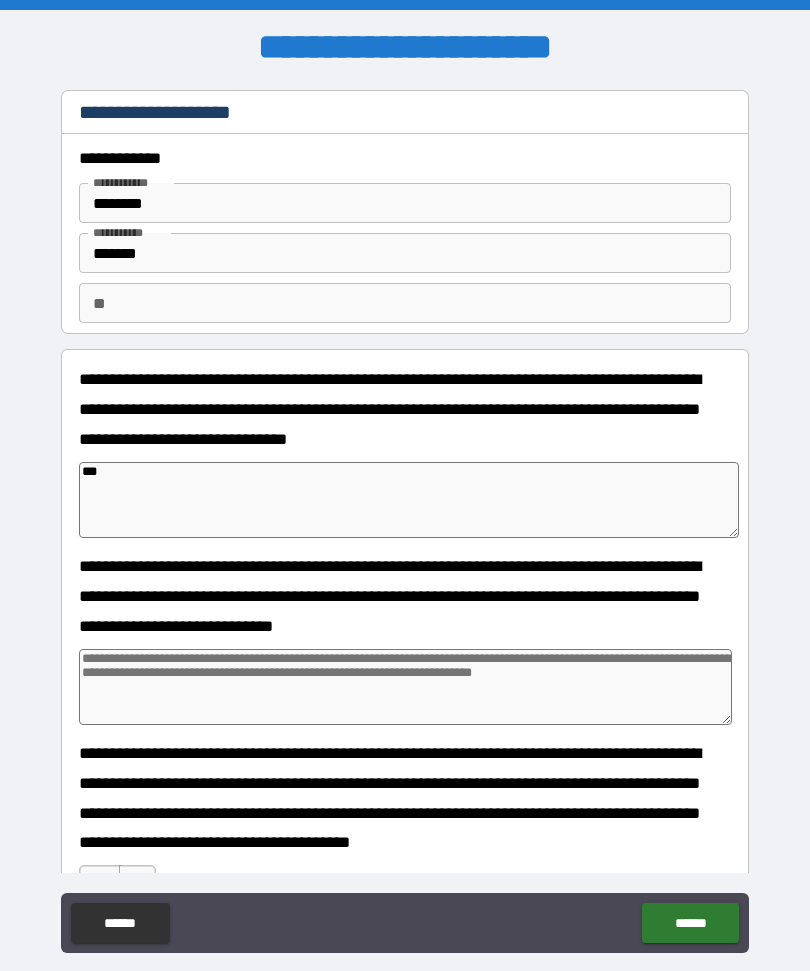 type on "*" 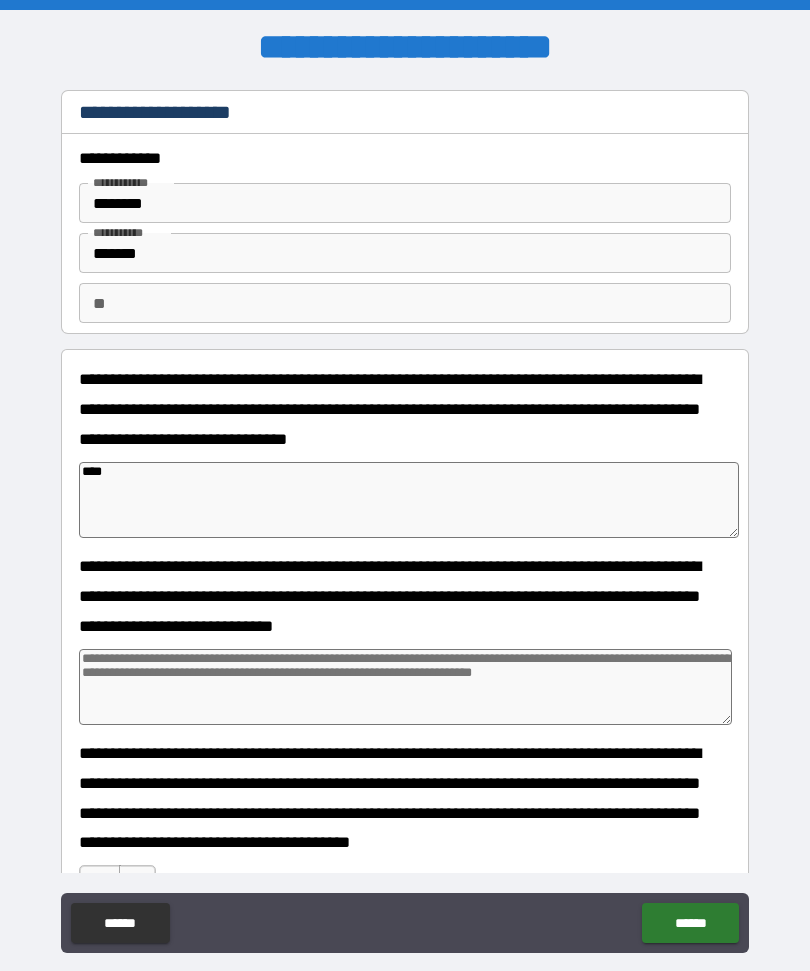 type on "*" 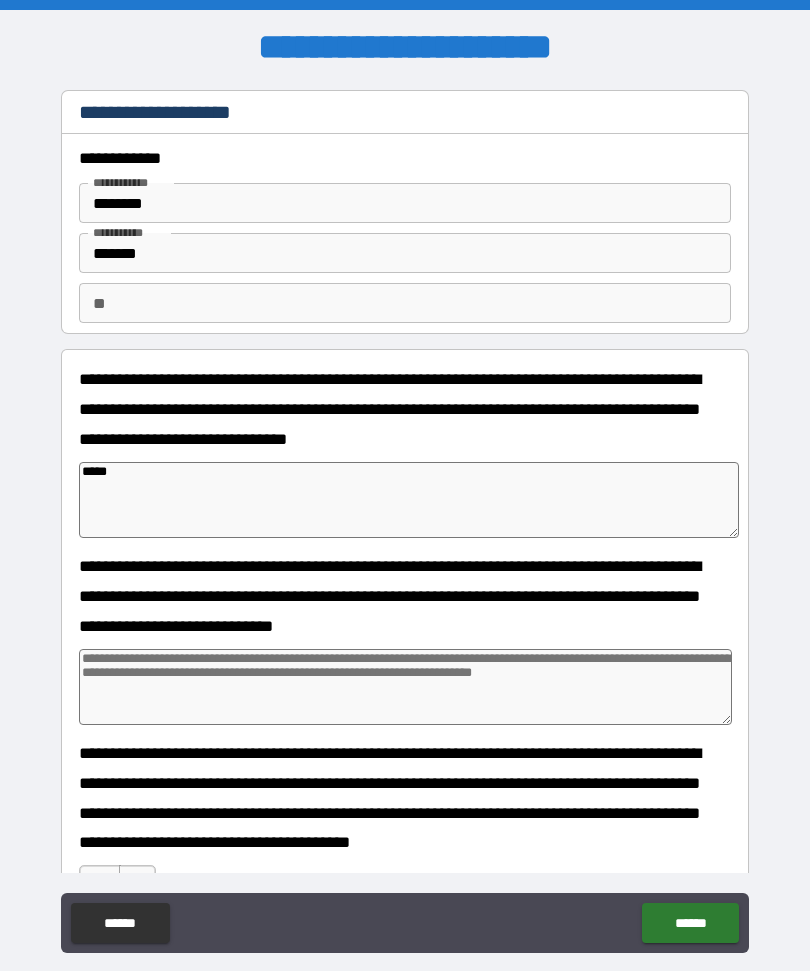 type on "*" 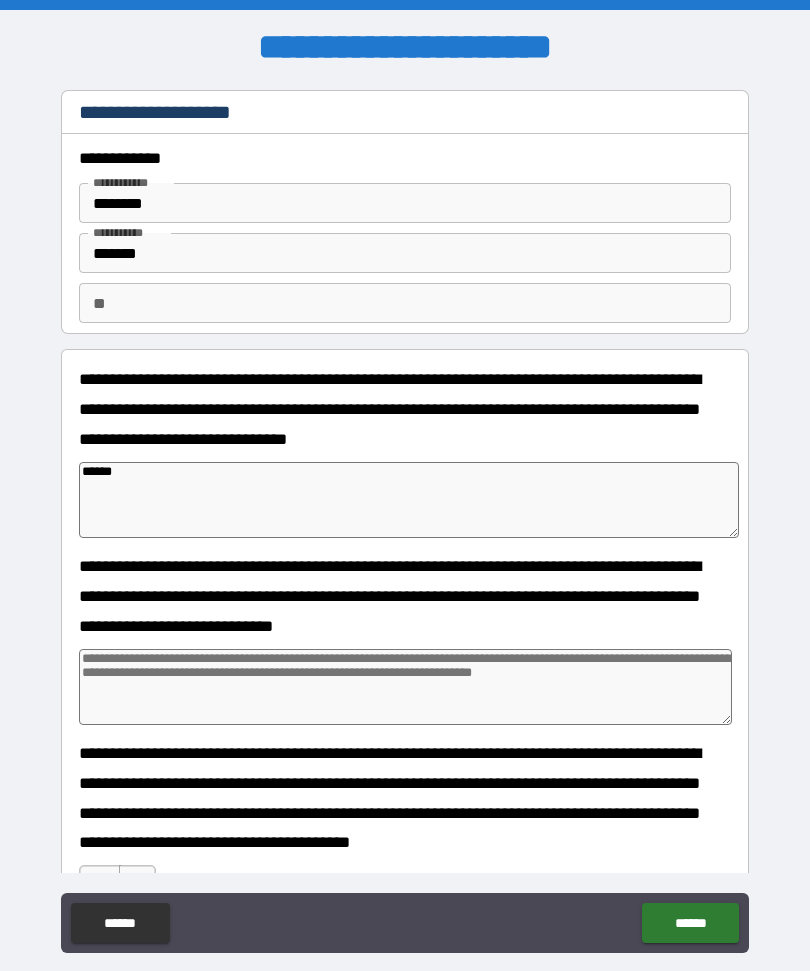 type on "*" 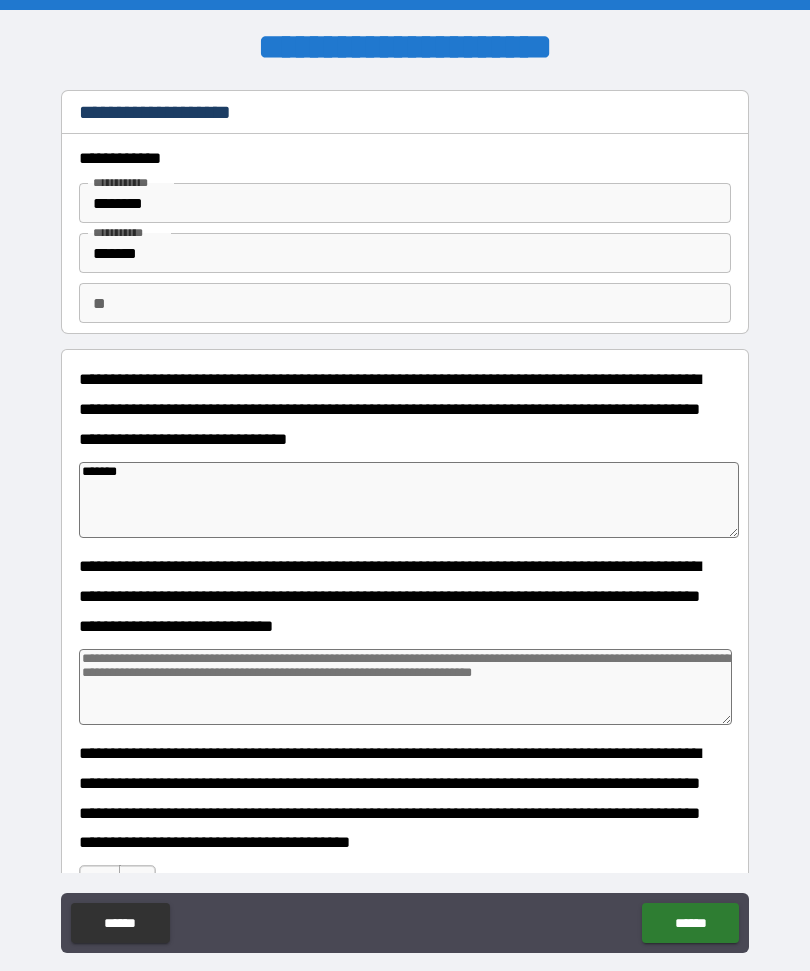 type on "*" 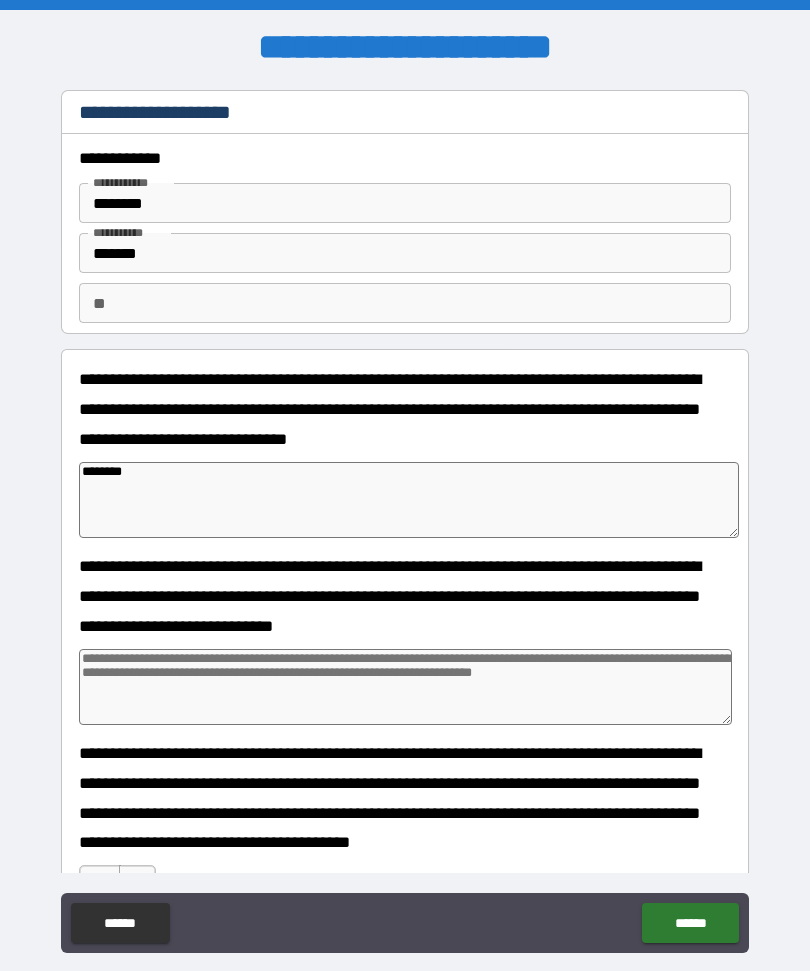 type on "*" 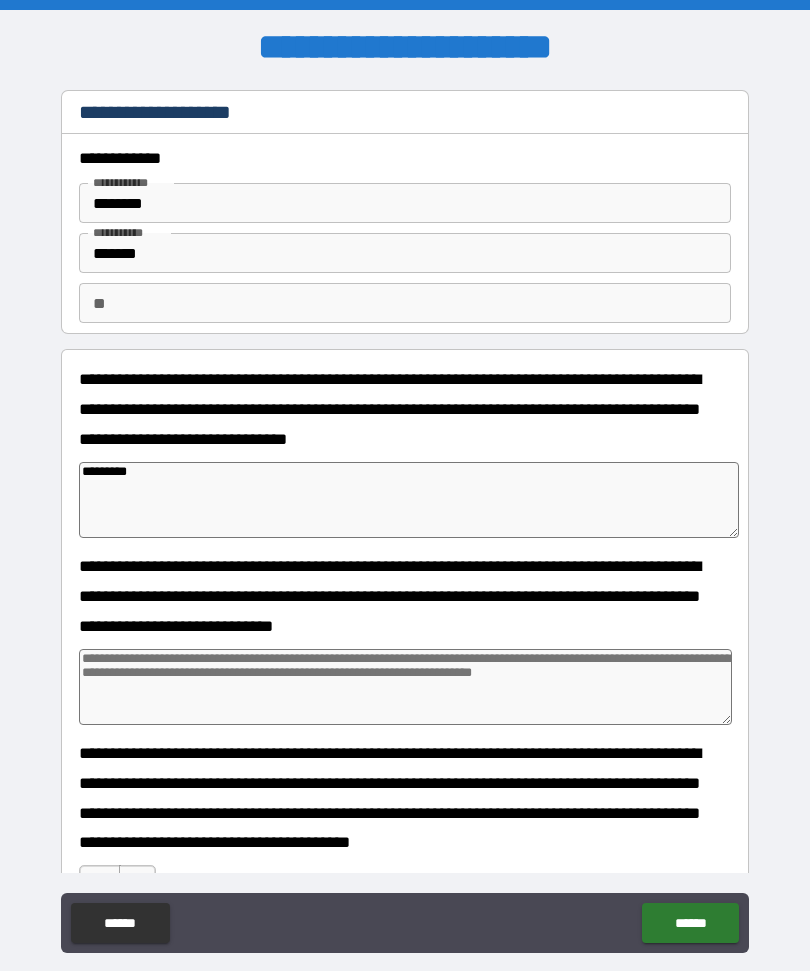 type on "*" 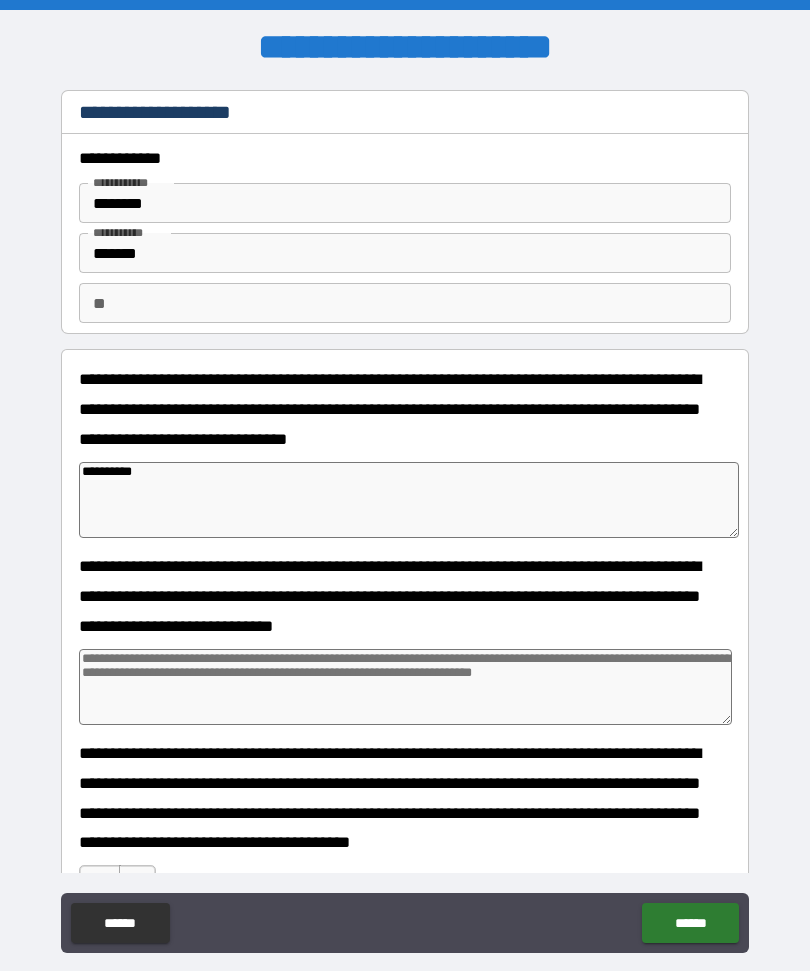 type on "*" 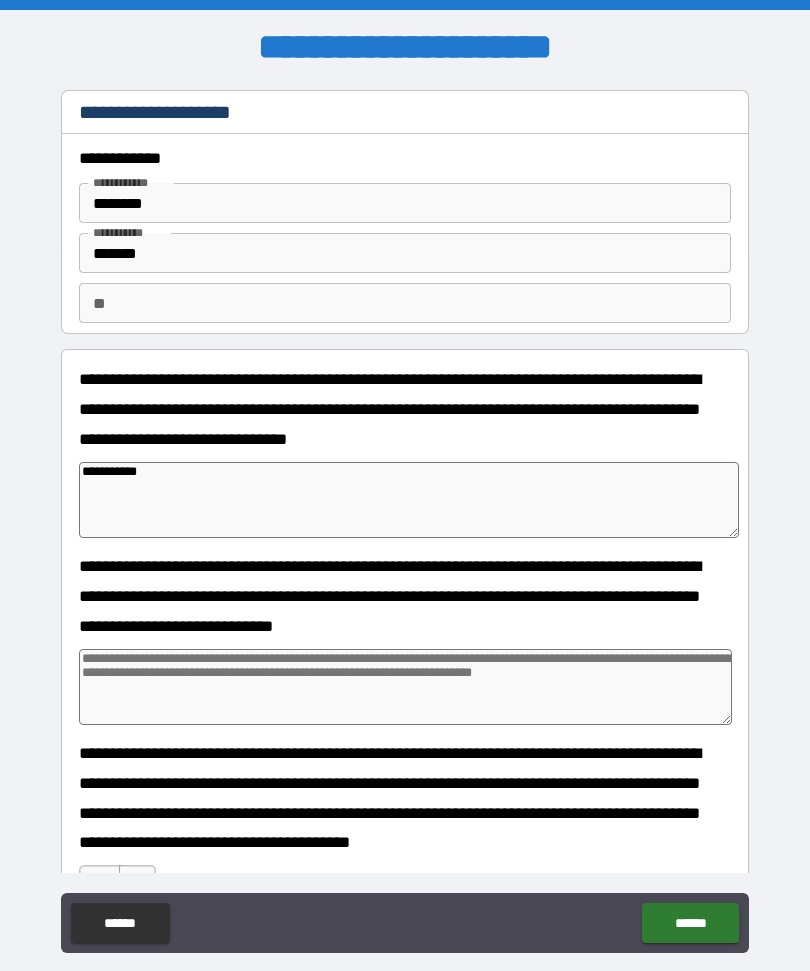type on "*" 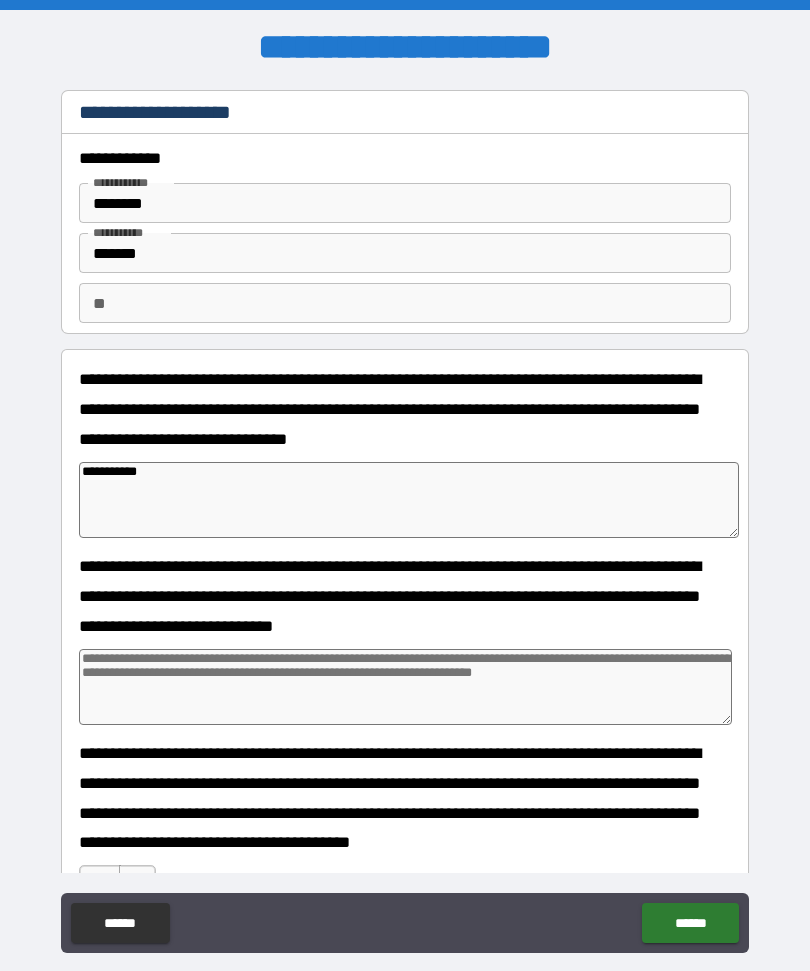 type on "**********" 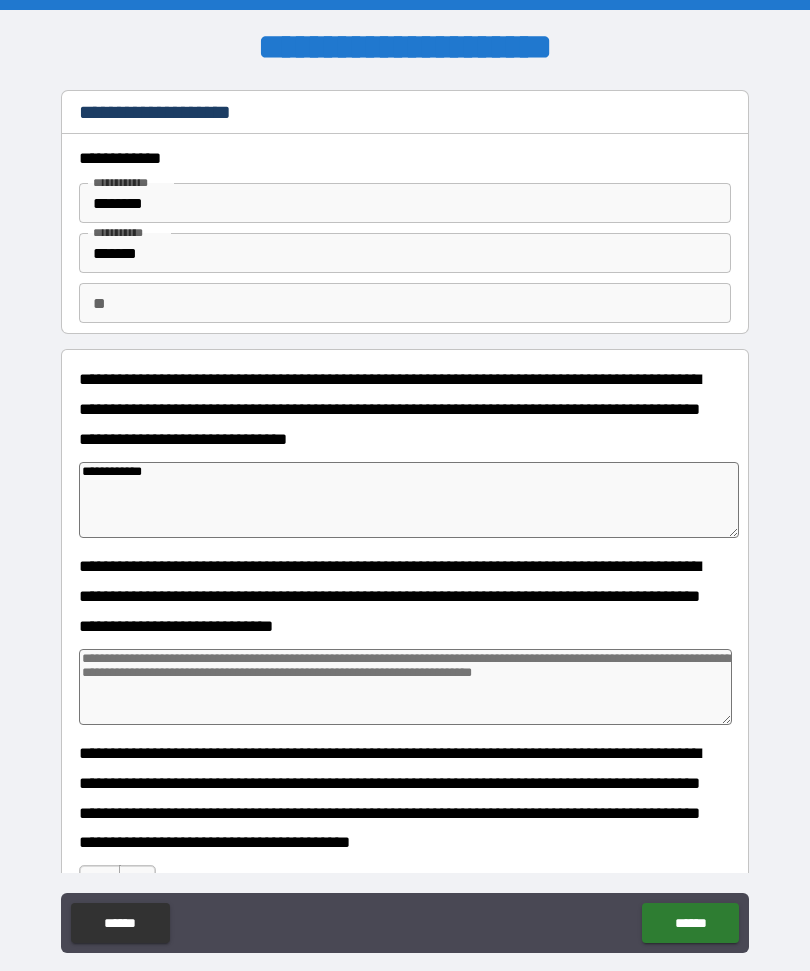type on "*" 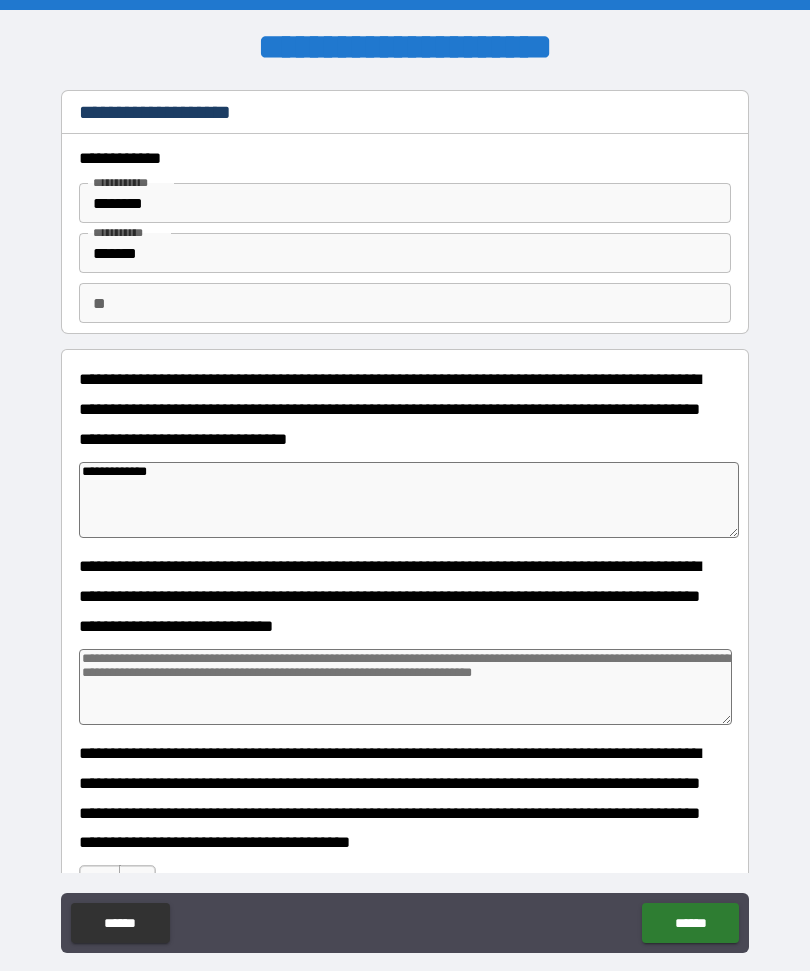 type on "*" 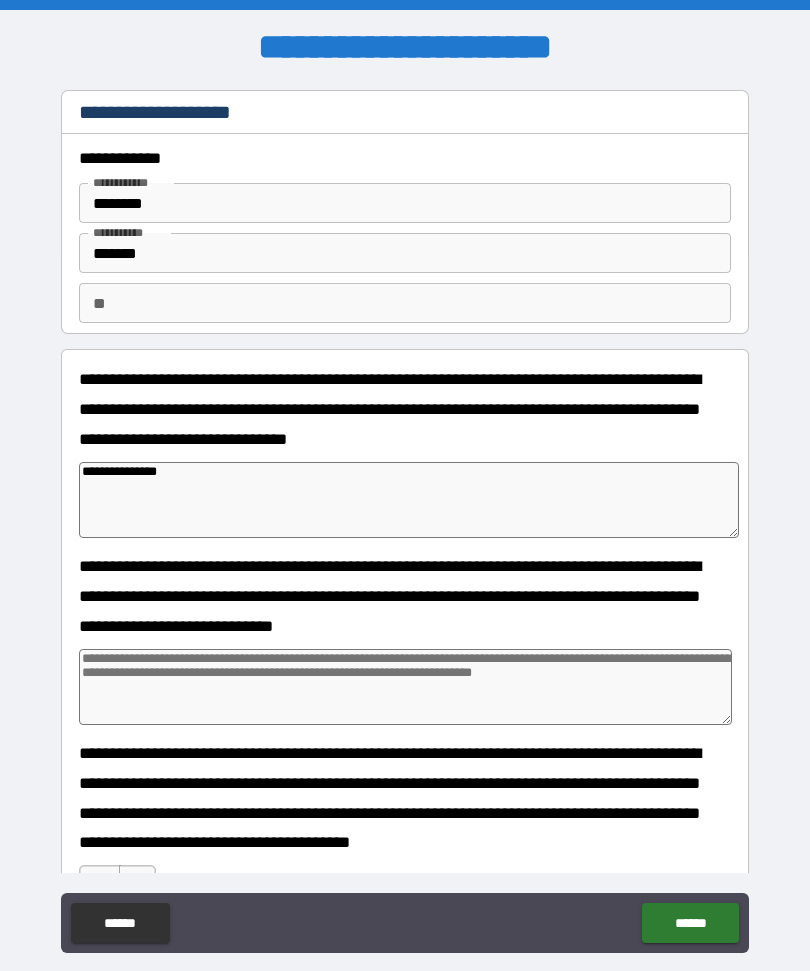 click on "**********" at bounding box center (405, 595) 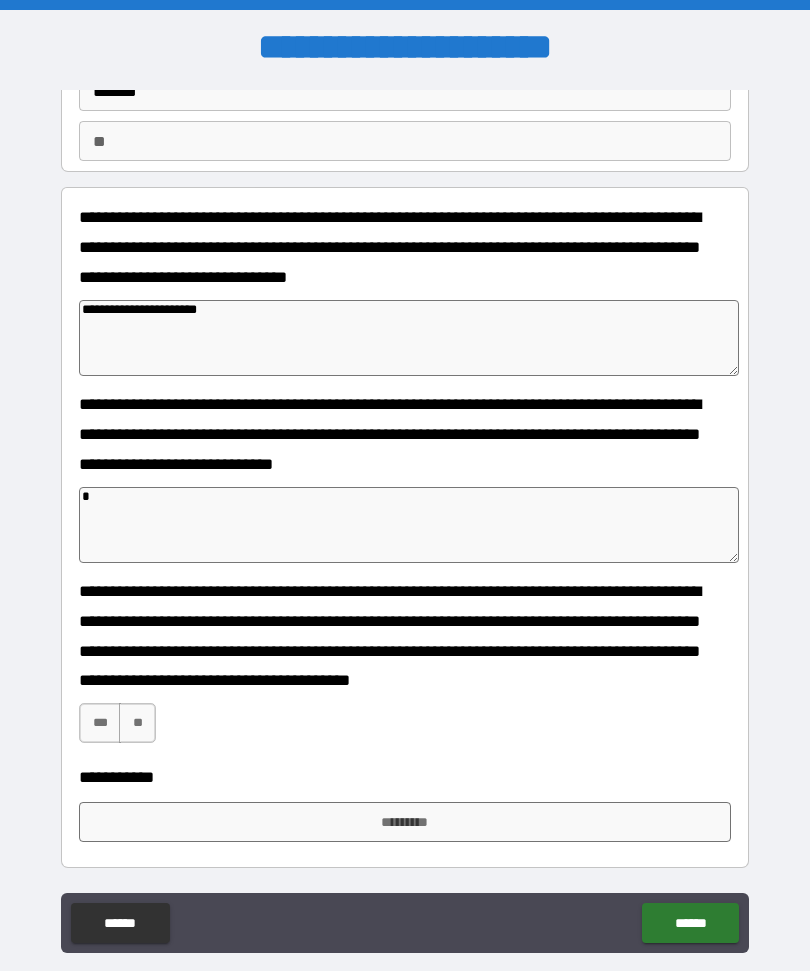 scroll, scrollTop: 162, scrollLeft: 0, axis: vertical 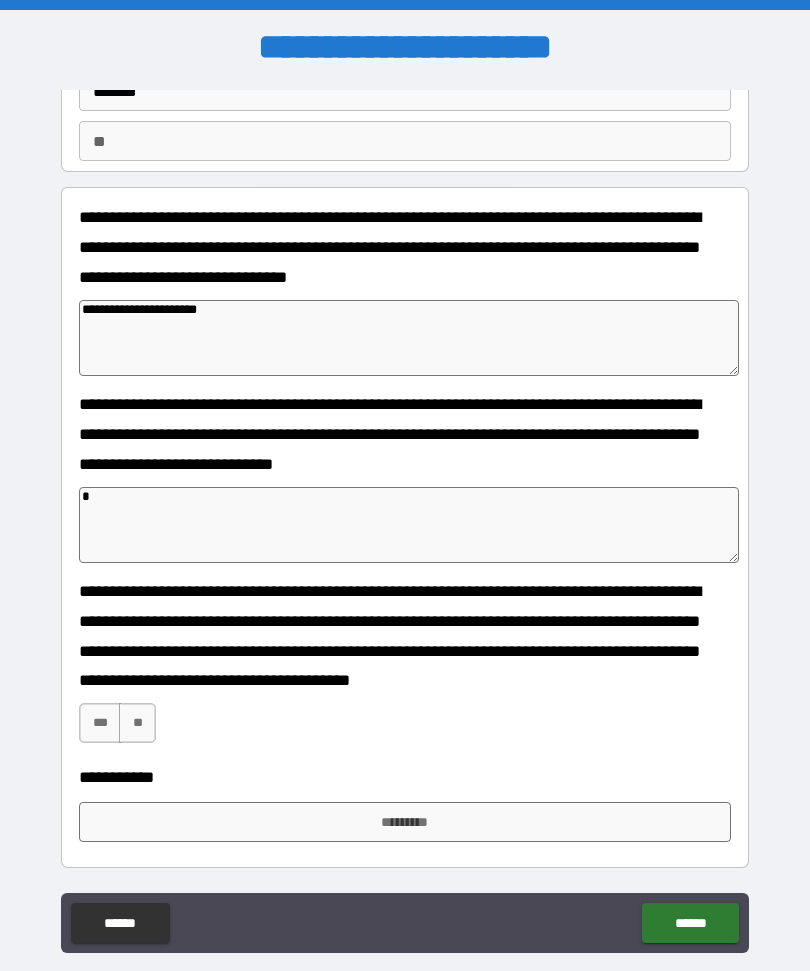 click on "**********" at bounding box center (405, 670) 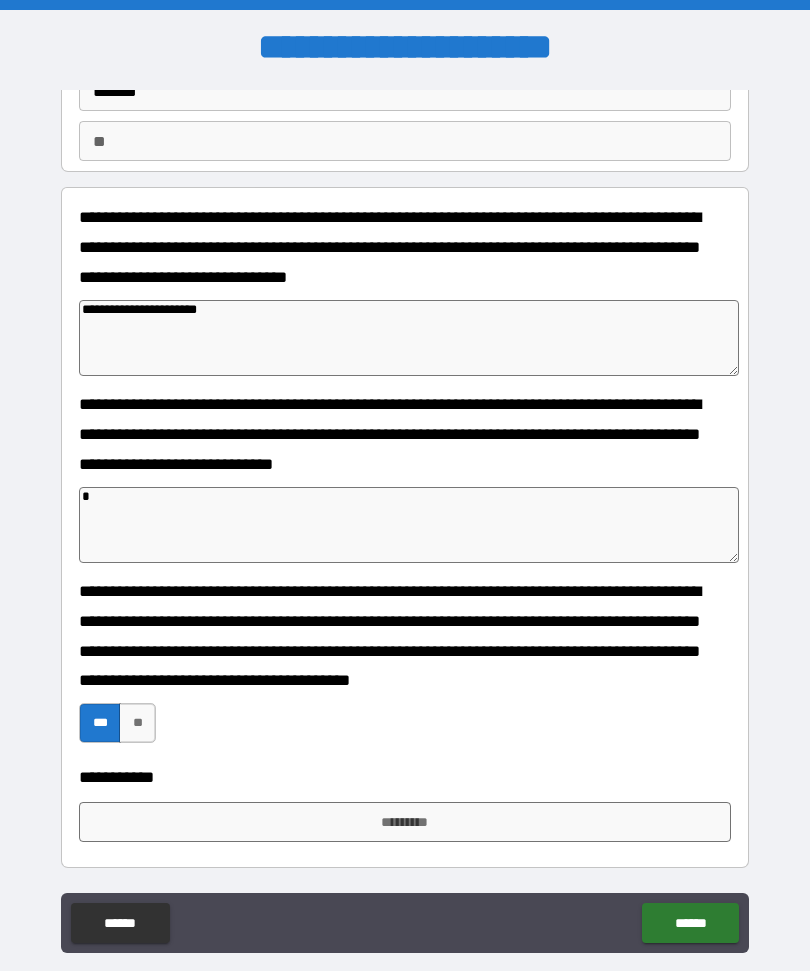 scroll, scrollTop: 162, scrollLeft: 0, axis: vertical 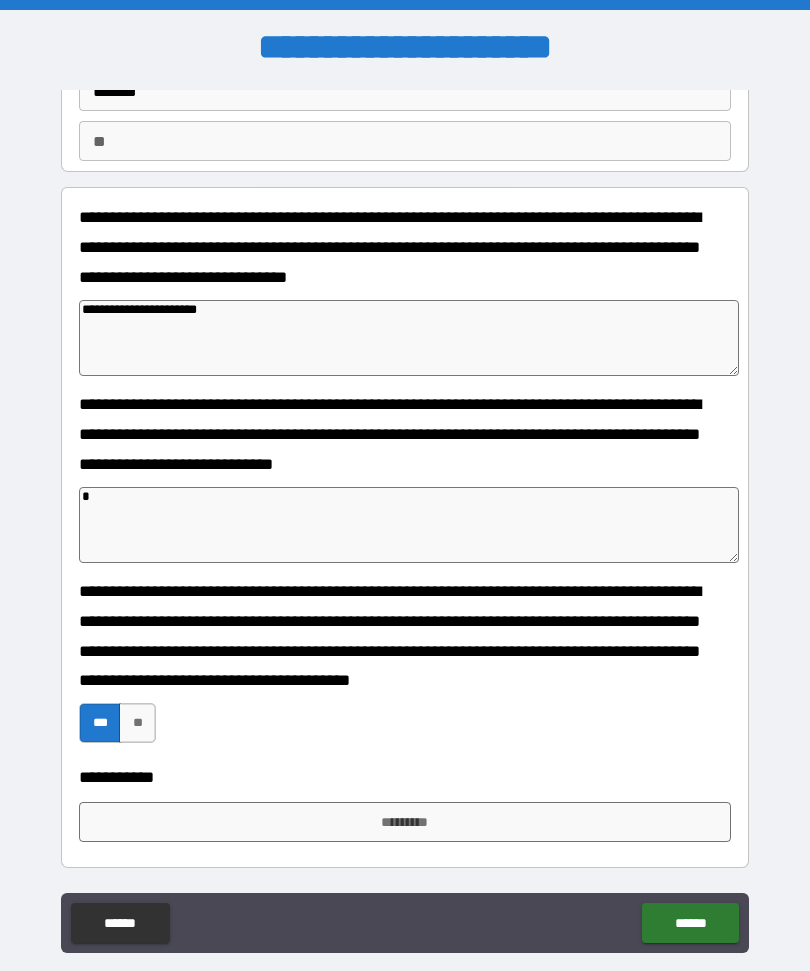 click on "*********" at bounding box center [405, 822] 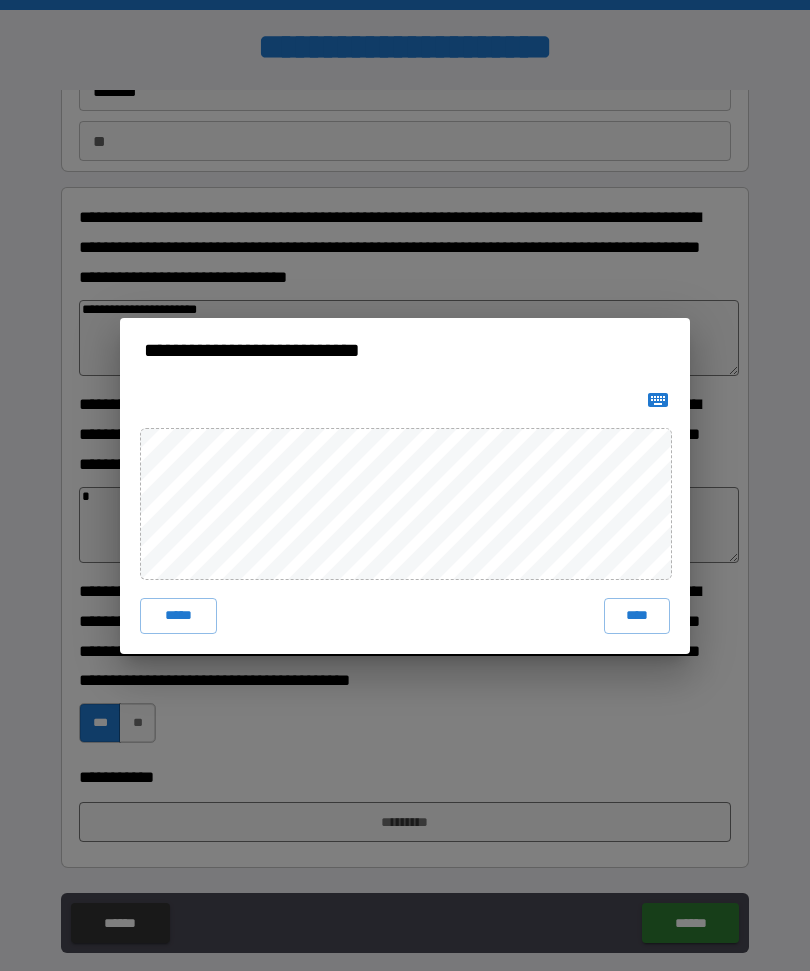 click on "****" at bounding box center (637, 616) 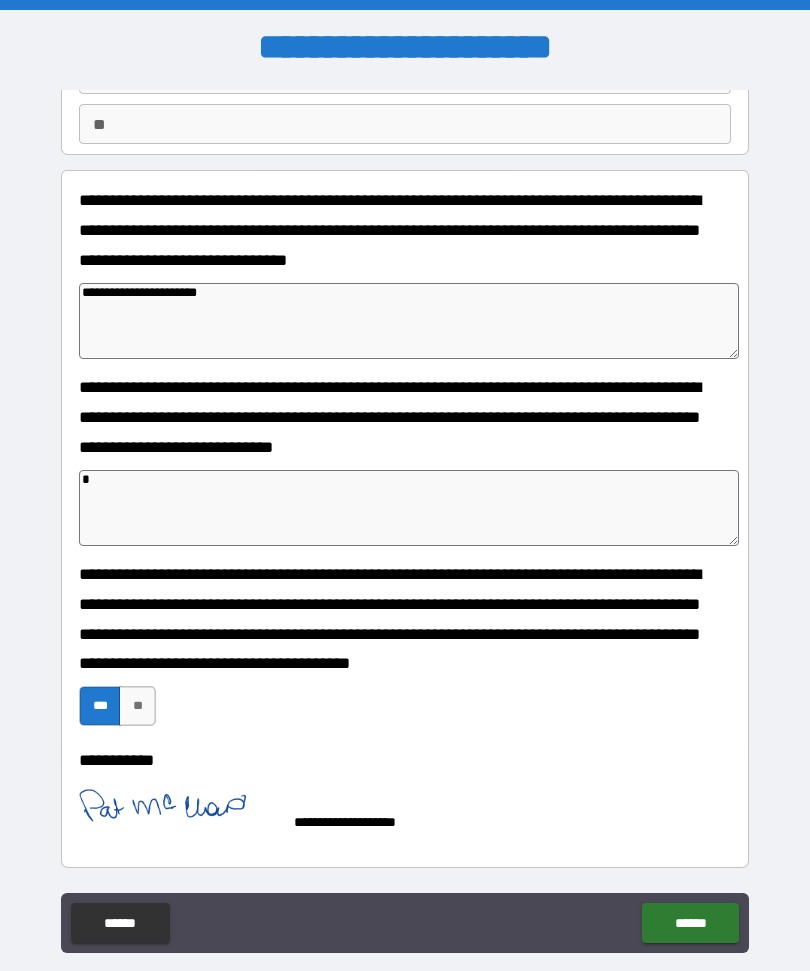 scroll, scrollTop: 179, scrollLeft: 0, axis: vertical 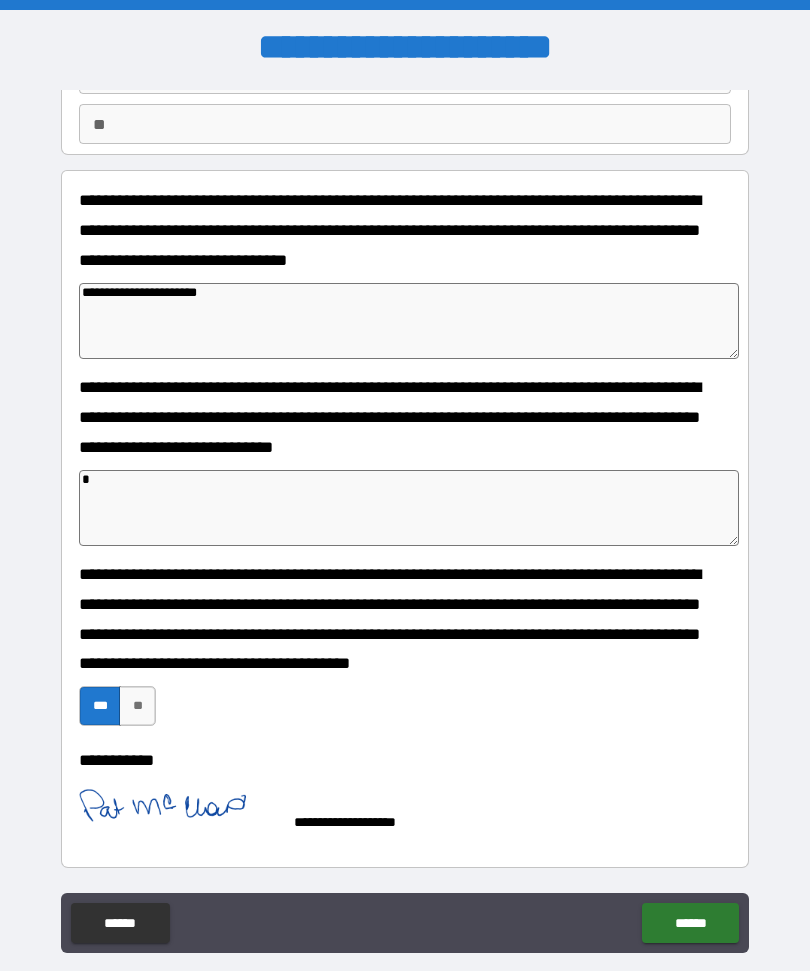 click on "******" at bounding box center [690, 923] 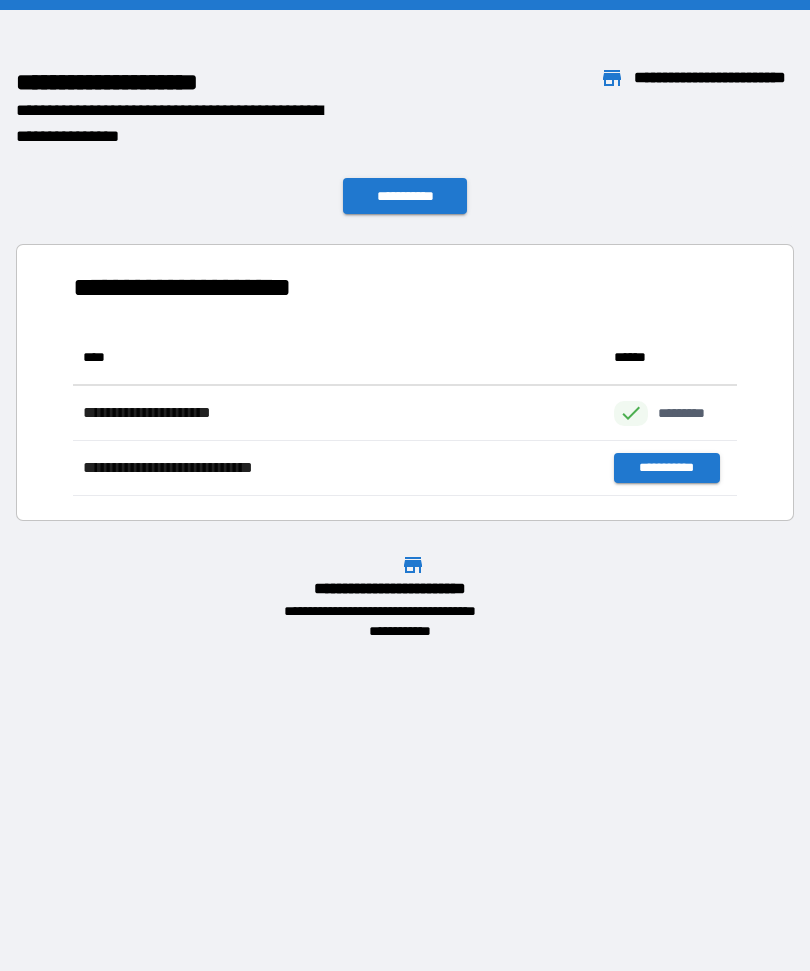 scroll, scrollTop: 1, scrollLeft: 1, axis: both 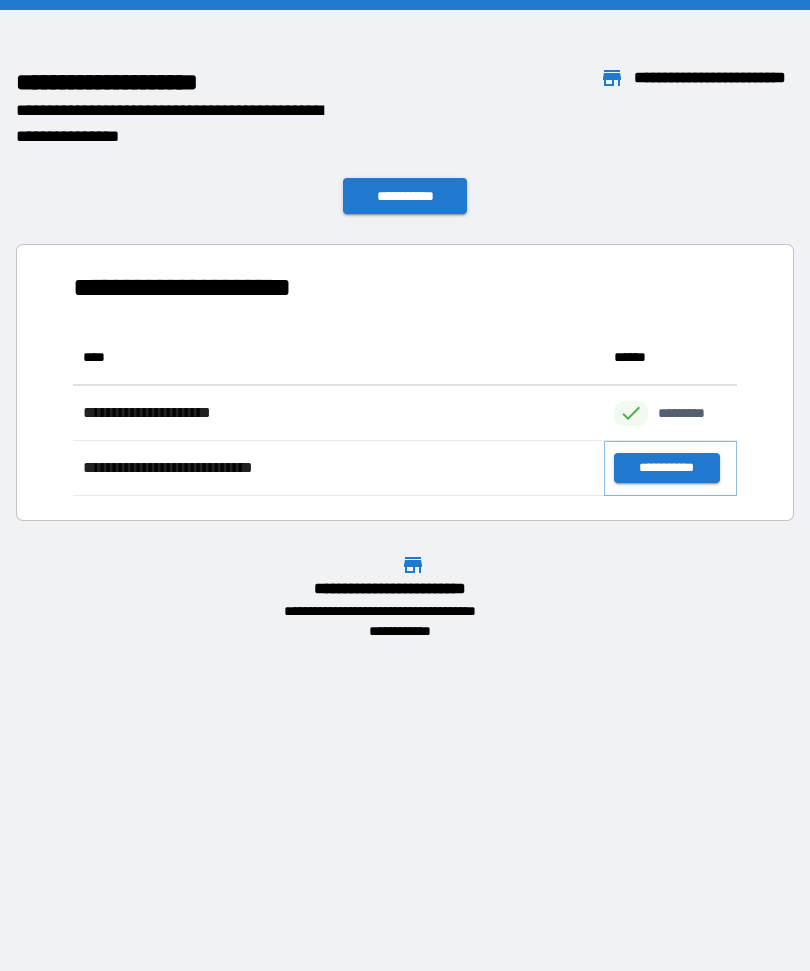 click on "**********" at bounding box center [666, 468] 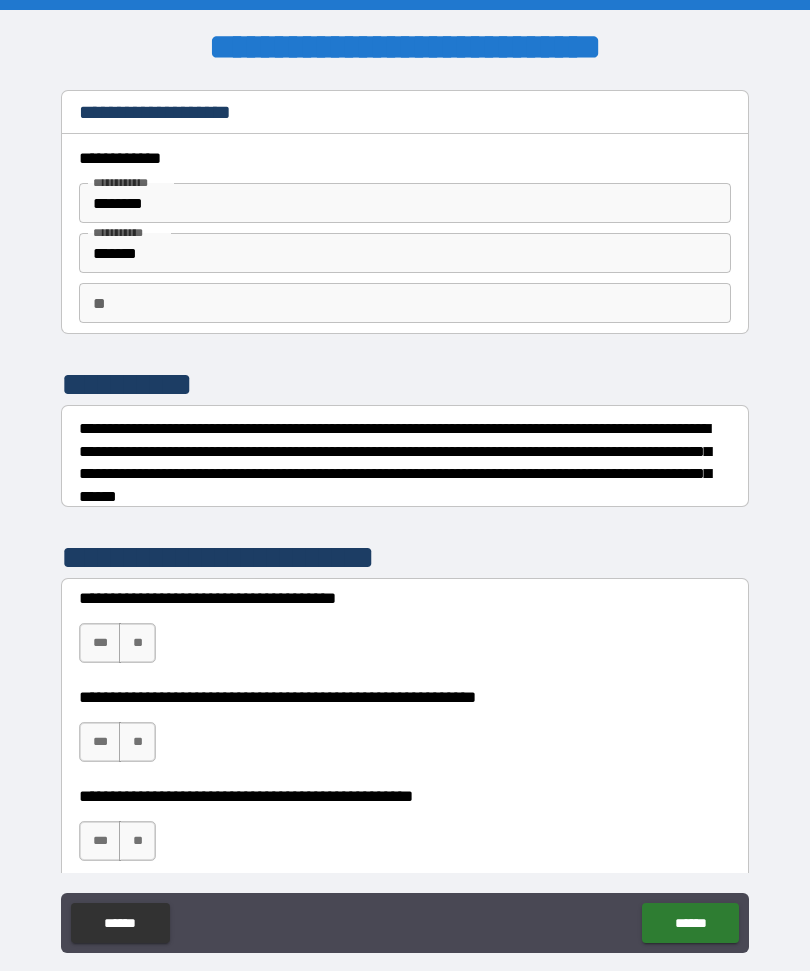 click on "**" at bounding box center [137, 643] 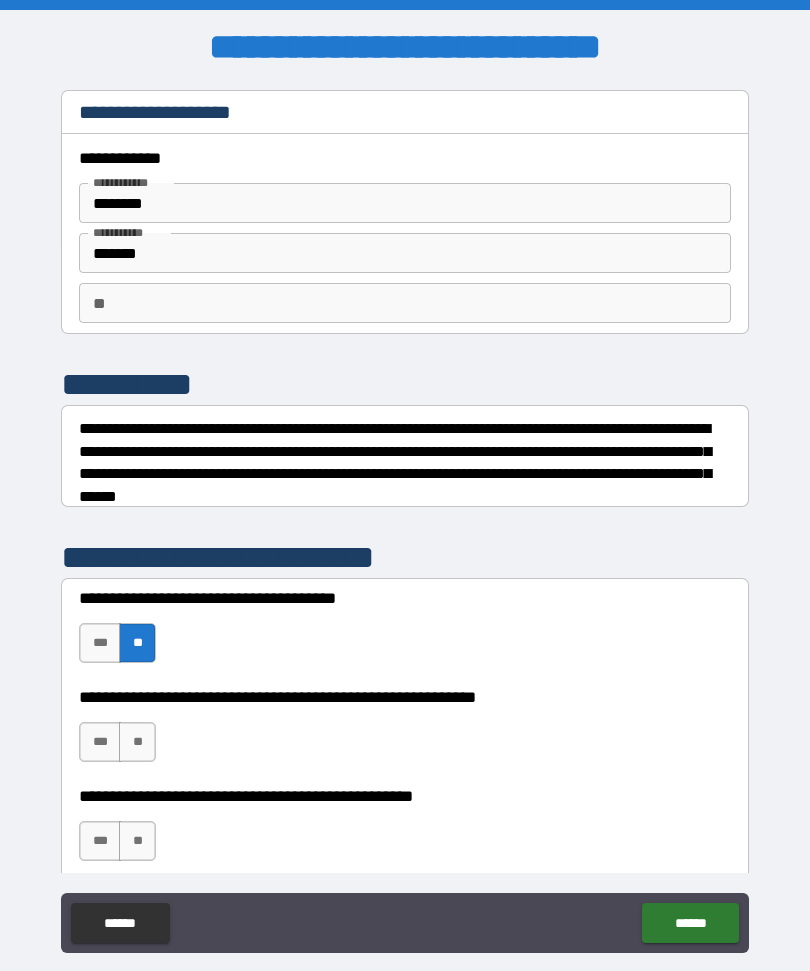 click on "**" at bounding box center [137, 742] 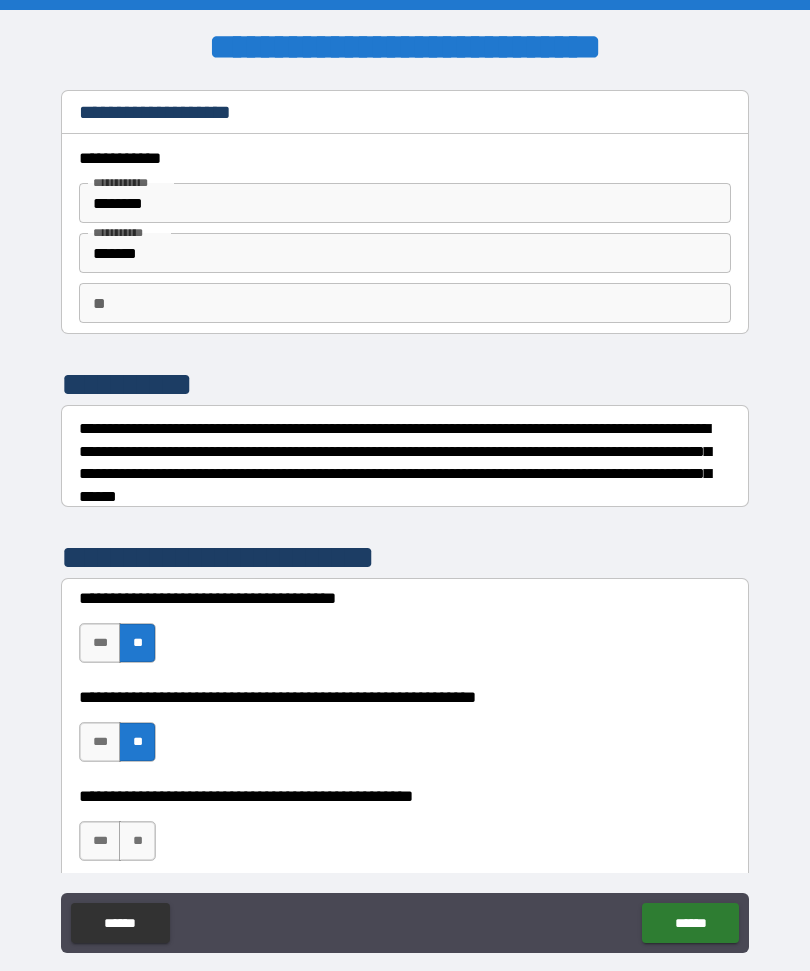 click on "**" at bounding box center [137, 841] 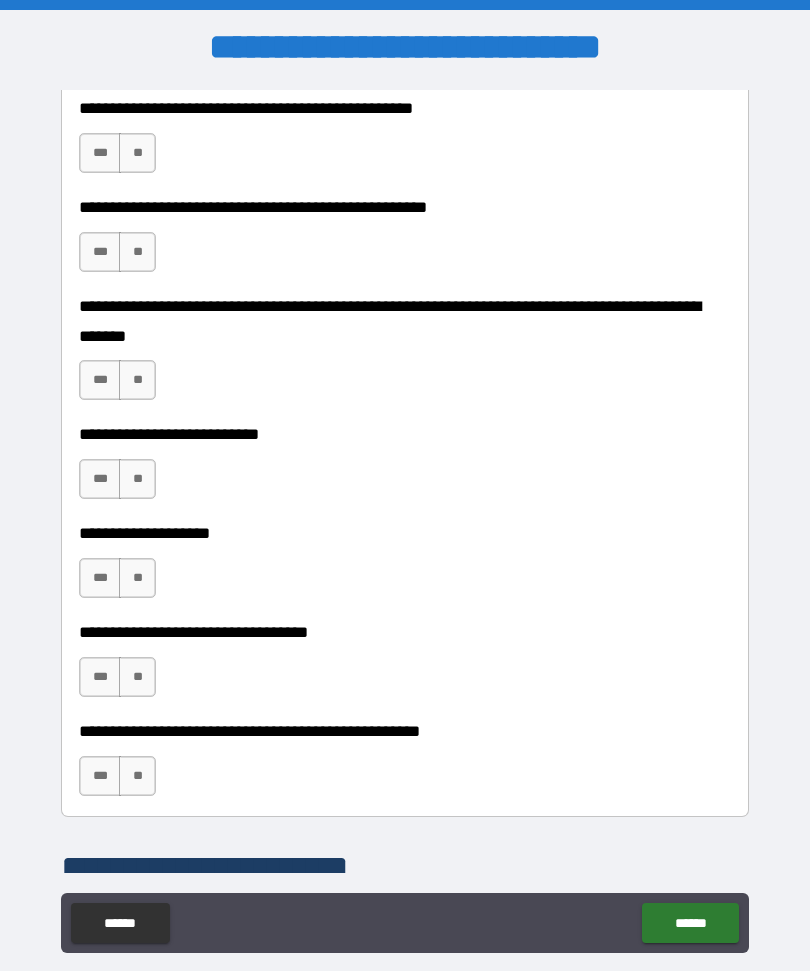 scroll, scrollTop: 788, scrollLeft: 0, axis: vertical 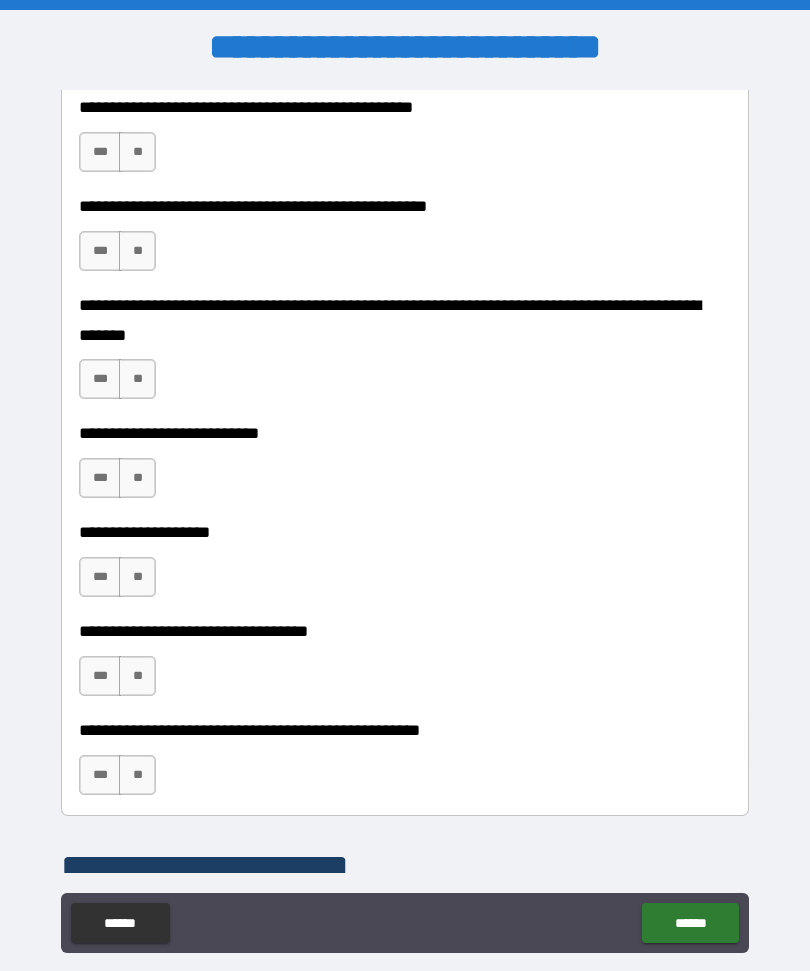 click on "***" at bounding box center [100, 152] 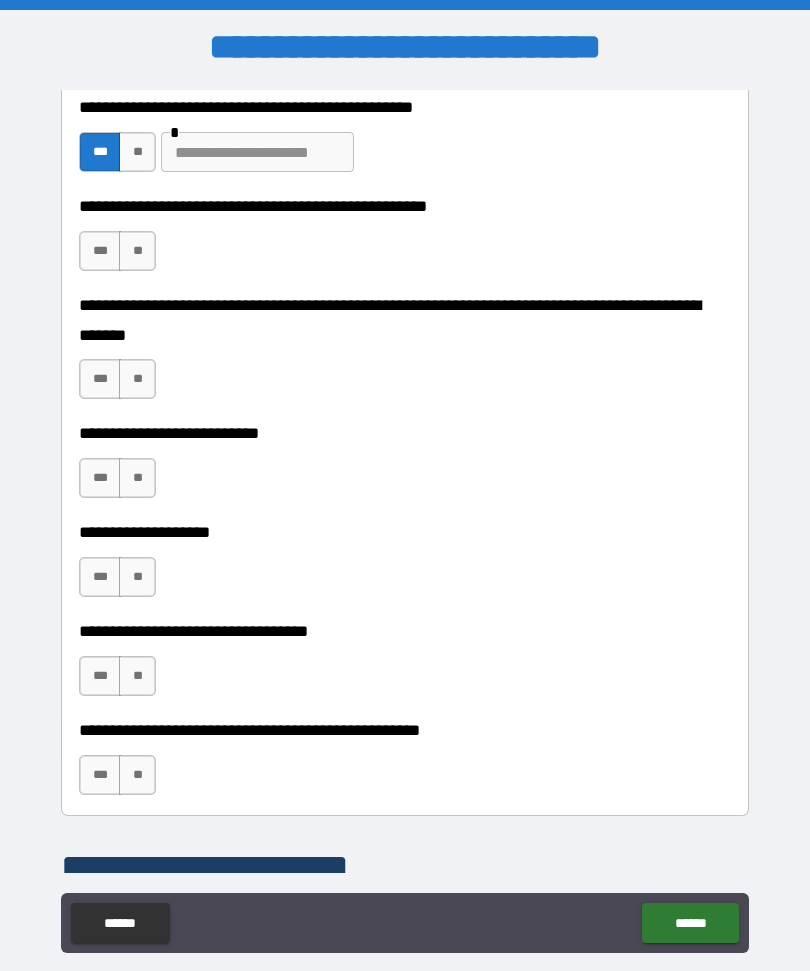 click on "**" at bounding box center [137, 251] 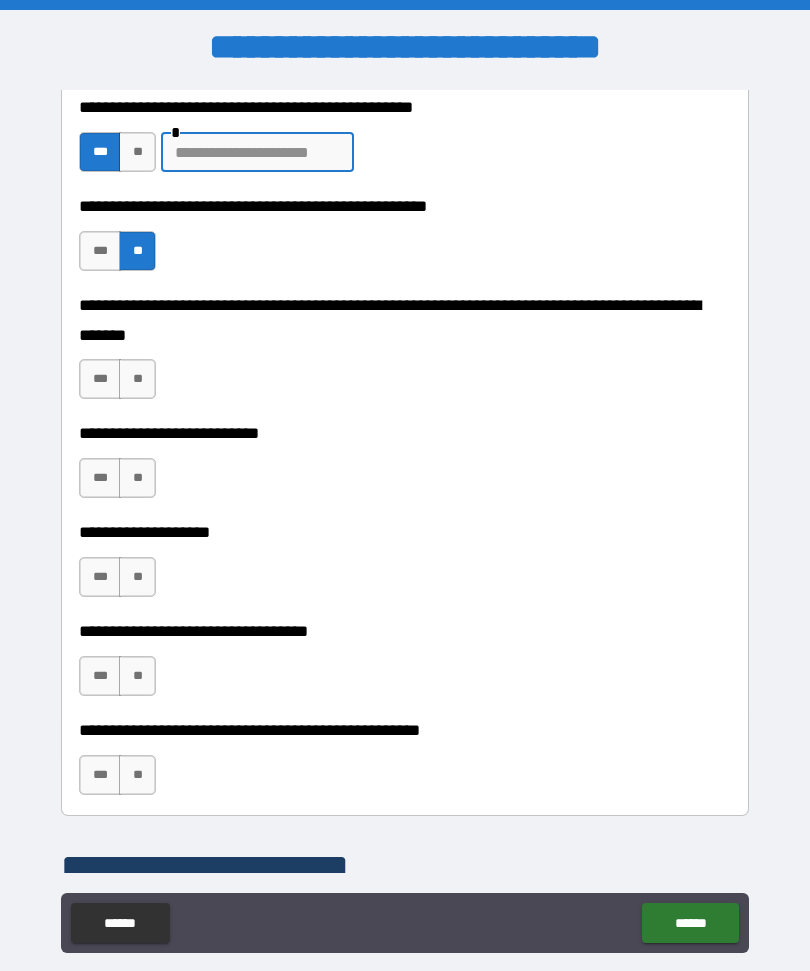 click on "**" at bounding box center (137, 379) 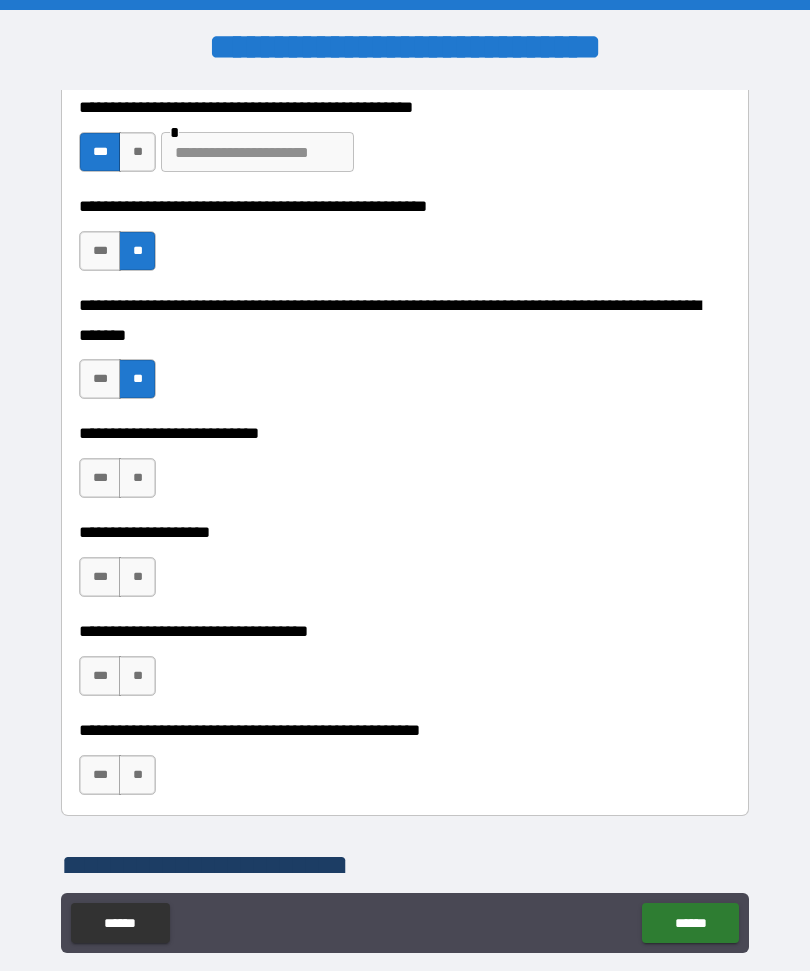 click on "**" at bounding box center [137, 478] 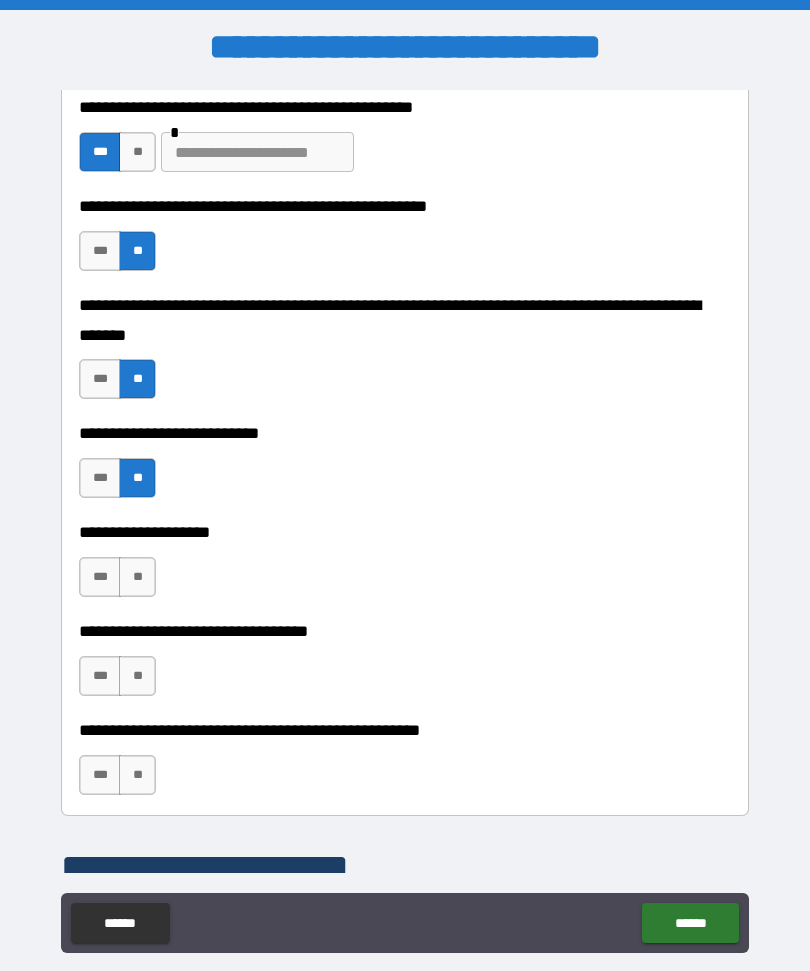 click on "**" at bounding box center [137, 577] 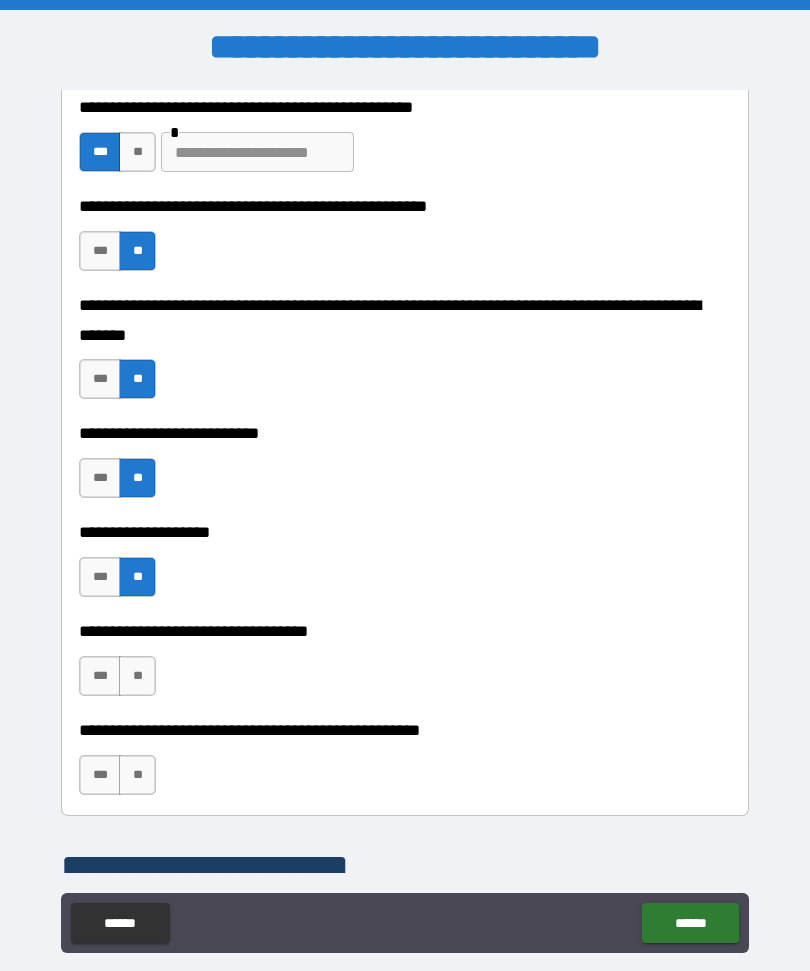 click on "**" at bounding box center (137, 676) 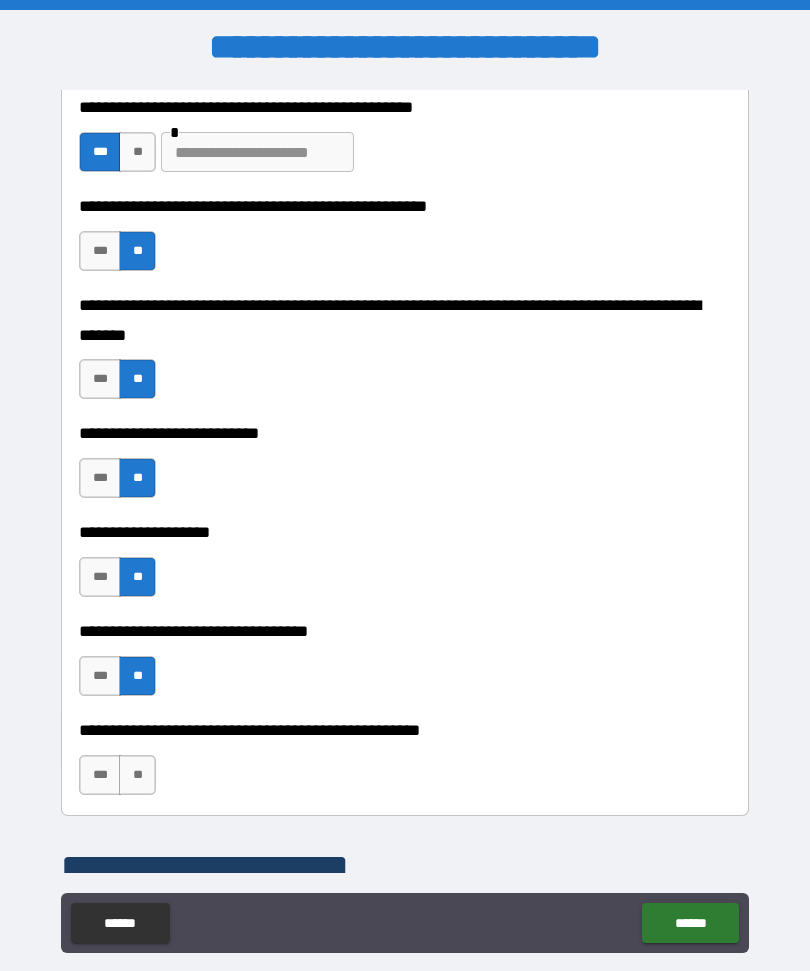 click on "**" at bounding box center [137, 775] 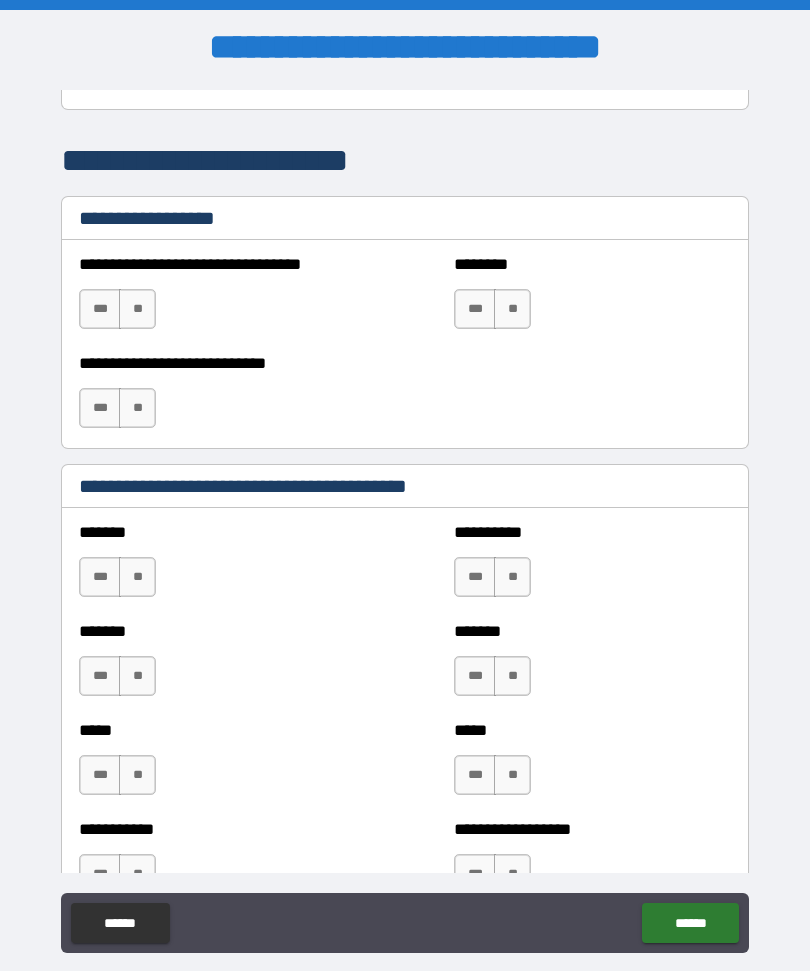 scroll, scrollTop: 1495, scrollLeft: 0, axis: vertical 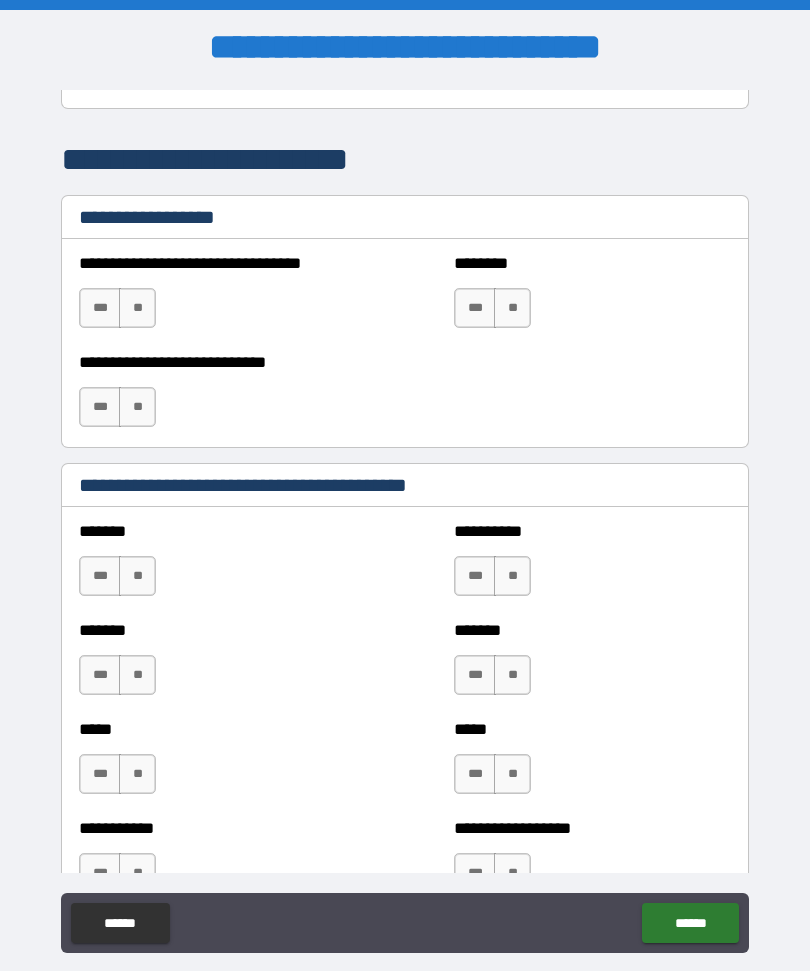 click on "**" at bounding box center [137, 308] 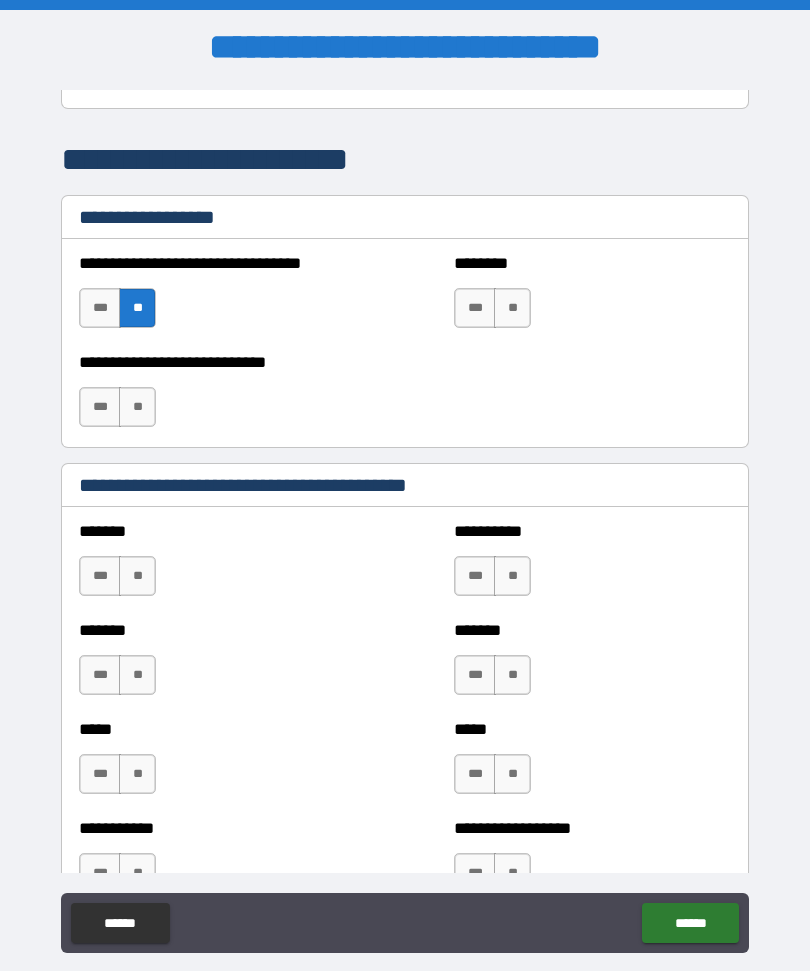 click on "**" at bounding box center [137, 407] 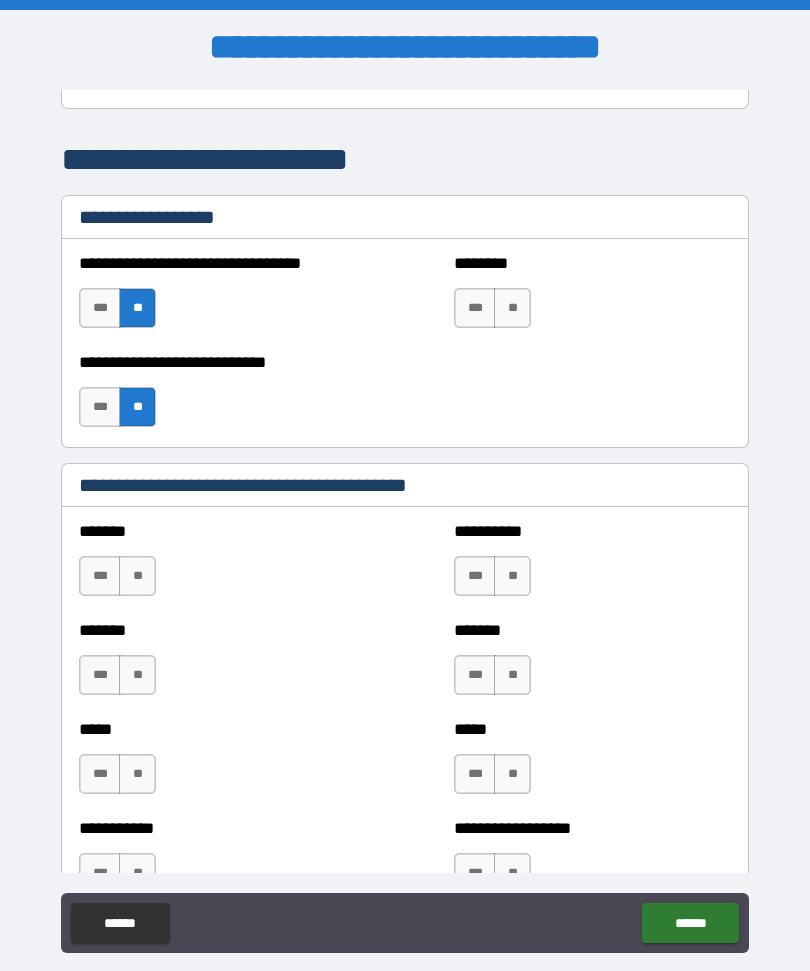 click on "**" at bounding box center [137, 576] 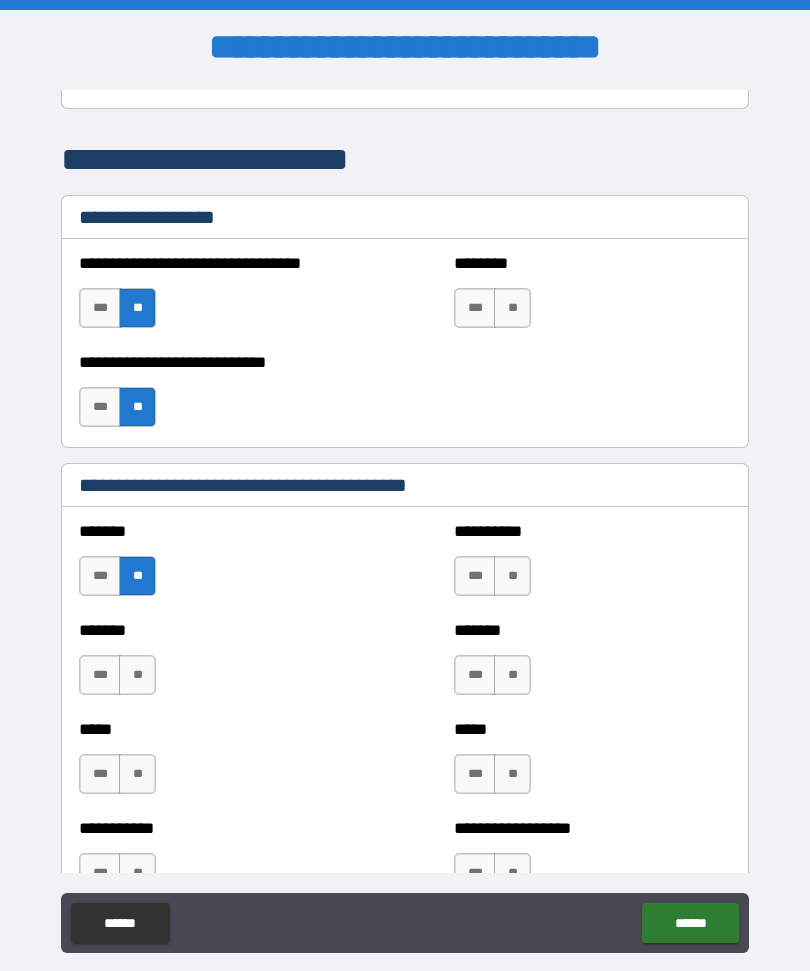 click on "***" at bounding box center [100, 675] 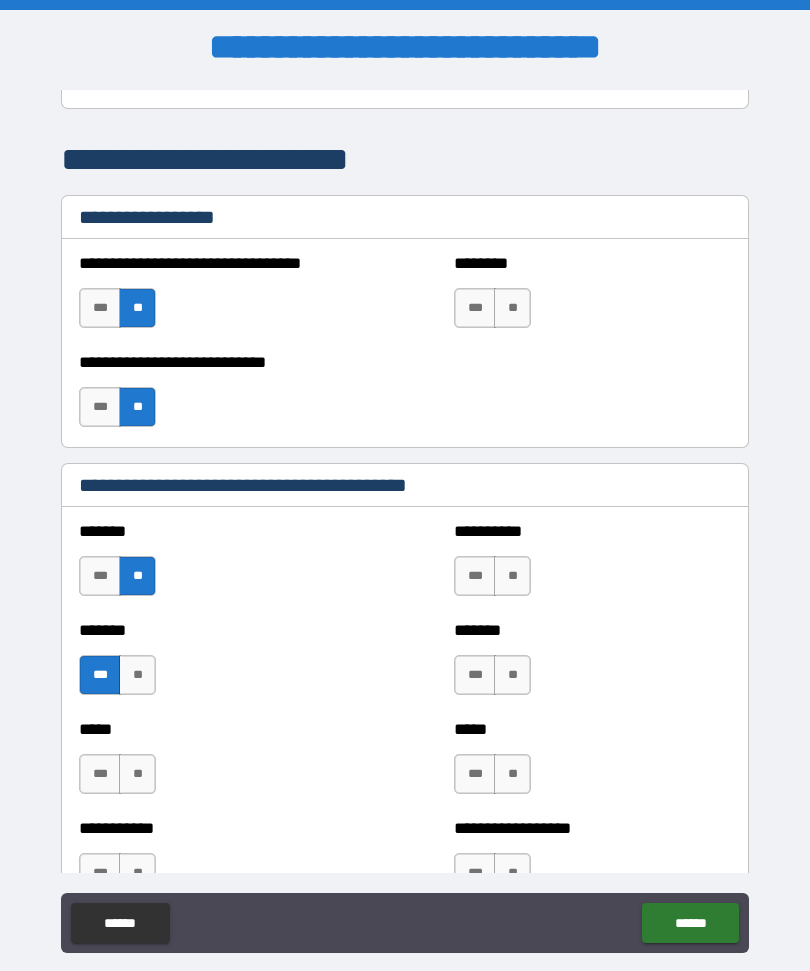 click on "**" at bounding box center [137, 774] 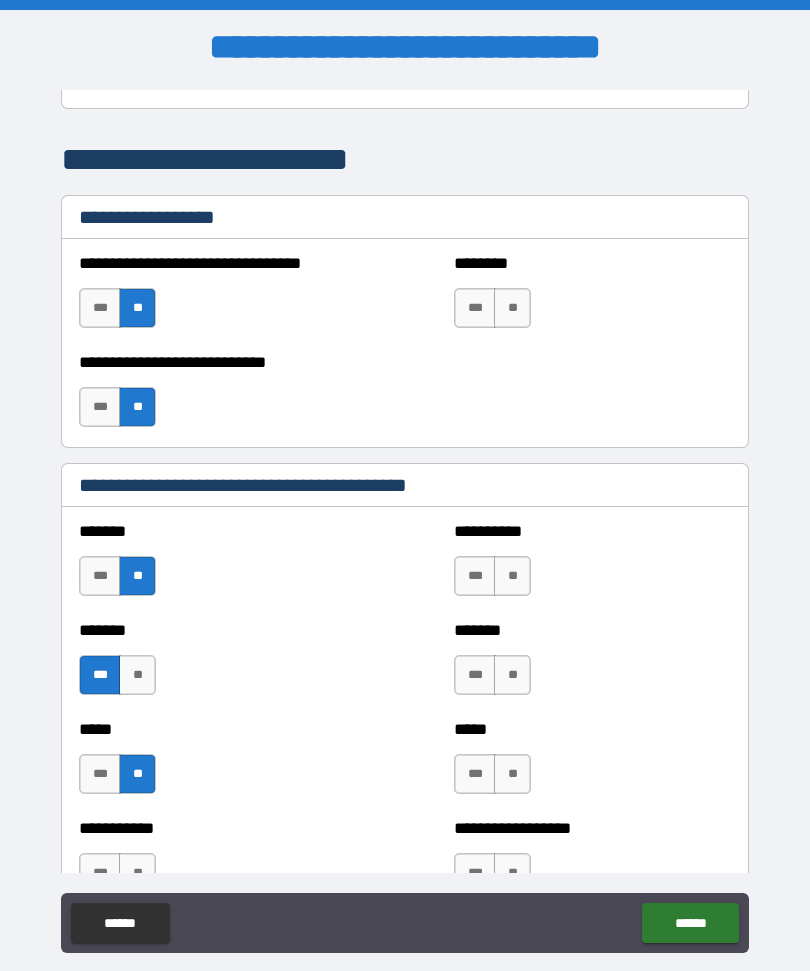 click on "**" at bounding box center (512, 576) 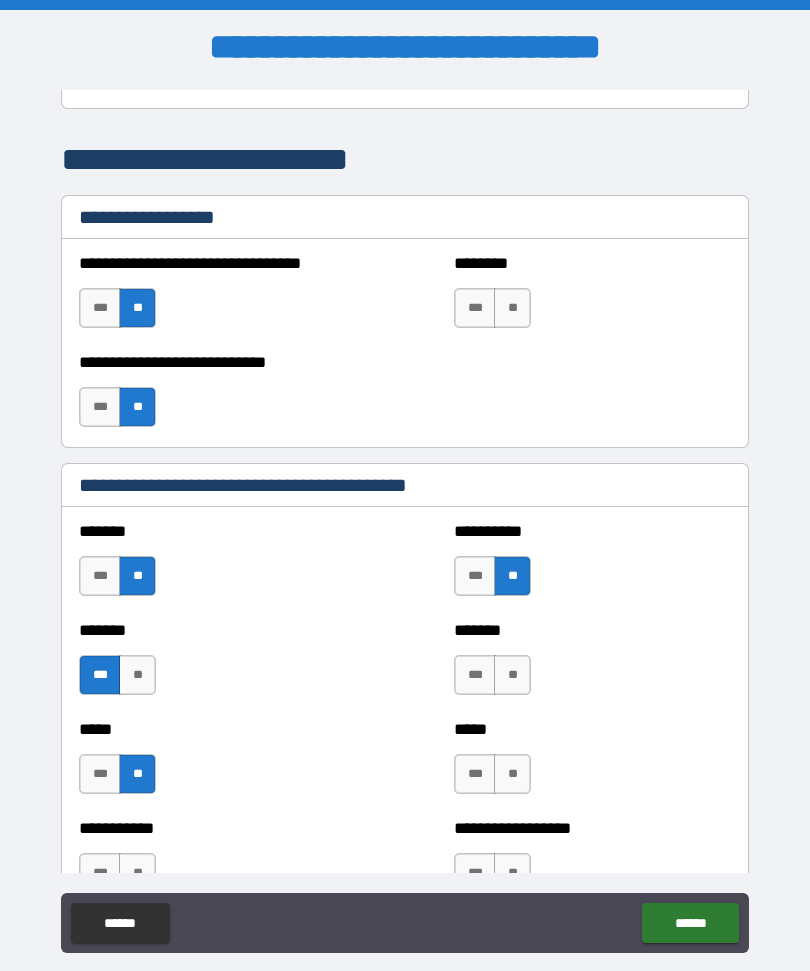 click on "**" at bounding box center [512, 675] 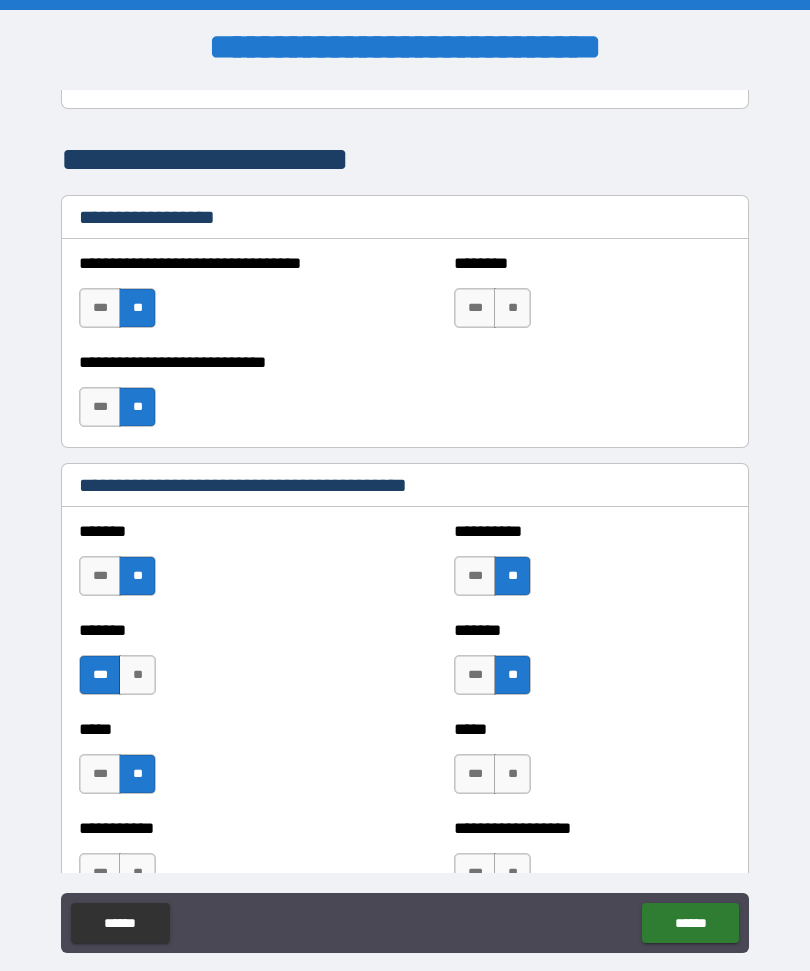 click on "**" at bounding box center [512, 774] 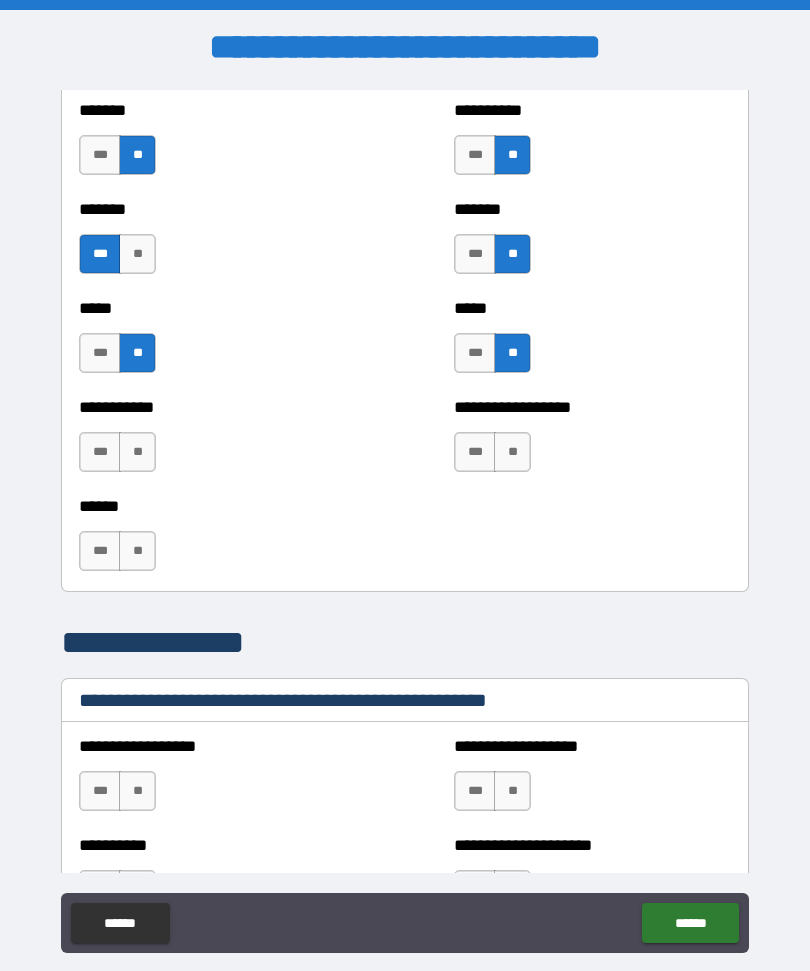 scroll, scrollTop: 1918, scrollLeft: 0, axis: vertical 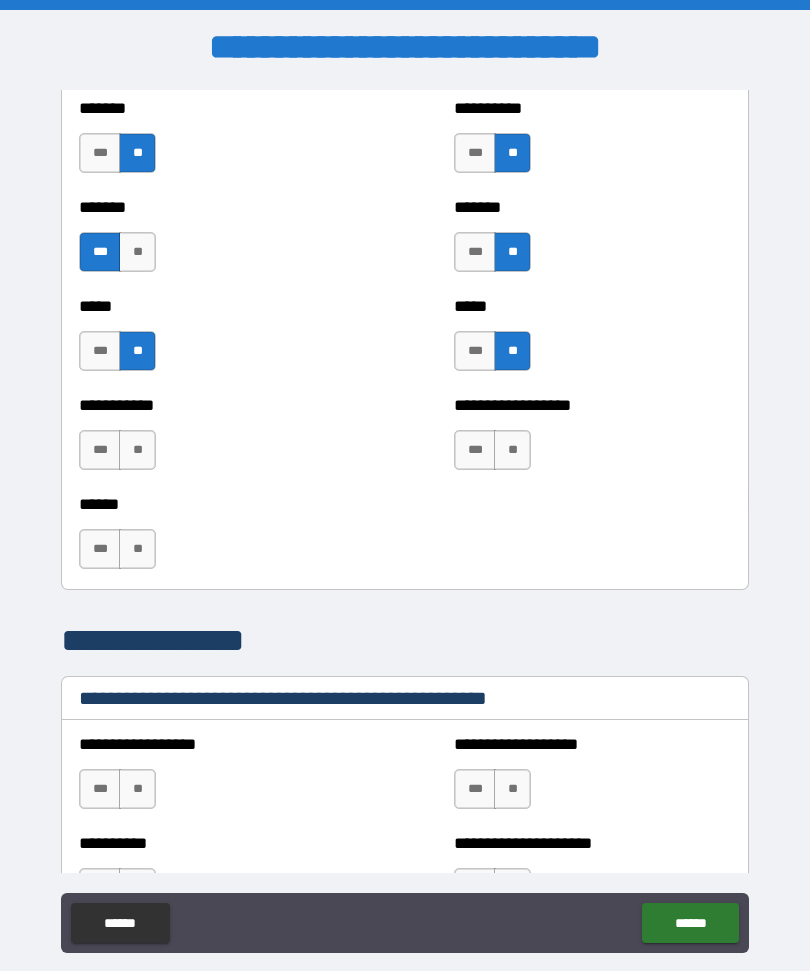 click on "**" at bounding box center (137, 450) 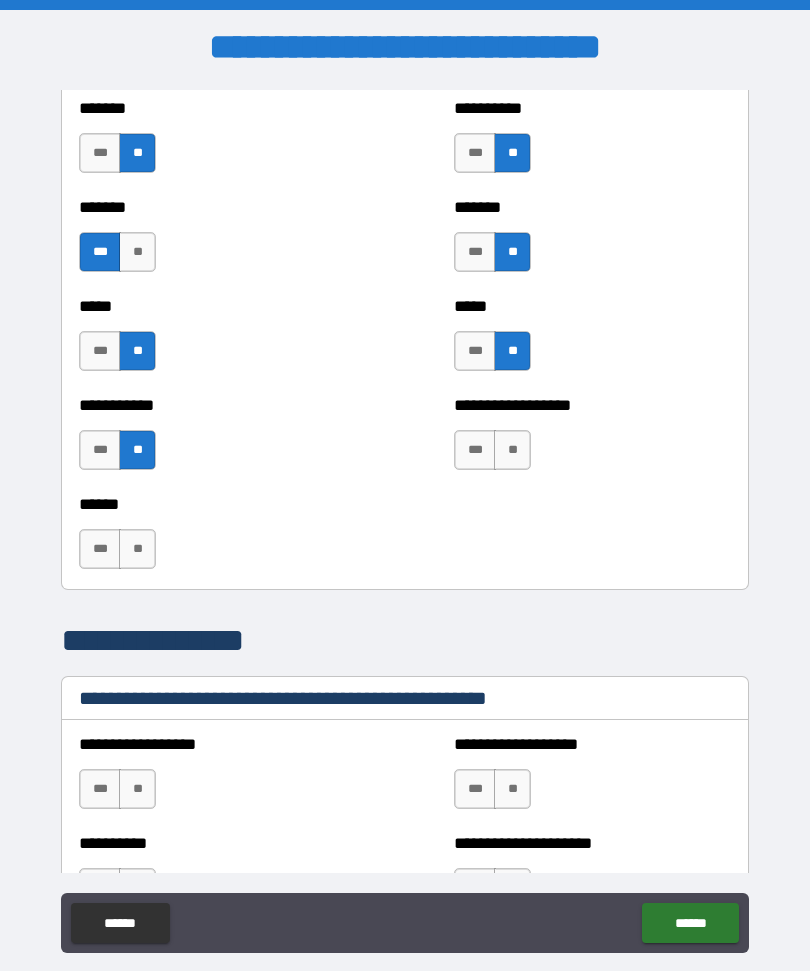click on "**" at bounding box center (512, 450) 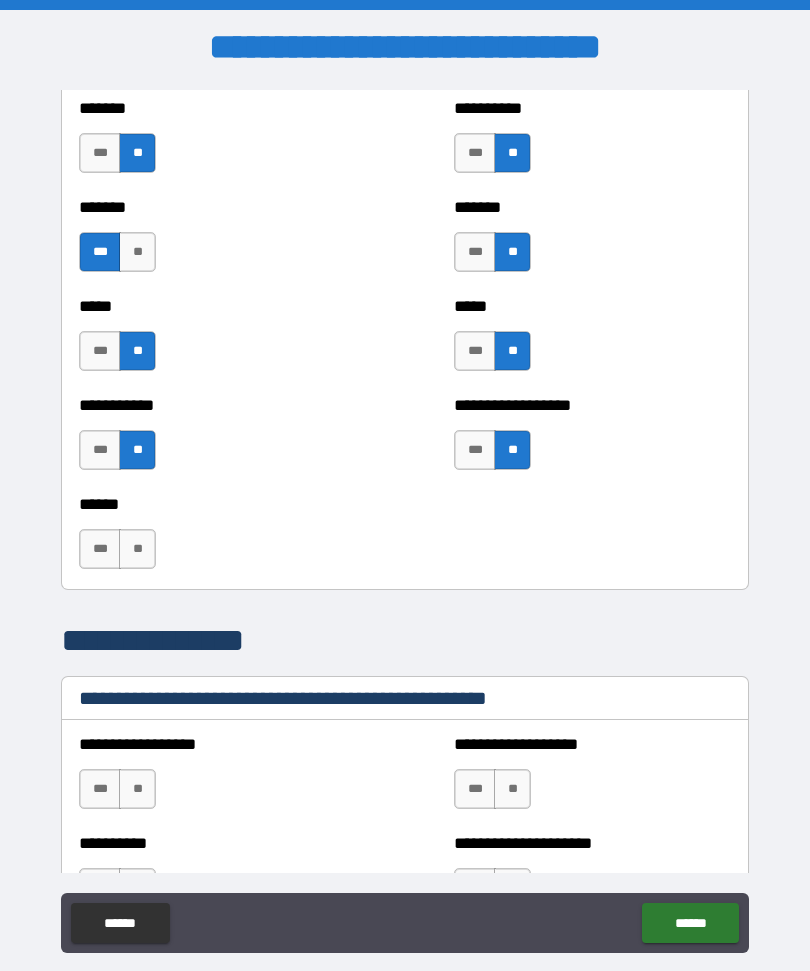 click on "**" at bounding box center (137, 549) 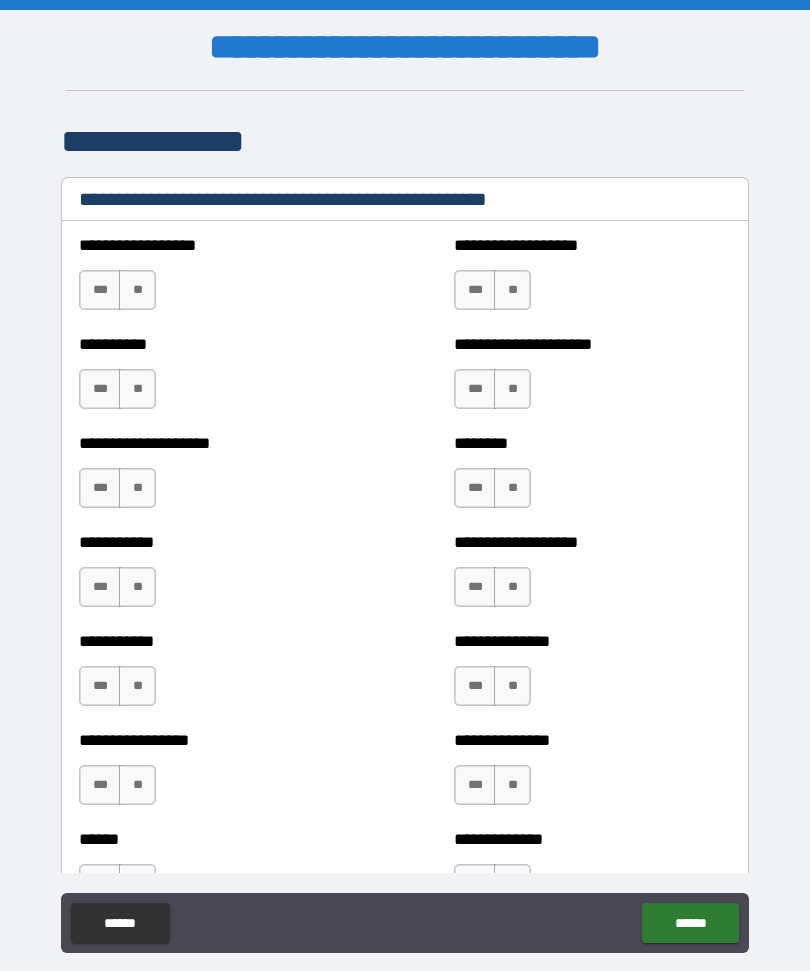 scroll, scrollTop: 2418, scrollLeft: 0, axis: vertical 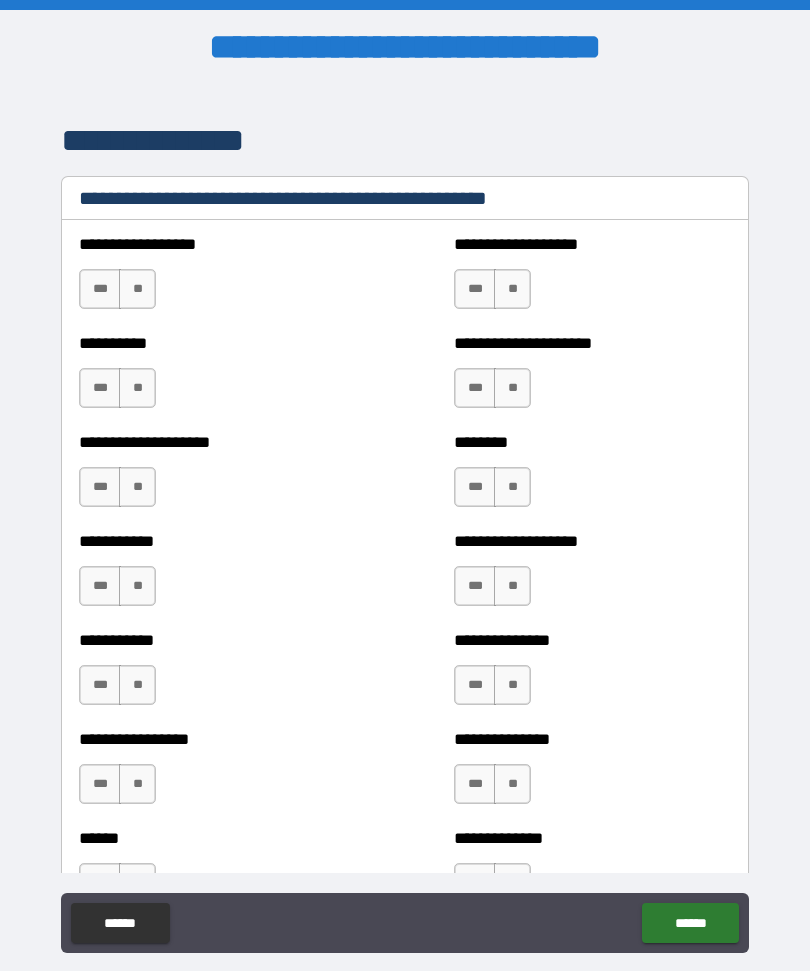 click on "**" at bounding box center (137, 289) 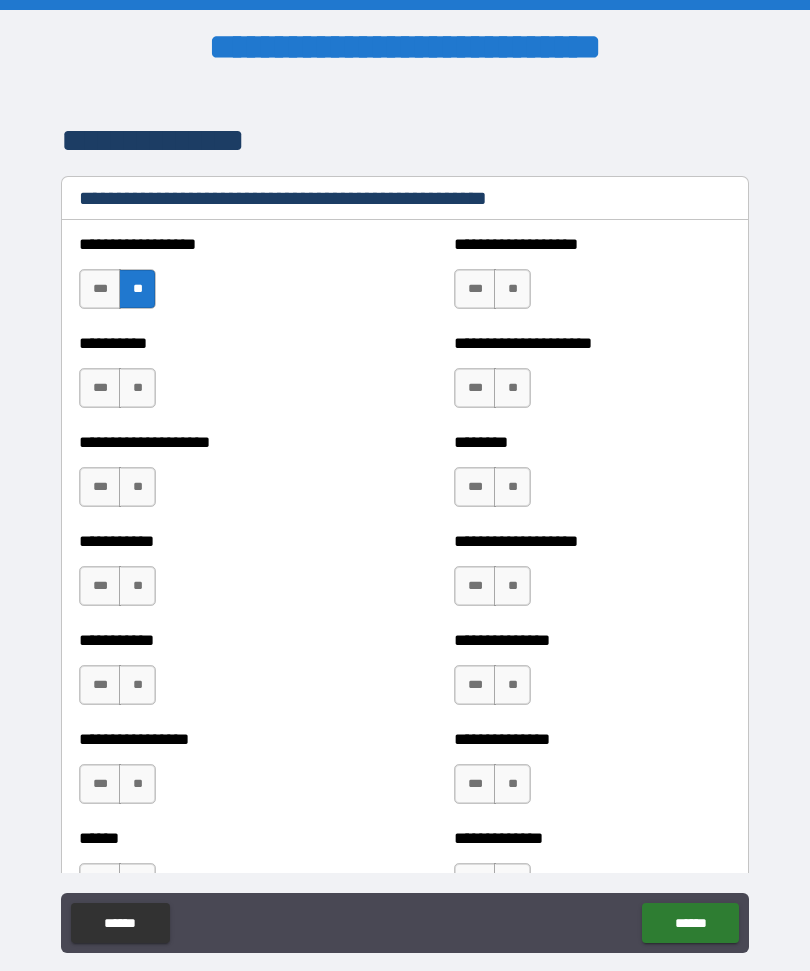 click on "**" at bounding box center [512, 289] 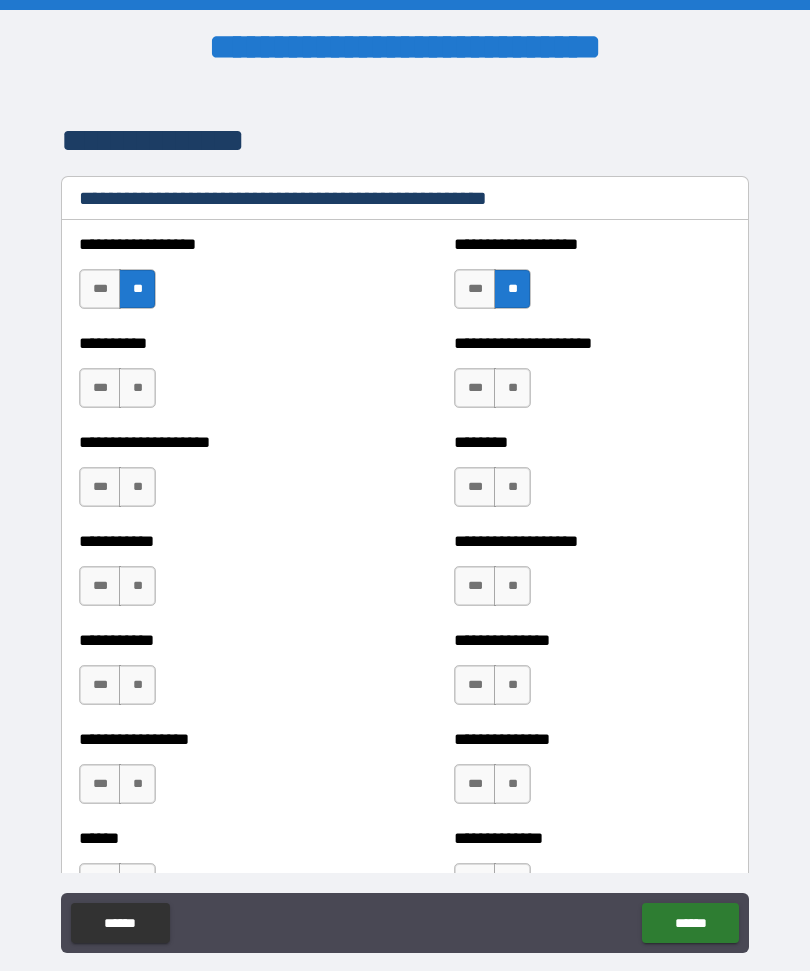 click on "**" at bounding box center [512, 388] 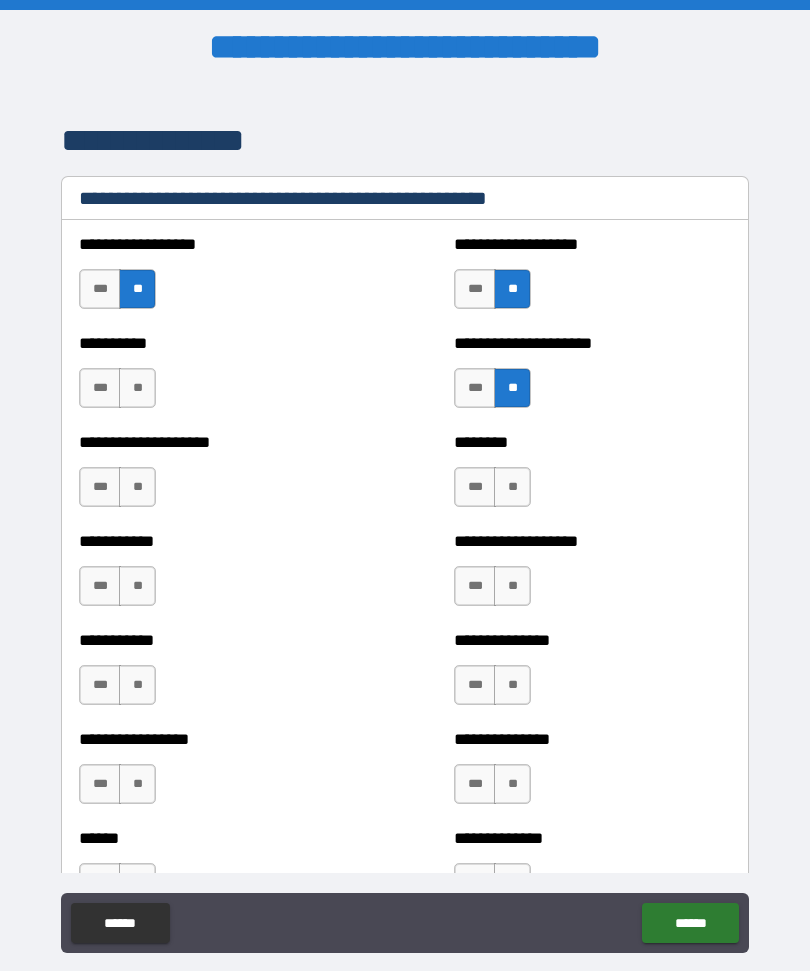 click on "**" at bounding box center (137, 388) 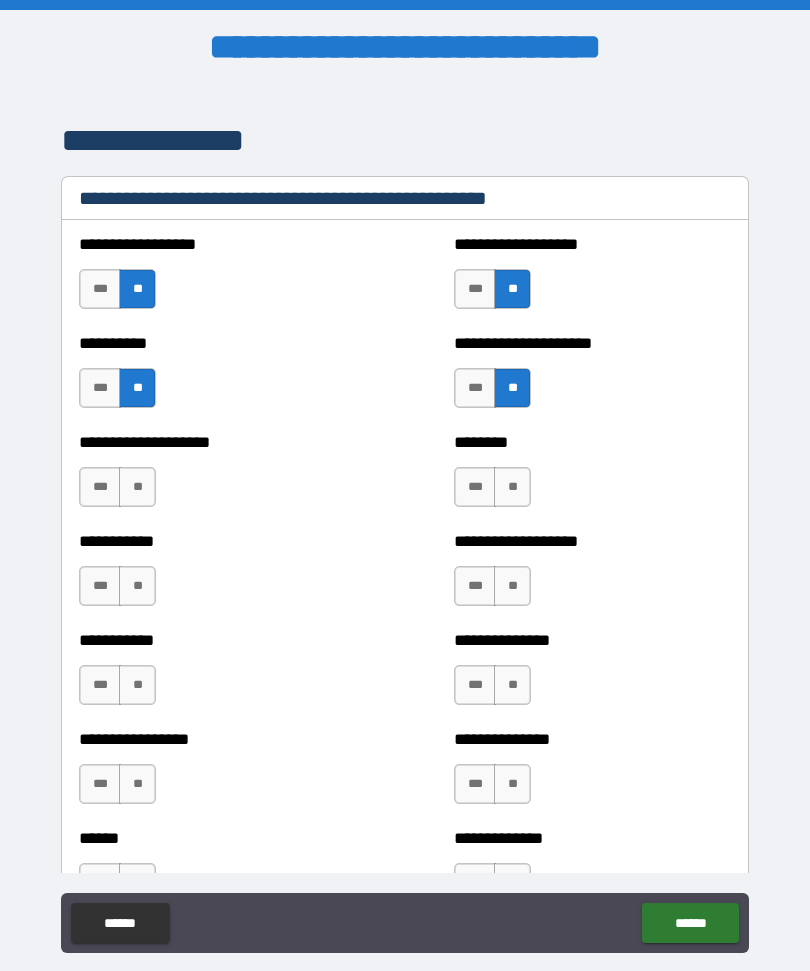 click on "**" at bounding box center (137, 487) 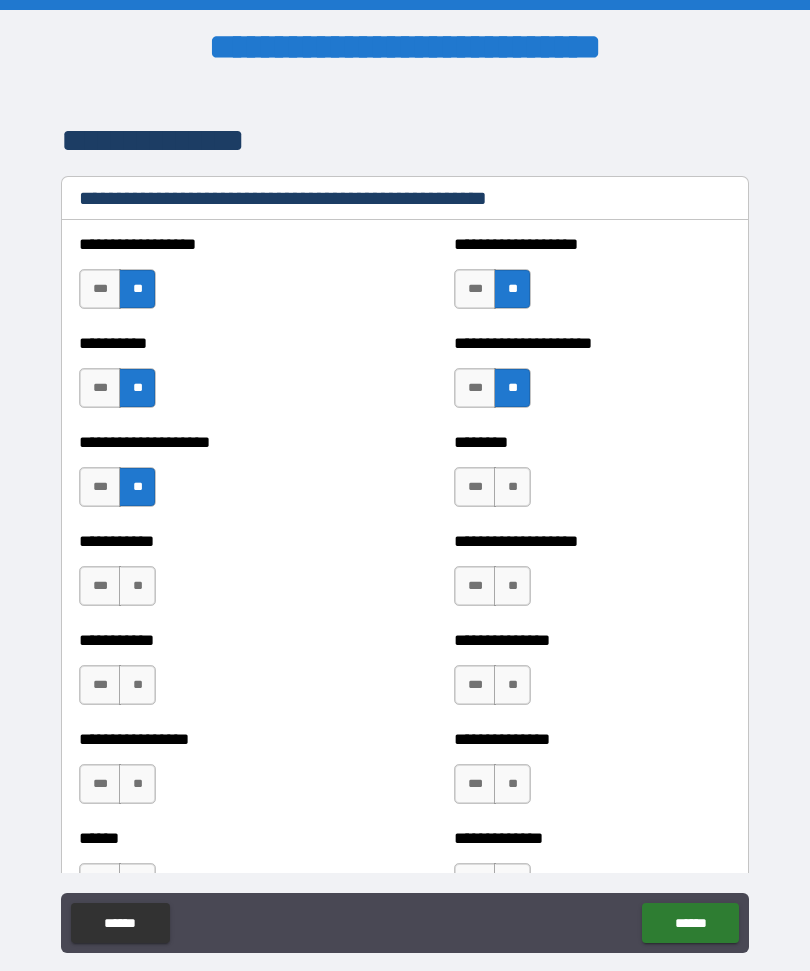 click on "**" at bounding box center (512, 487) 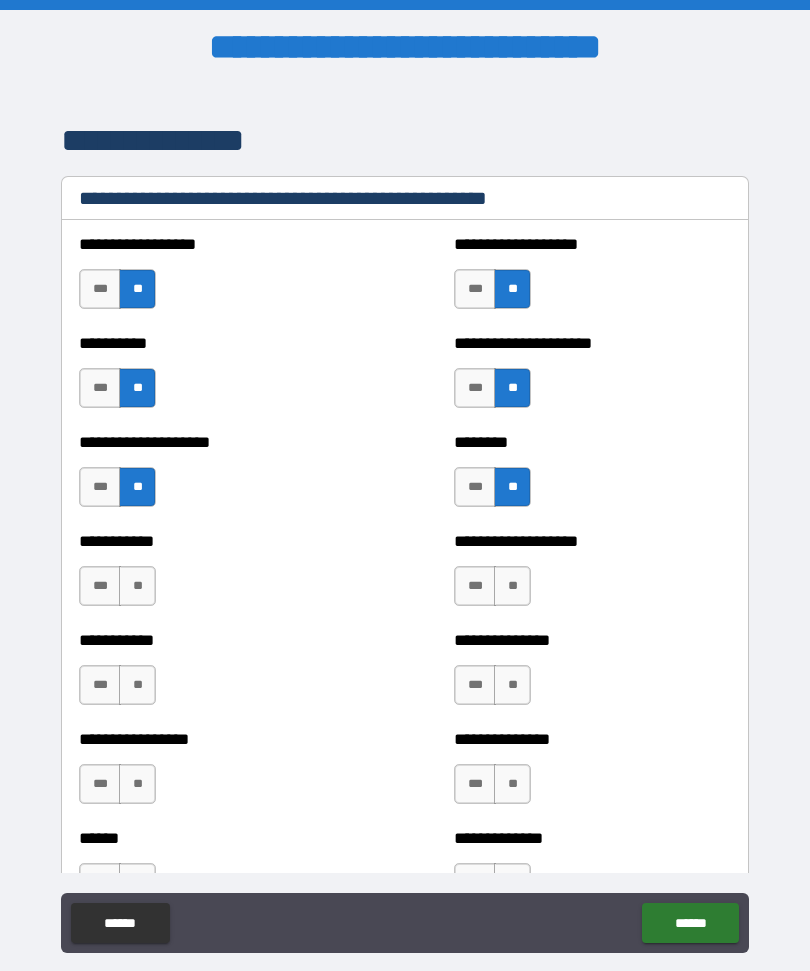 click on "**" at bounding box center [137, 586] 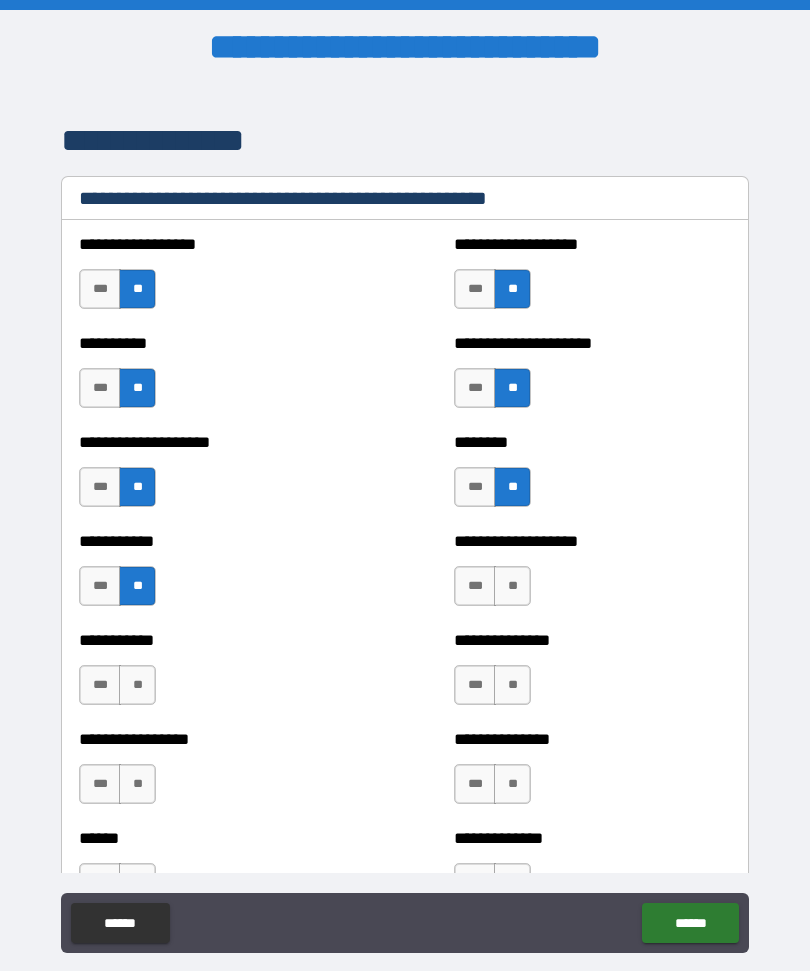 click on "**" at bounding box center [512, 586] 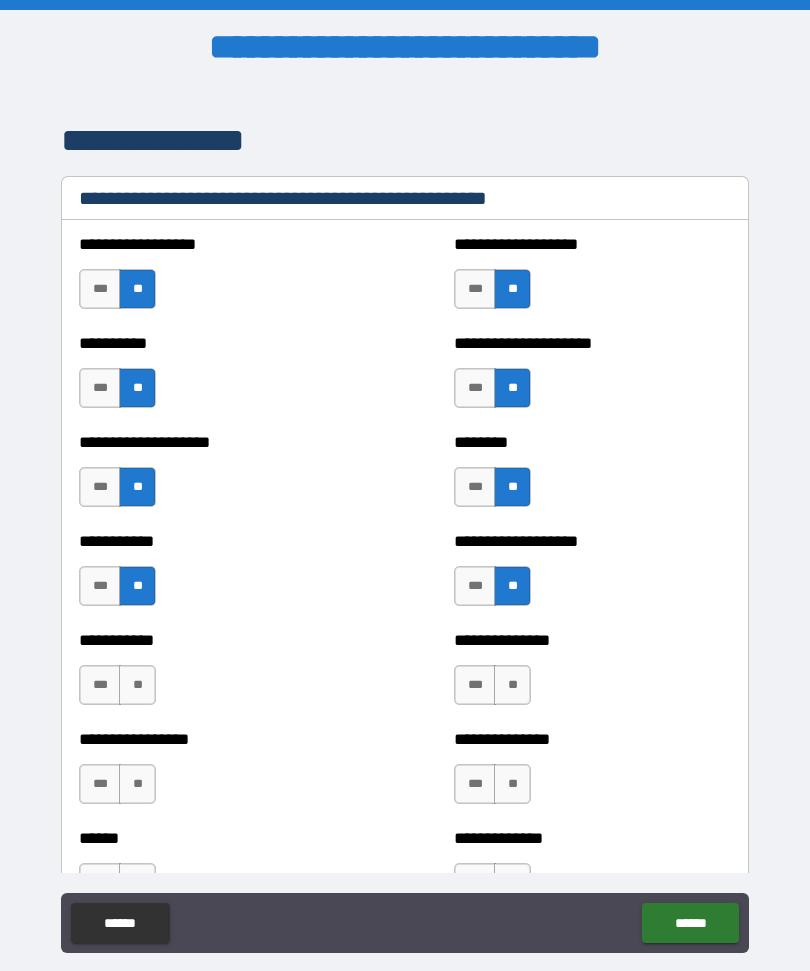 click on "**" at bounding box center [137, 685] 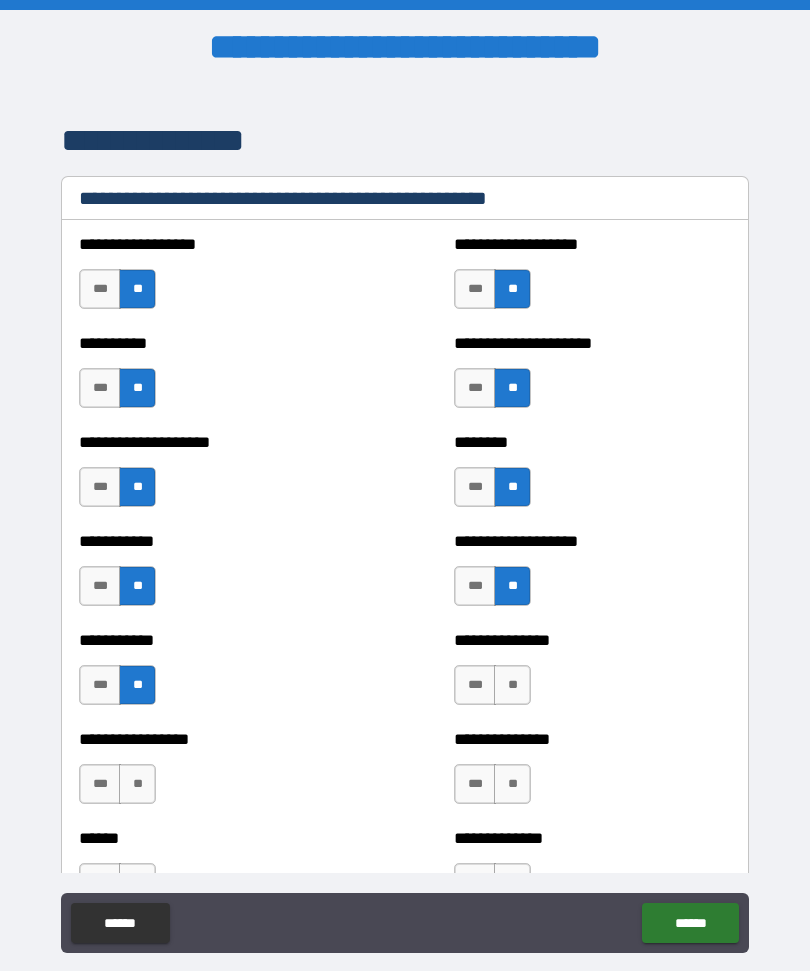 click on "**" at bounding box center (512, 685) 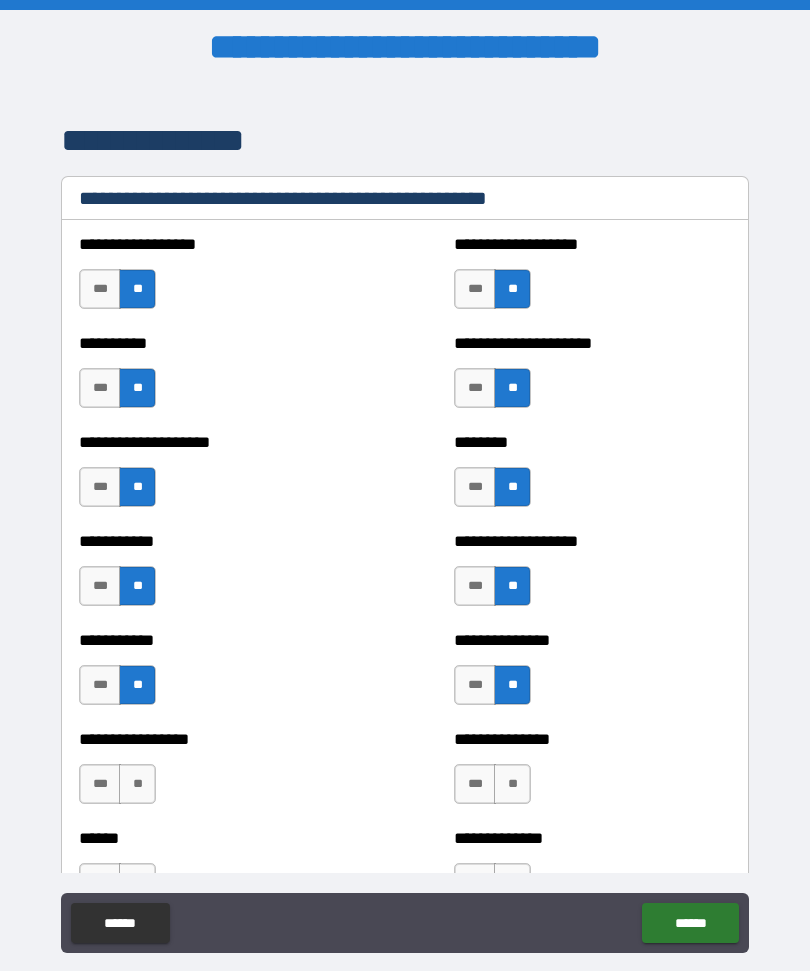 click on "**" at bounding box center [137, 784] 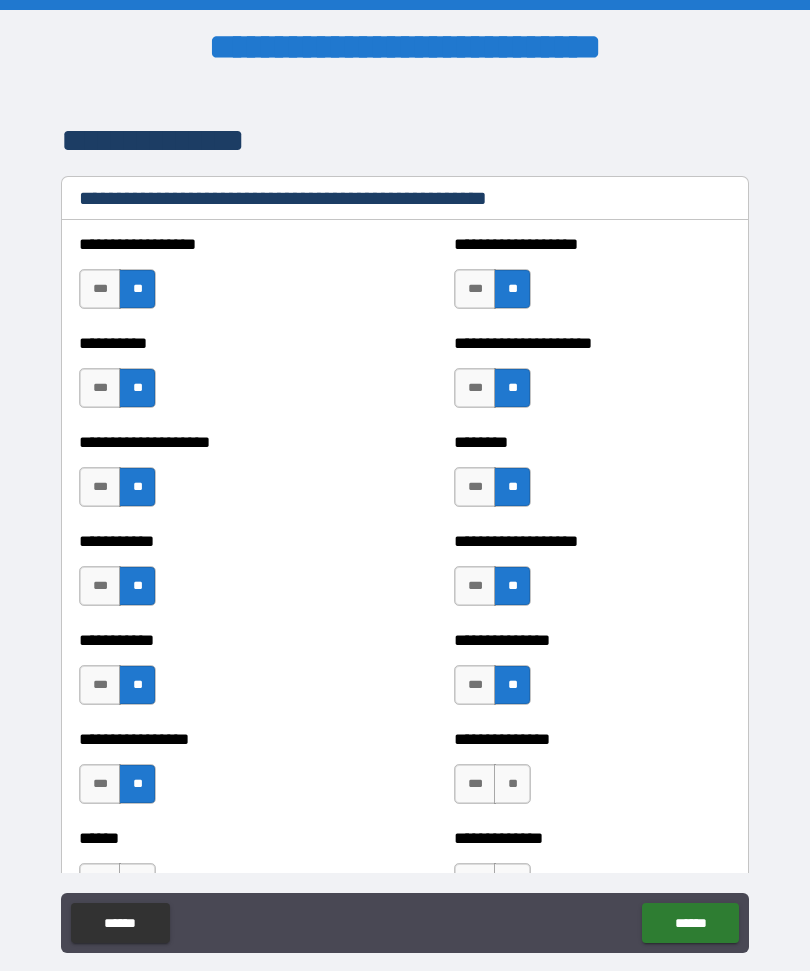 click on "**" at bounding box center (512, 784) 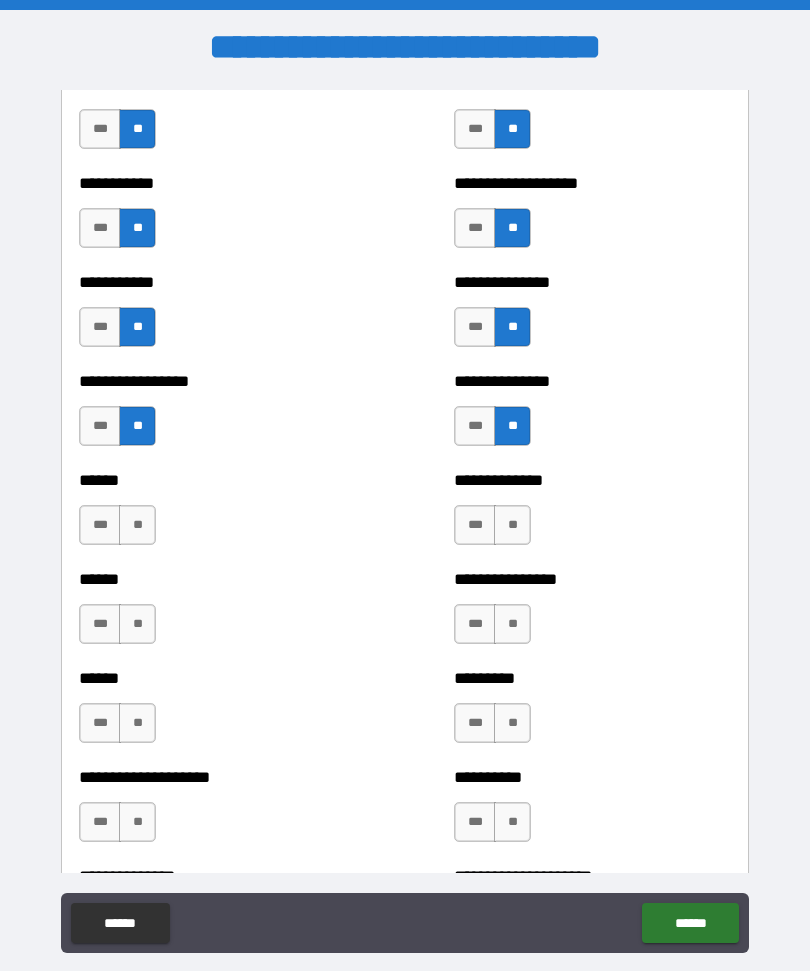 scroll, scrollTop: 2790, scrollLeft: 0, axis: vertical 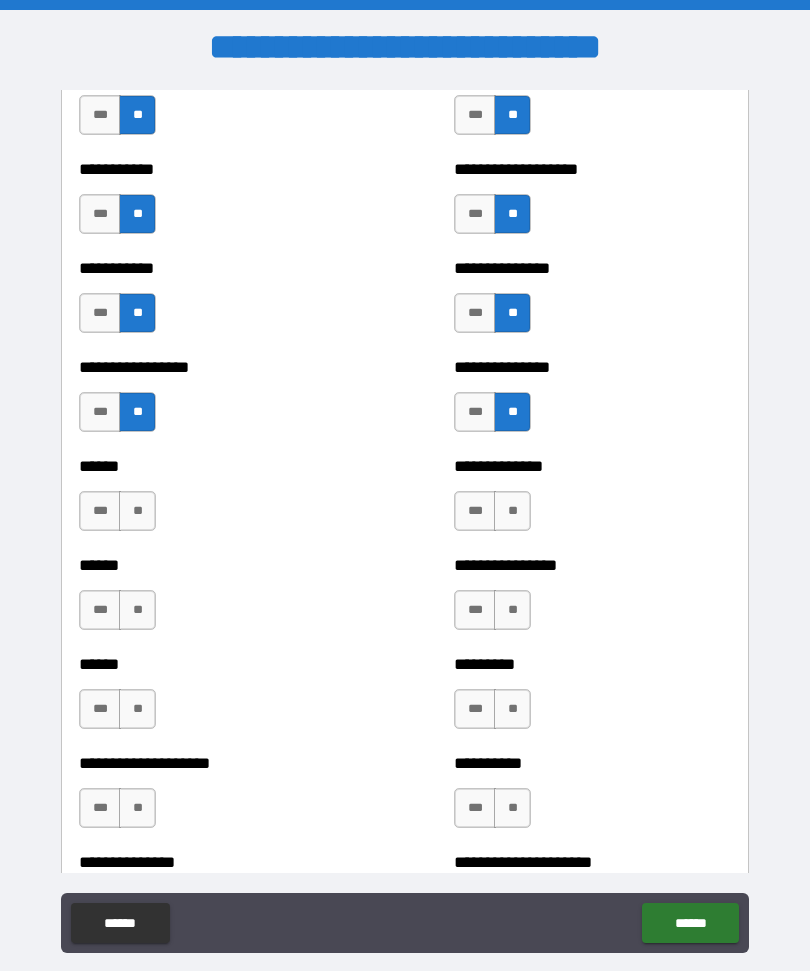 click on "**" at bounding box center [137, 511] 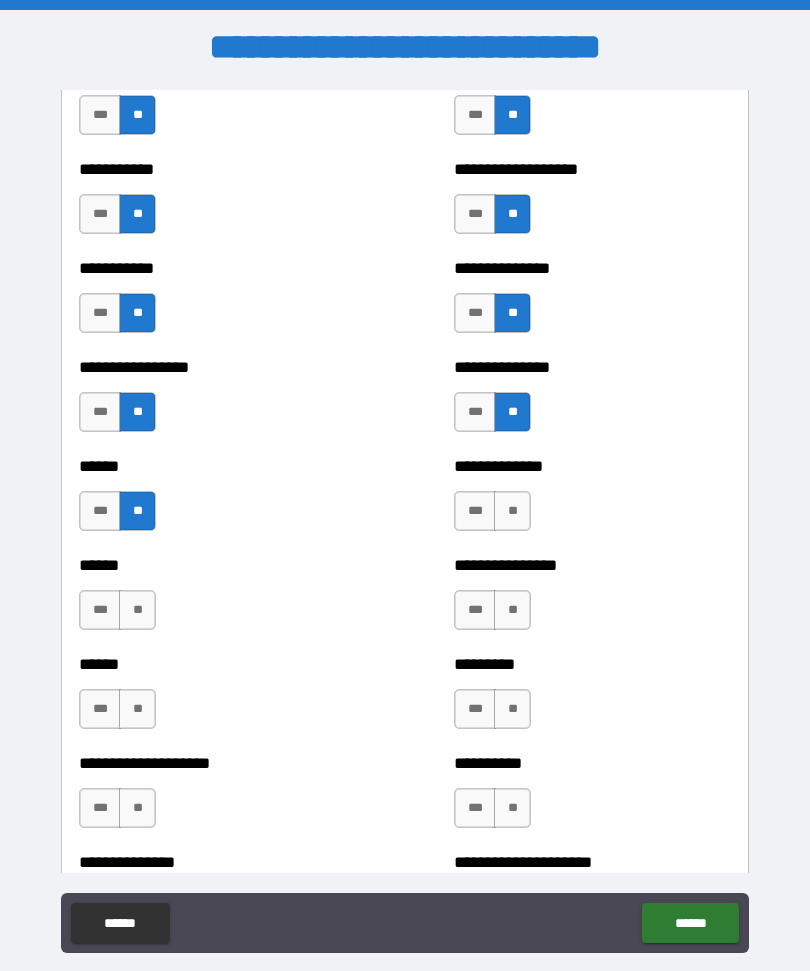 click on "**" at bounding box center [512, 511] 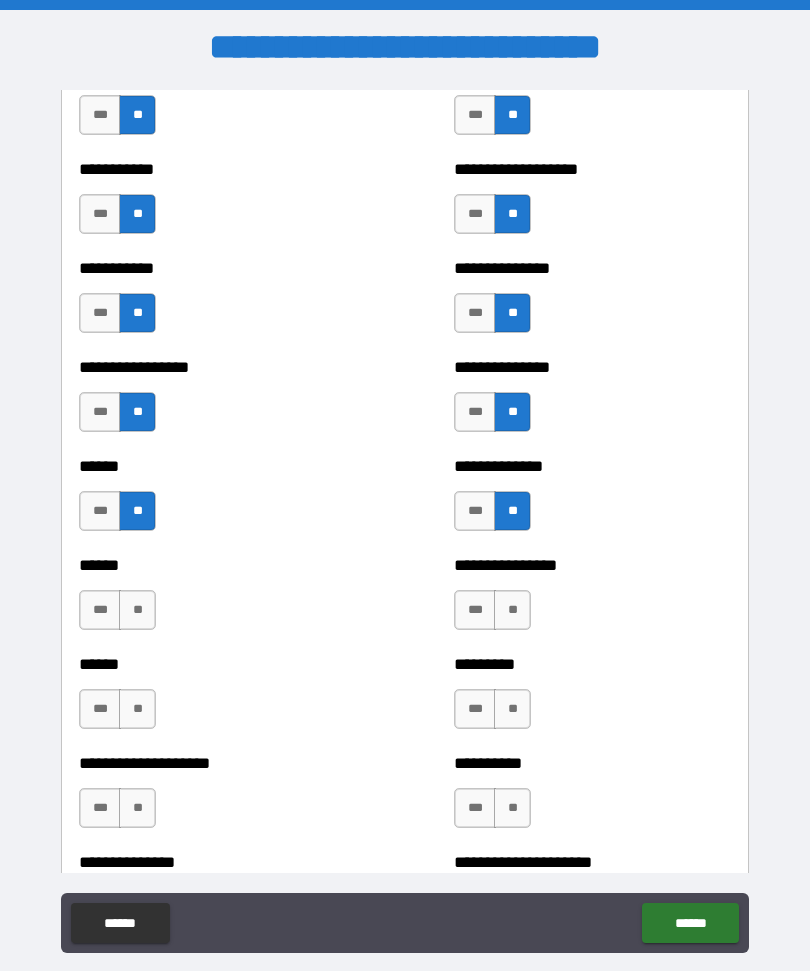 click on "**" at bounding box center [512, 610] 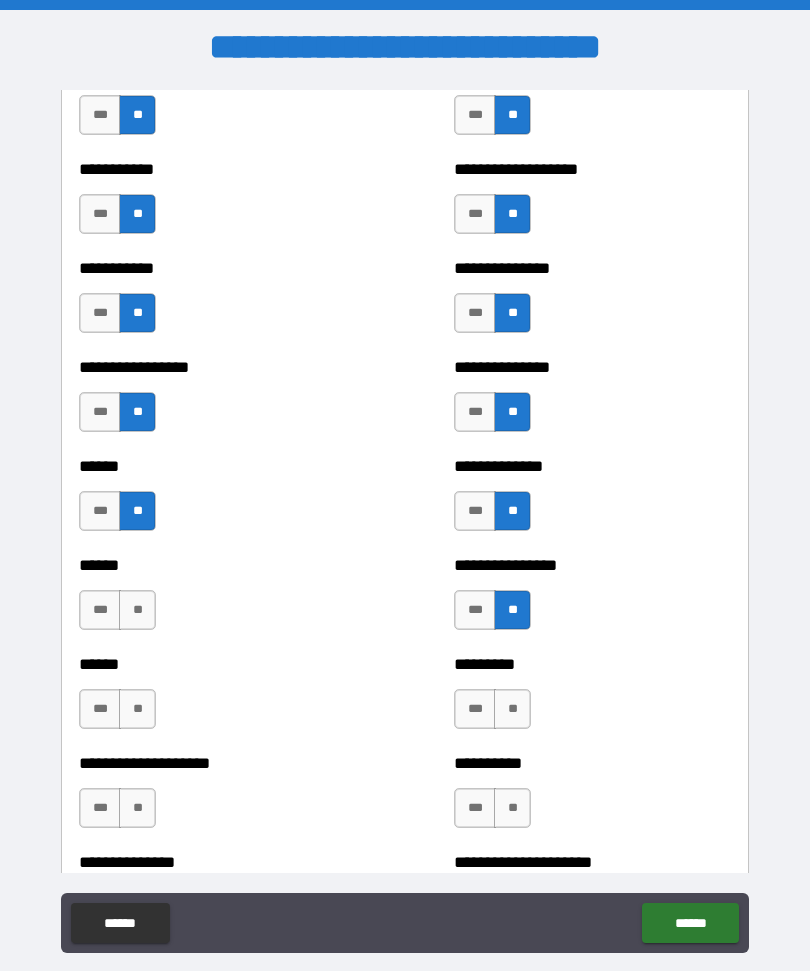 click on "**" at bounding box center (137, 610) 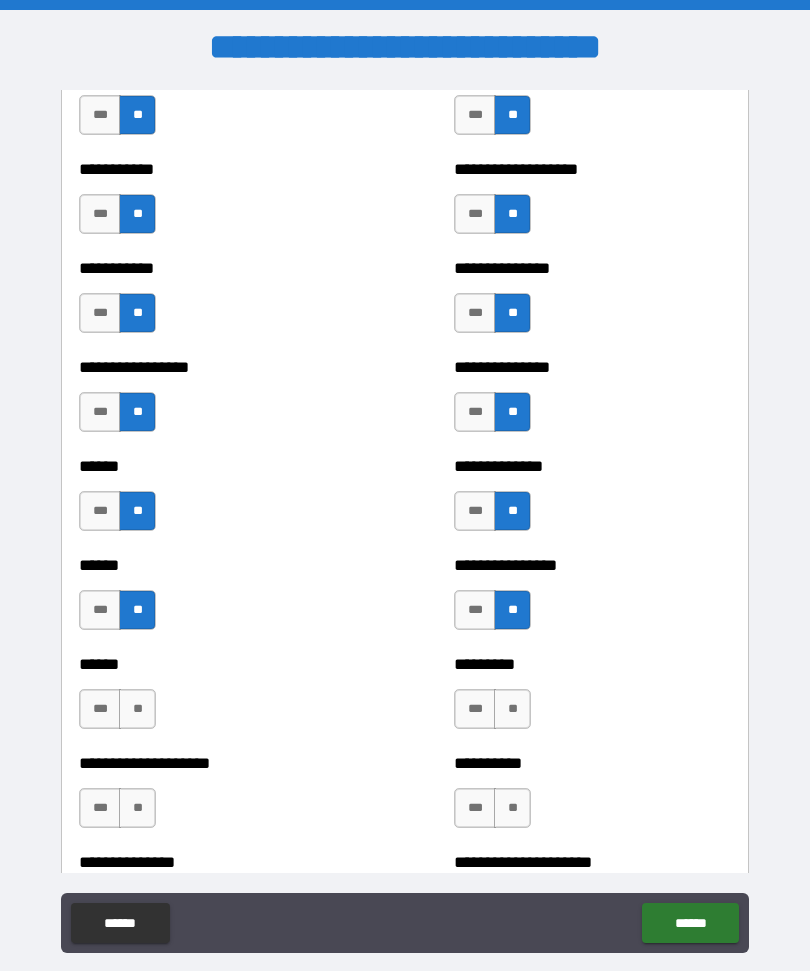 click on "**" at bounding box center (137, 709) 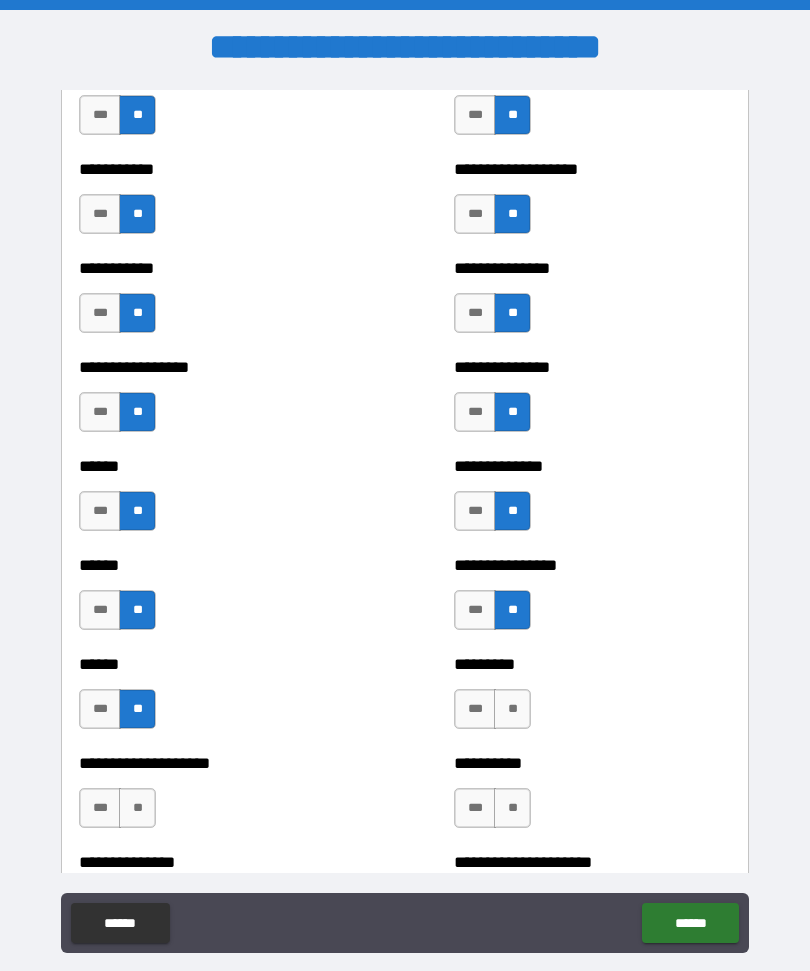 click on "**" at bounding box center (512, 709) 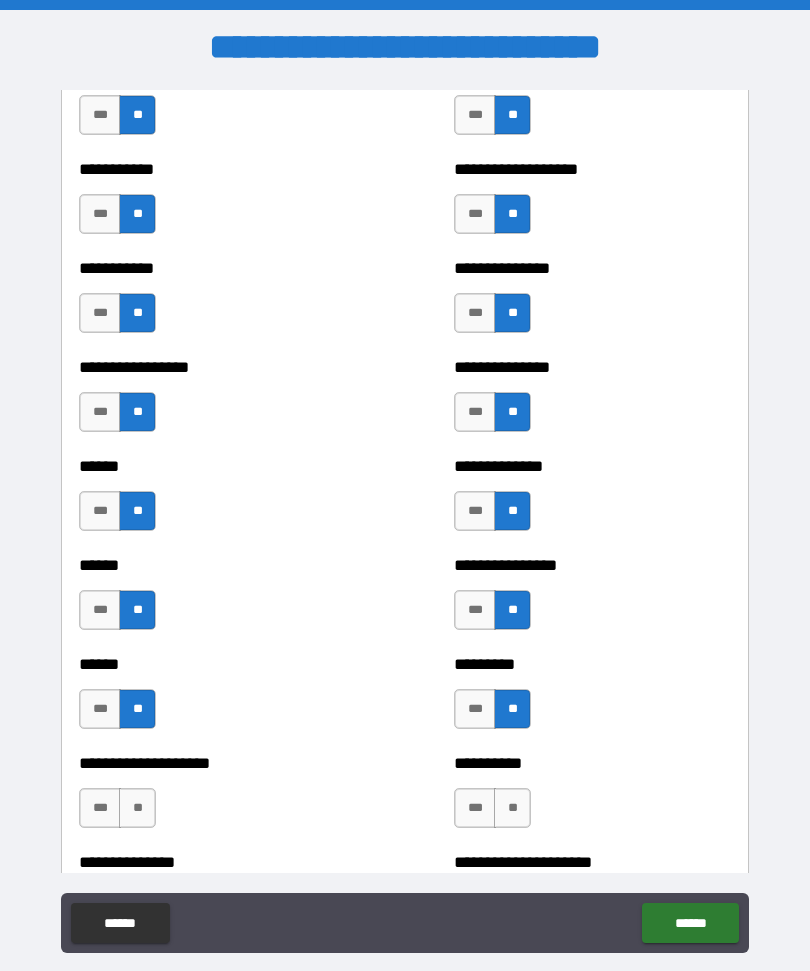 click on "***" at bounding box center [100, 808] 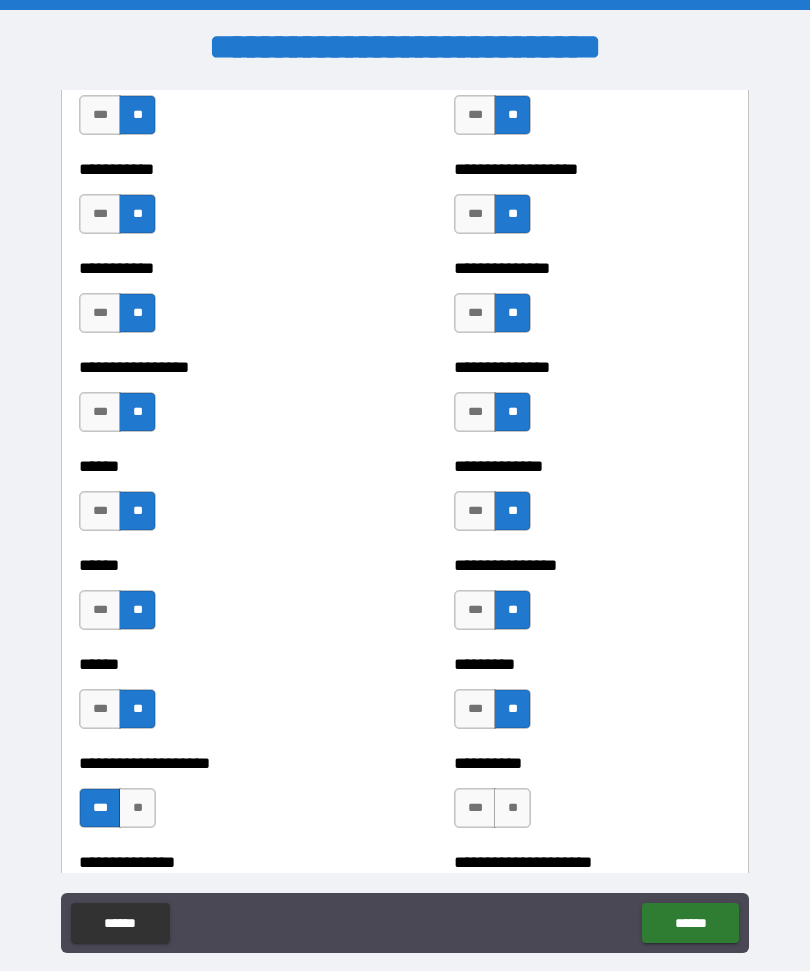 click on "**" at bounding box center [512, 808] 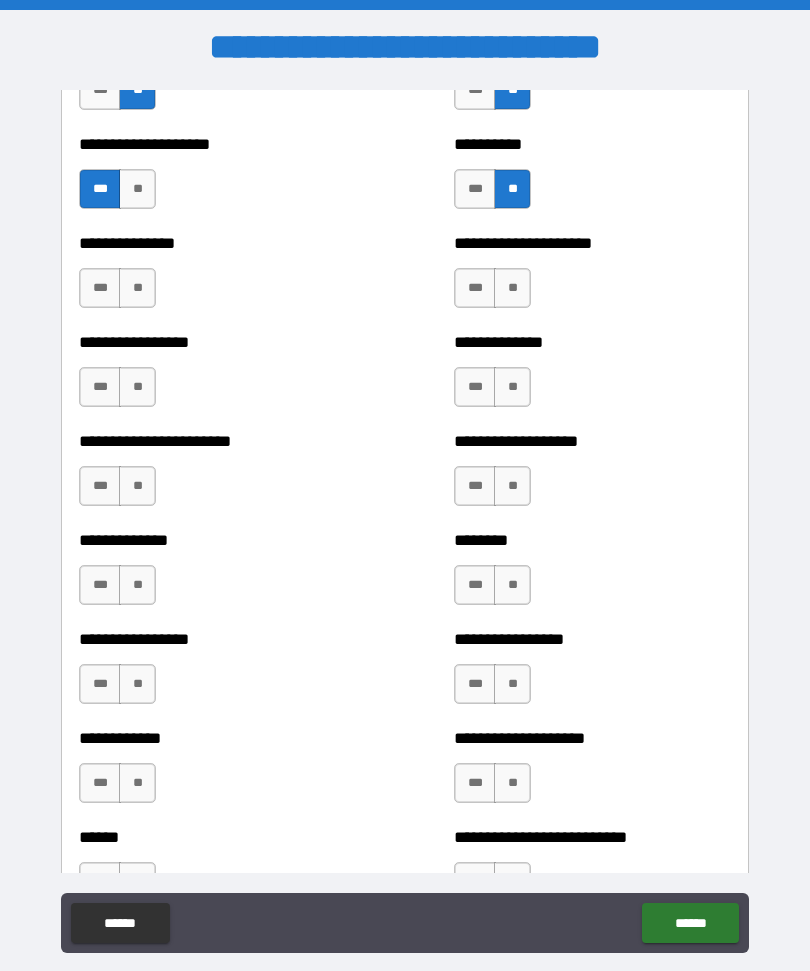 scroll, scrollTop: 3412, scrollLeft: 0, axis: vertical 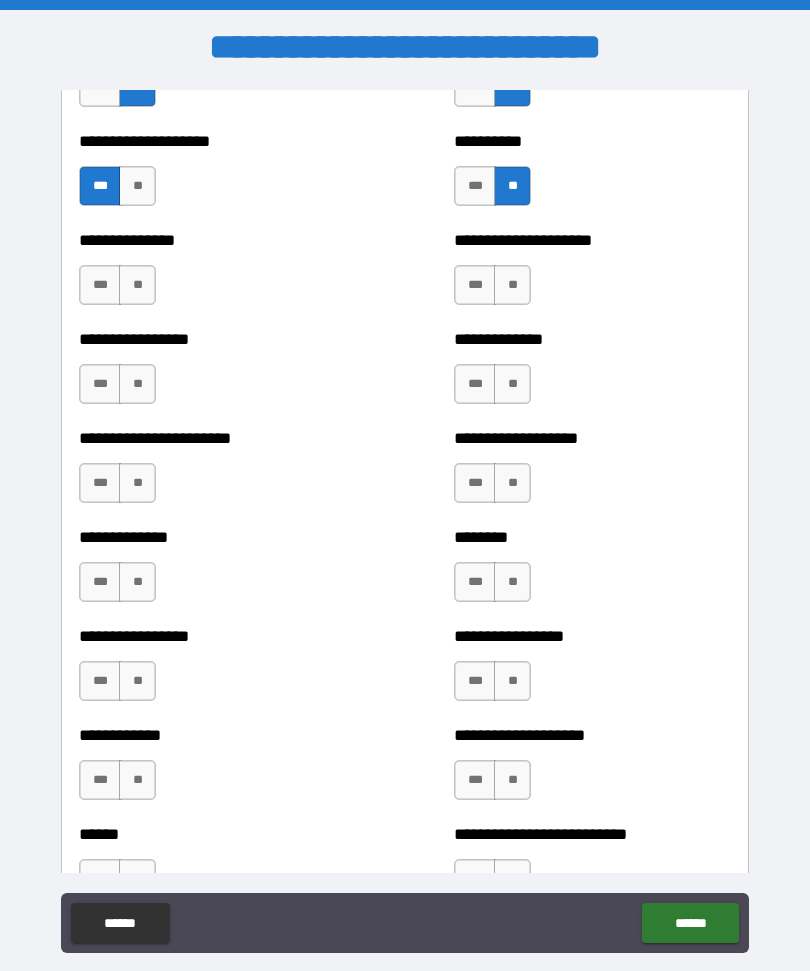 click on "**" at bounding box center [512, 285] 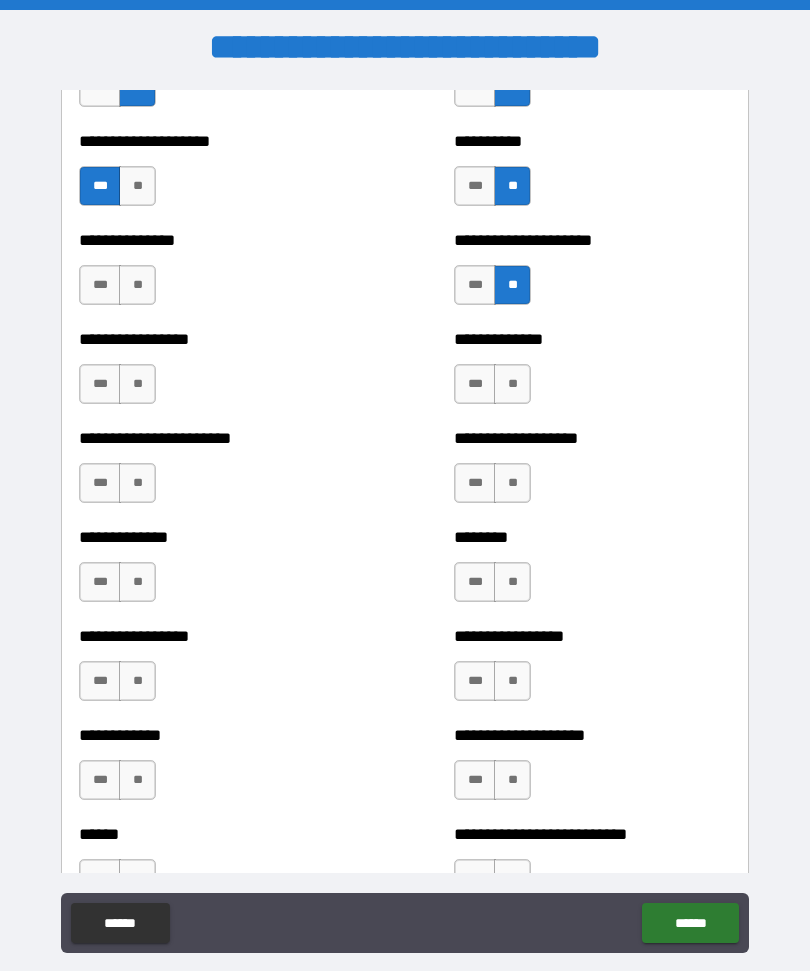 click on "**" at bounding box center (137, 285) 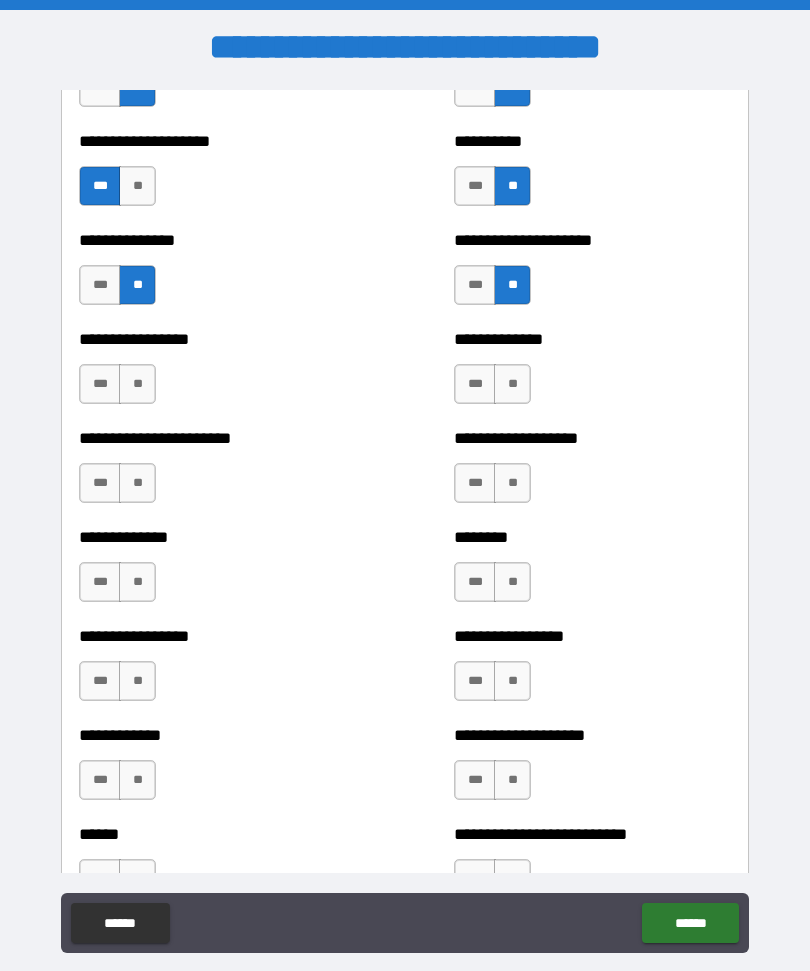 click on "**" at bounding box center (137, 384) 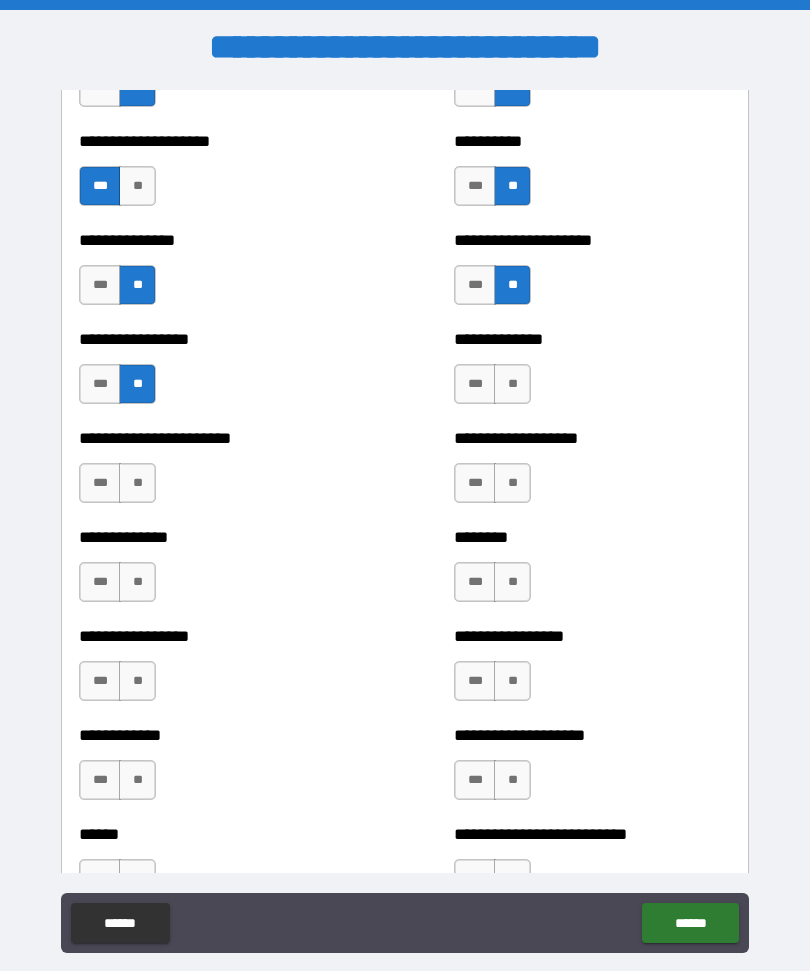 click on "**" at bounding box center (512, 384) 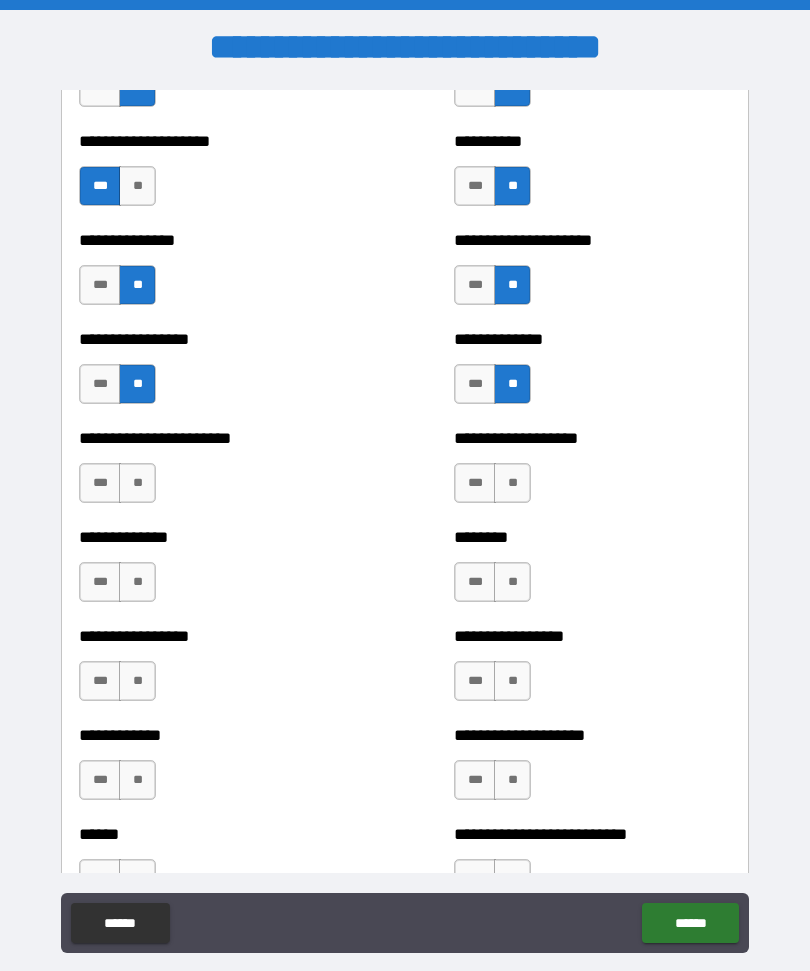 click on "**" at bounding box center (137, 483) 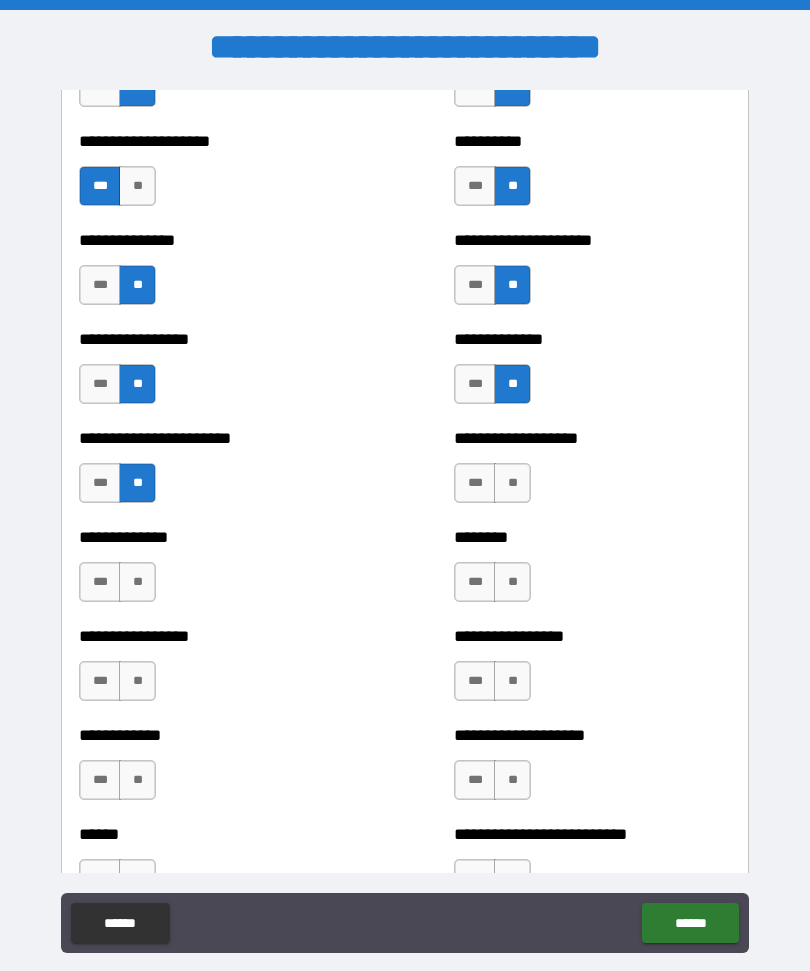 click on "**" at bounding box center [512, 483] 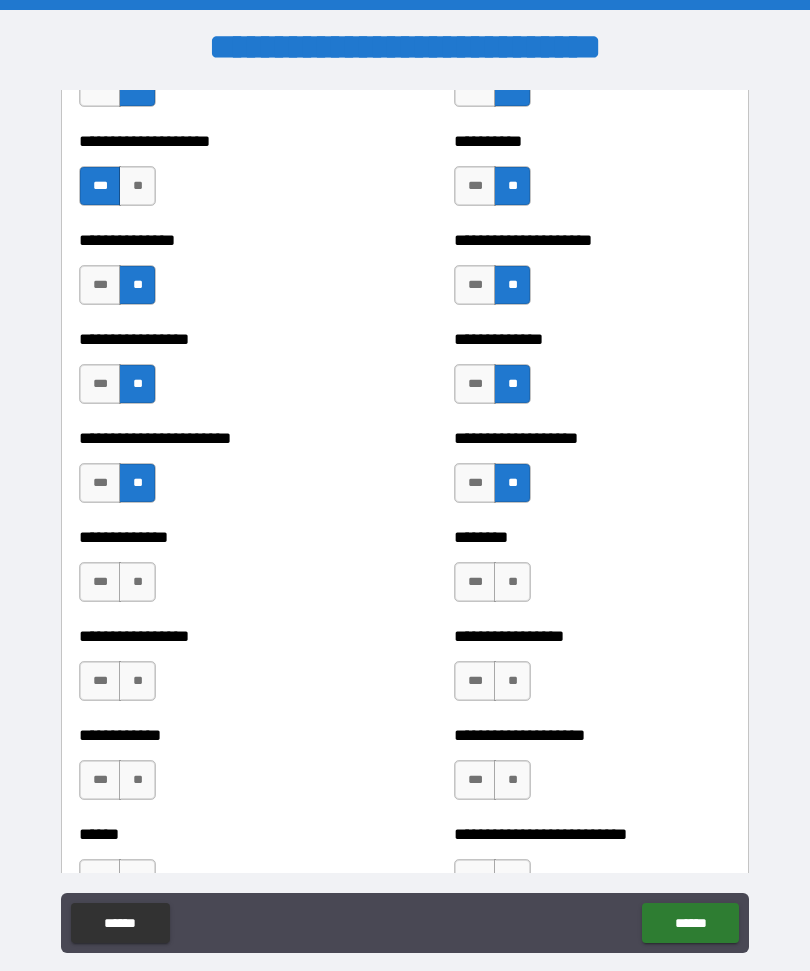 click on "**" at bounding box center (137, 582) 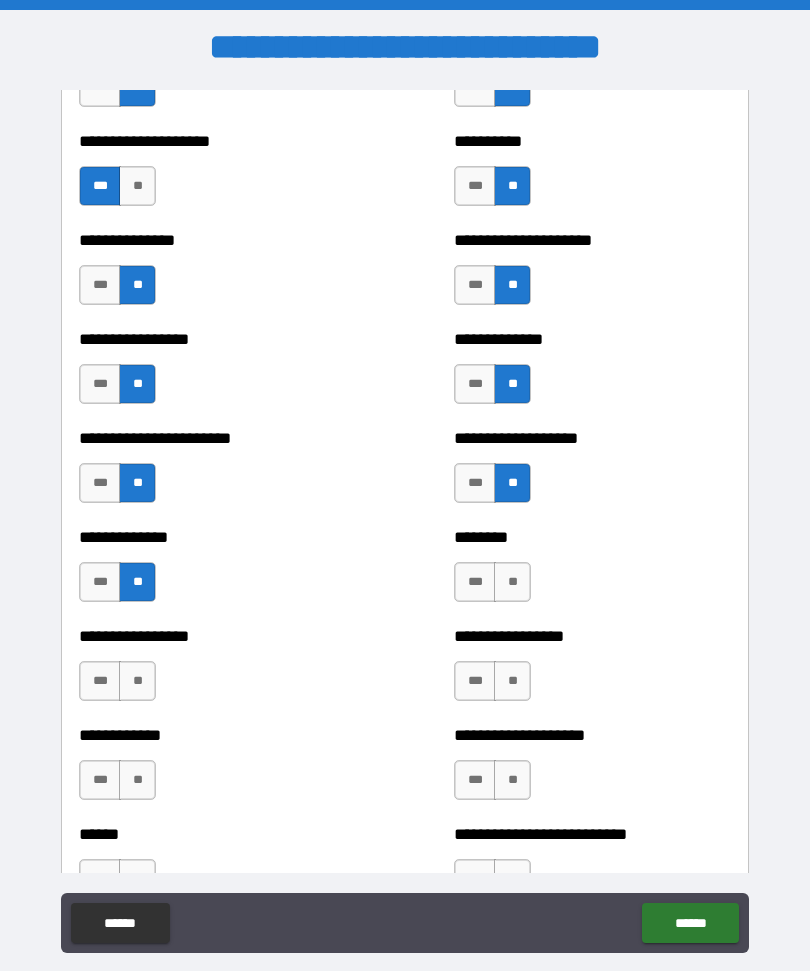 click on "**" at bounding box center (512, 582) 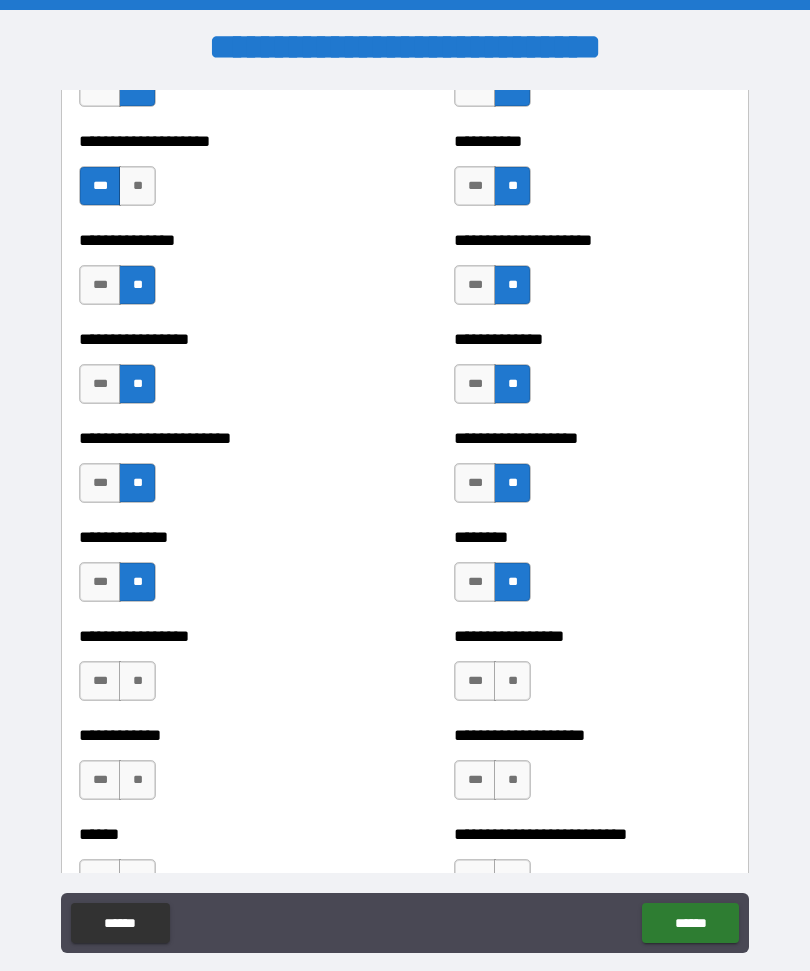 click on "**" at bounding box center (137, 681) 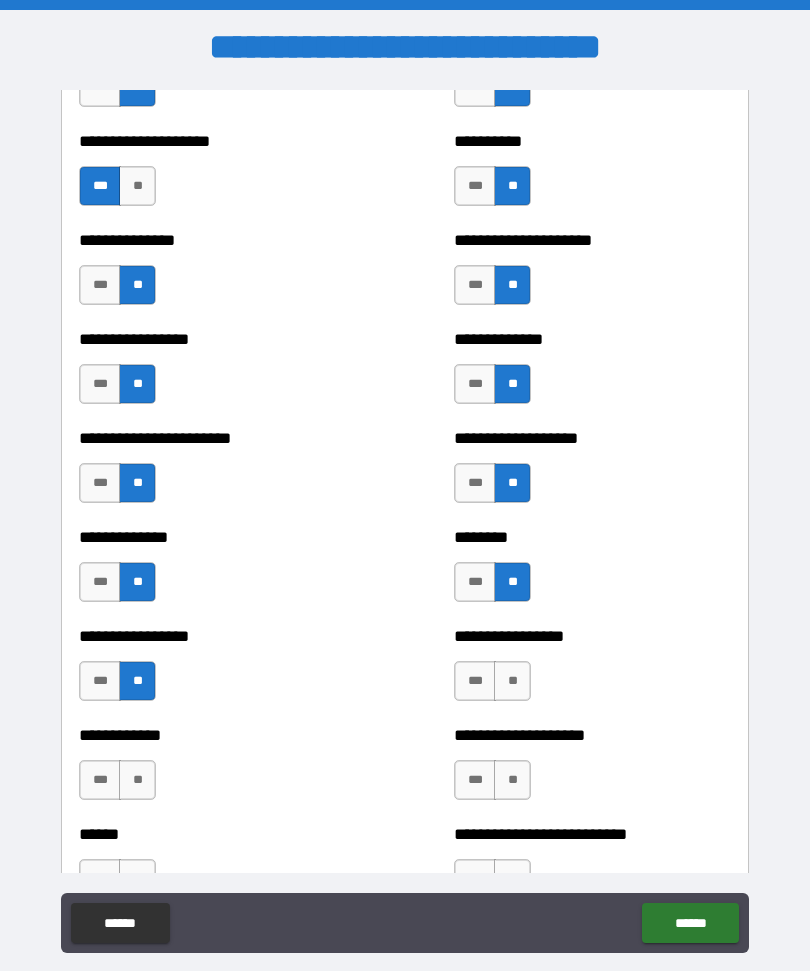 click on "**" at bounding box center [512, 681] 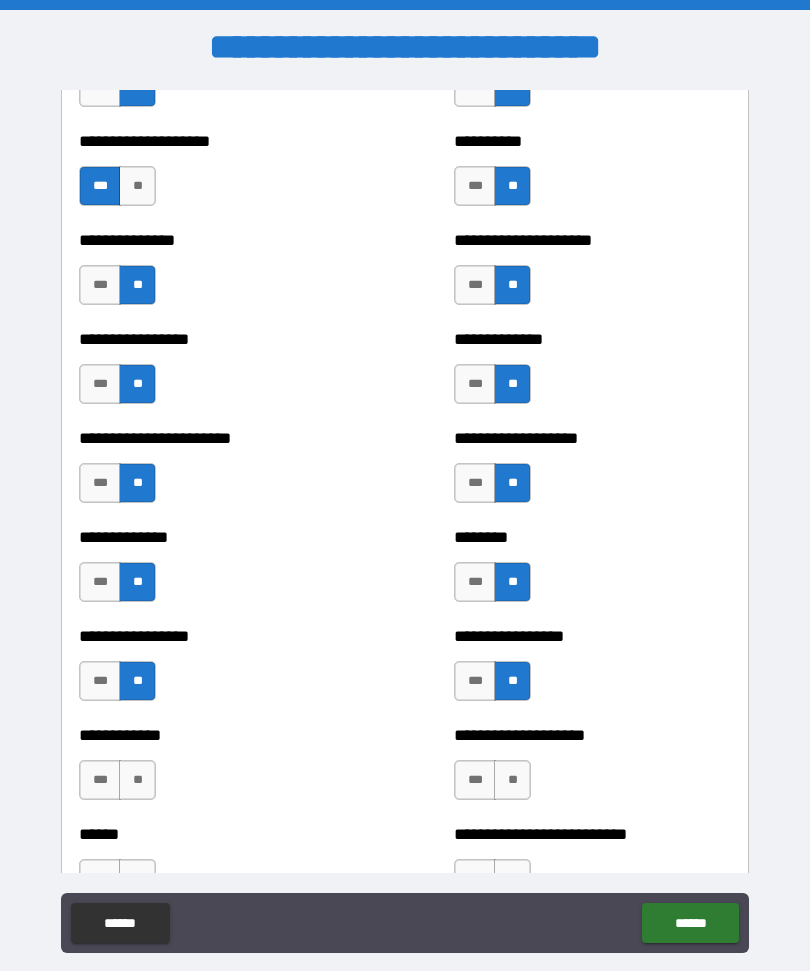 click on "**" at bounding box center (137, 780) 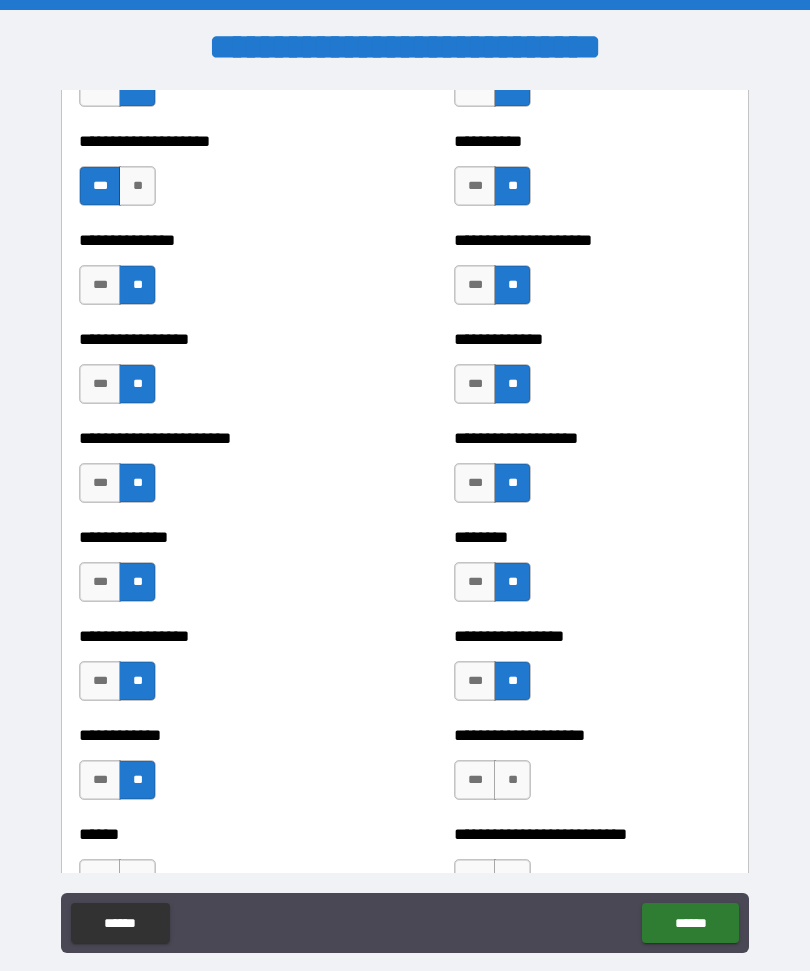 click on "**" at bounding box center (512, 780) 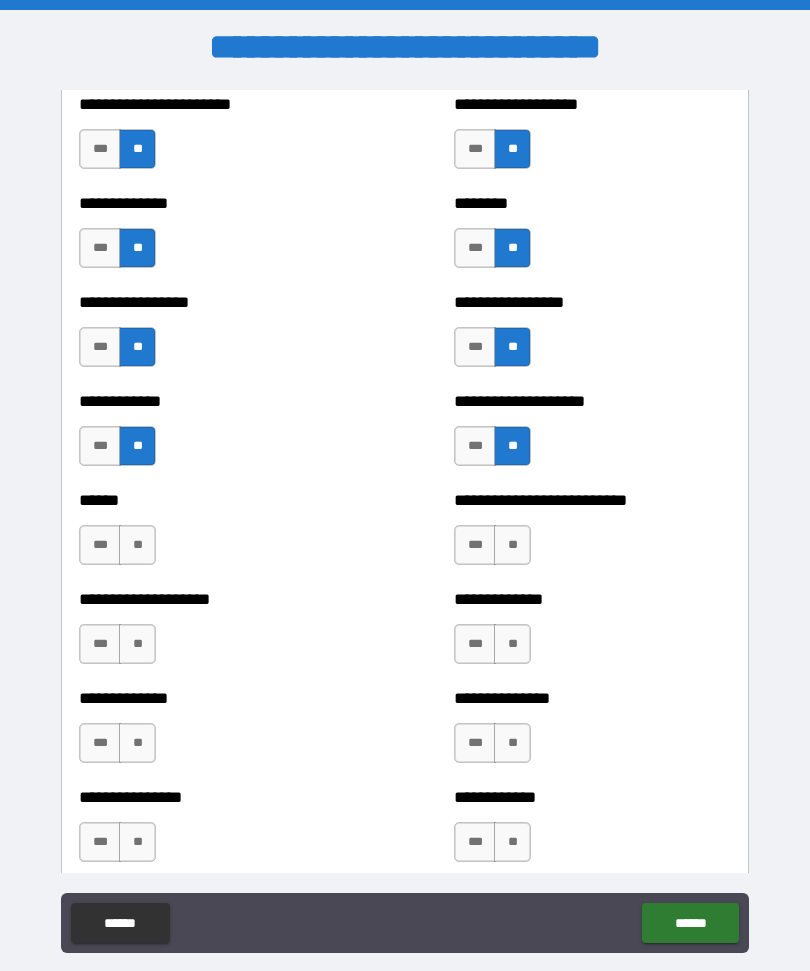 scroll, scrollTop: 3774, scrollLeft: 0, axis: vertical 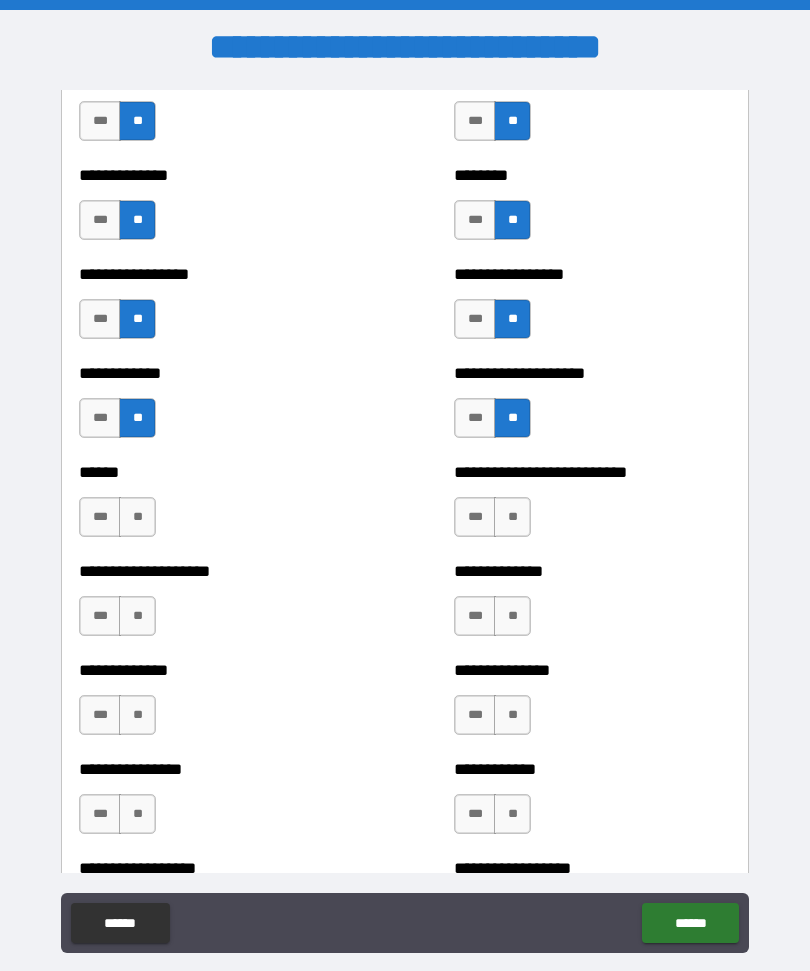 click on "**" at bounding box center [137, 517] 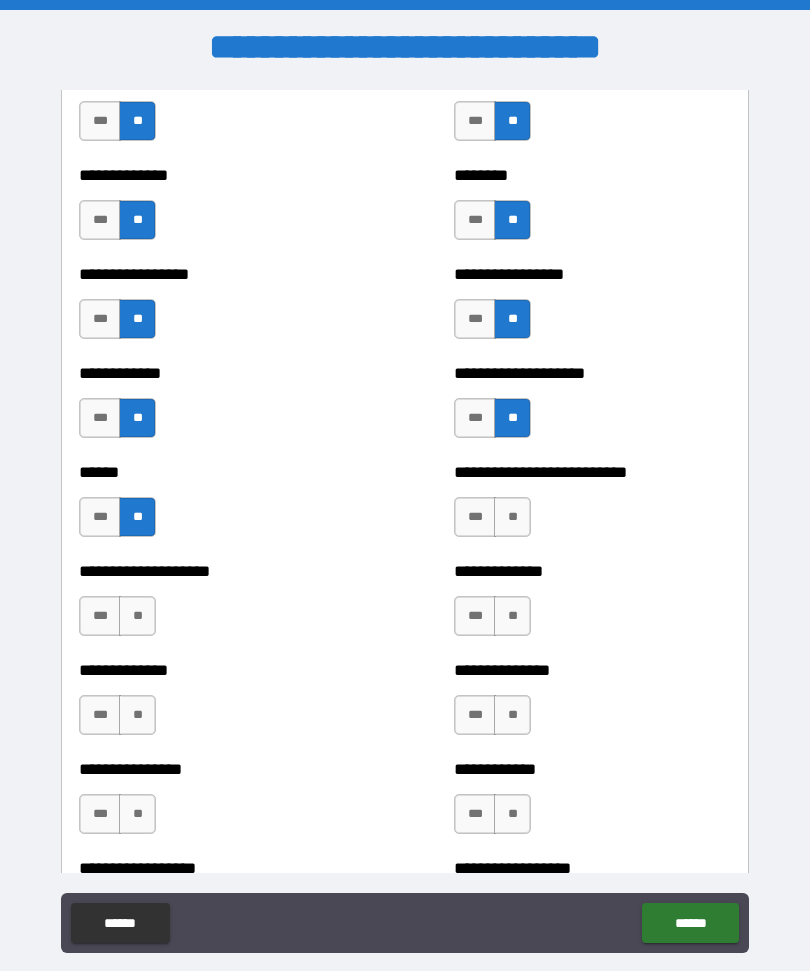 click on "**" at bounding box center [512, 517] 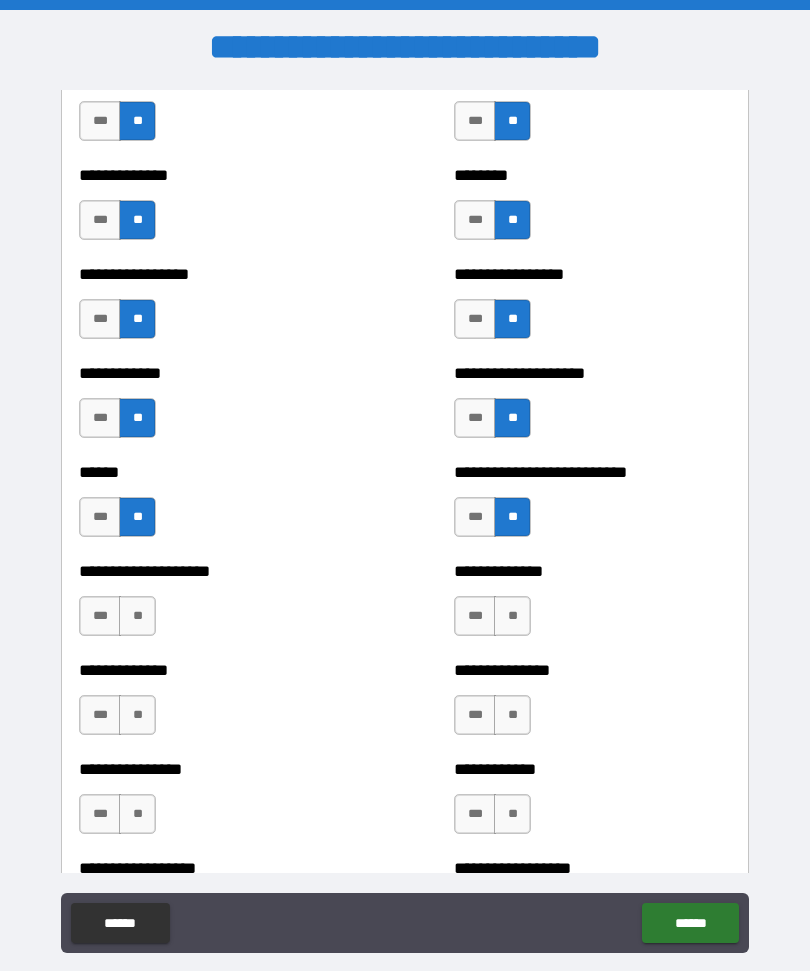 click on "**" at bounding box center (137, 616) 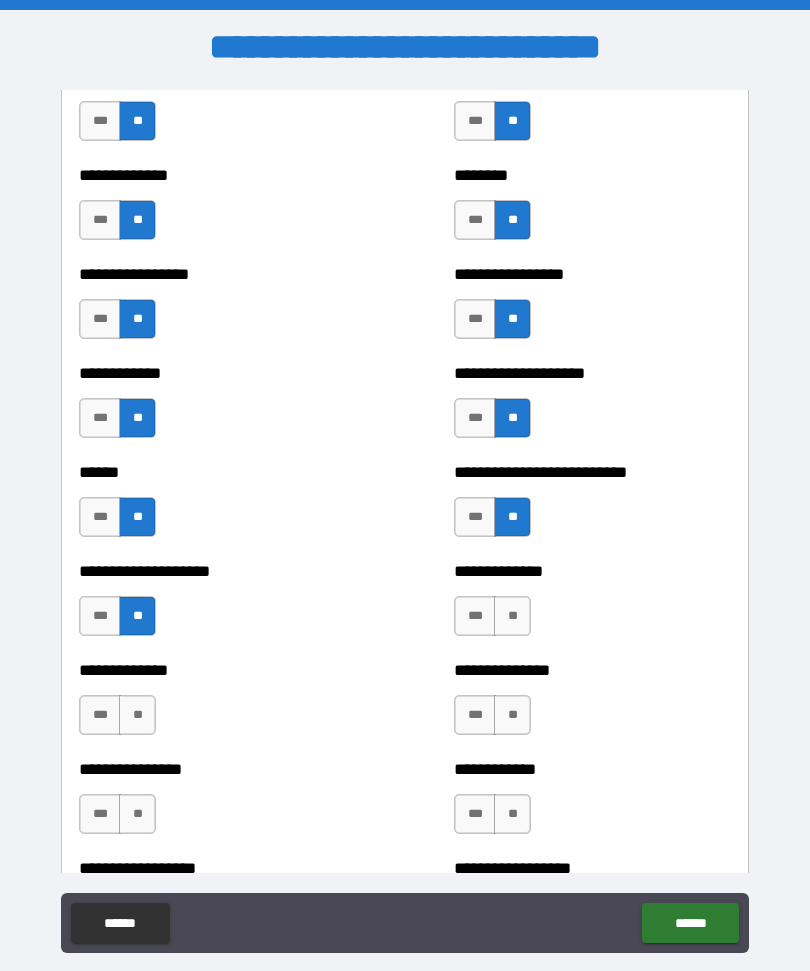 click on "**" at bounding box center (512, 616) 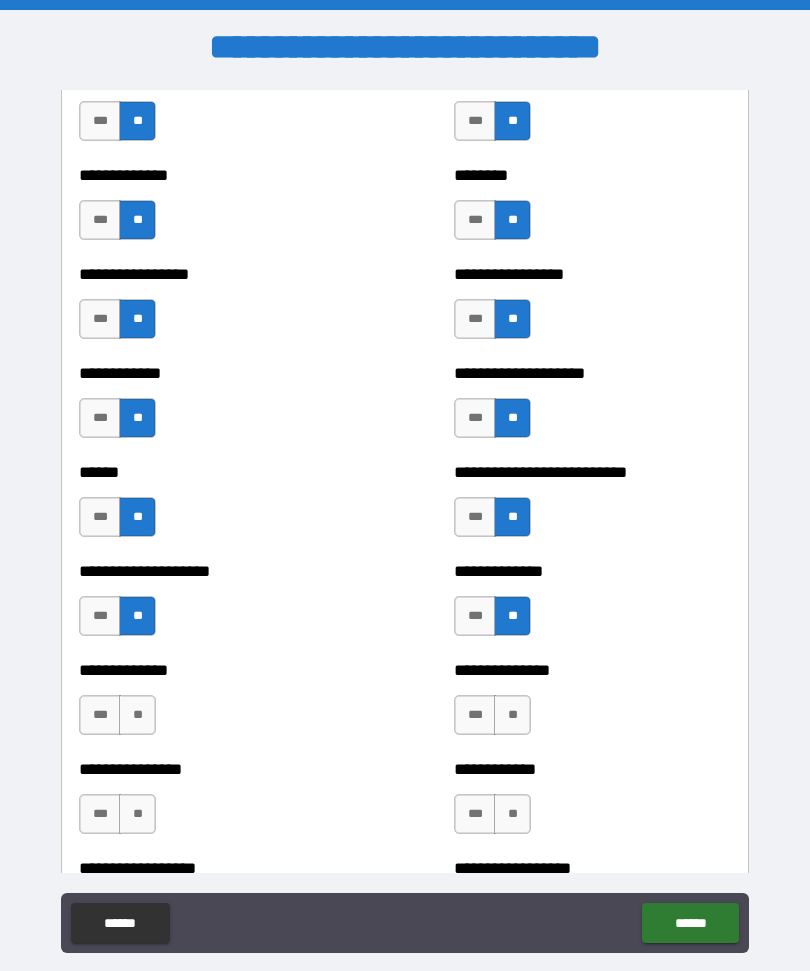 click on "**" at bounding box center (137, 715) 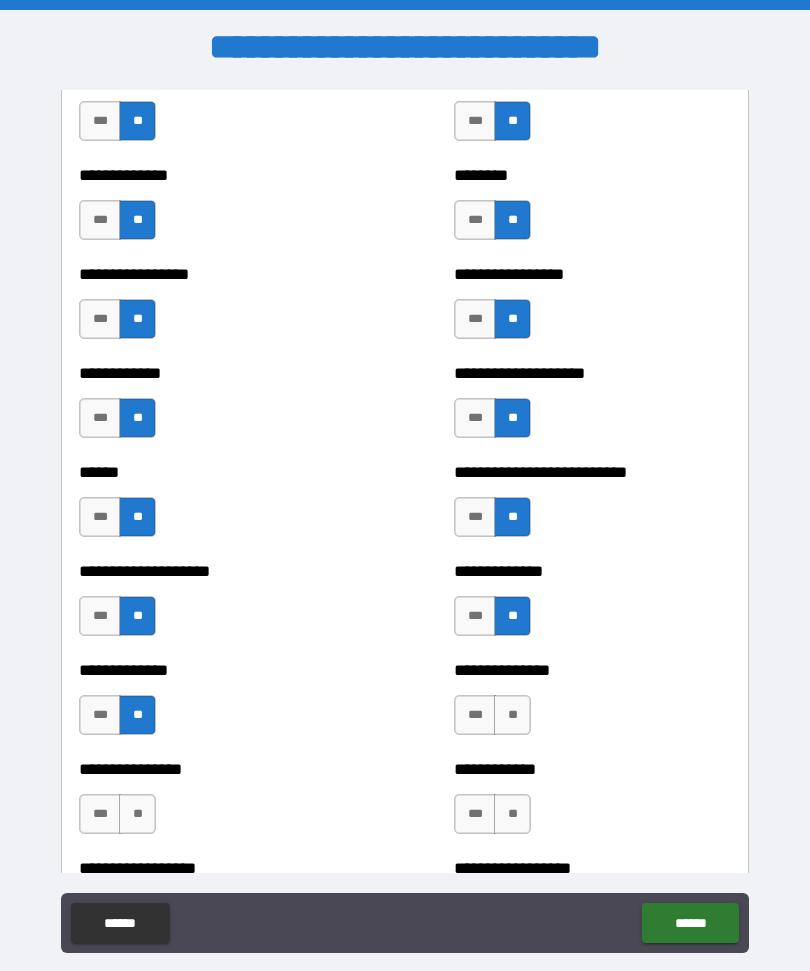 click on "**" at bounding box center [512, 715] 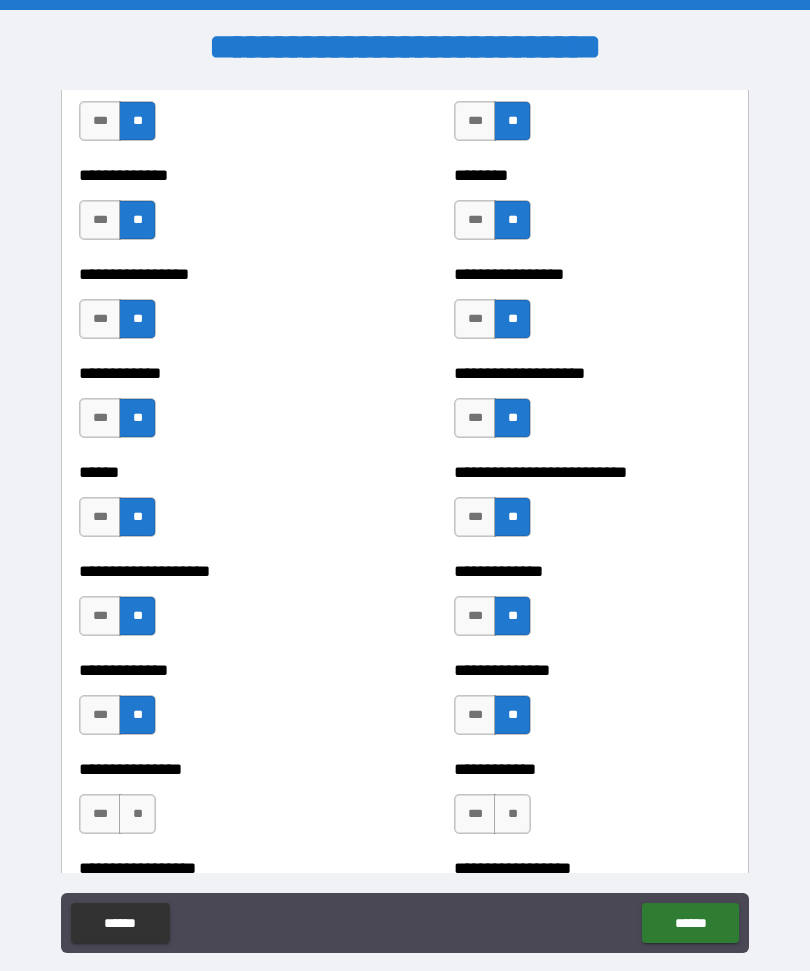 click on "**" at bounding box center (137, 814) 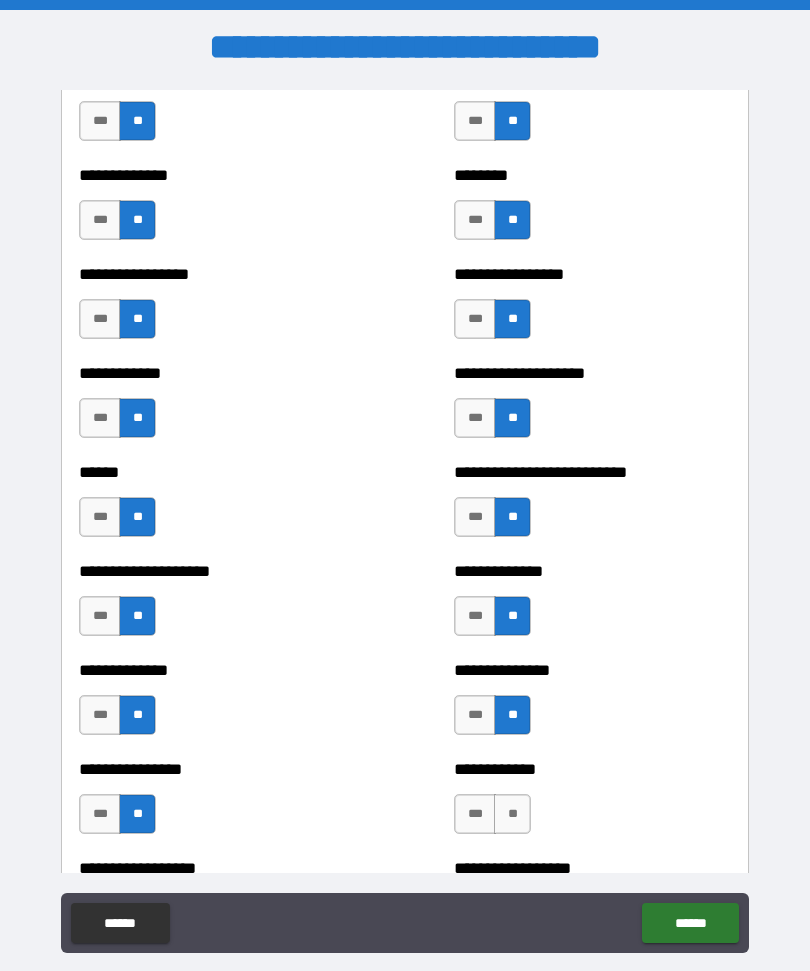 click on "**" at bounding box center [512, 814] 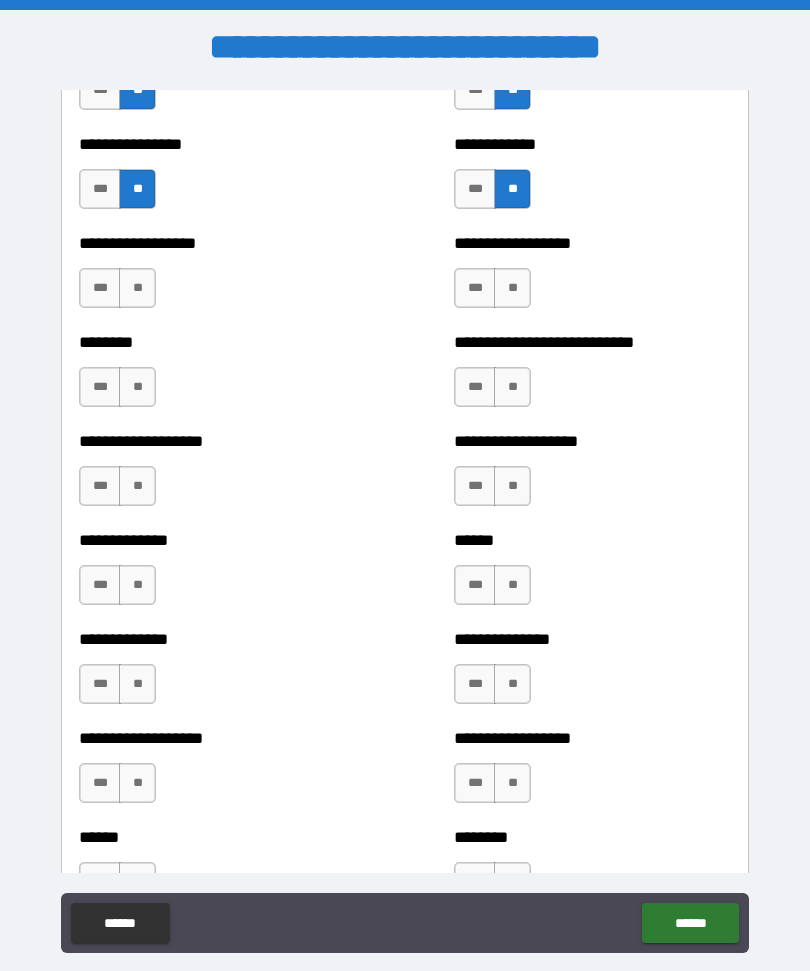 scroll, scrollTop: 4401, scrollLeft: 0, axis: vertical 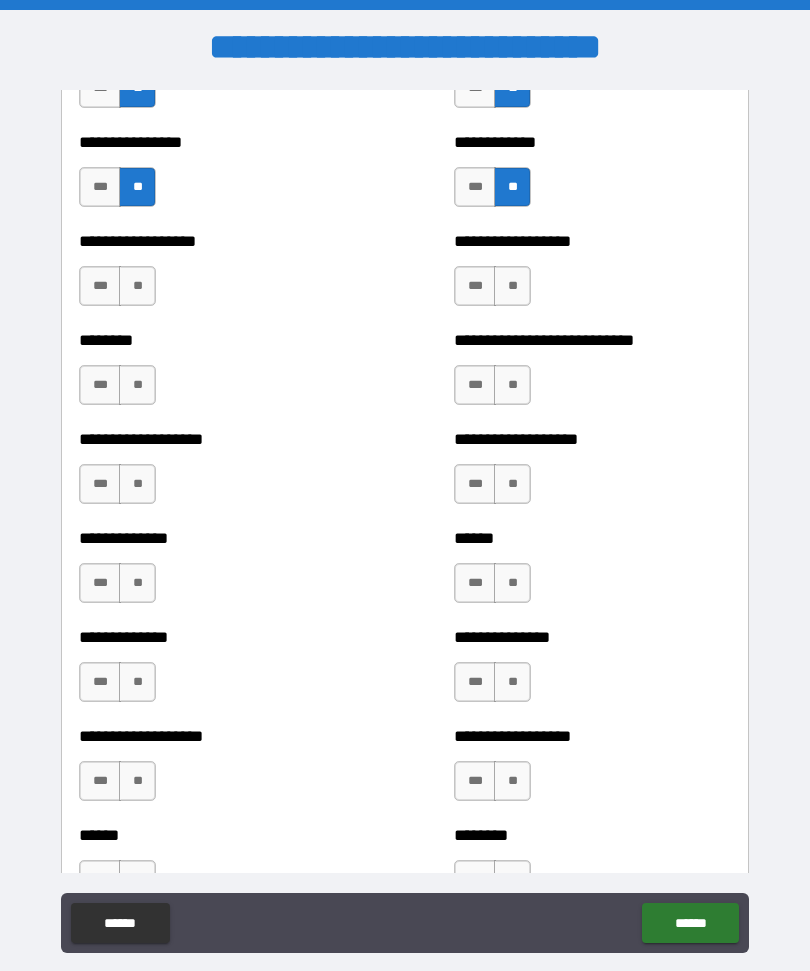 click on "**" at bounding box center [137, 286] 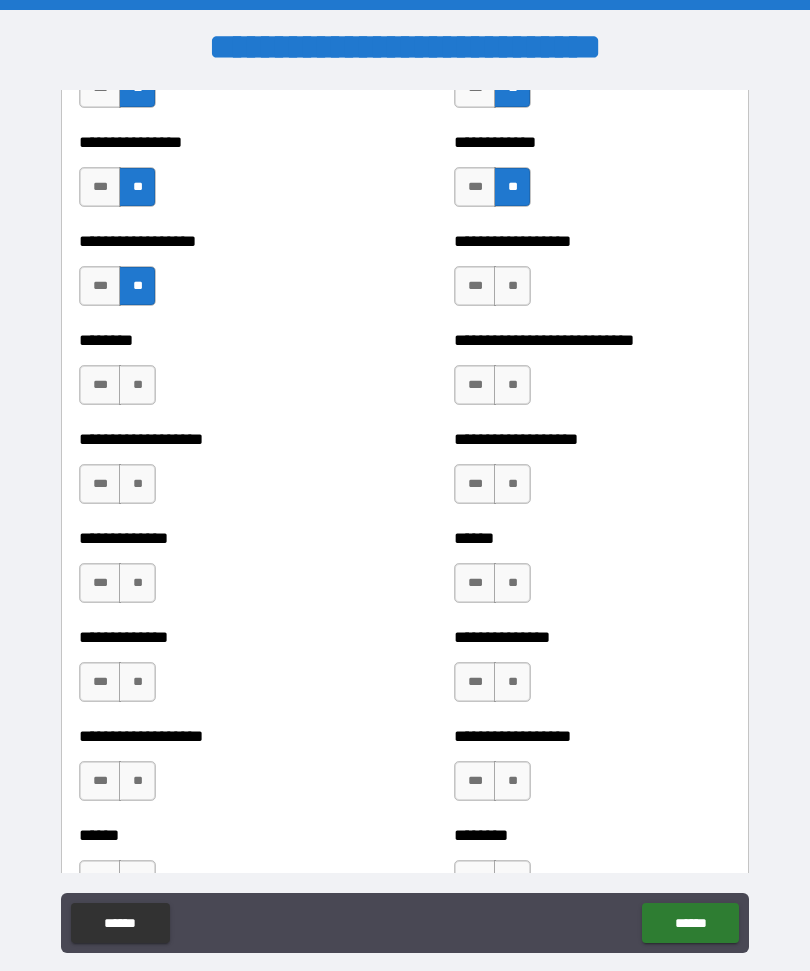 click on "**" at bounding box center [512, 286] 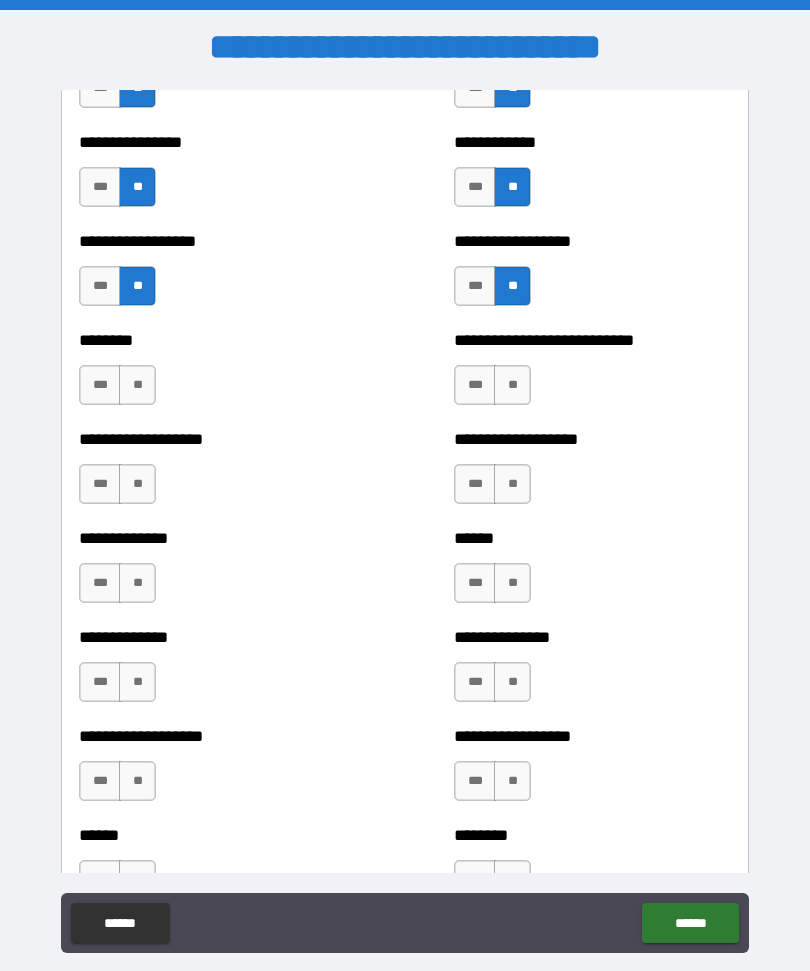 click on "**" at bounding box center [512, 385] 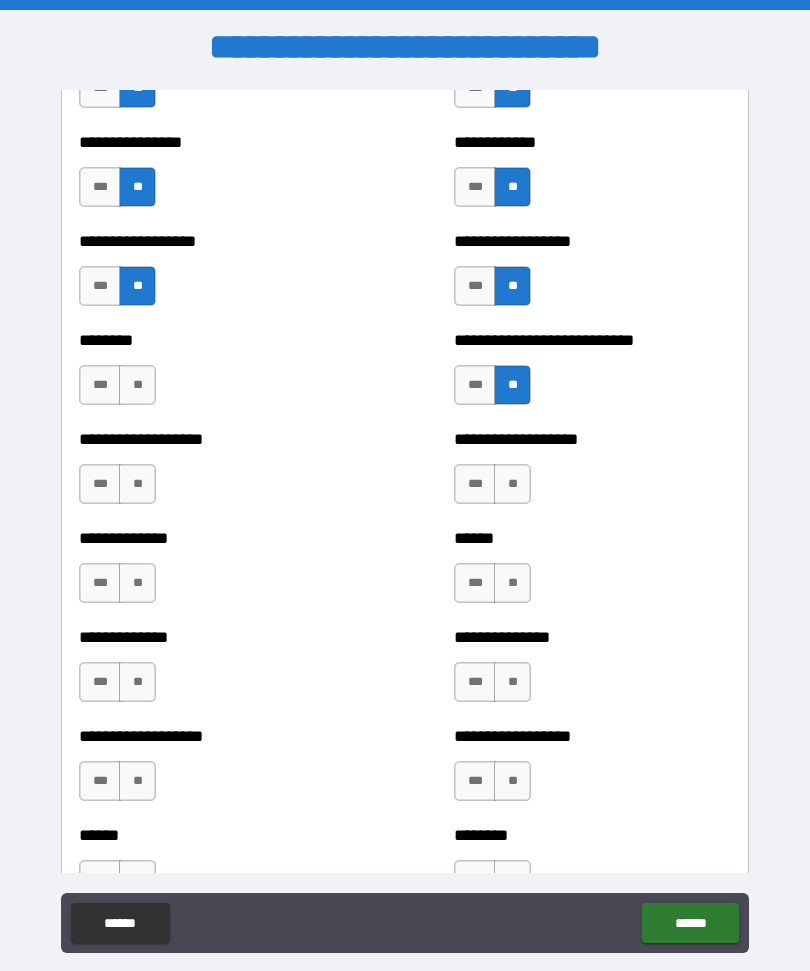 click on "**" at bounding box center (137, 385) 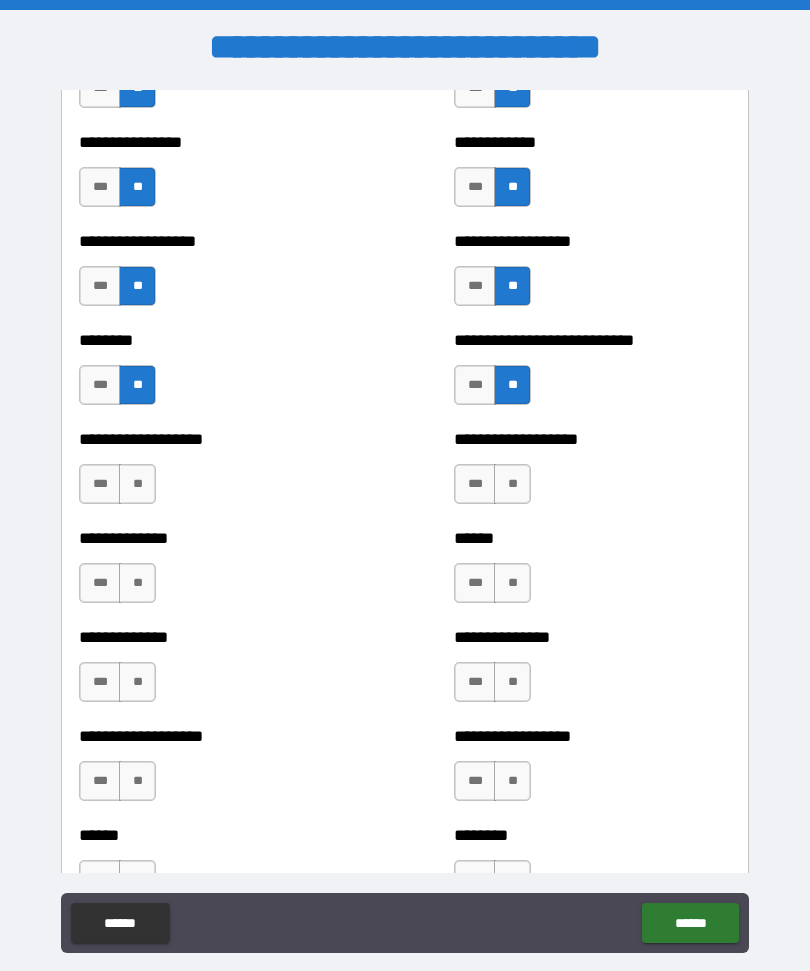 click on "**" at bounding box center [137, 484] 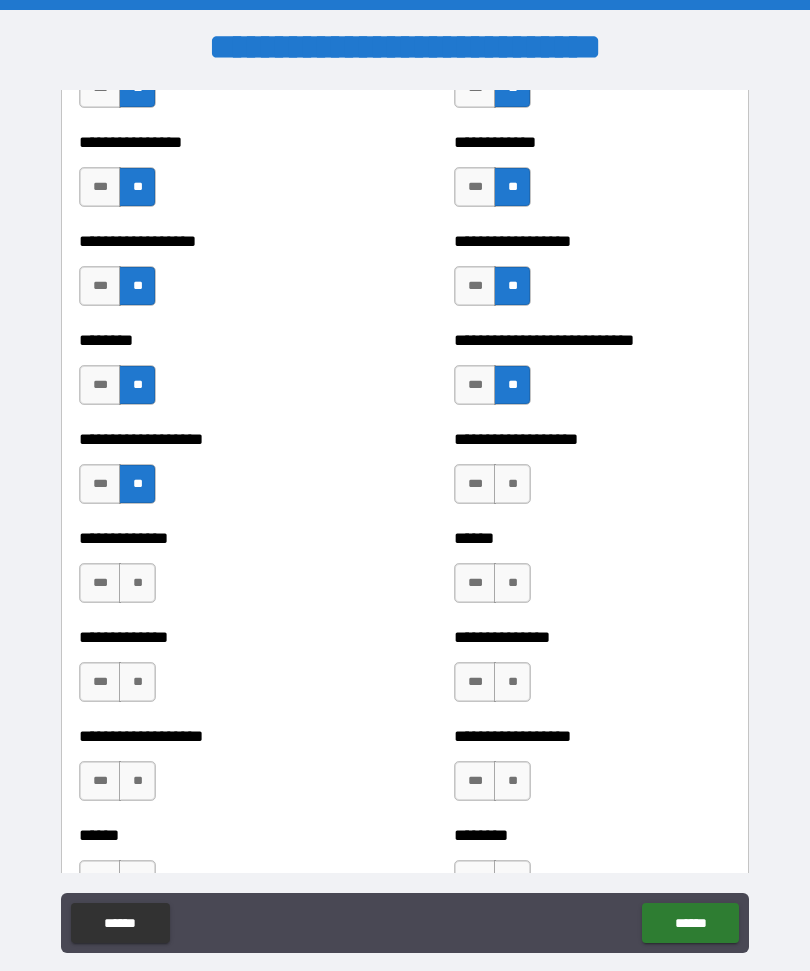 click on "**" at bounding box center [512, 484] 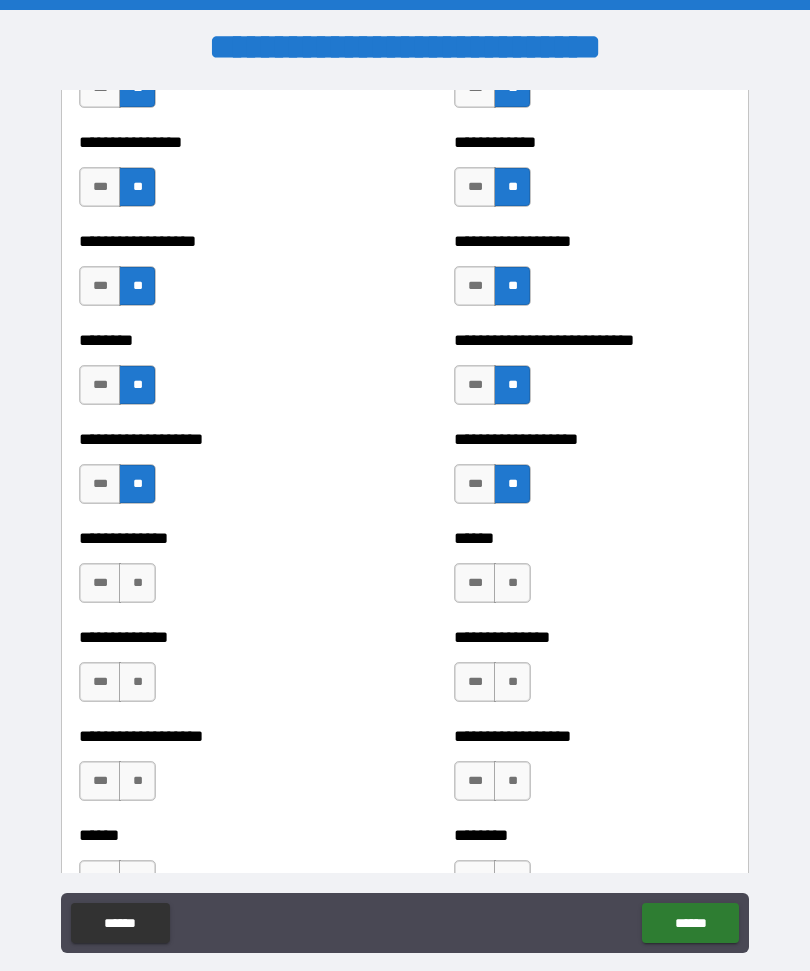 click on "**" at bounding box center [512, 583] 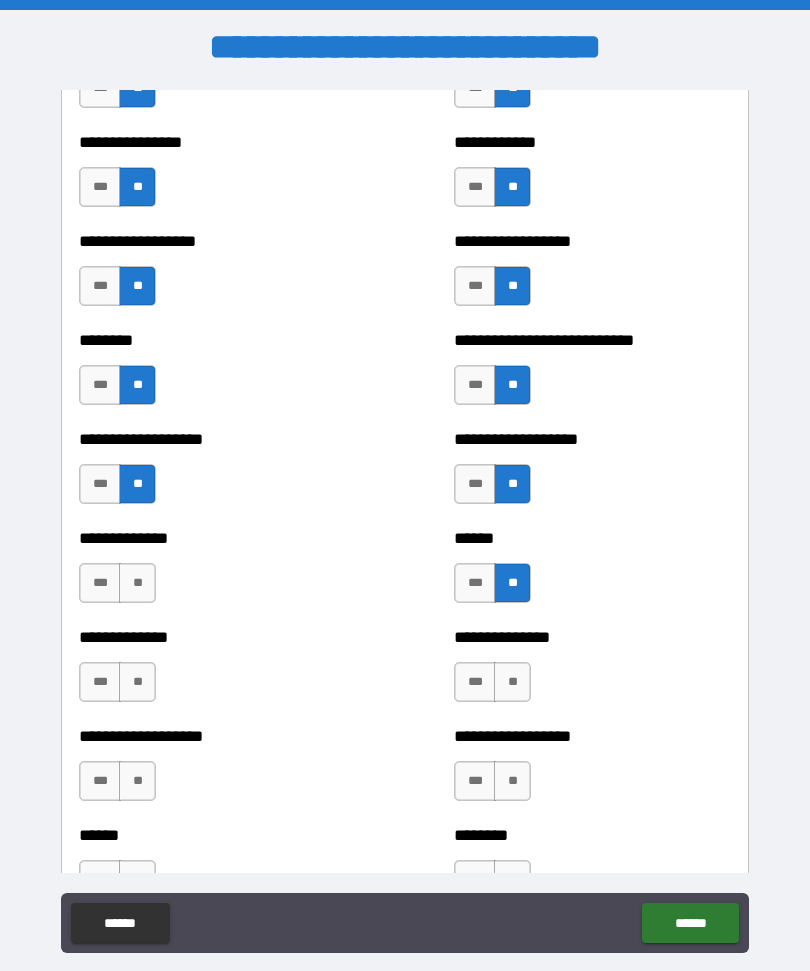 click on "**" at bounding box center [137, 583] 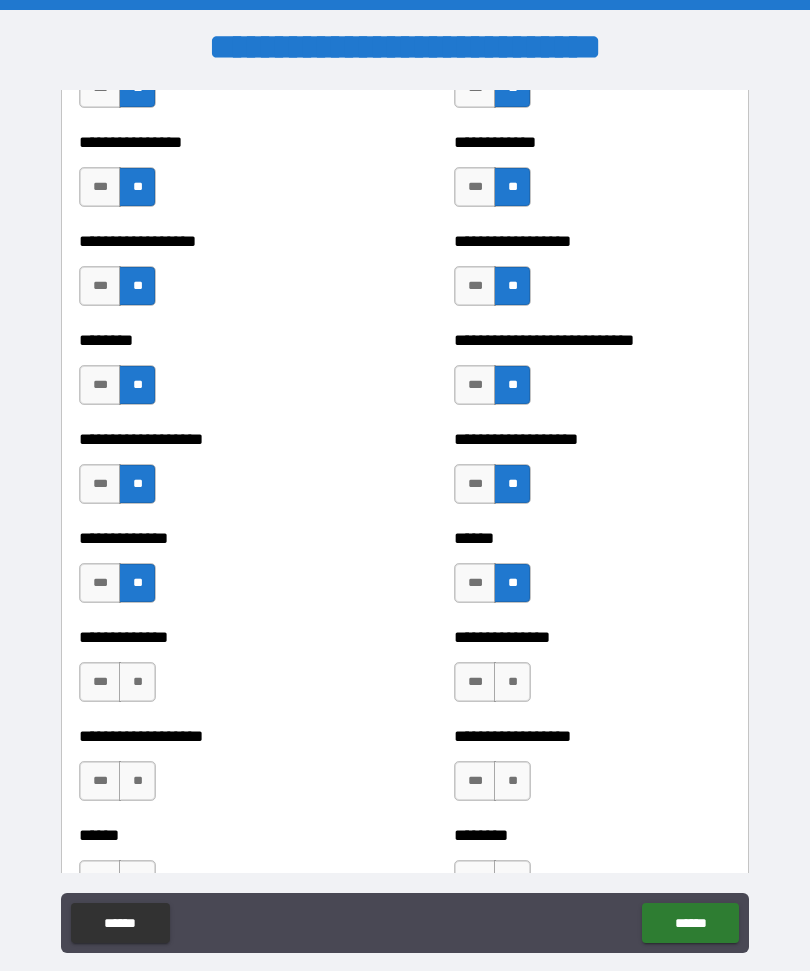 click on "**" at bounding box center [137, 682] 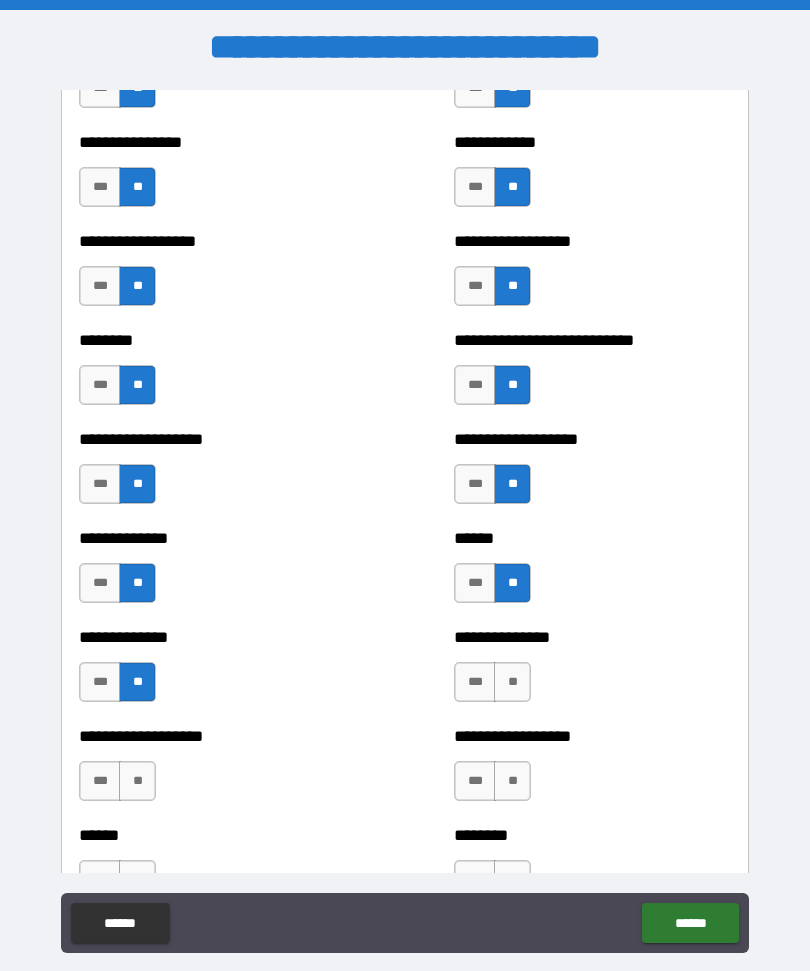 click on "**" at bounding box center [512, 682] 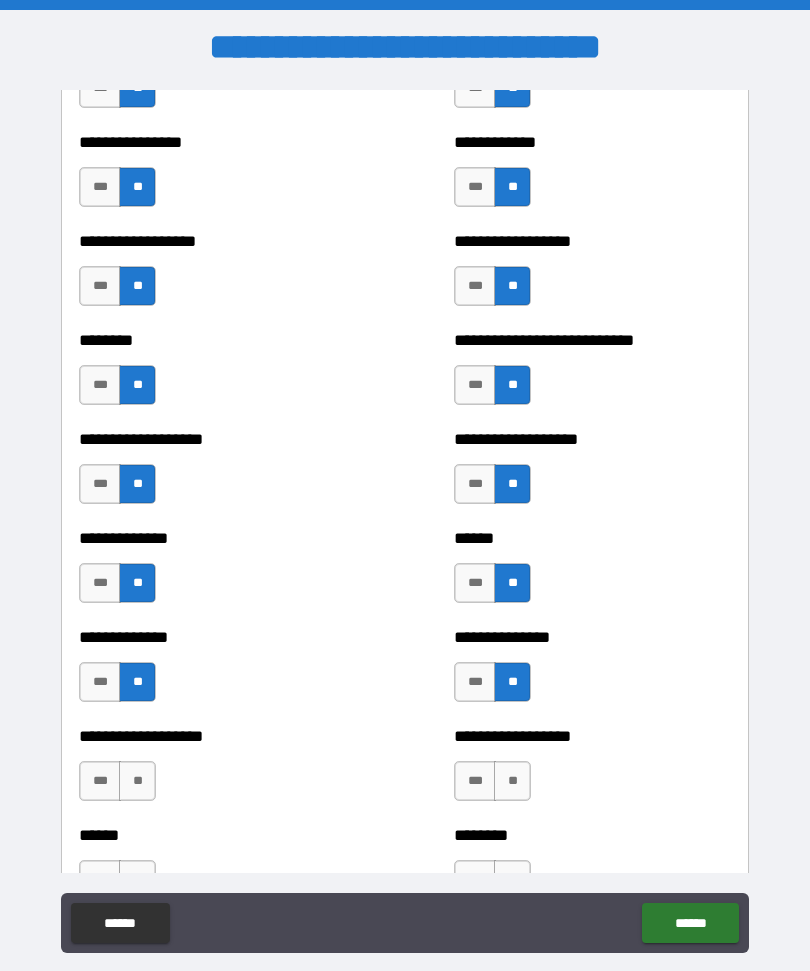click on "**" at bounding box center [512, 781] 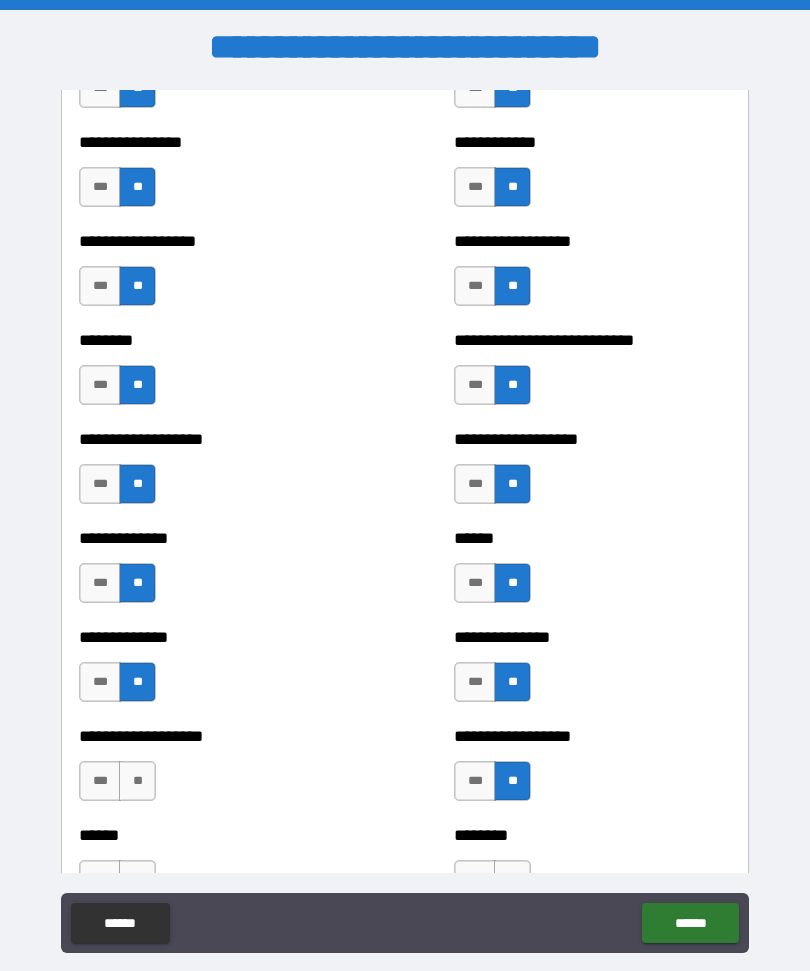 click on "**" at bounding box center [137, 781] 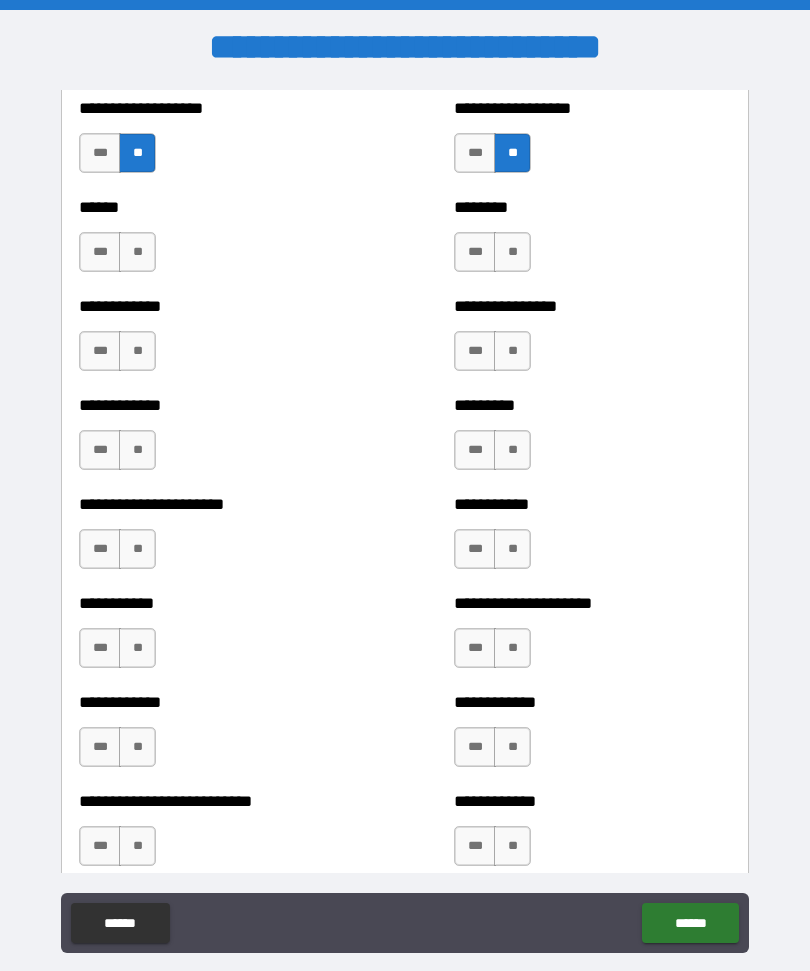 scroll, scrollTop: 5036, scrollLeft: 0, axis: vertical 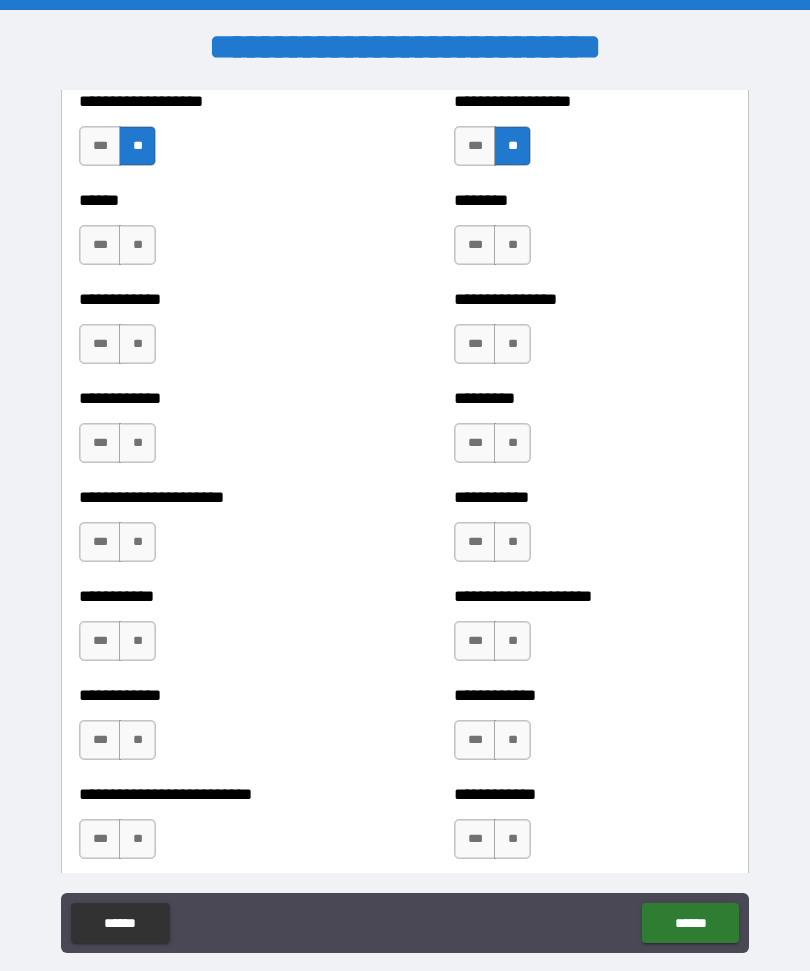 click on "**" at bounding box center (137, 245) 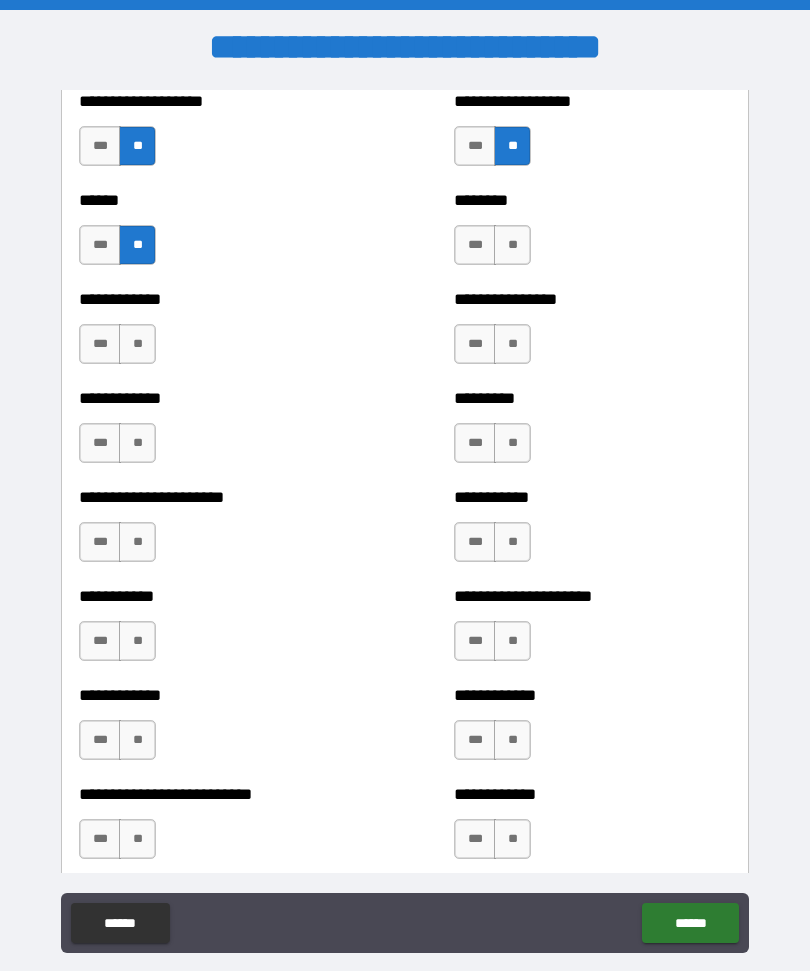 click on "**" at bounding box center (512, 245) 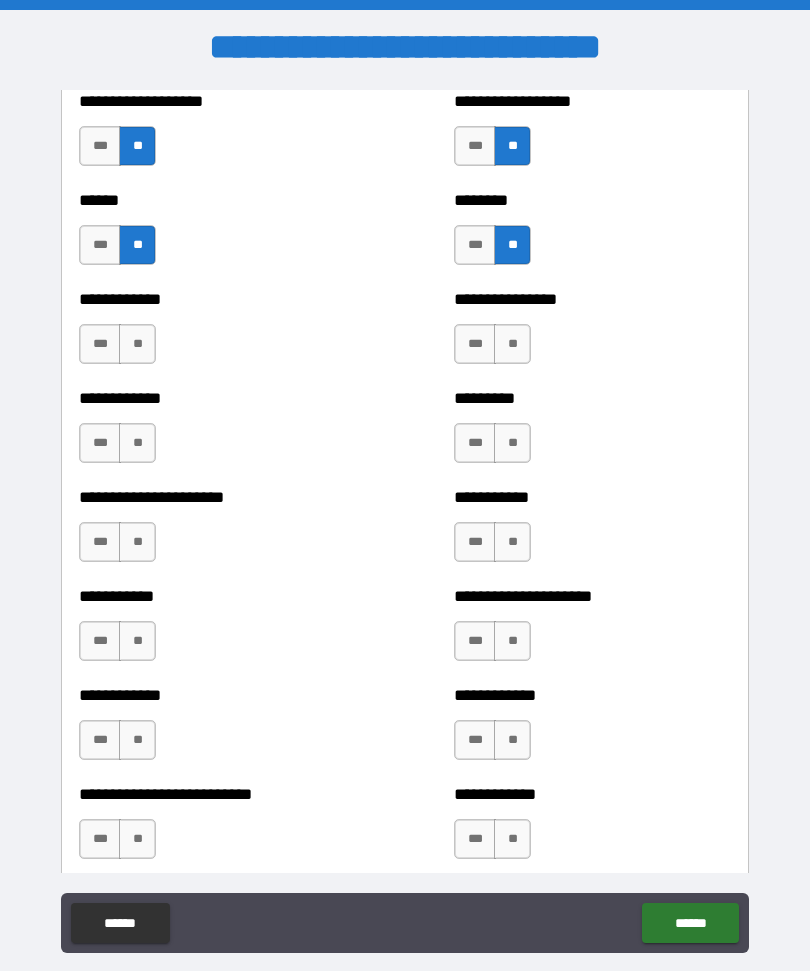 click on "**" at bounding box center [512, 344] 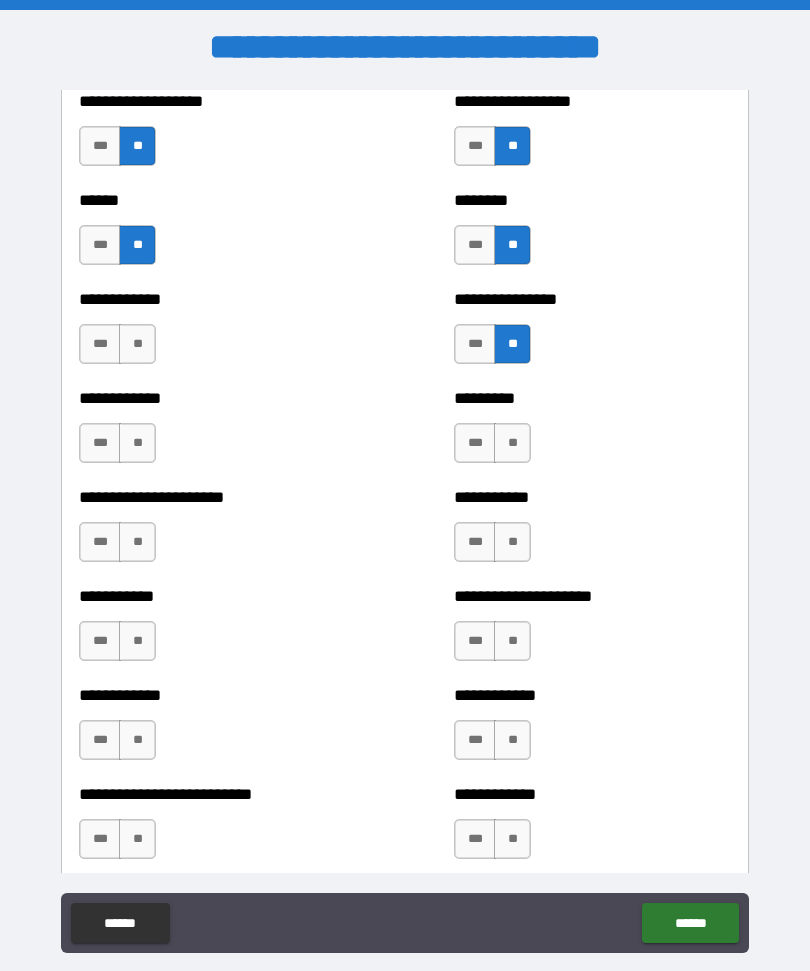 click on "**" at bounding box center (137, 344) 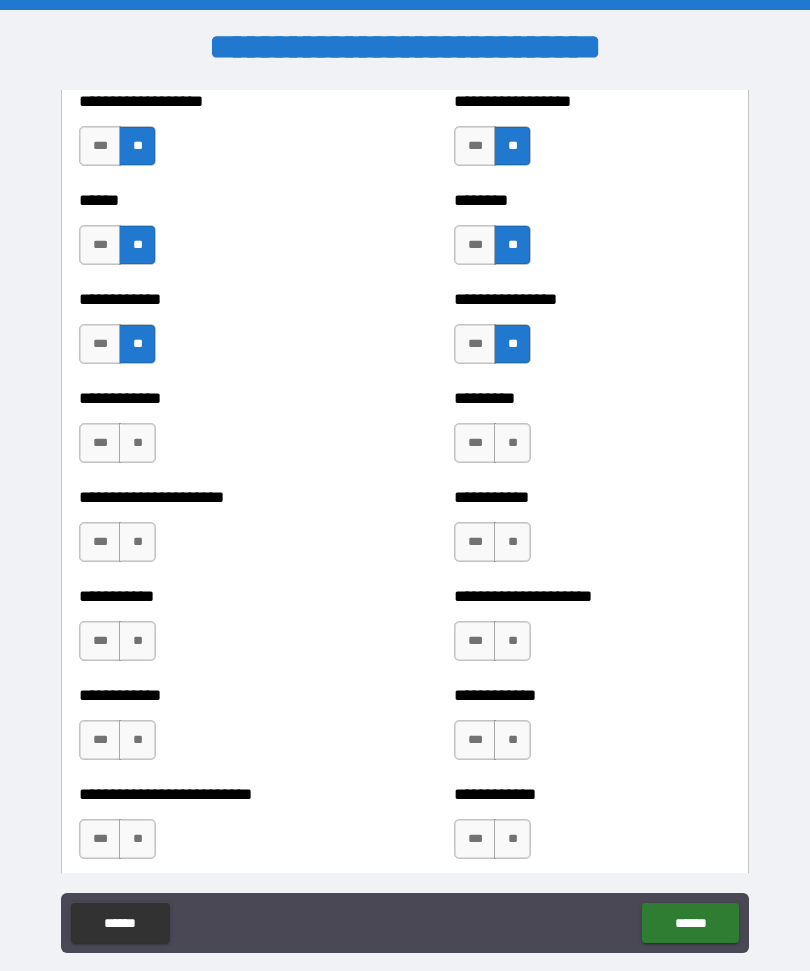 click on "**" at bounding box center (137, 443) 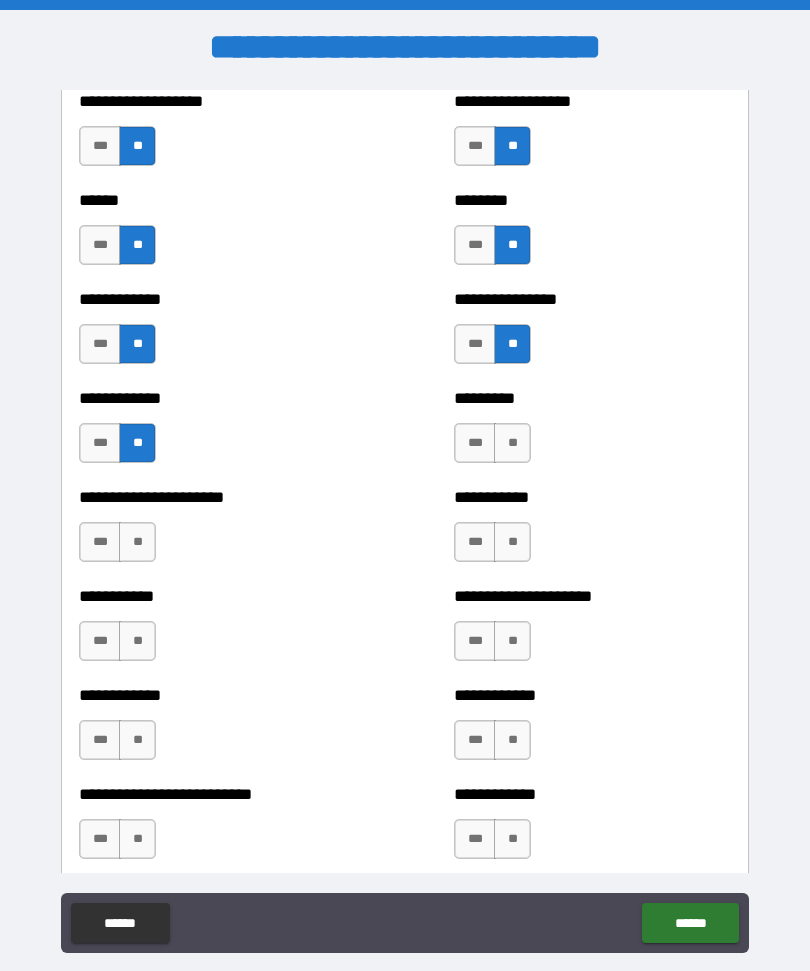 click on "**" at bounding box center [512, 443] 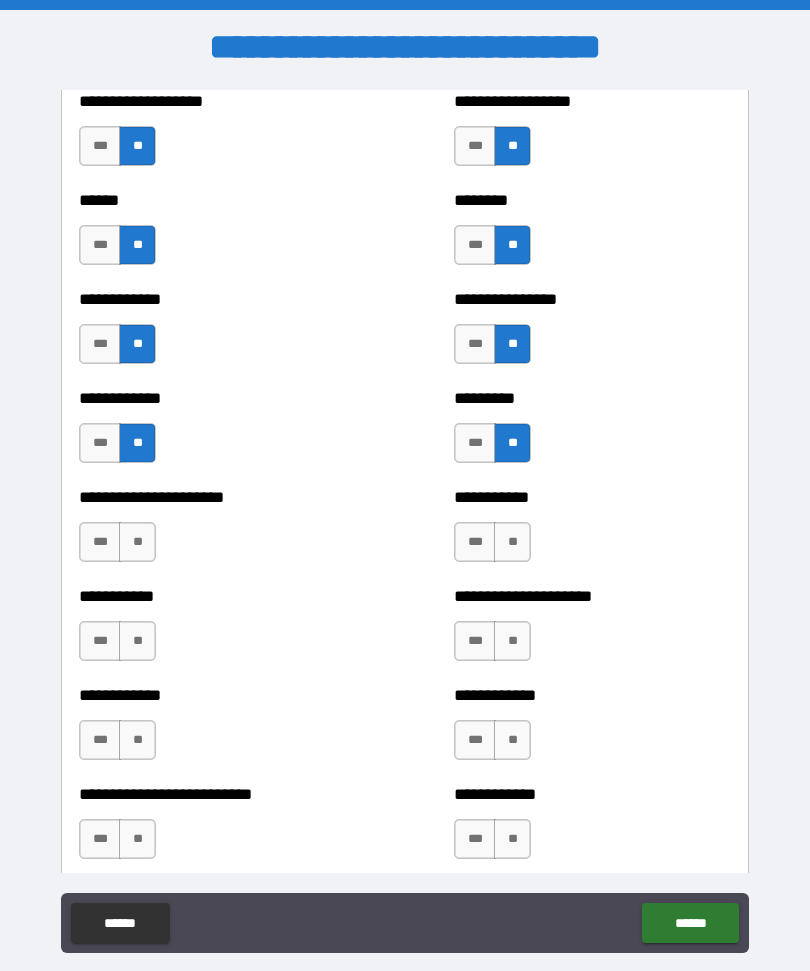 click on "**" at bounding box center [512, 542] 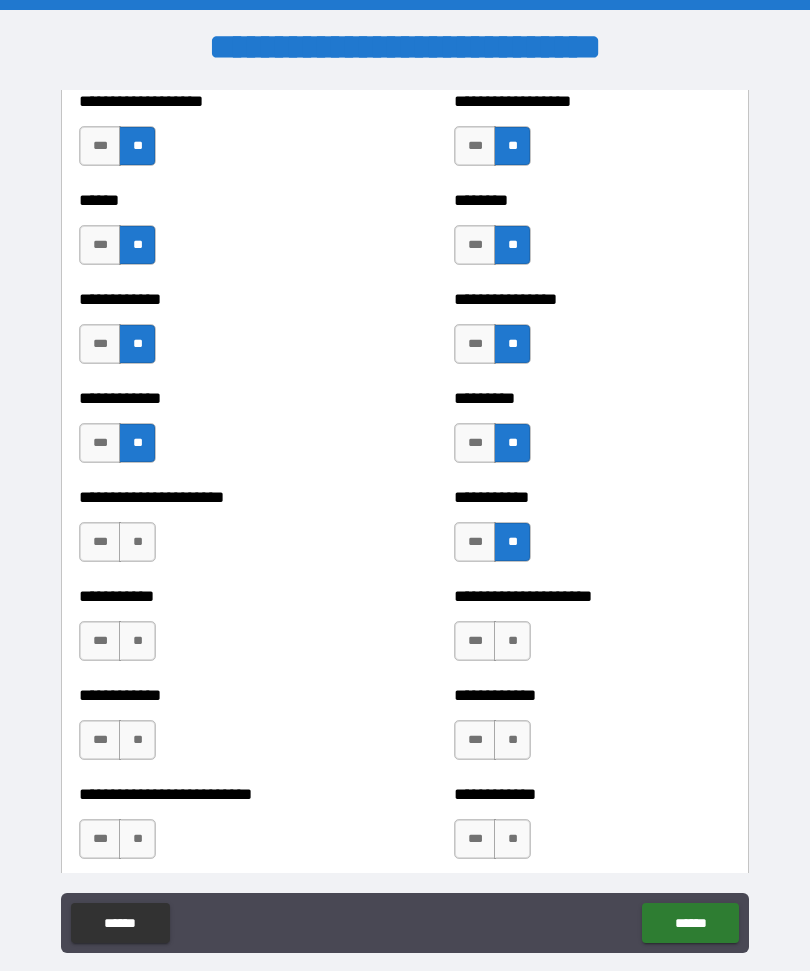 click on "**" at bounding box center [137, 542] 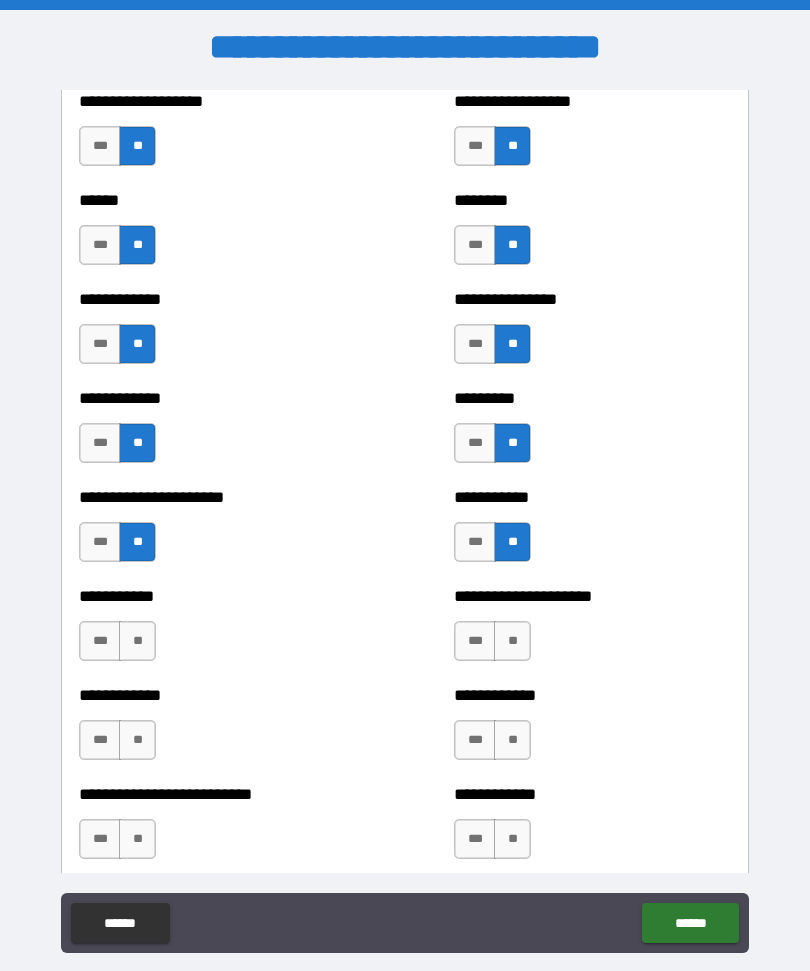click on "**" at bounding box center [137, 641] 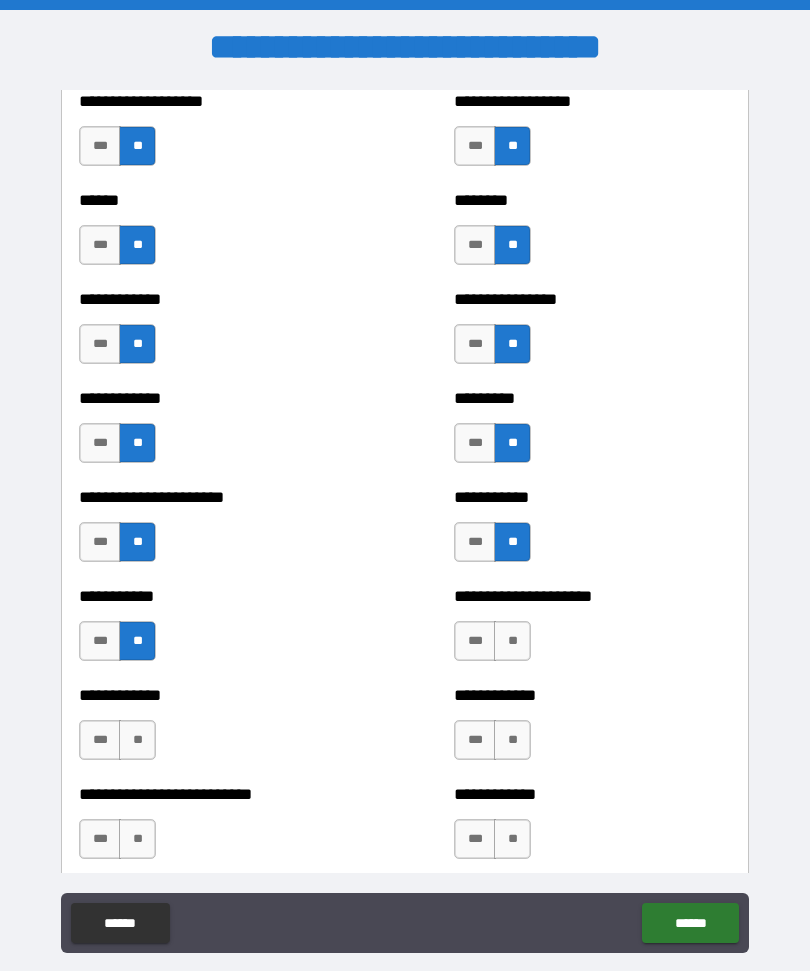 click on "**" at bounding box center [512, 641] 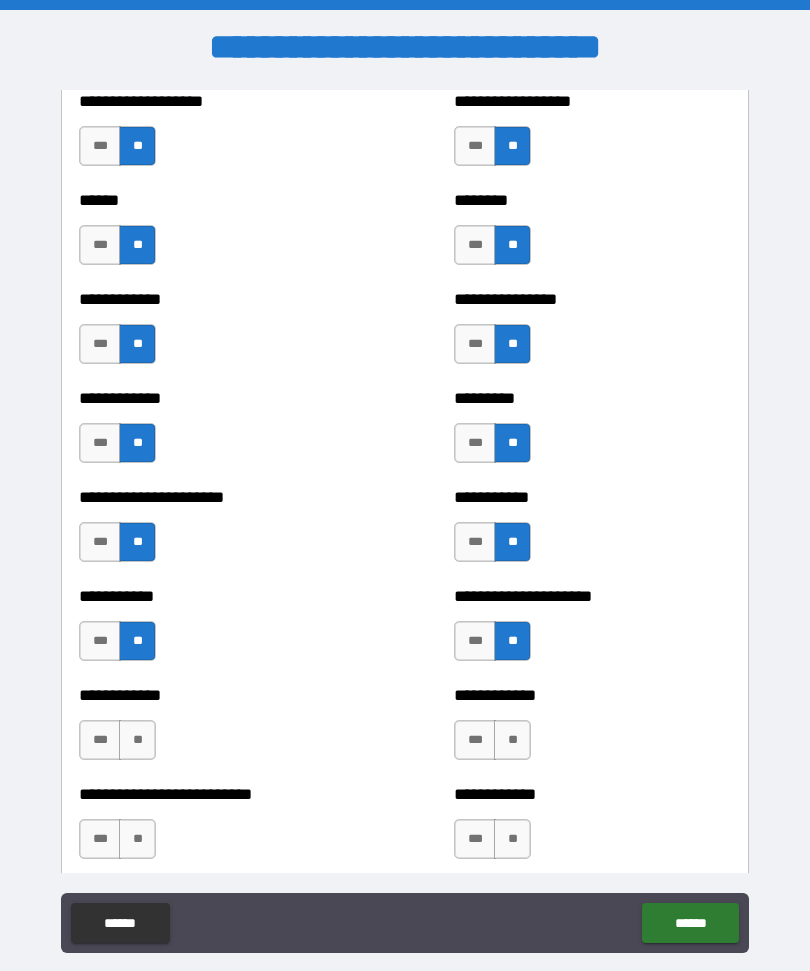 click on "**" at bounding box center (512, 740) 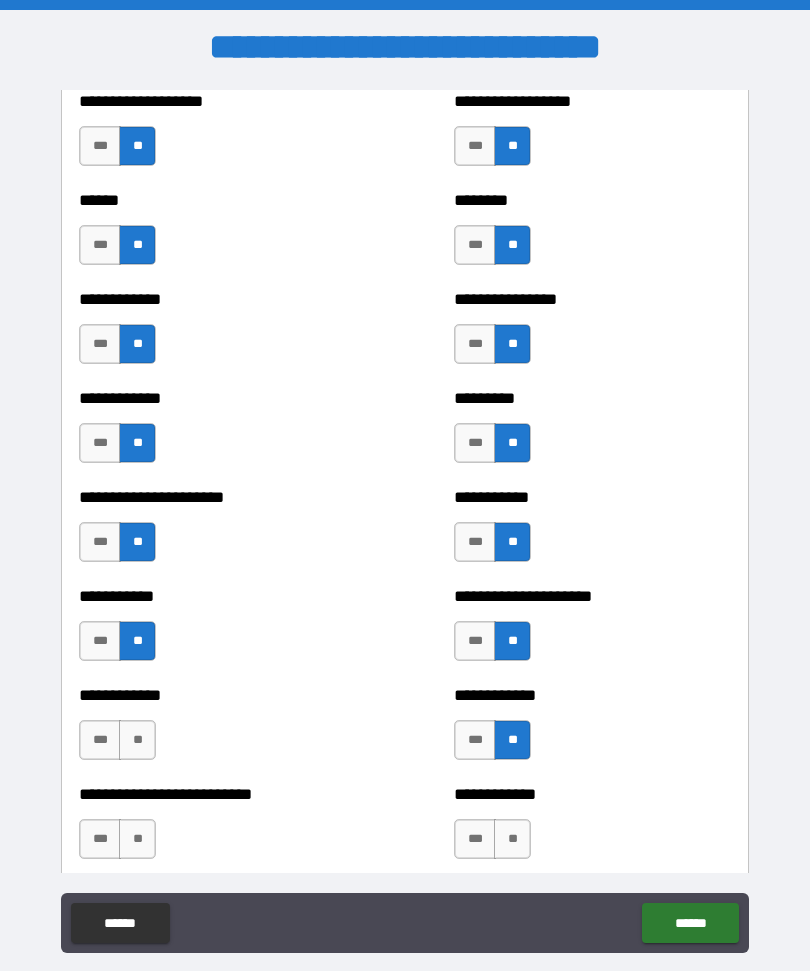click on "**" at bounding box center (137, 740) 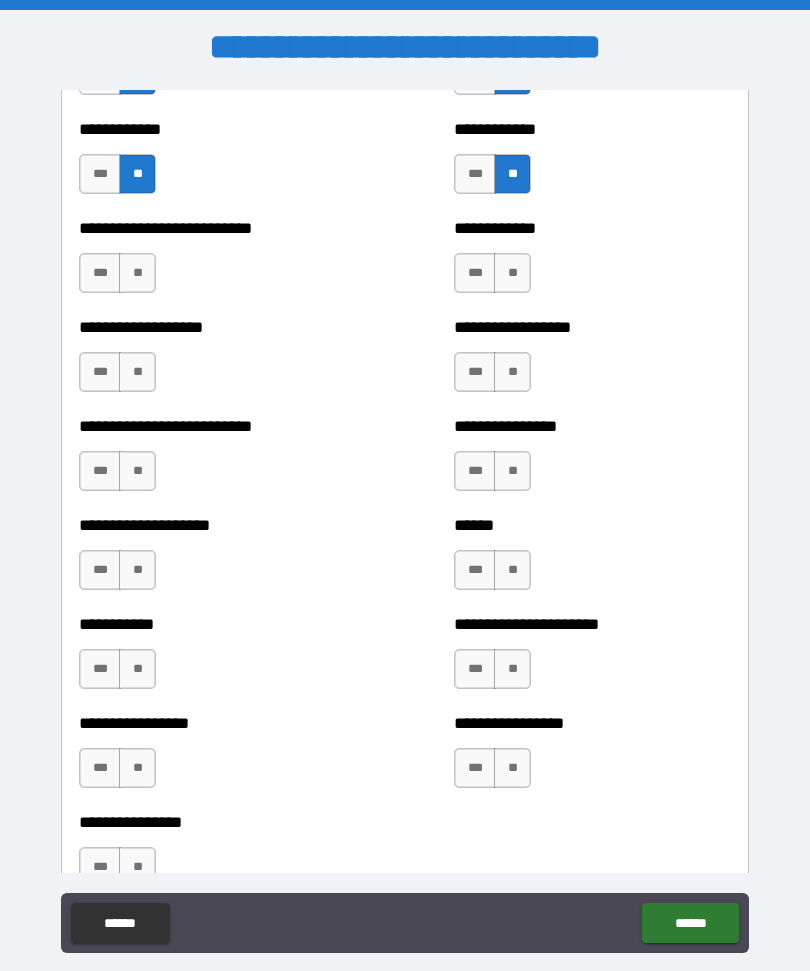 scroll, scrollTop: 5603, scrollLeft: 0, axis: vertical 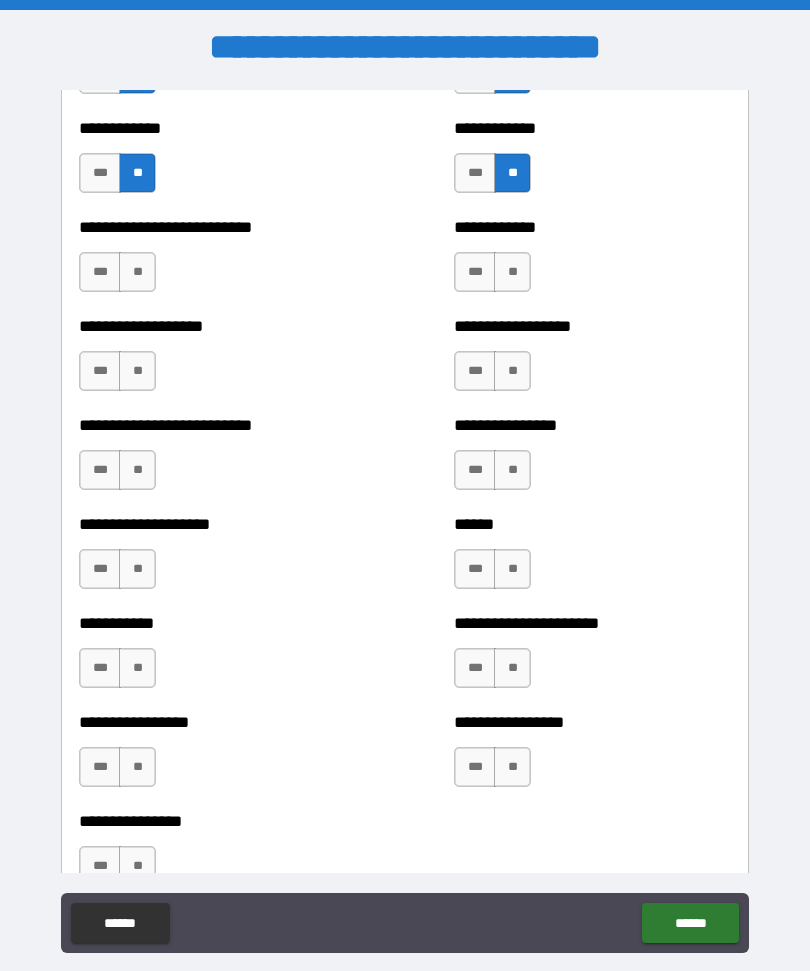 click on "**" at bounding box center (137, 272) 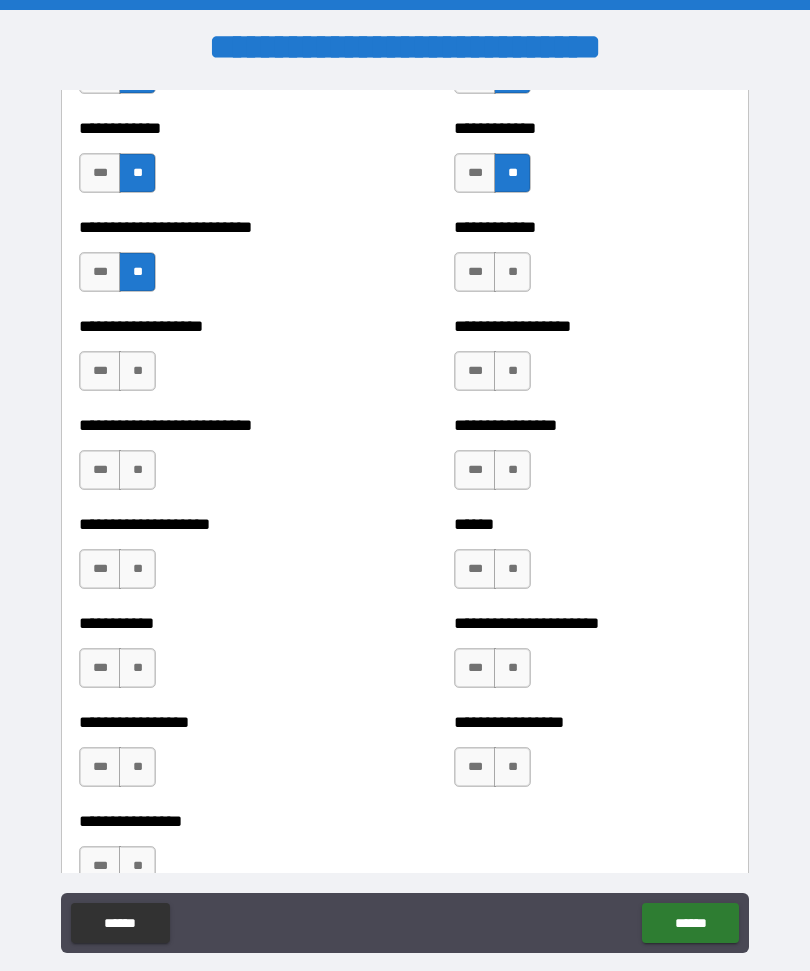 click on "**" at bounding box center [512, 272] 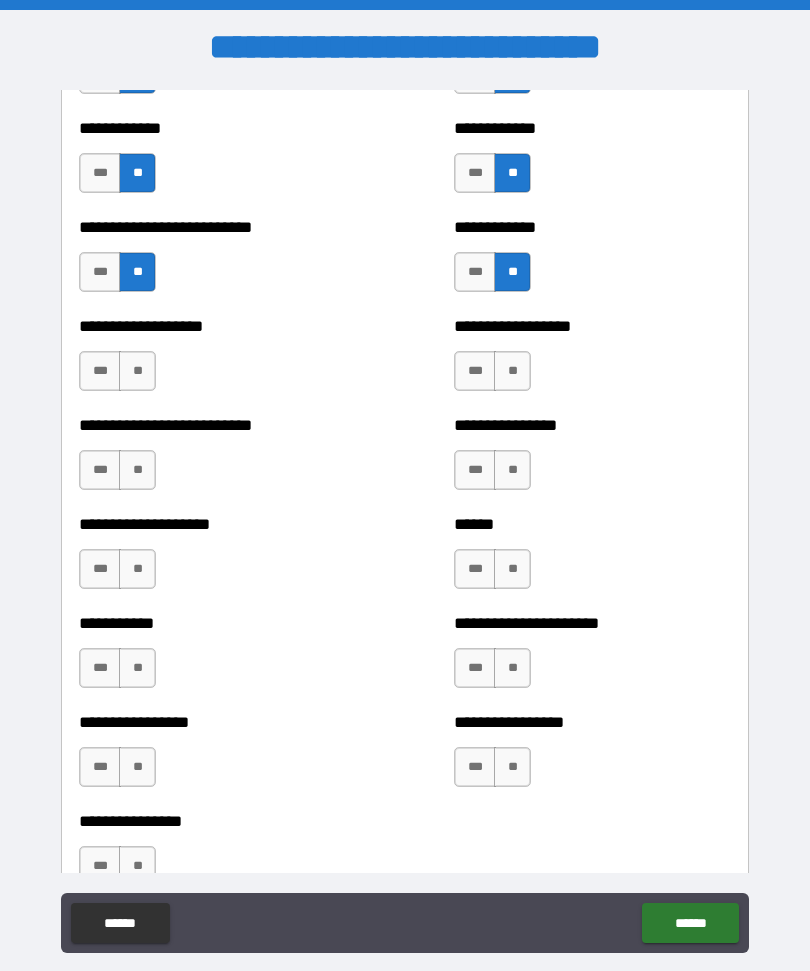click on "**" at bounding box center (512, 371) 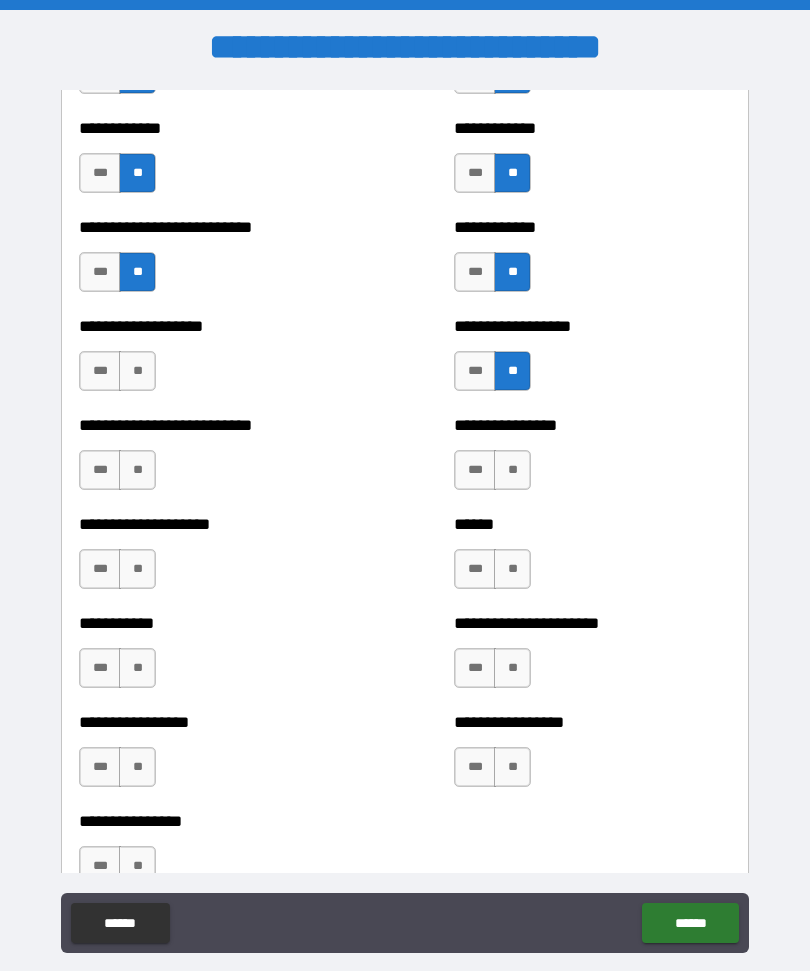 click on "**" at bounding box center (137, 371) 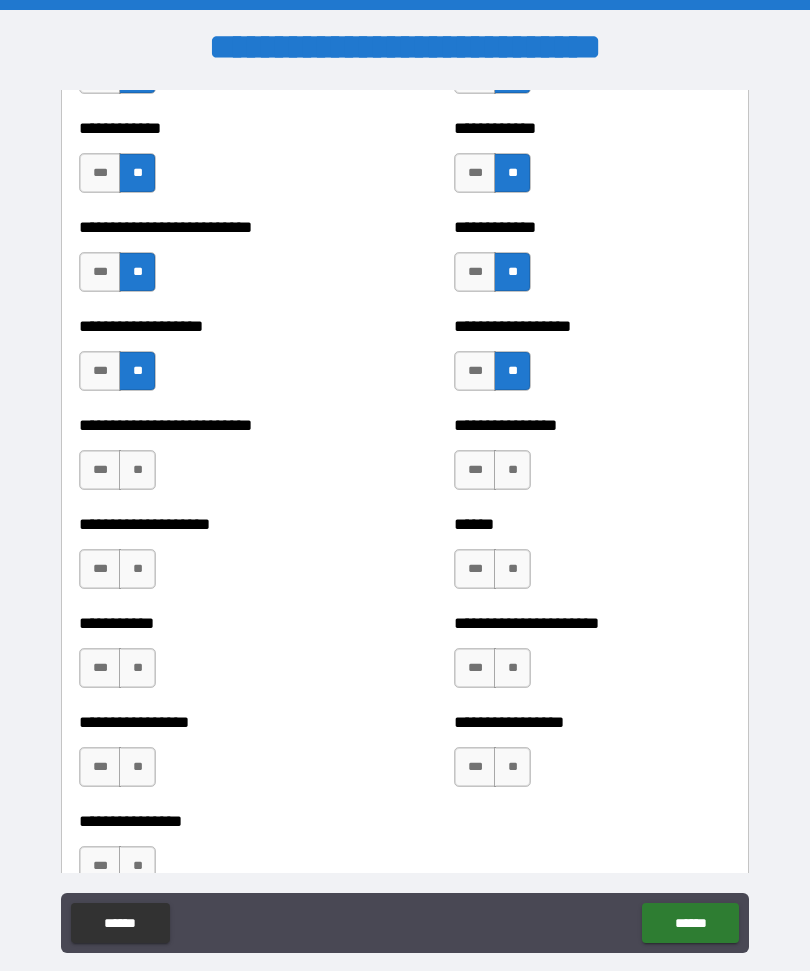 click on "**" at bounding box center [137, 470] 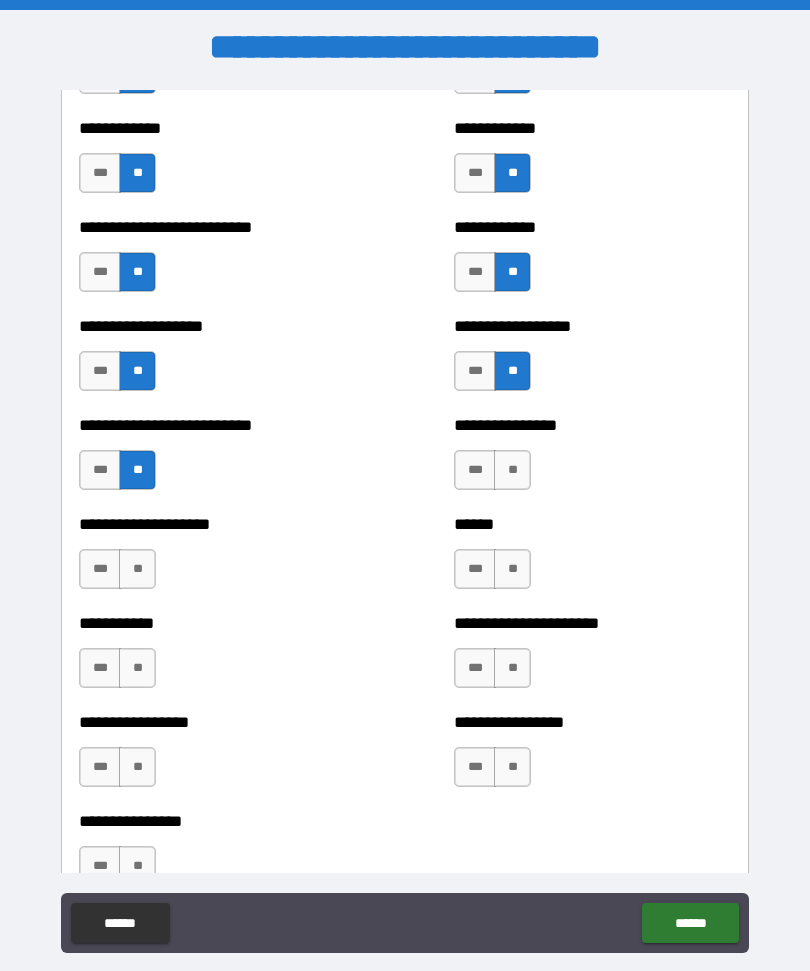 click on "**" at bounding box center [512, 470] 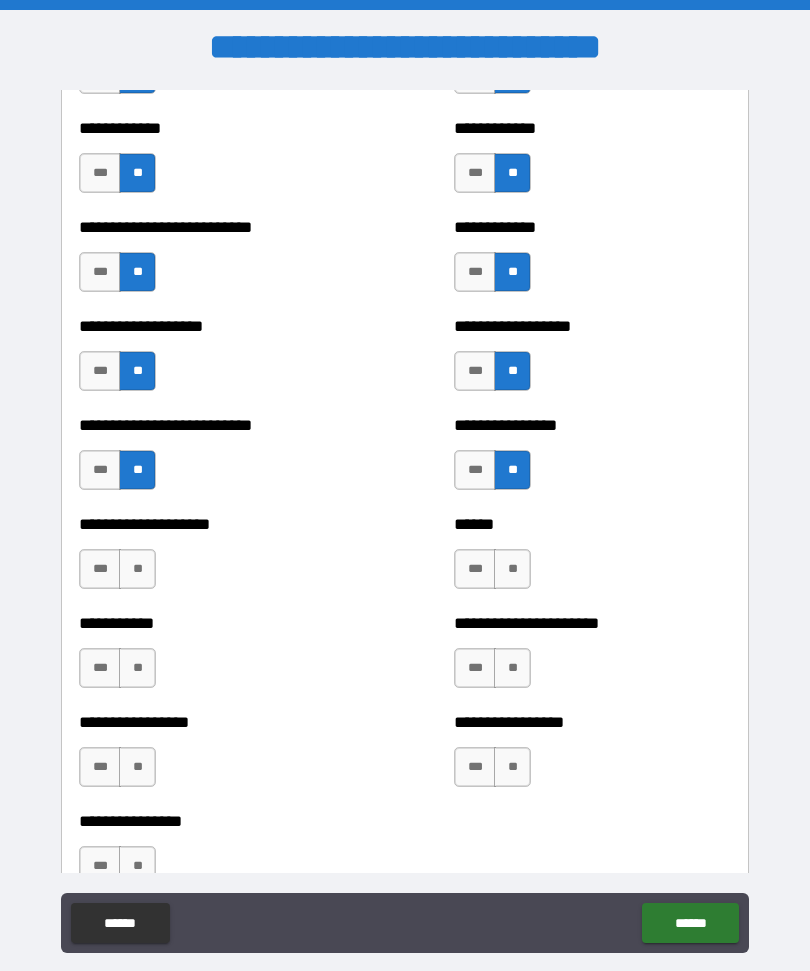 click on "**" at bounding box center [512, 569] 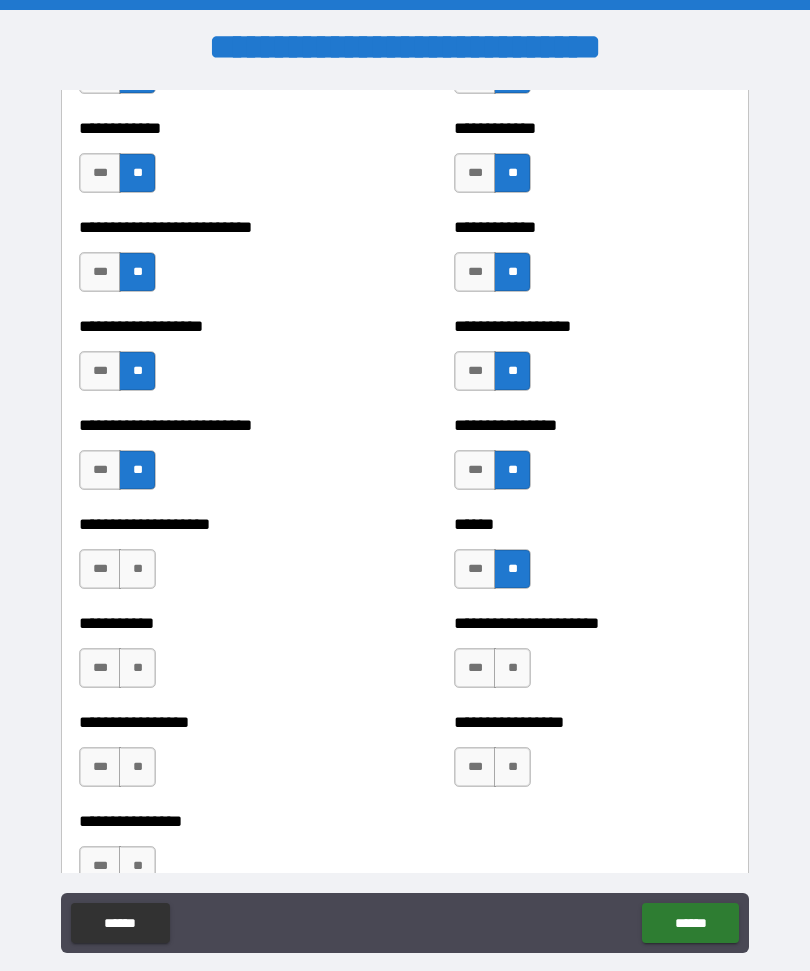click on "**" at bounding box center (137, 569) 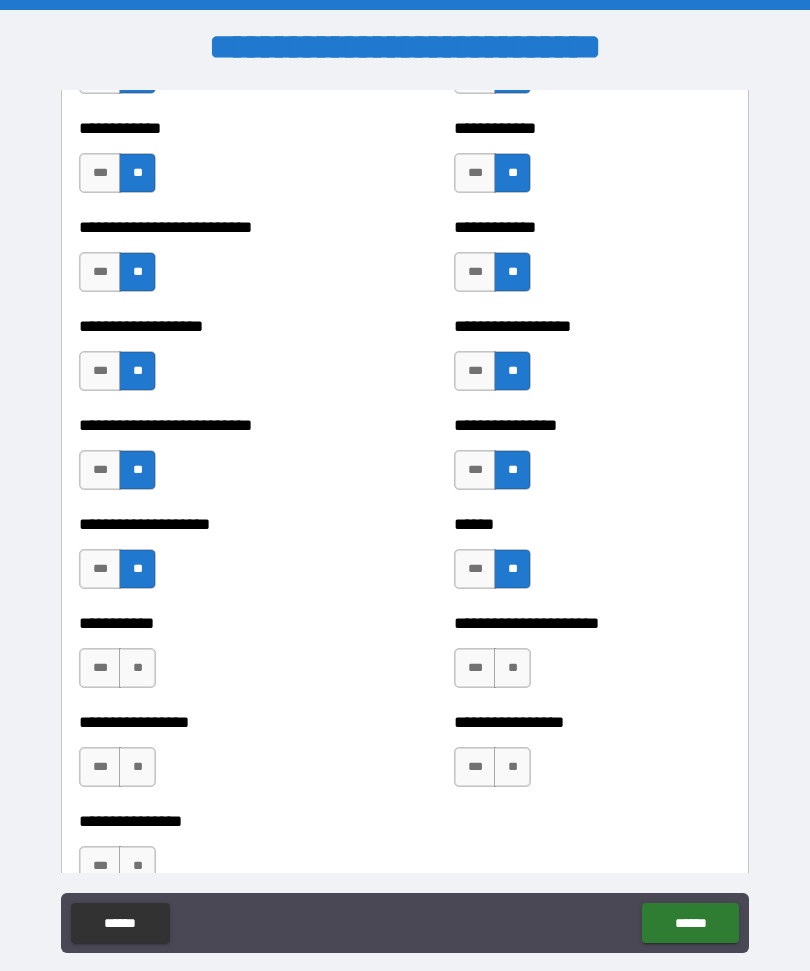 click on "**" at bounding box center [137, 668] 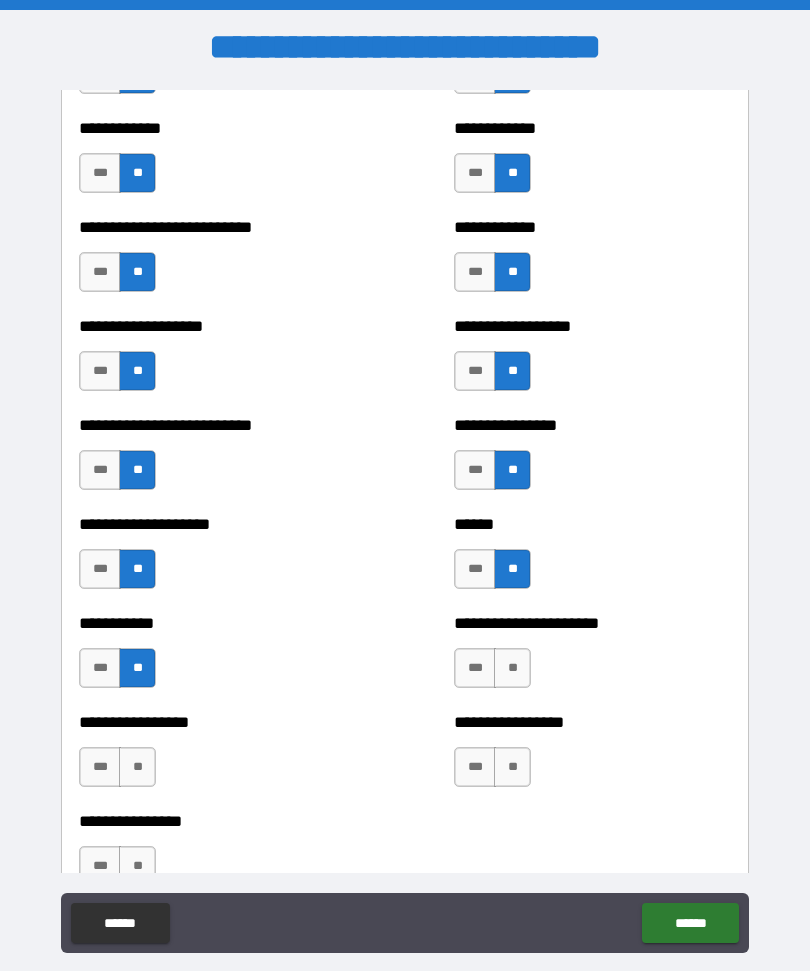 click on "**" at bounding box center [512, 668] 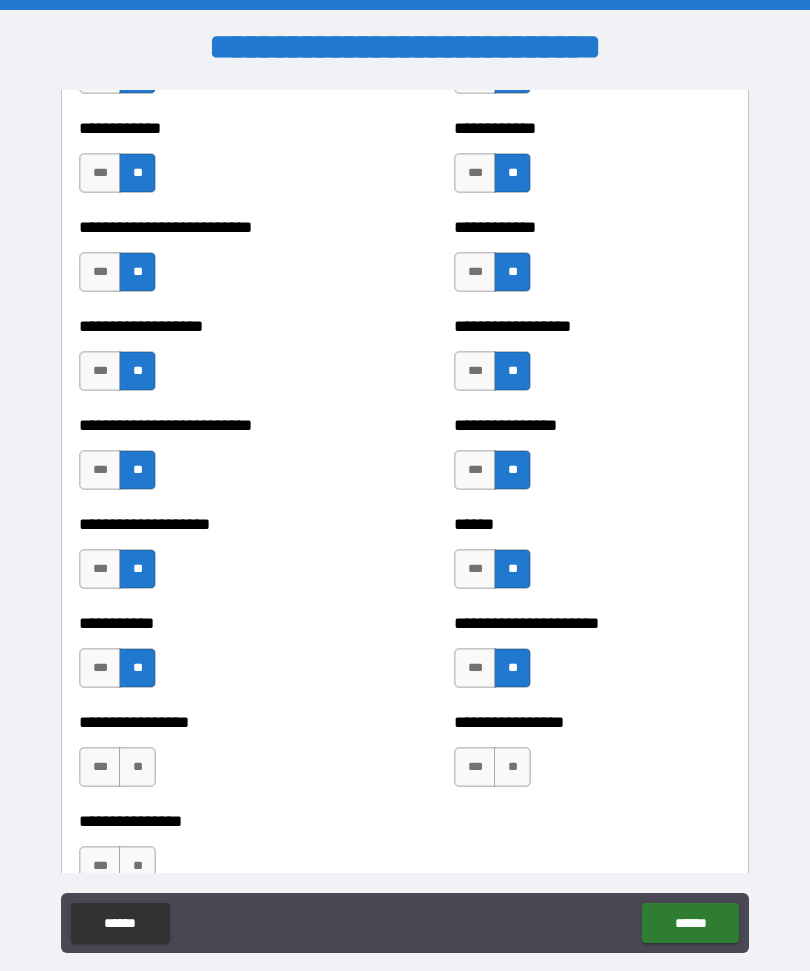 click on "**" at bounding box center (512, 767) 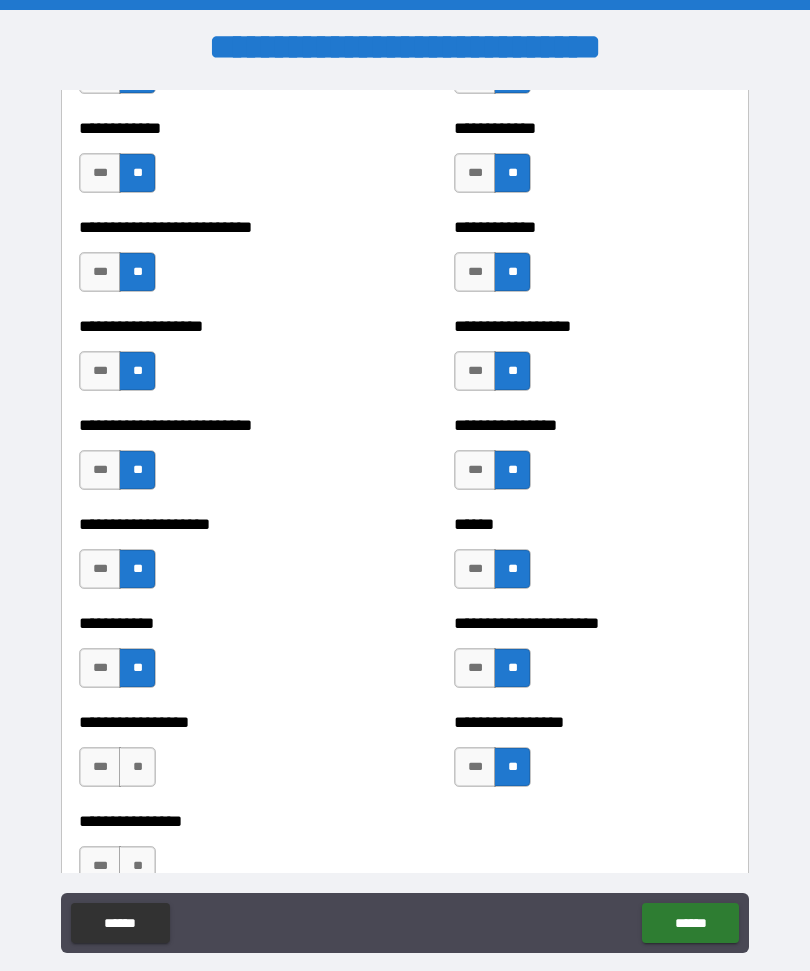 click on "**" at bounding box center (137, 767) 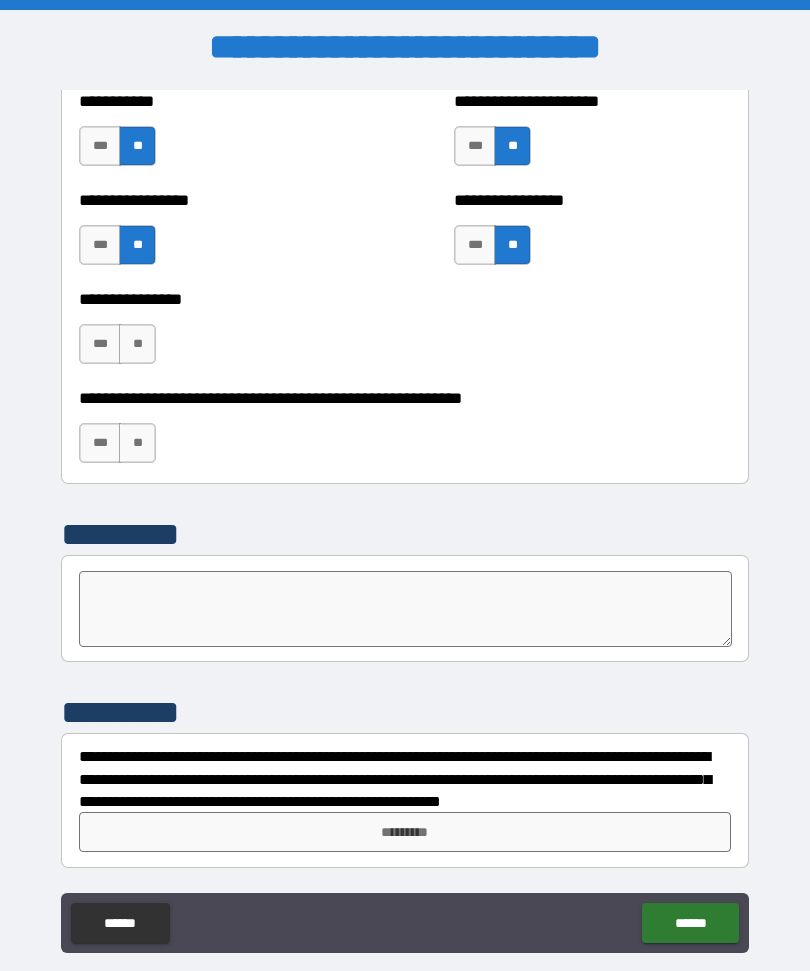 scroll, scrollTop: 6125, scrollLeft: 0, axis: vertical 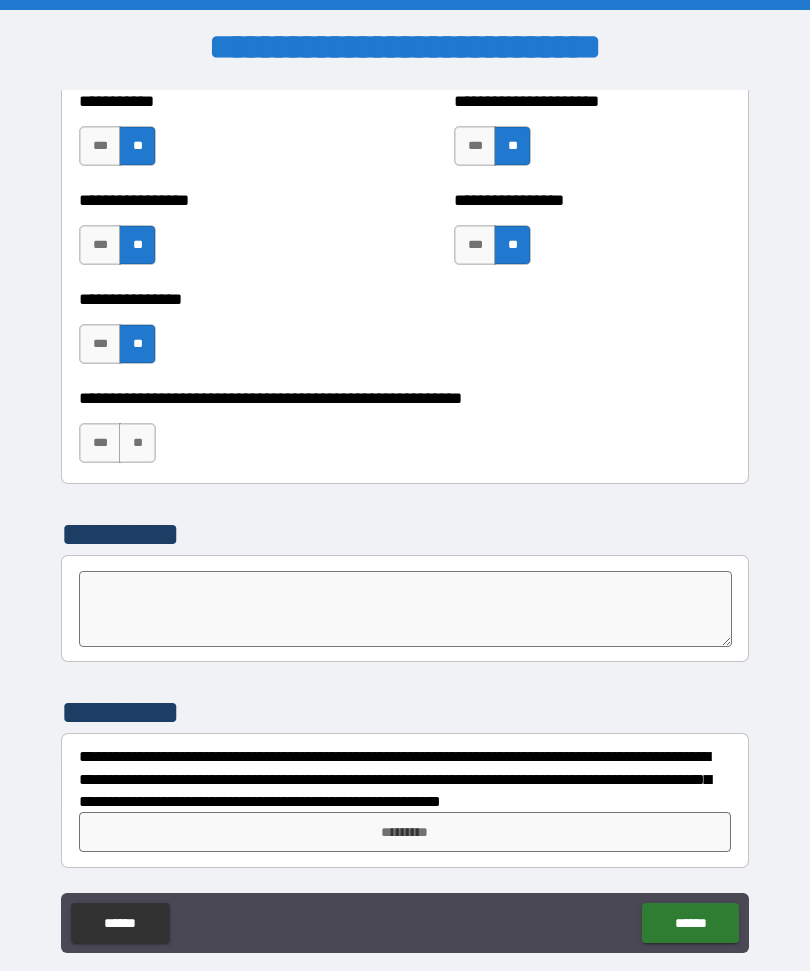 click on "**" at bounding box center [137, 443] 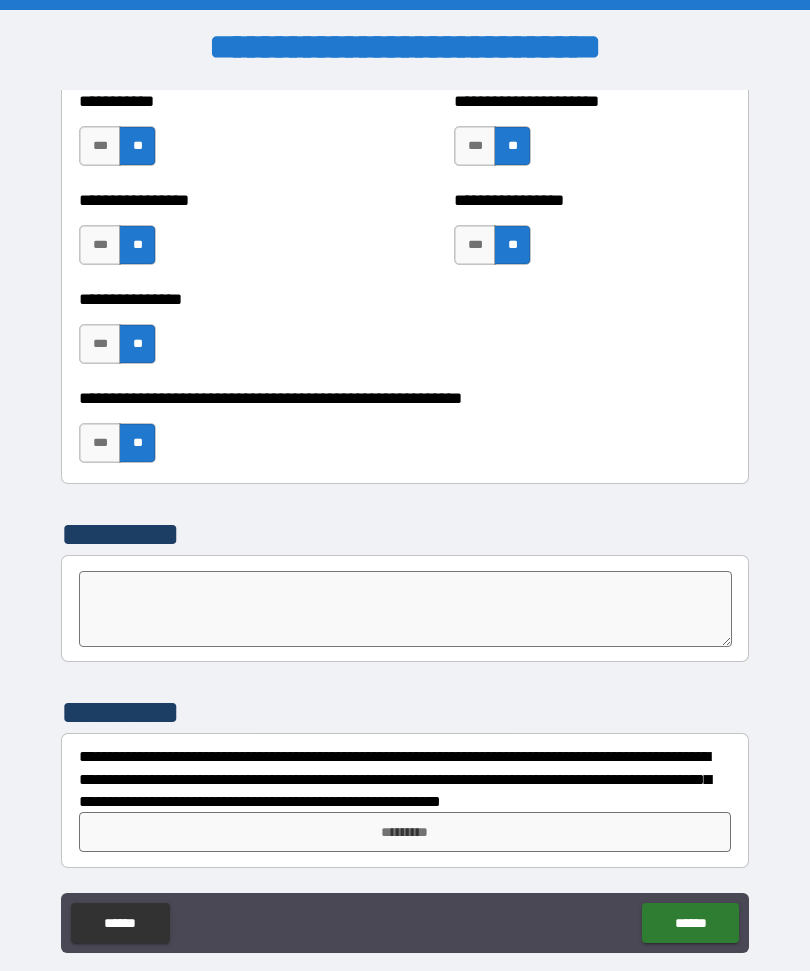 scroll, scrollTop: 6125, scrollLeft: 0, axis: vertical 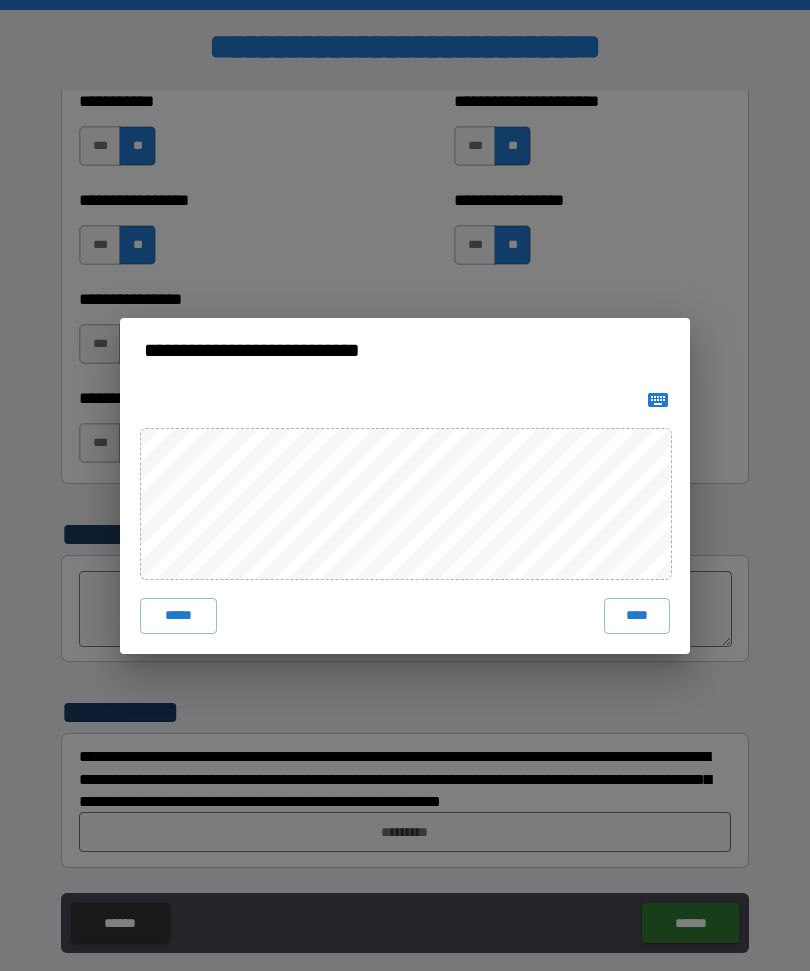 click on "****" at bounding box center (637, 616) 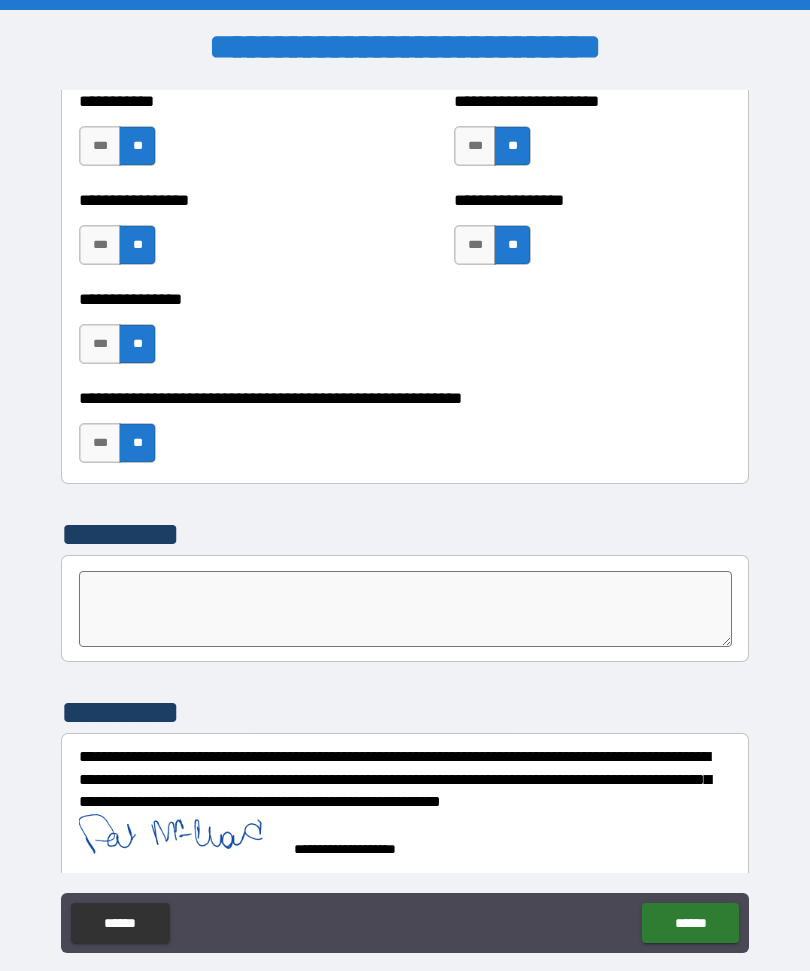 scroll, scrollTop: 6115, scrollLeft: 0, axis: vertical 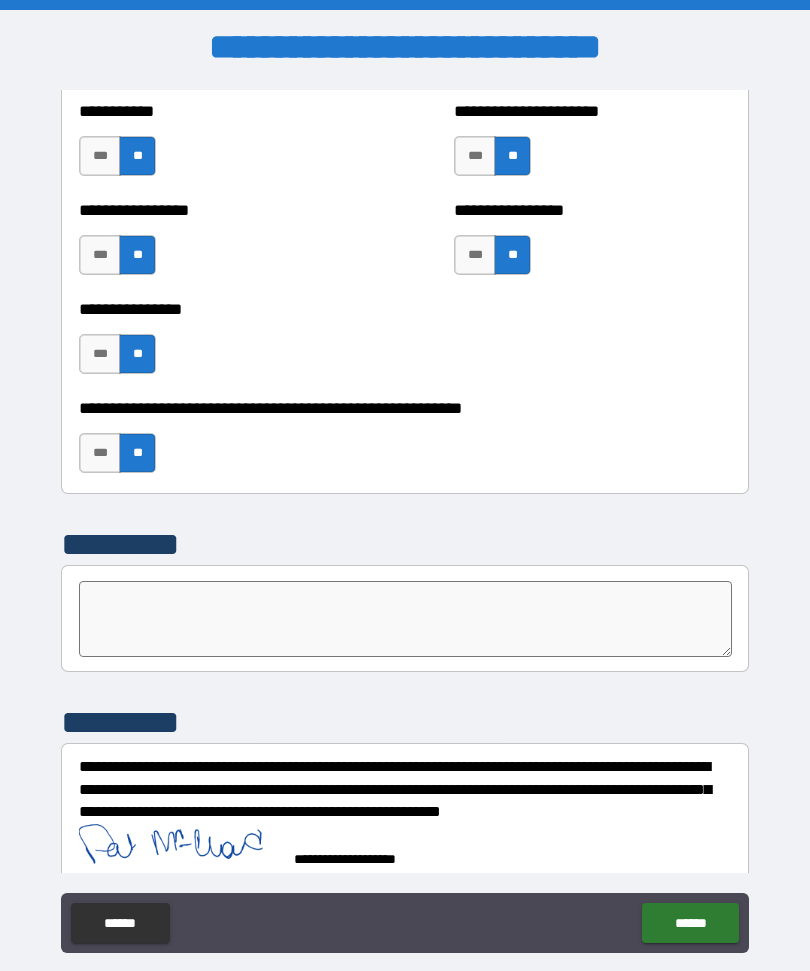 click on "******" at bounding box center [690, 923] 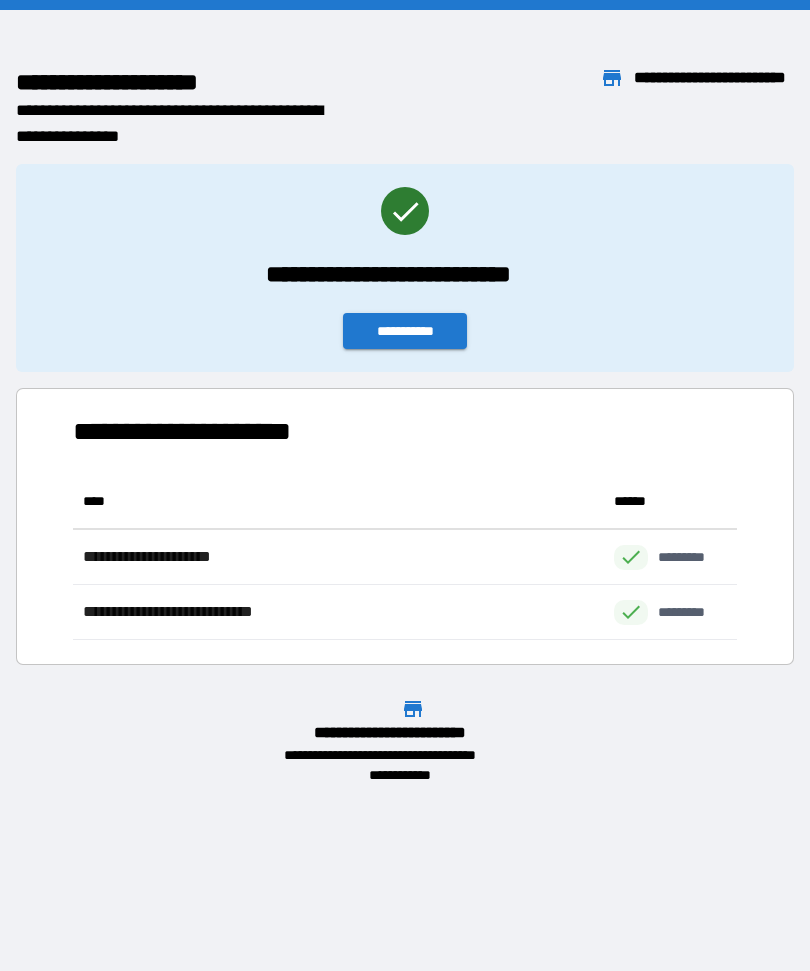scroll, scrollTop: 166, scrollLeft: 664, axis: both 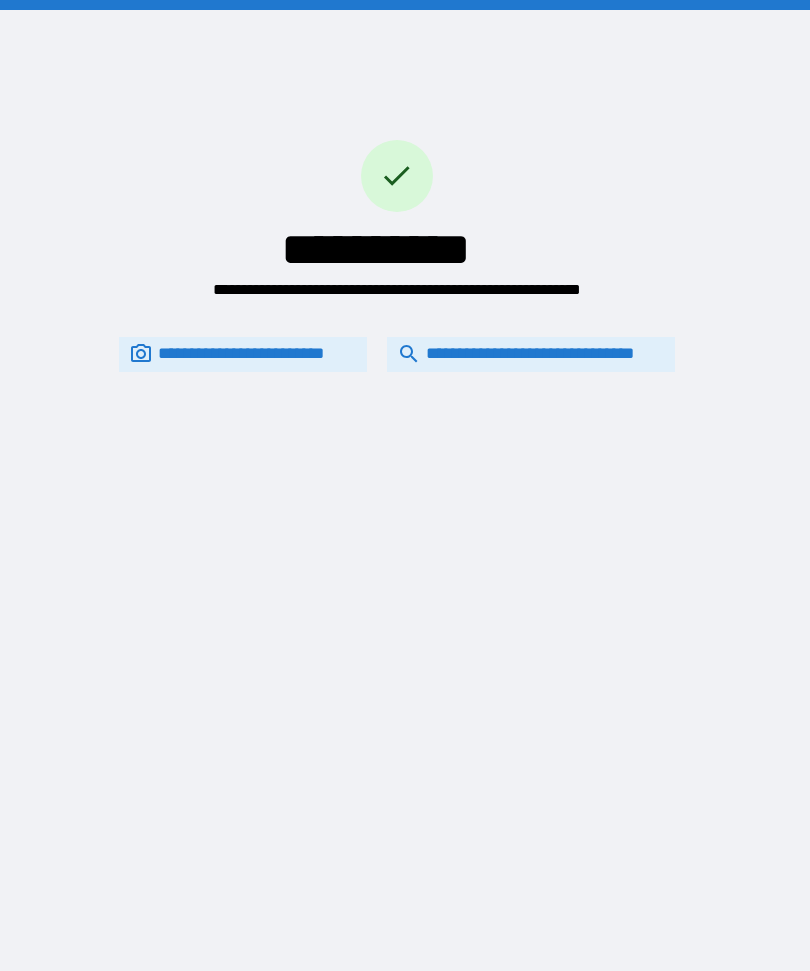 click on "**********" at bounding box center (405, 485) 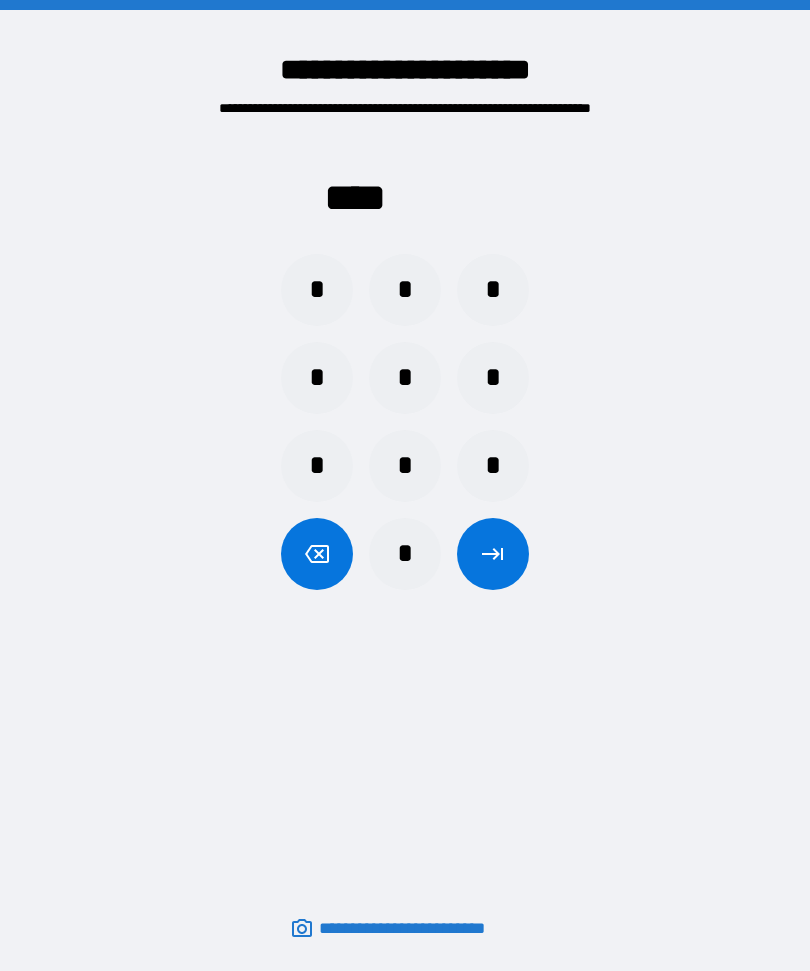 click on "*" at bounding box center [493, 378] 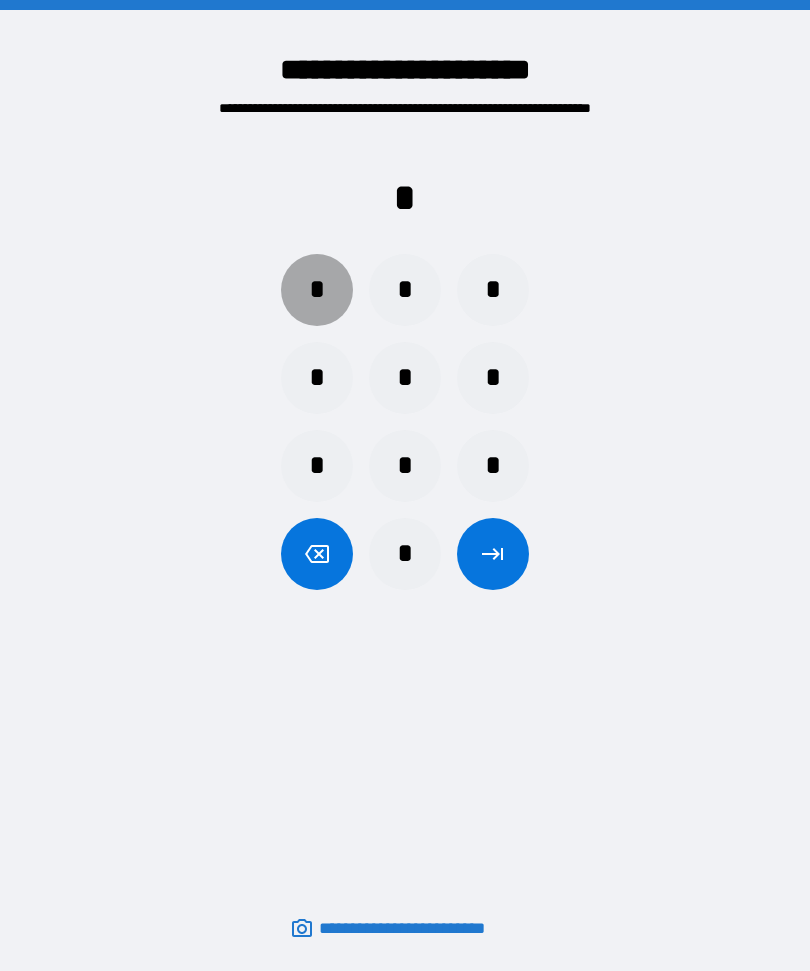 click on "*" at bounding box center (317, 290) 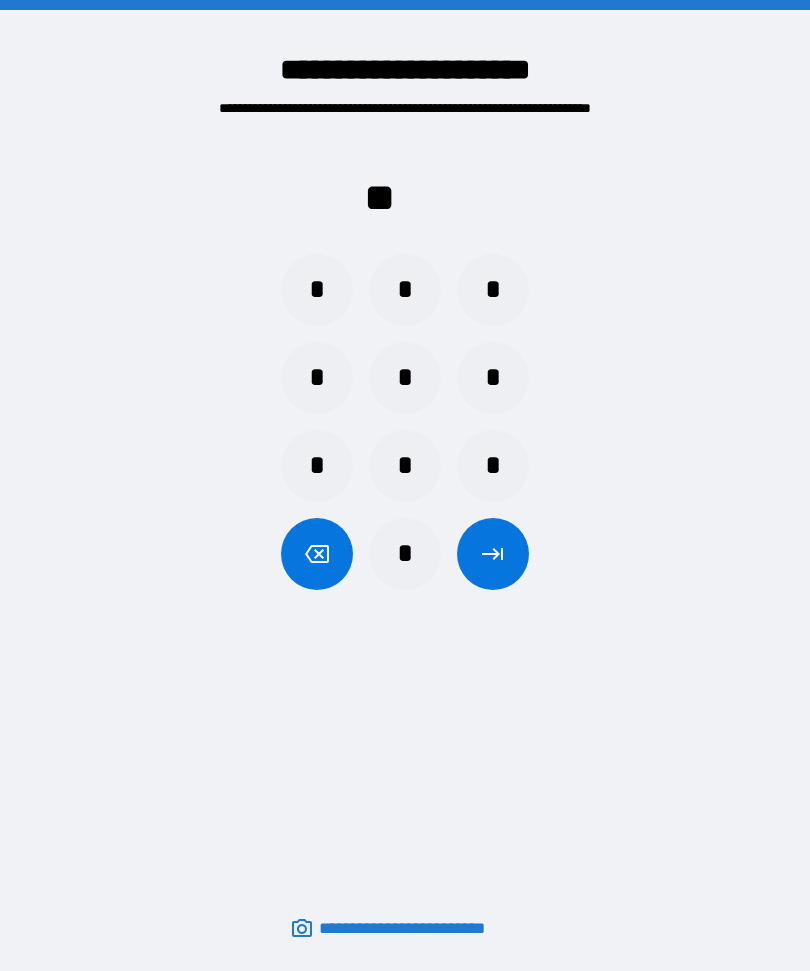 click on "*" at bounding box center [317, 290] 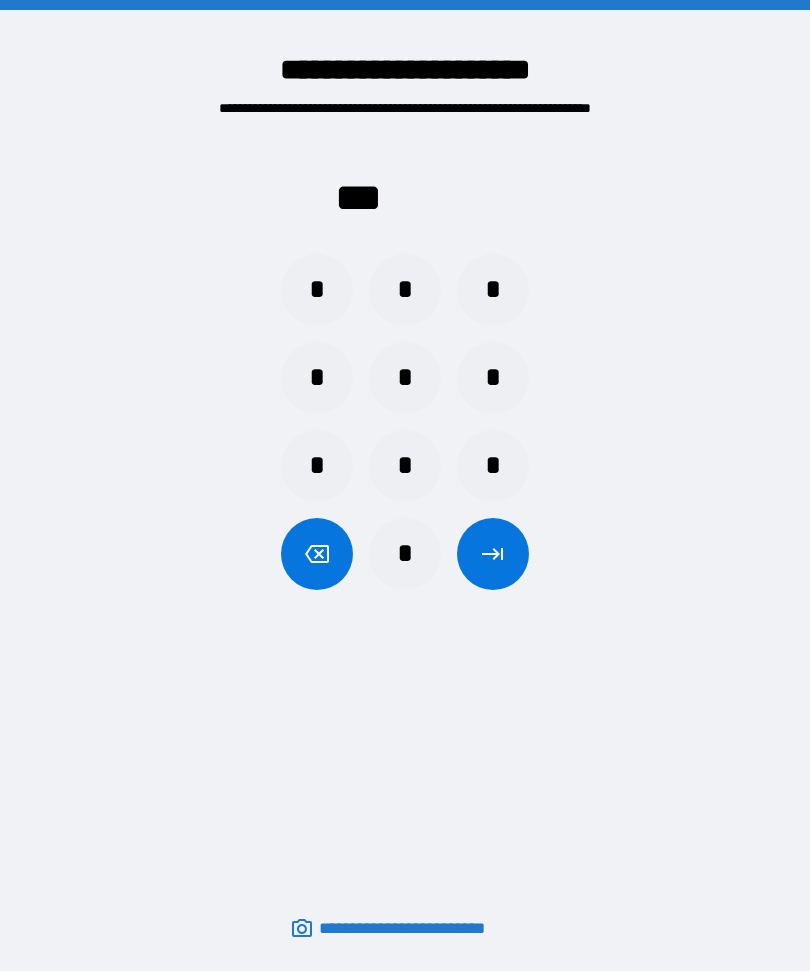 click on "*" at bounding box center (317, 290) 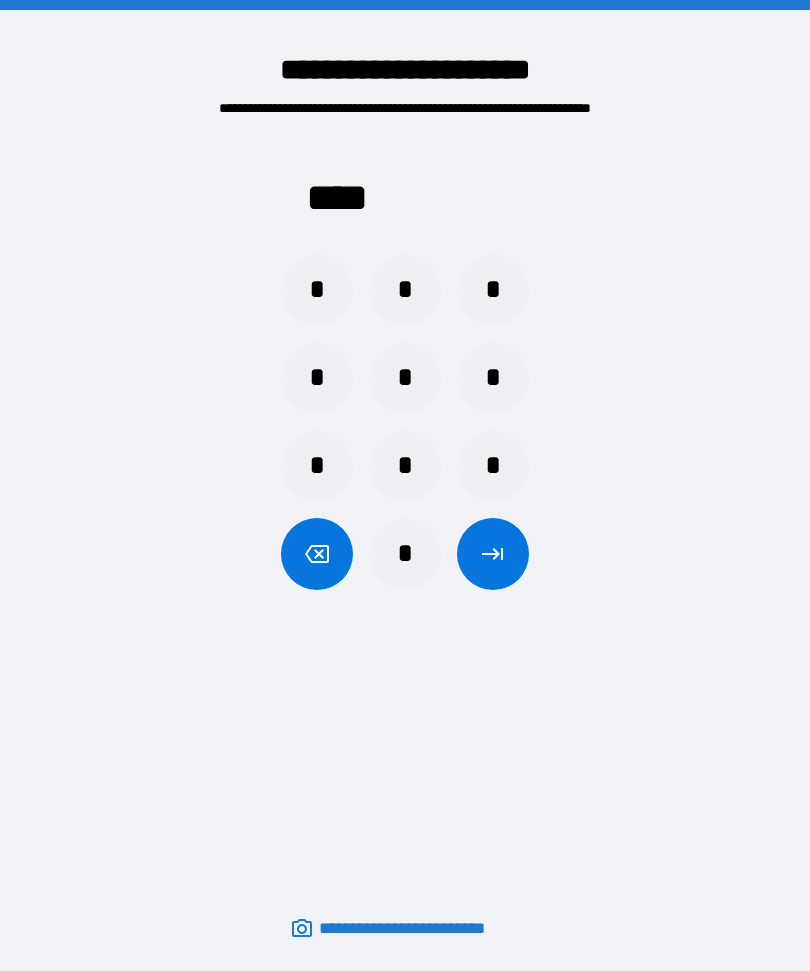 click at bounding box center [493, 554] 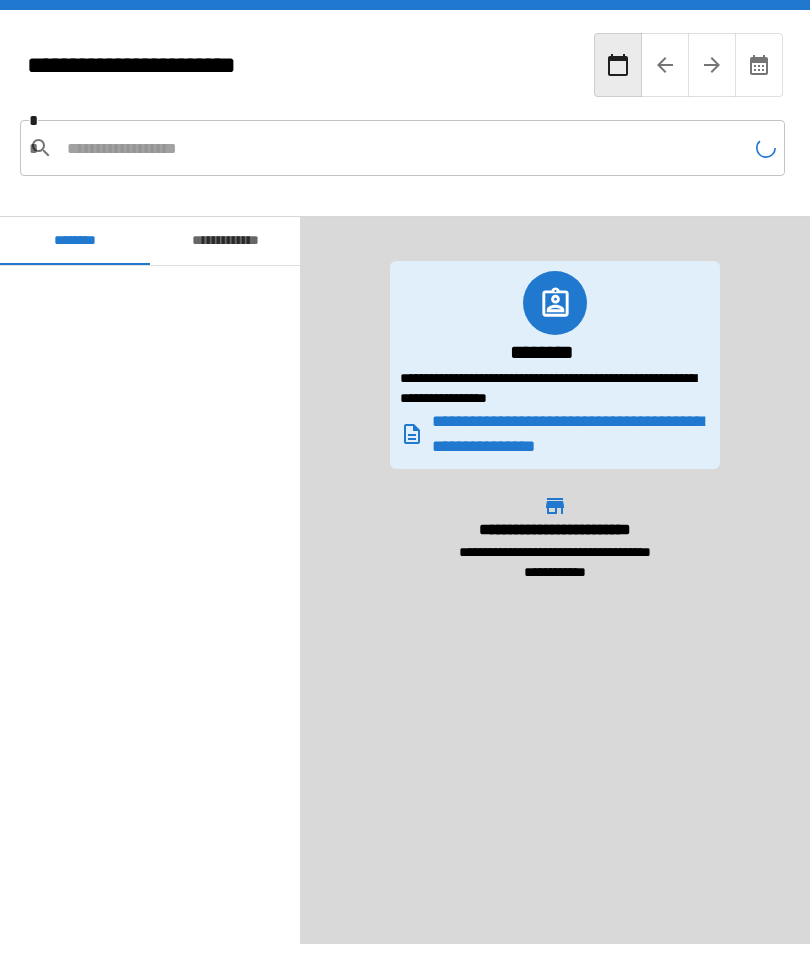 scroll, scrollTop: 2180, scrollLeft: 0, axis: vertical 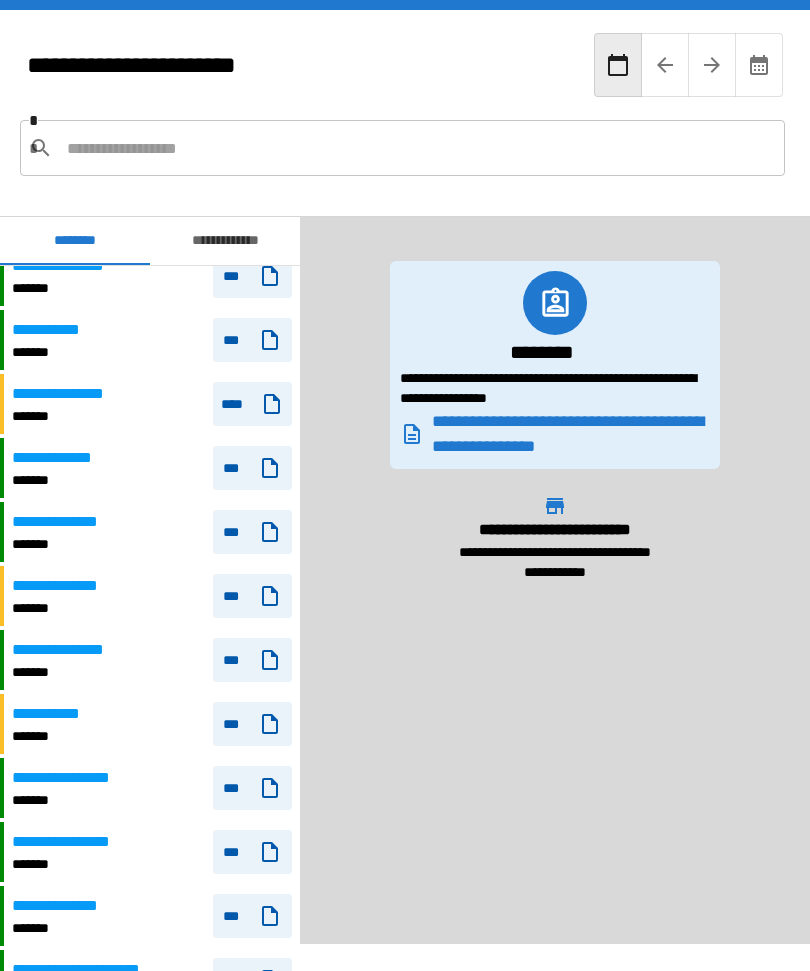 click at bounding box center (418, 148) 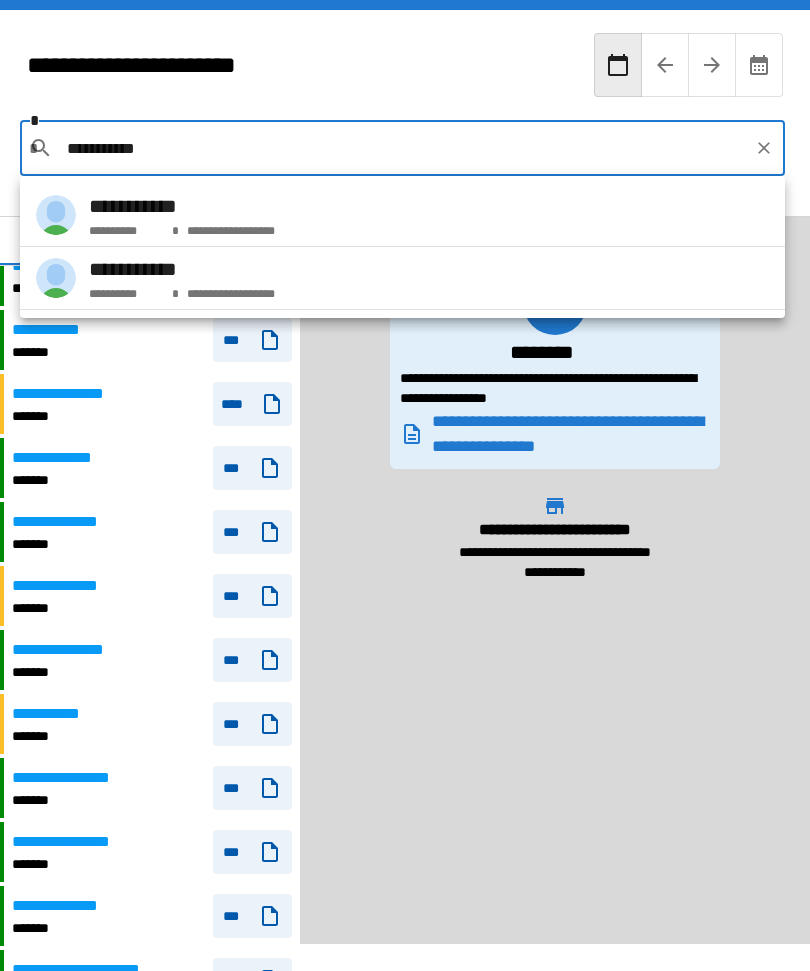 click on "**********" at bounding box center (228, 290) 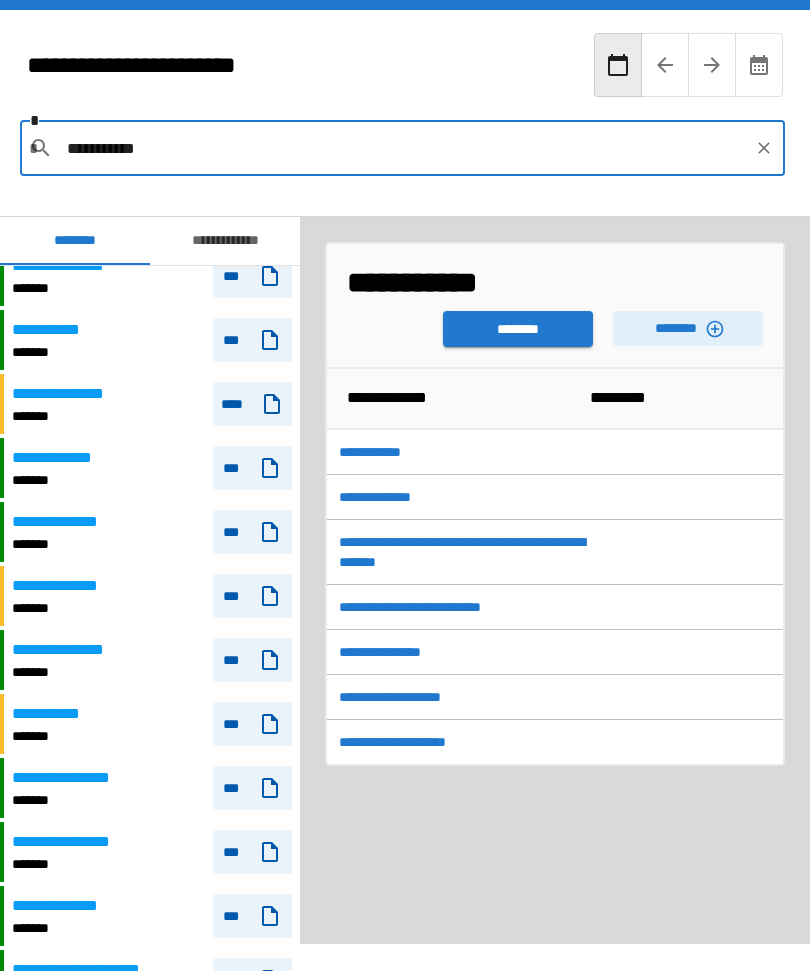 click on "********" at bounding box center [518, 329] 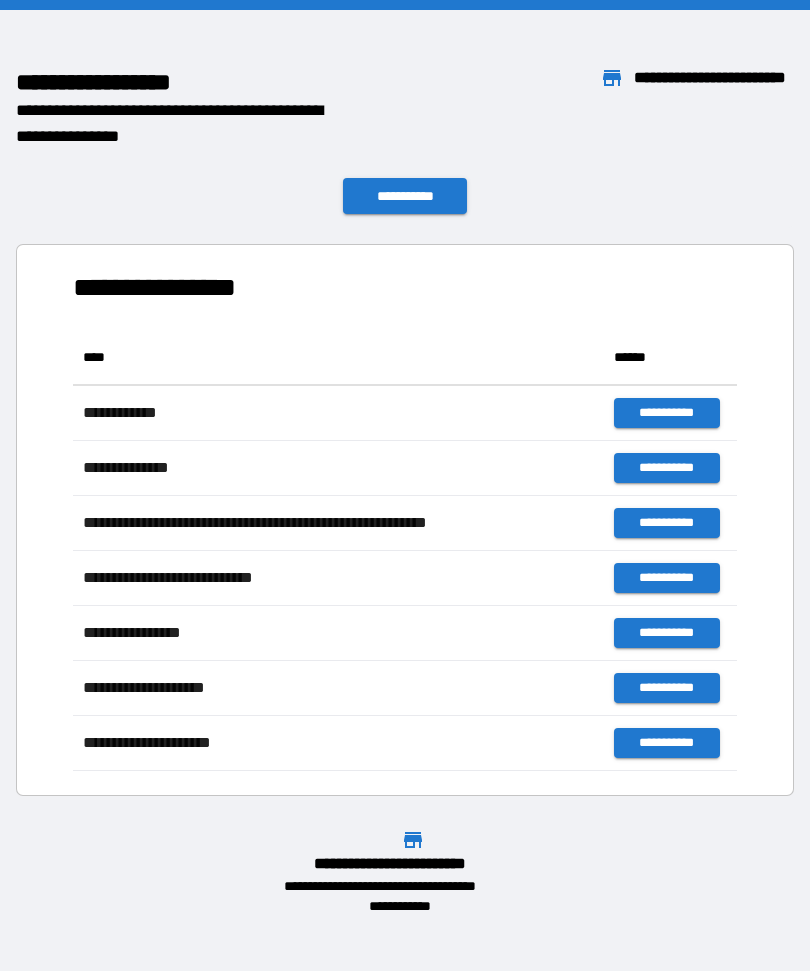 scroll, scrollTop: 1, scrollLeft: 1, axis: both 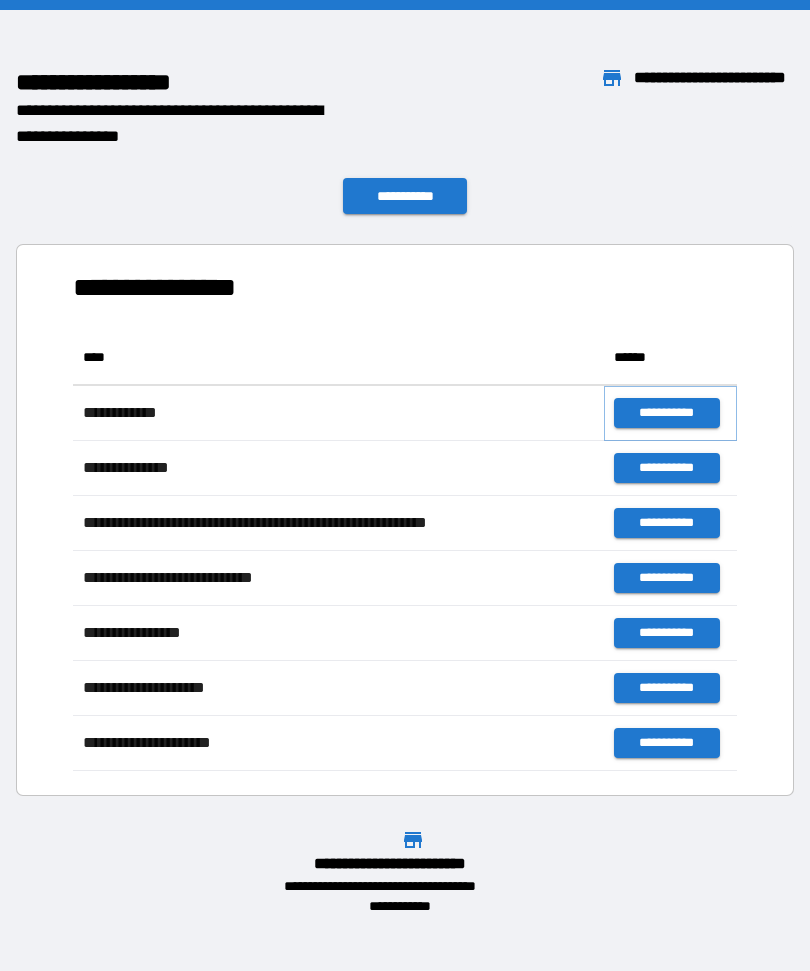 click on "**********" at bounding box center (666, 413) 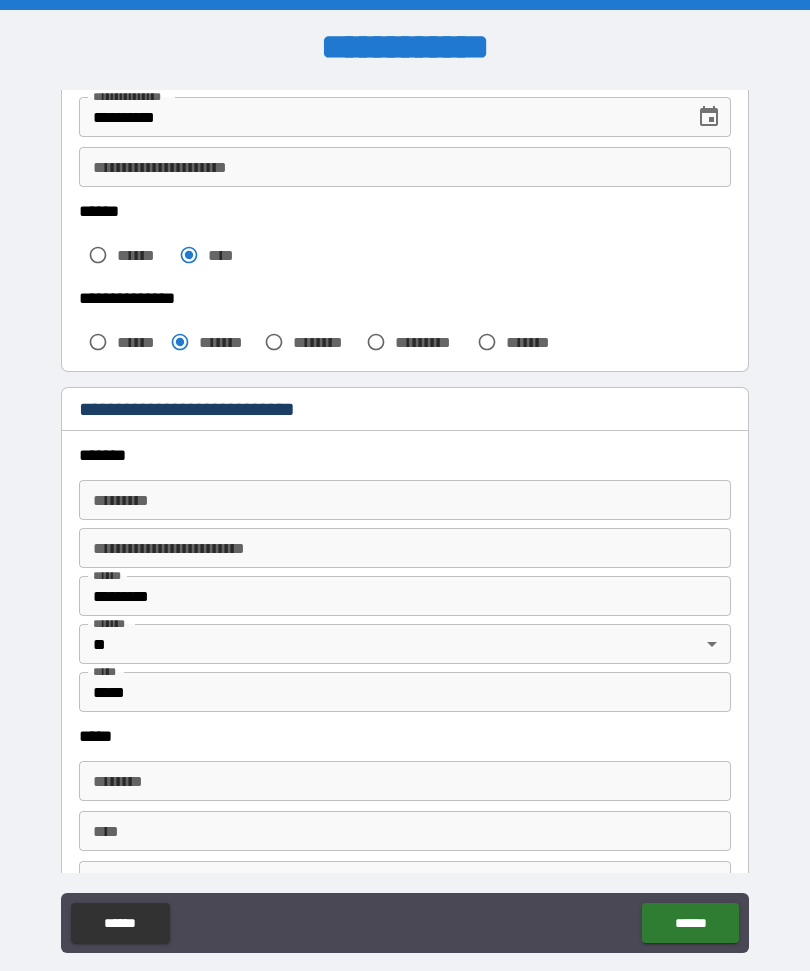 scroll, scrollTop: 380, scrollLeft: 0, axis: vertical 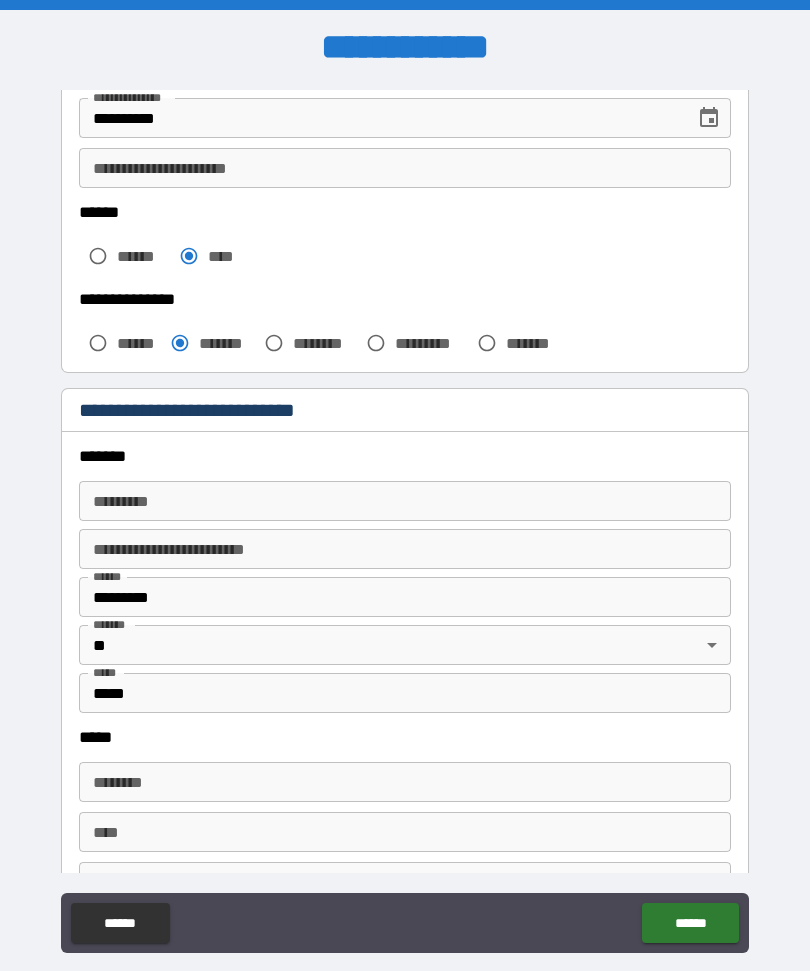 click on "*******   *" at bounding box center (405, 501) 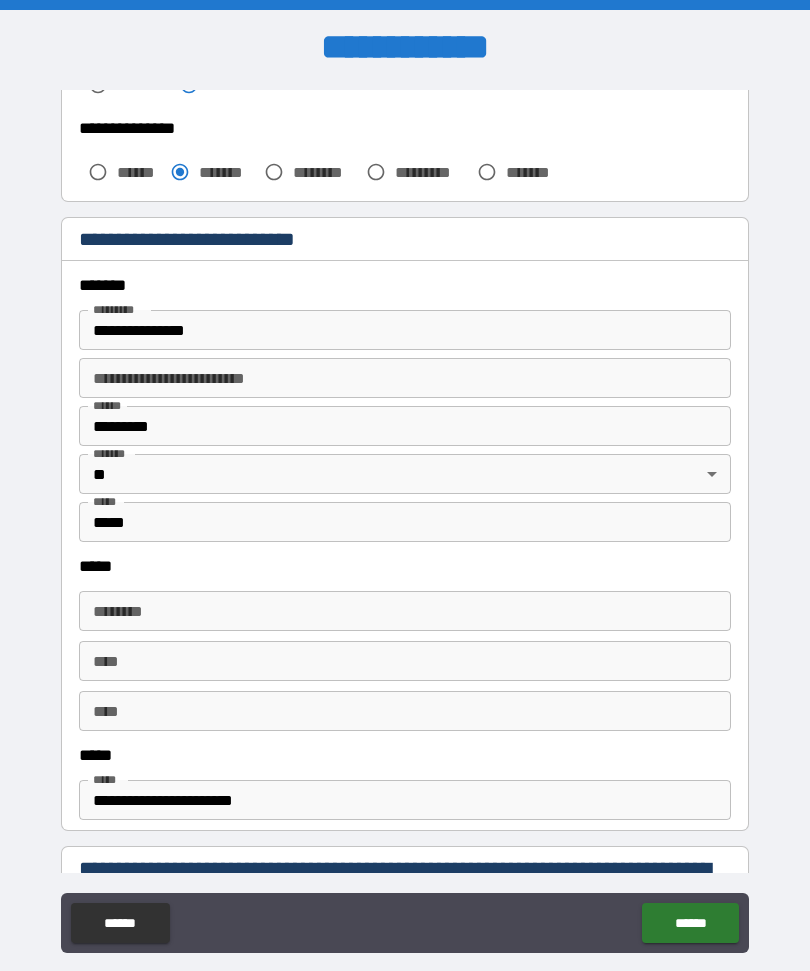 scroll, scrollTop: 552, scrollLeft: 0, axis: vertical 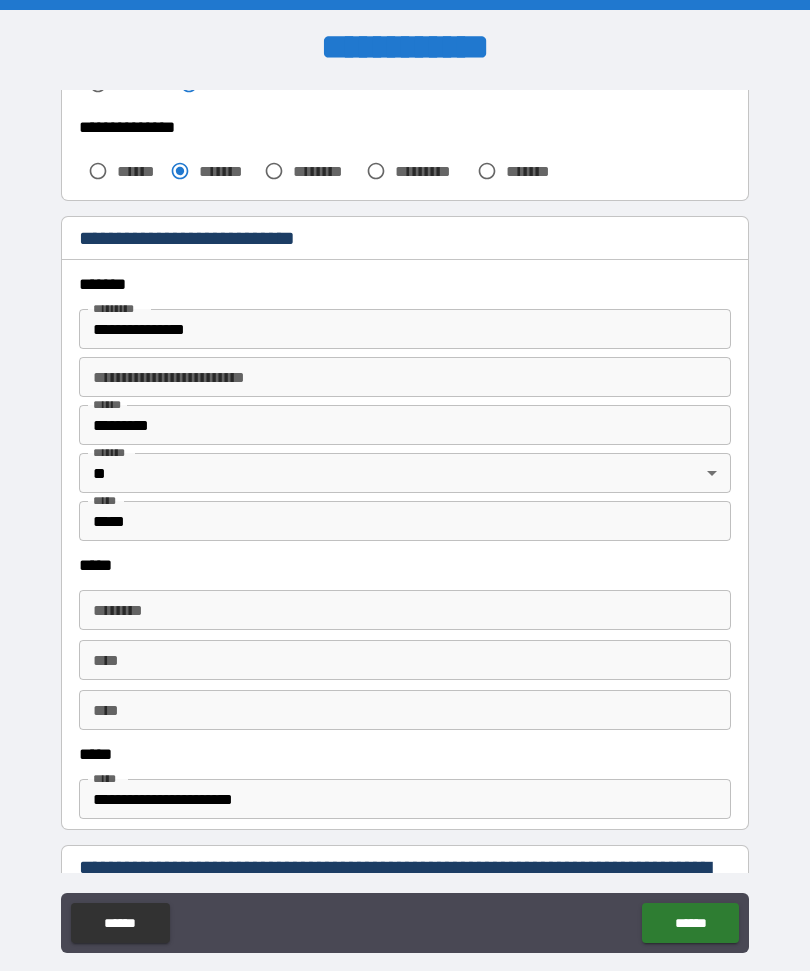 click on "******   *" at bounding box center (405, 610) 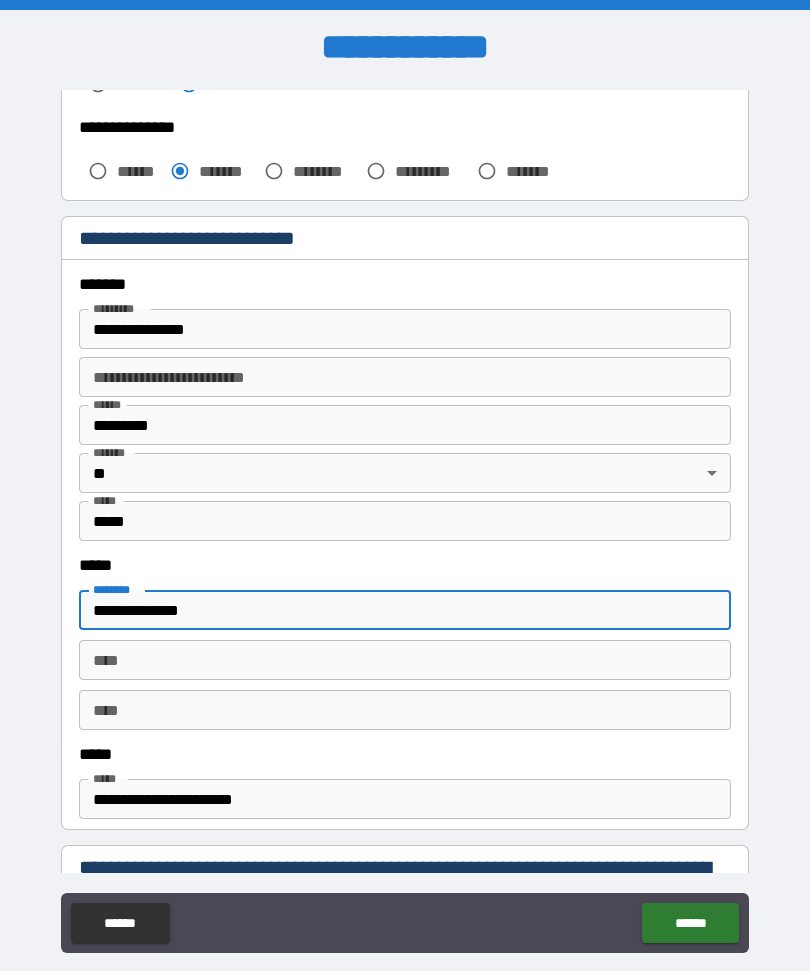 click on "******" at bounding box center (690, 923) 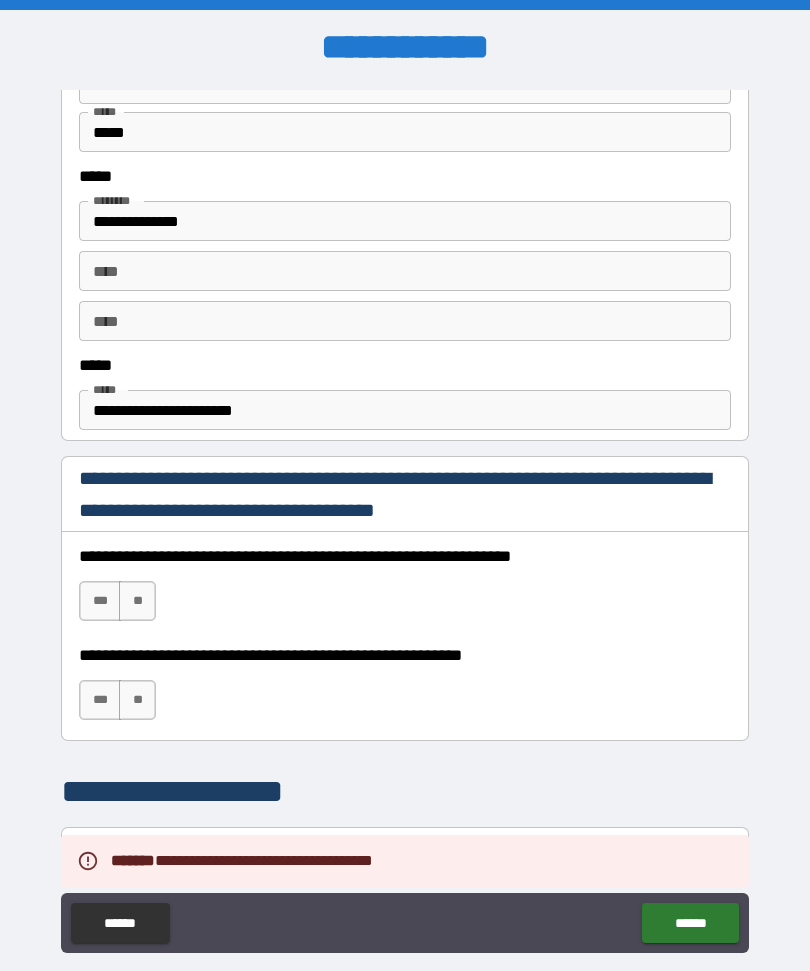 scroll, scrollTop: 947, scrollLeft: 0, axis: vertical 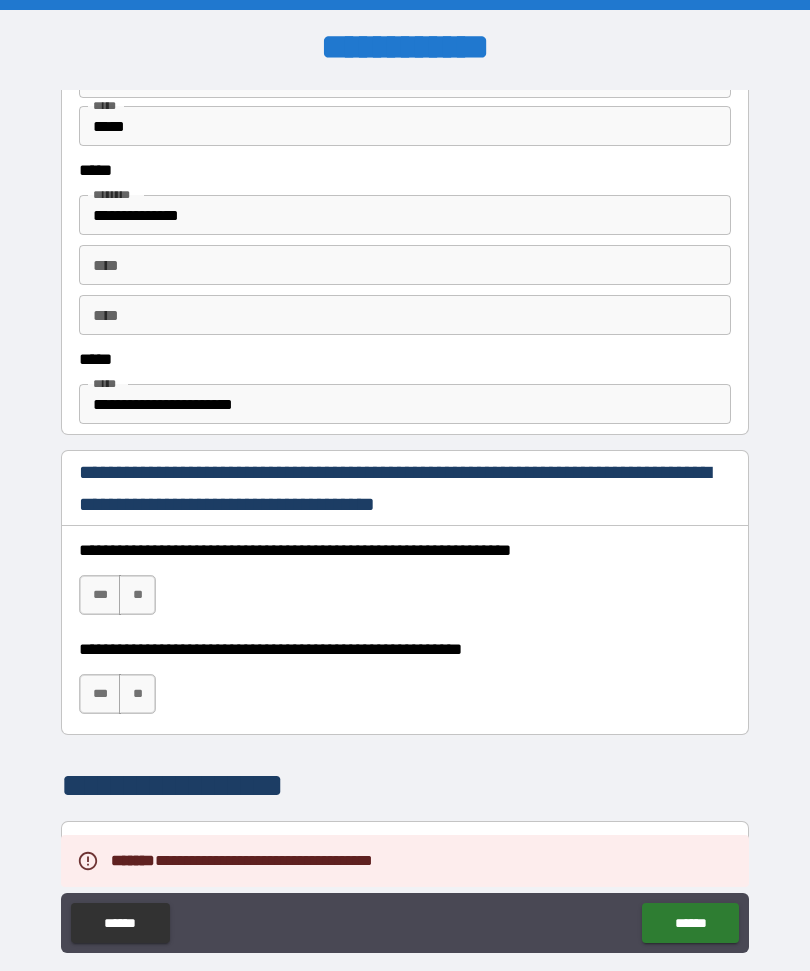 click on "***" at bounding box center [100, 595] 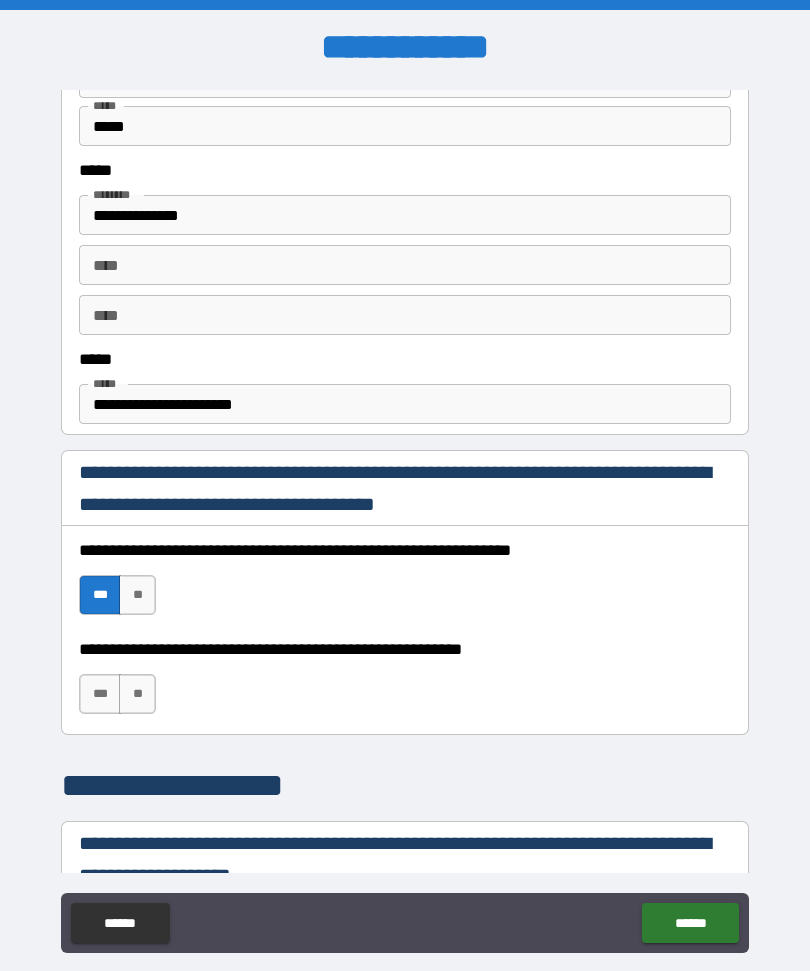 click on "***" at bounding box center [100, 694] 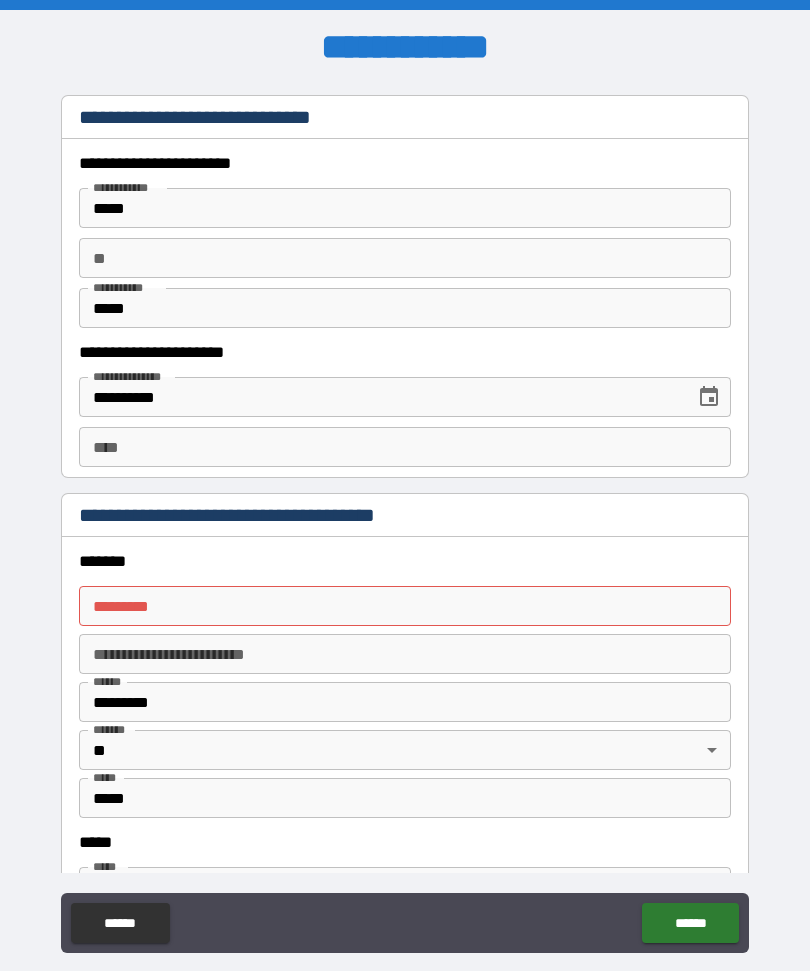 scroll, scrollTop: 1858, scrollLeft: 0, axis: vertical 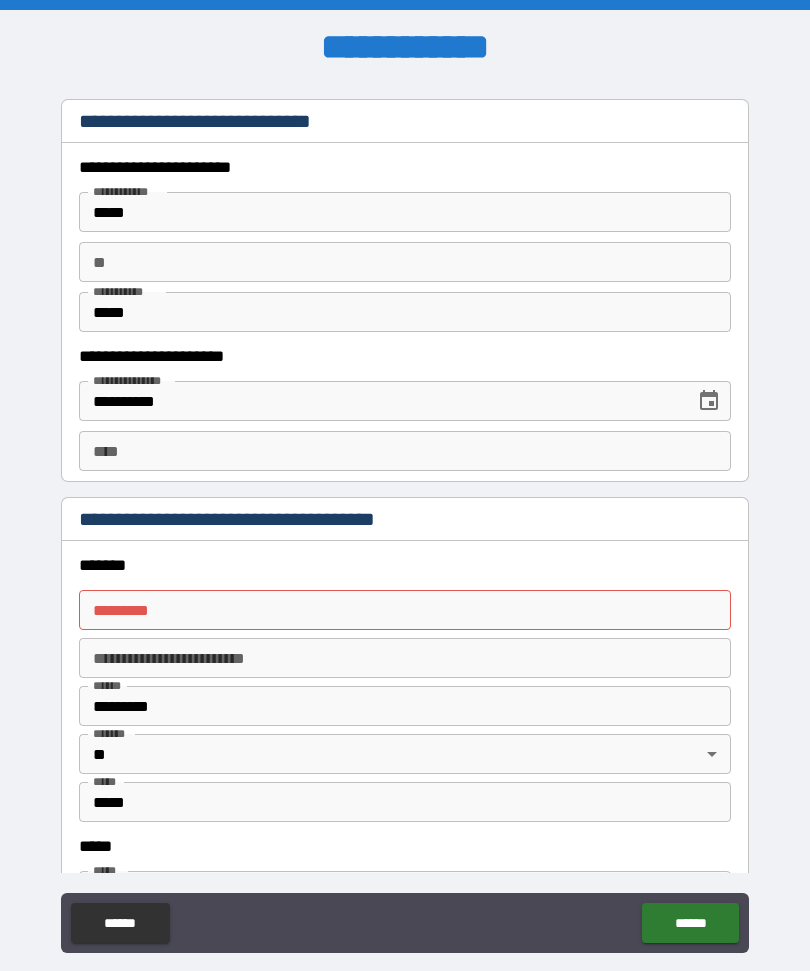 click on "****" at bounding box center [405, 451] 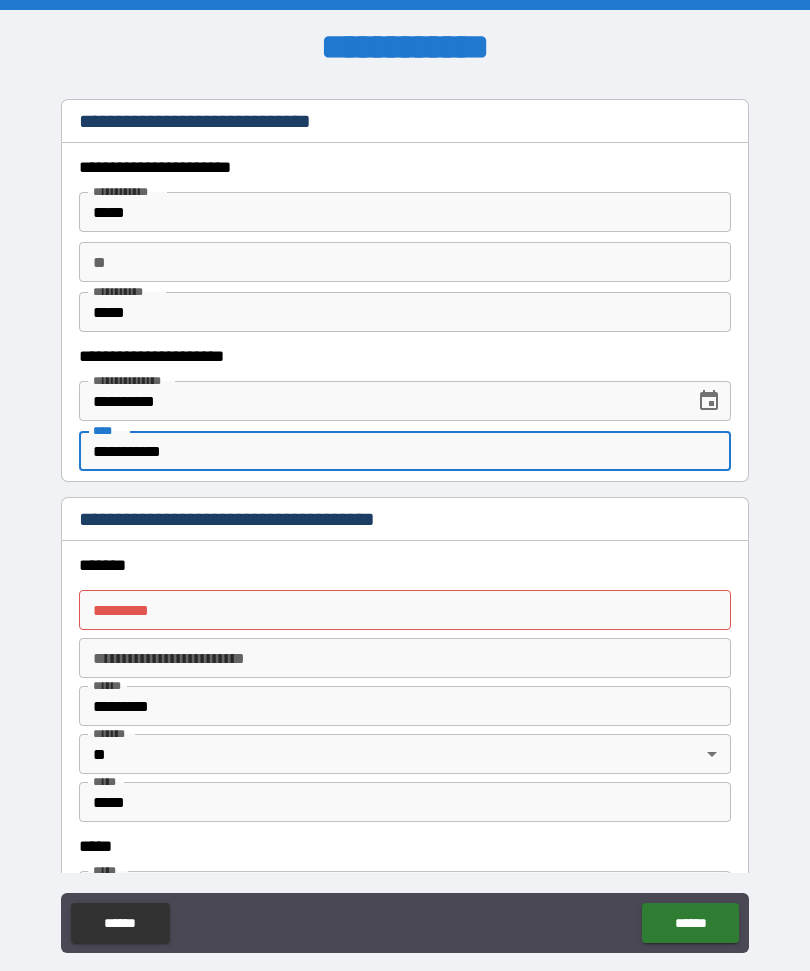 click on "*******   *" at bounding box center [405, 610] 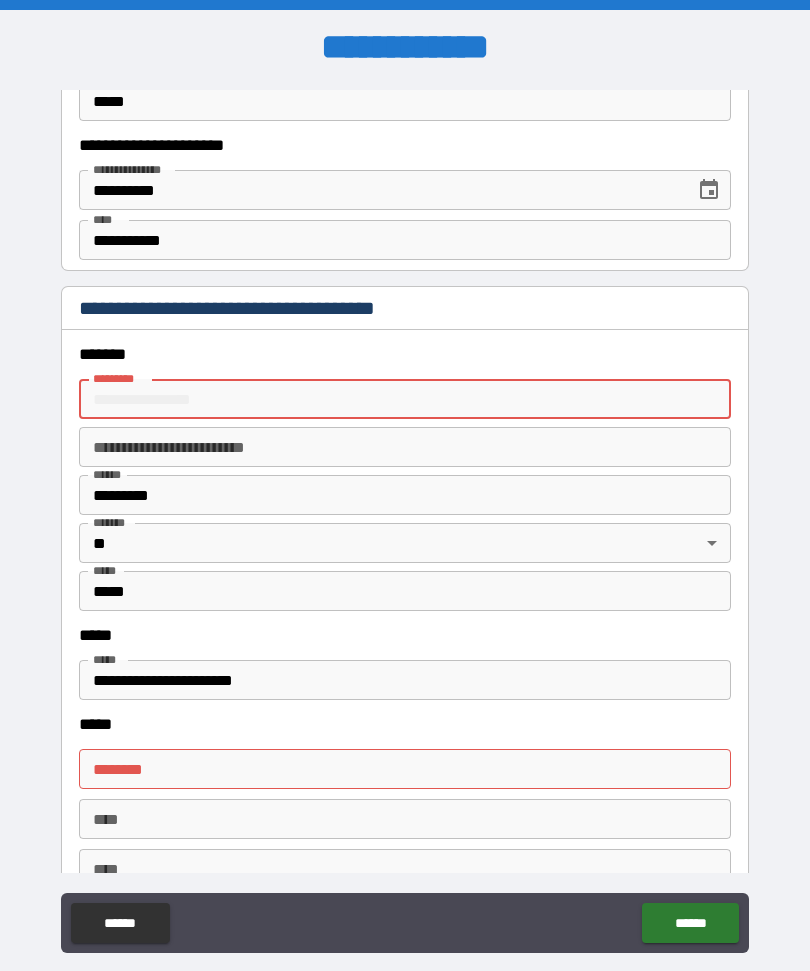 scroll, scrollTop: 2072, scrollLeft: 0, axis: vertical 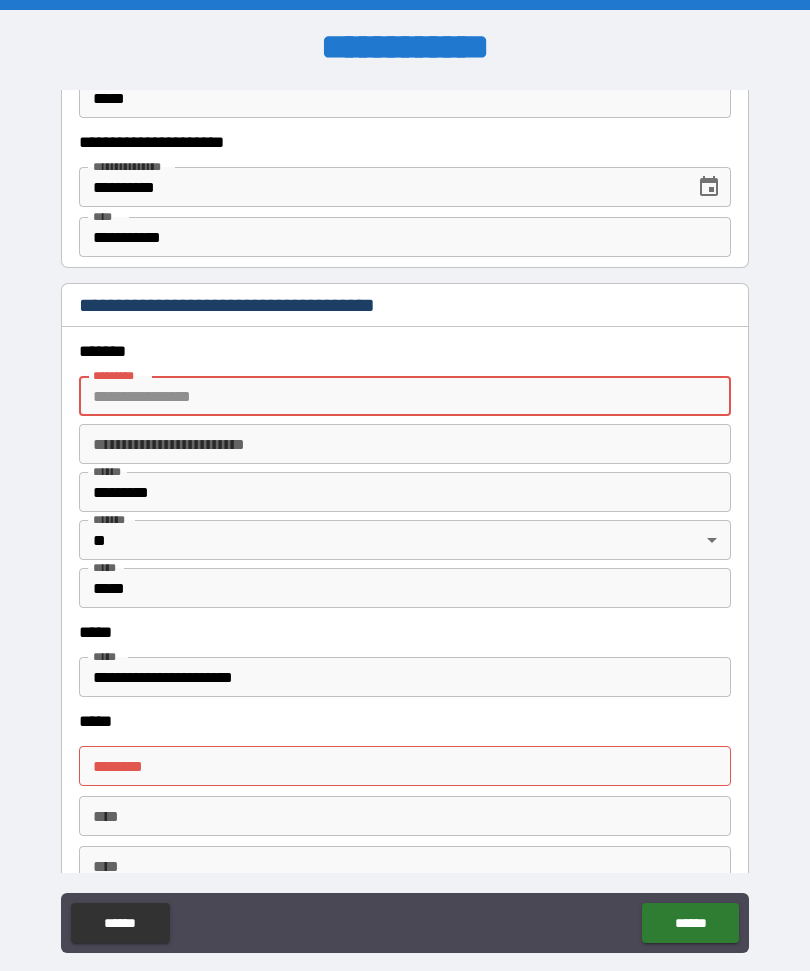 click on "**********" at bounding box center (405, 521) 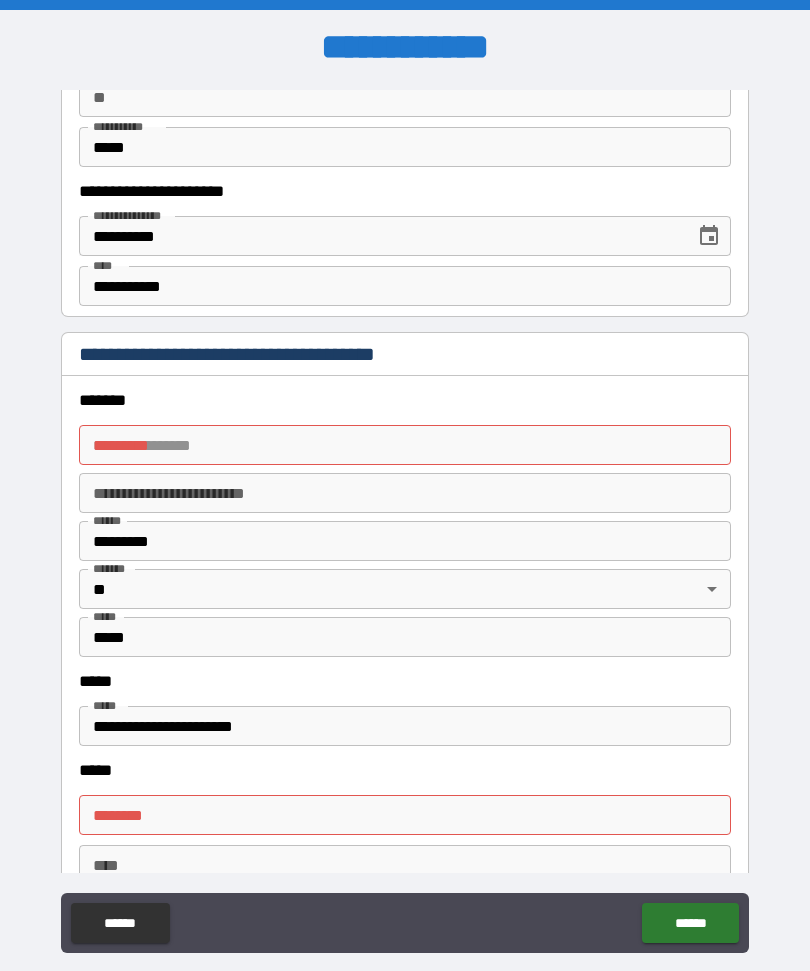scroll, scrollTop: 2033, scrollLeft: 0, axis: vertical 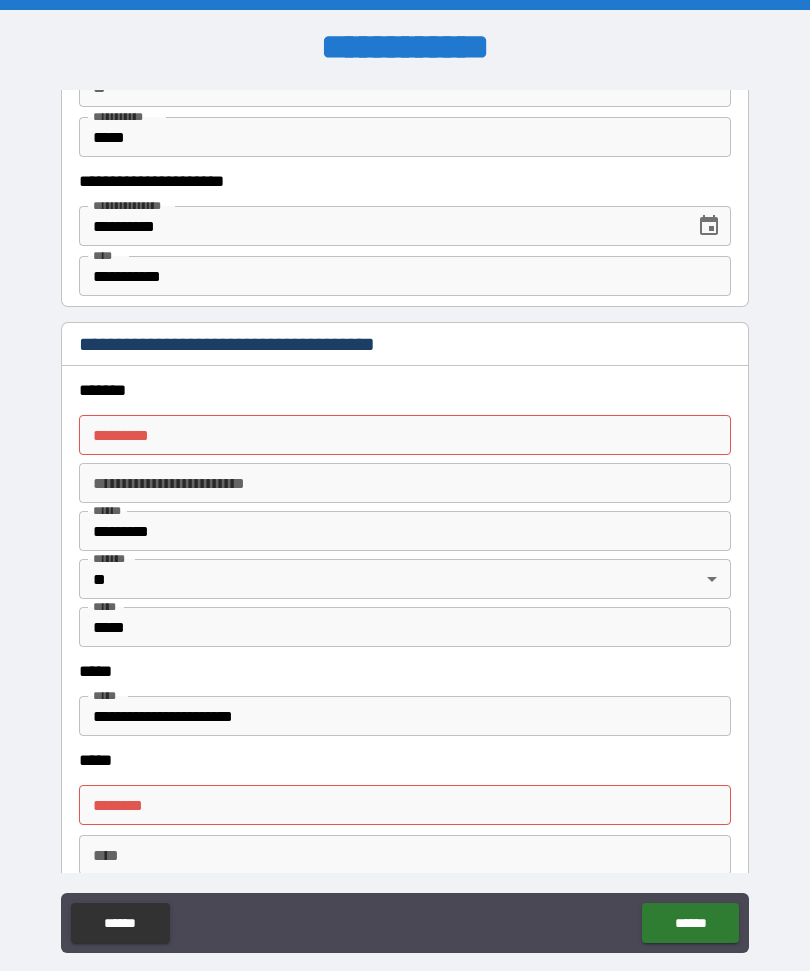 click on "*******   *" at bounding box center (405, 435) 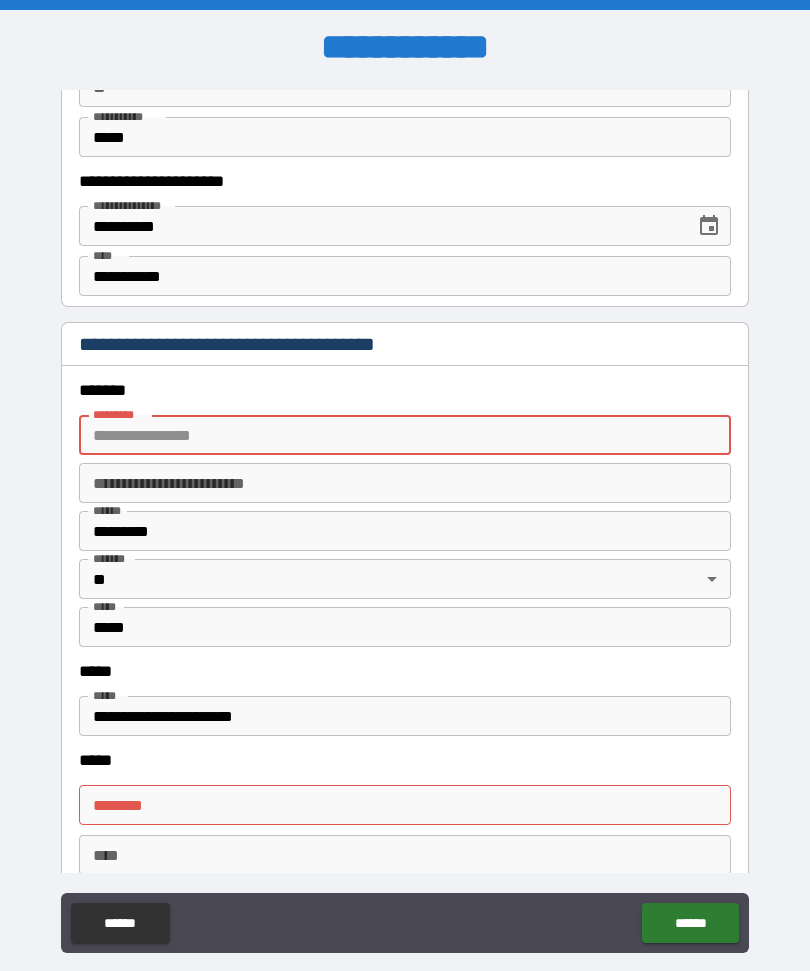 click on "**********" at bounding box center (405, 521) 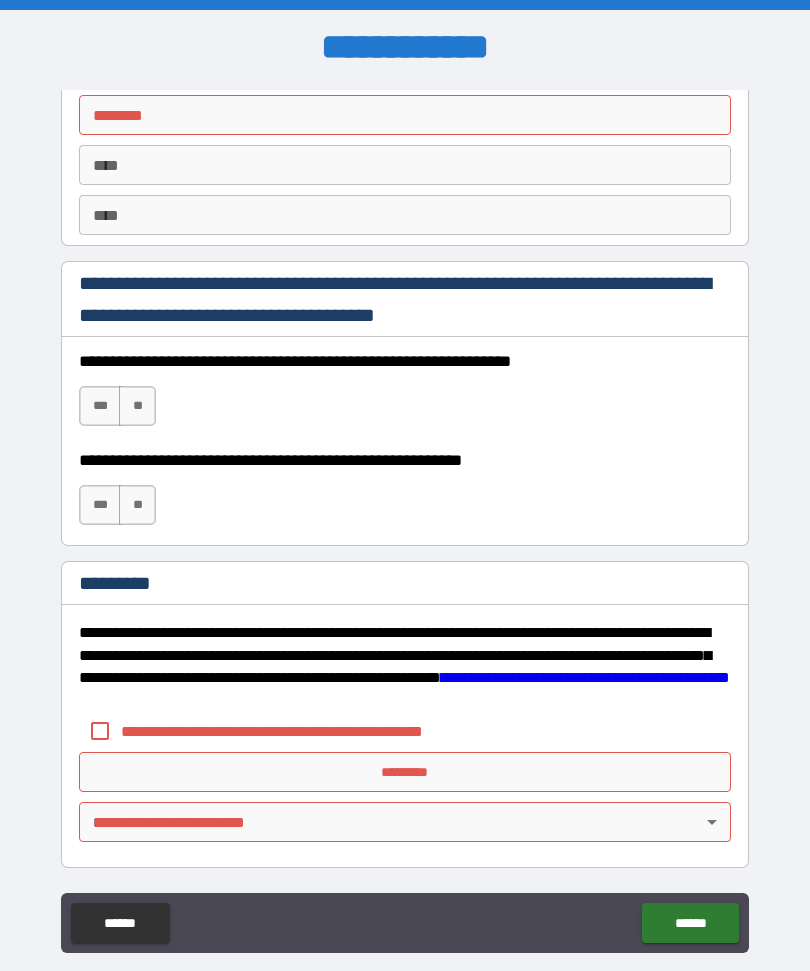 scroll, scrollTop: 2723, scrollLeft: 0, axis: vertical 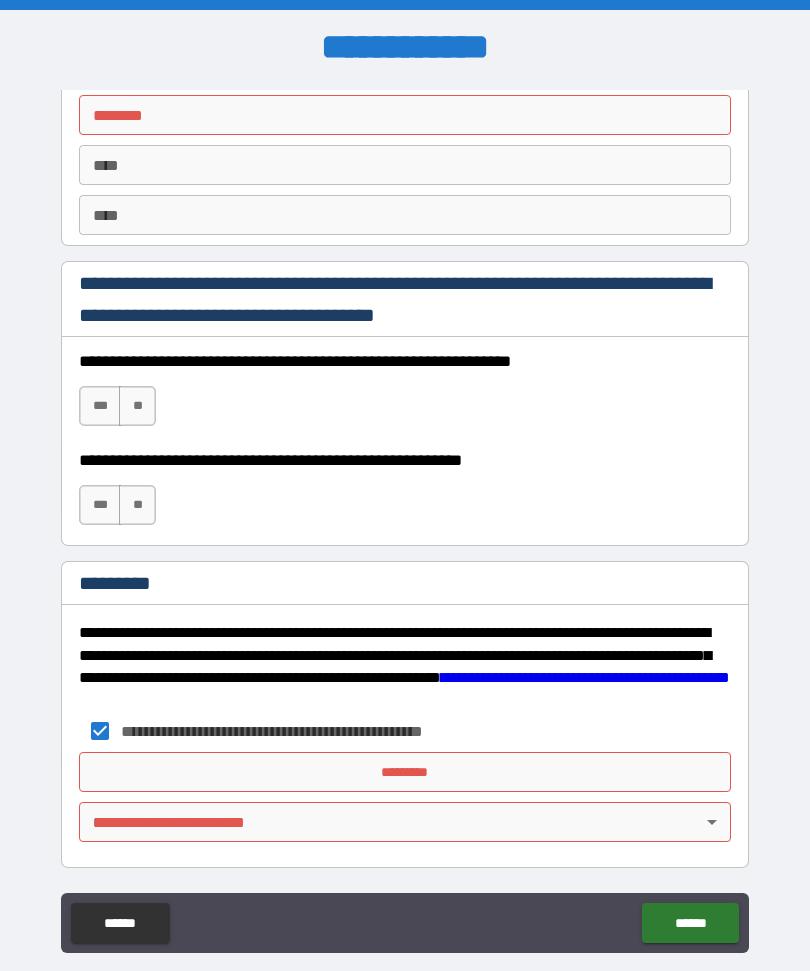 click on "*********" at bounding box center (405, 772) 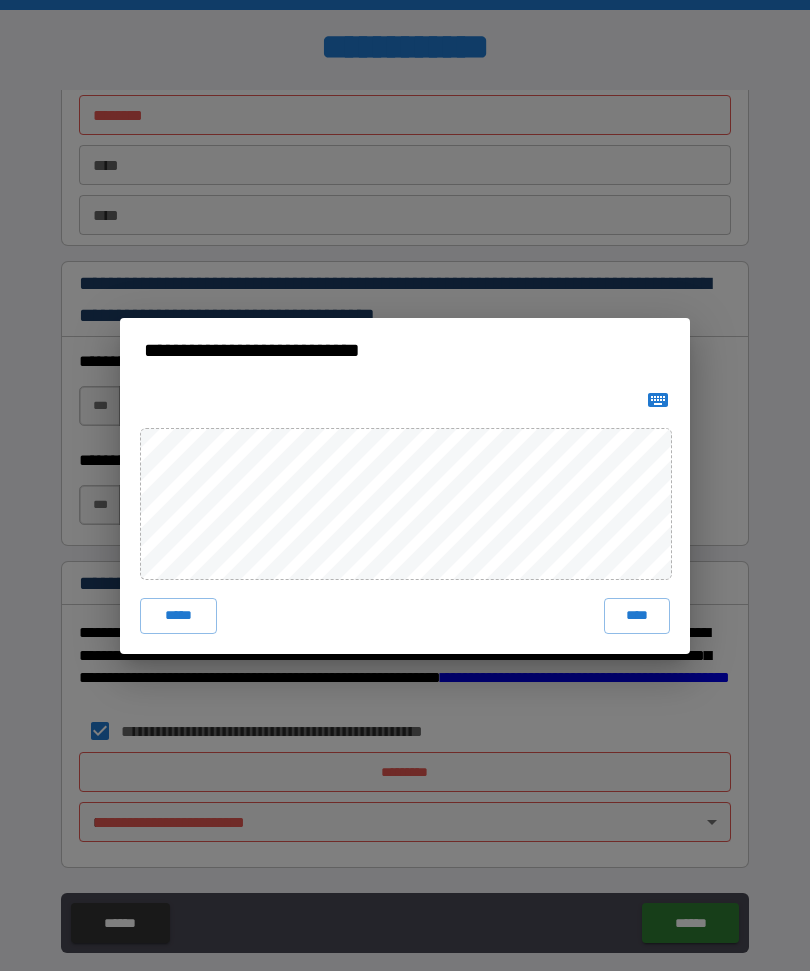 click on "*****" at bounding box center [178, 616] 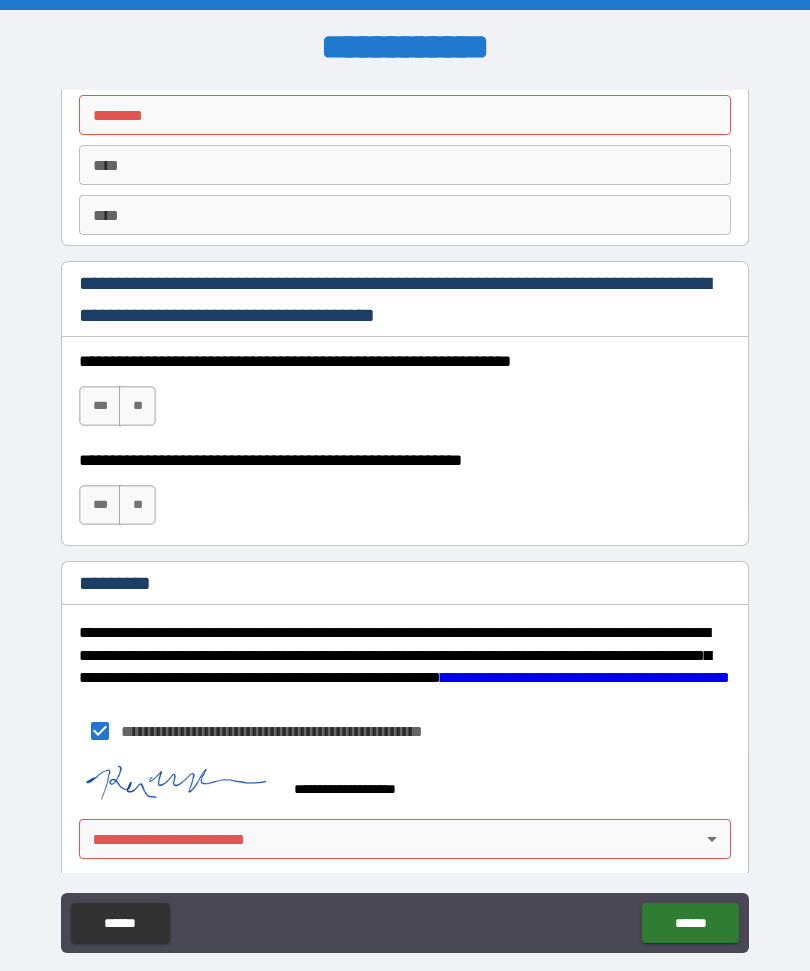 click on "**********" at bounding box center (405, 519) 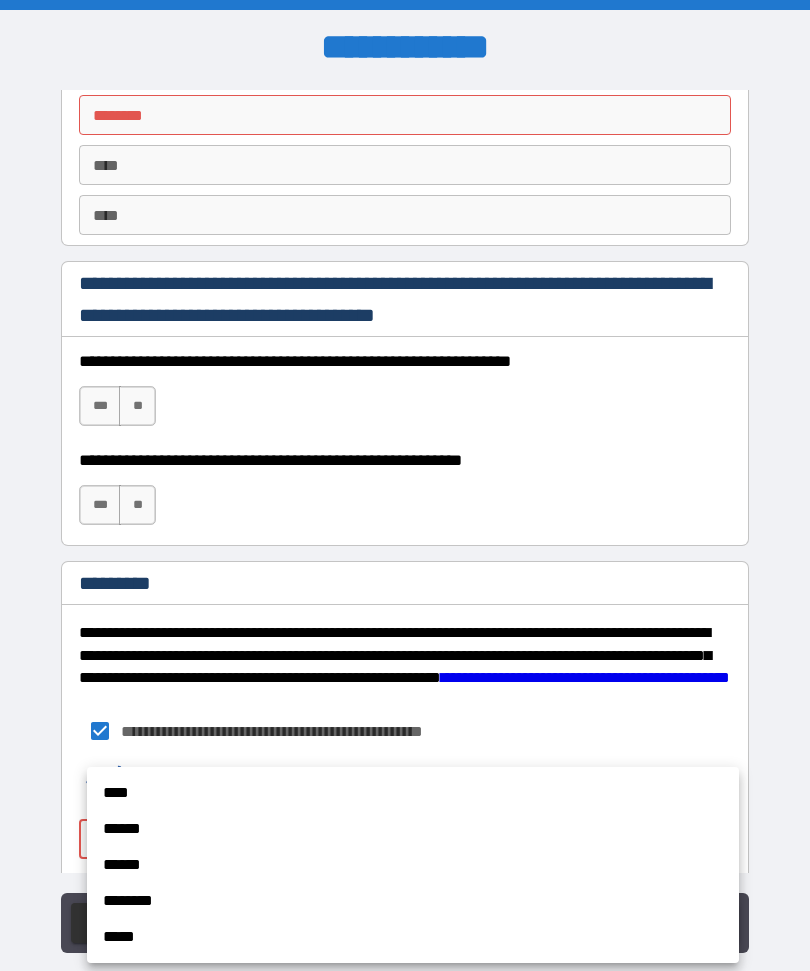 click on "****" at bounding box center [413, 793] 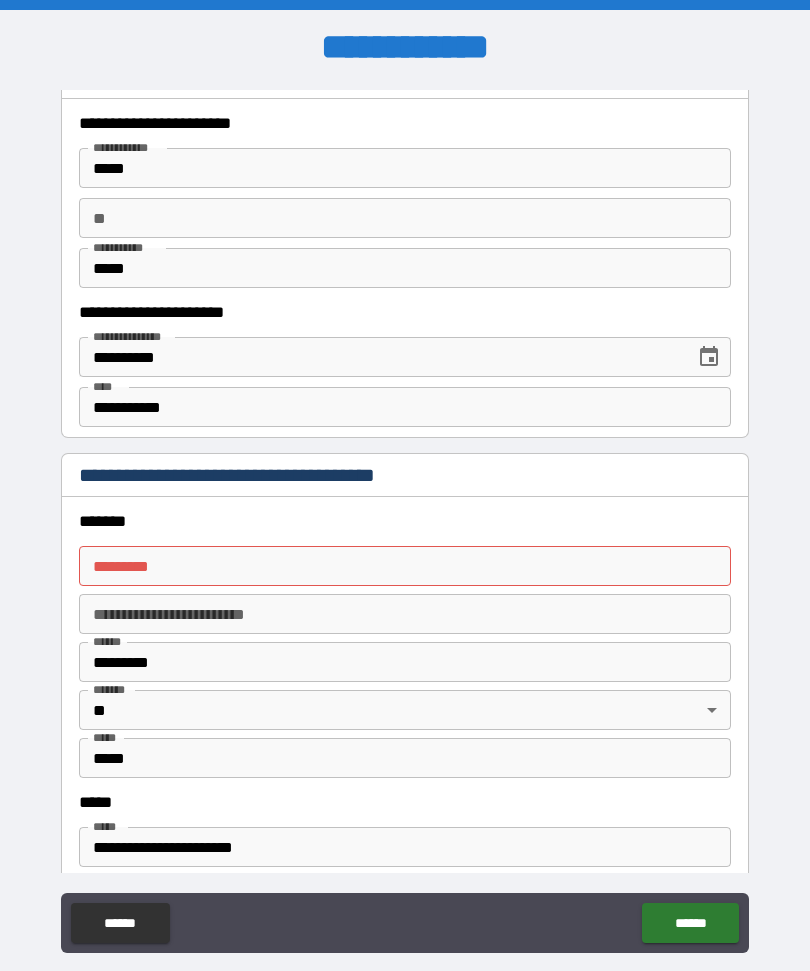 scroll, scrollTop: 1903, scrollLeft: 0, axis: vertical 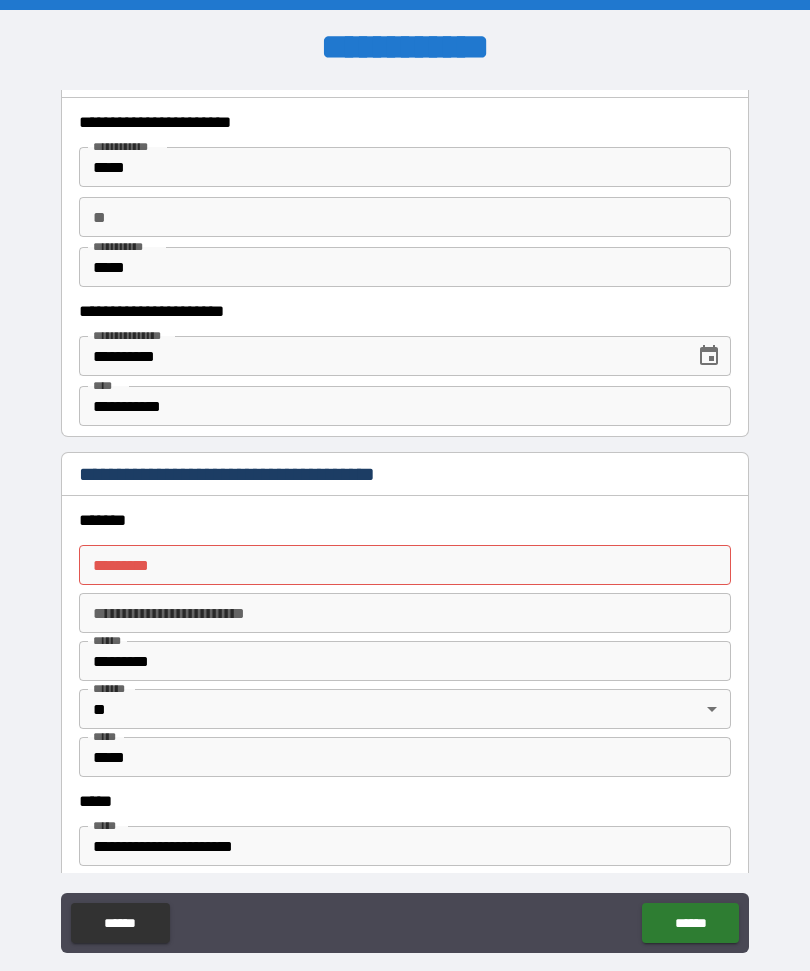 click on "*******   *" at bounding box center [405, 565] 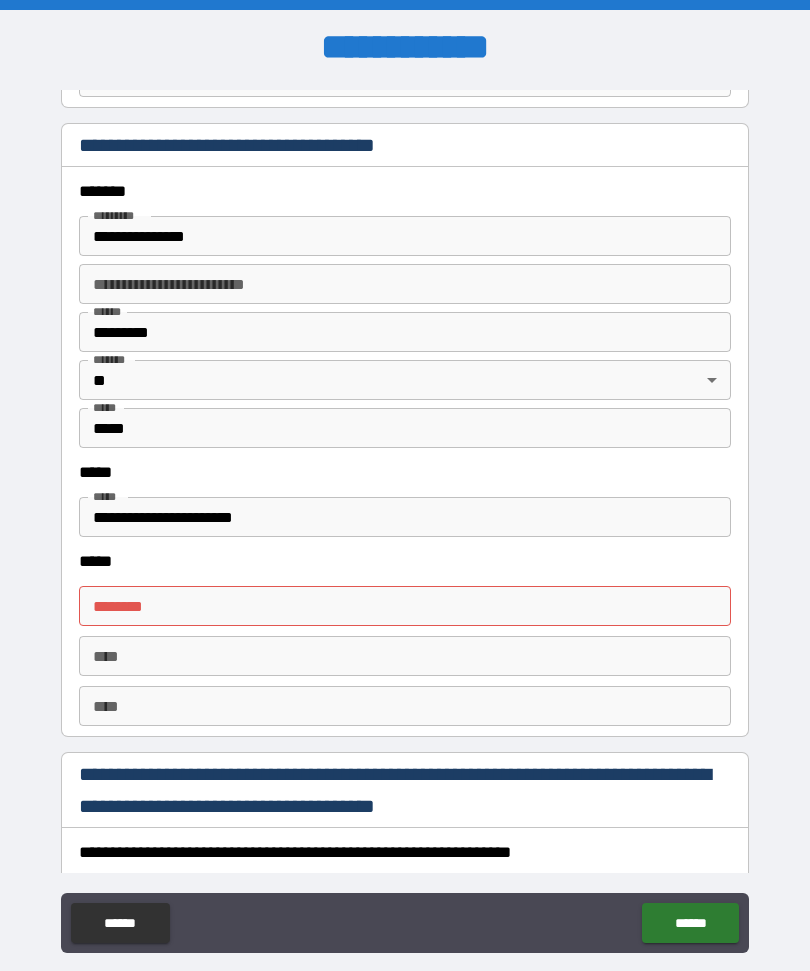 scroll, scrollTop: 2233, scrollLeft: 0, axis: vertical 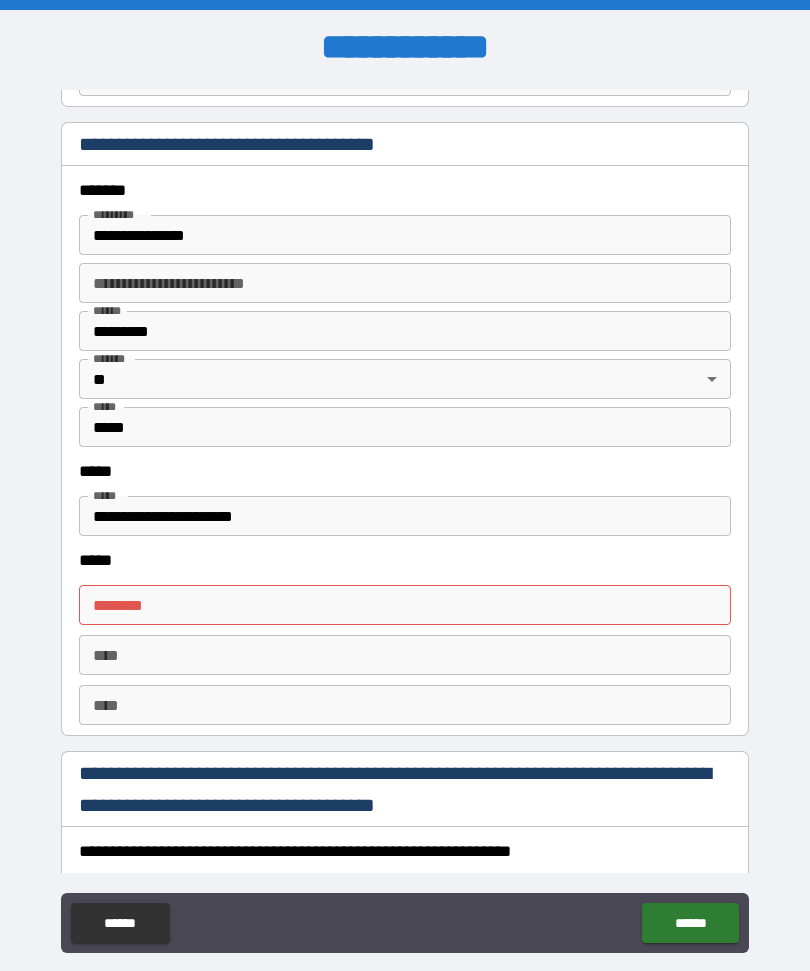 click on "******   *" at bounding box center [405, 605] 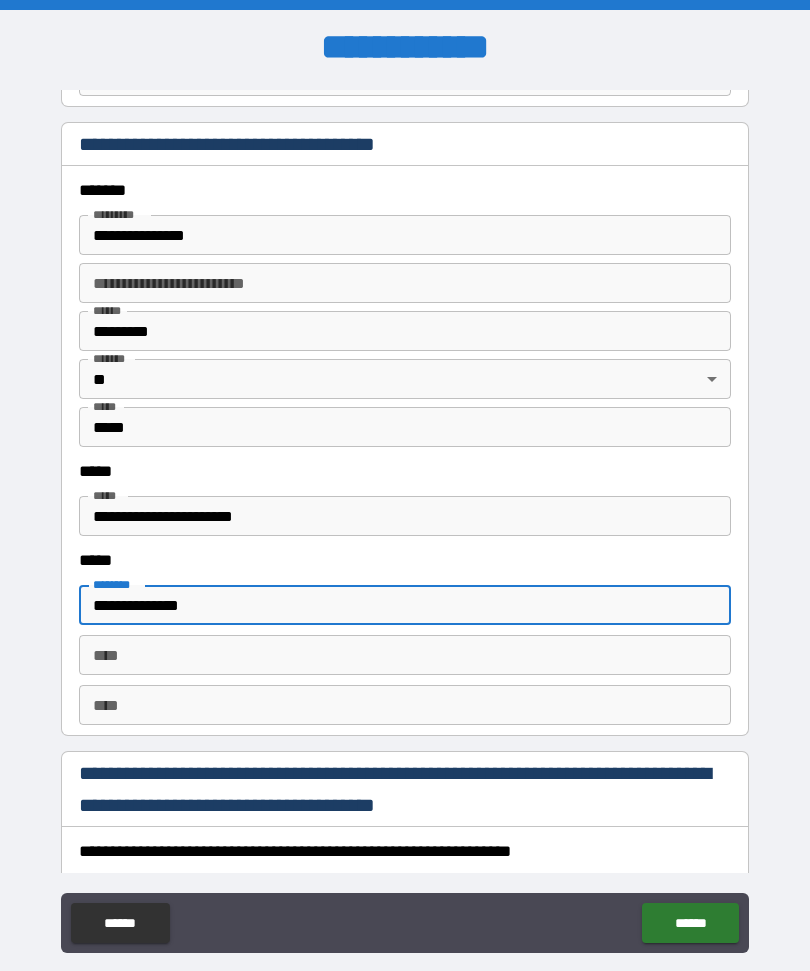 click on "**********" at bounding box center [405, 521] 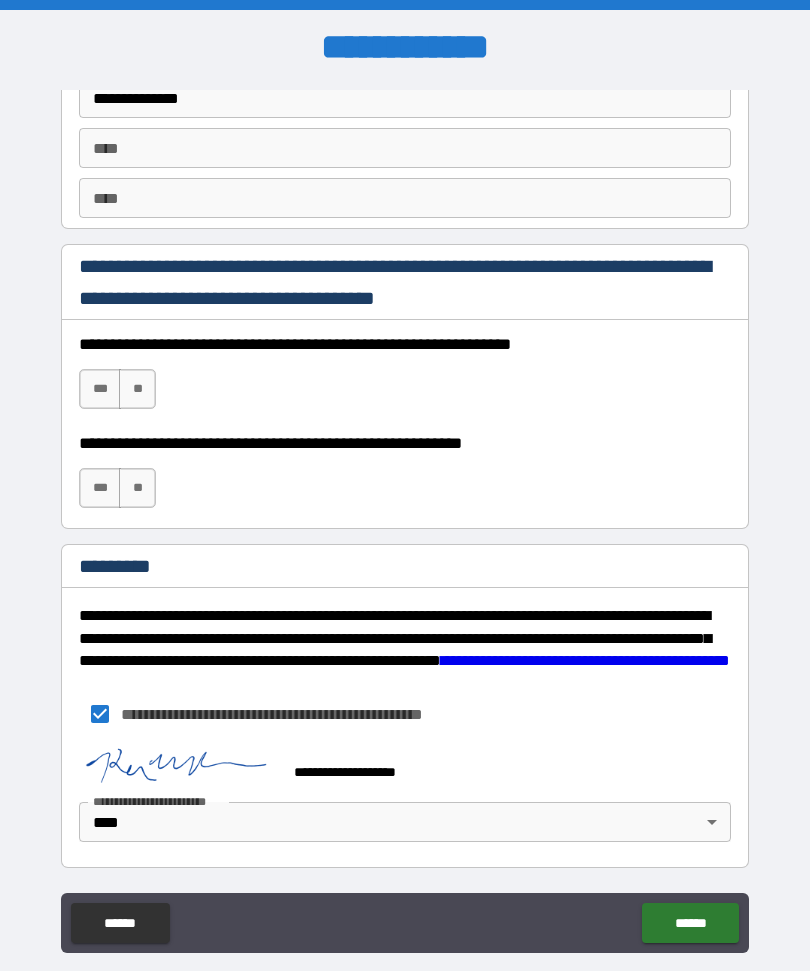 scroll, scrollTop: 2740, scrollLeft: 0, axis: vertical 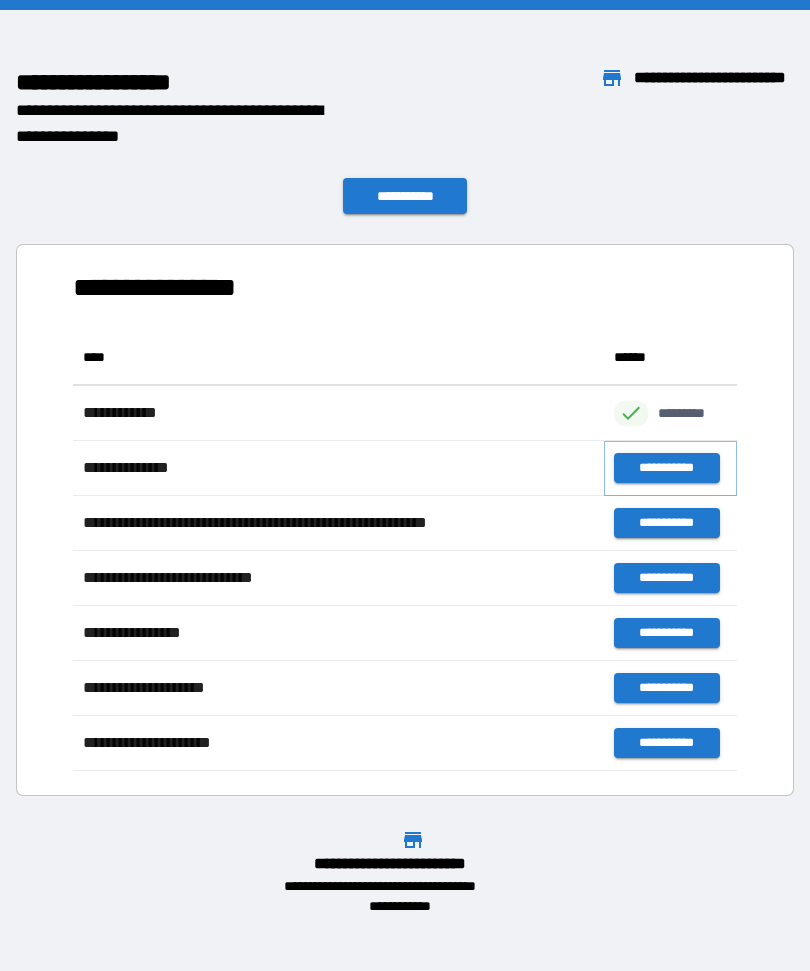 click on "**********" at bounding box center [666, 468] 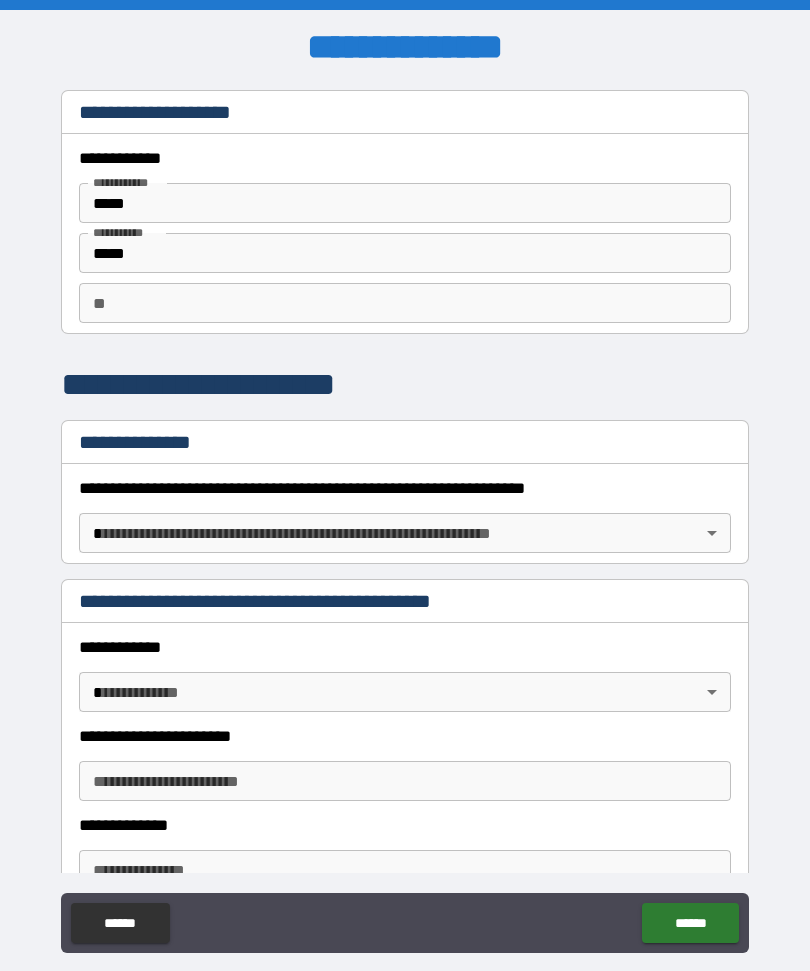 click on "**" at bounding box center [405, 303] 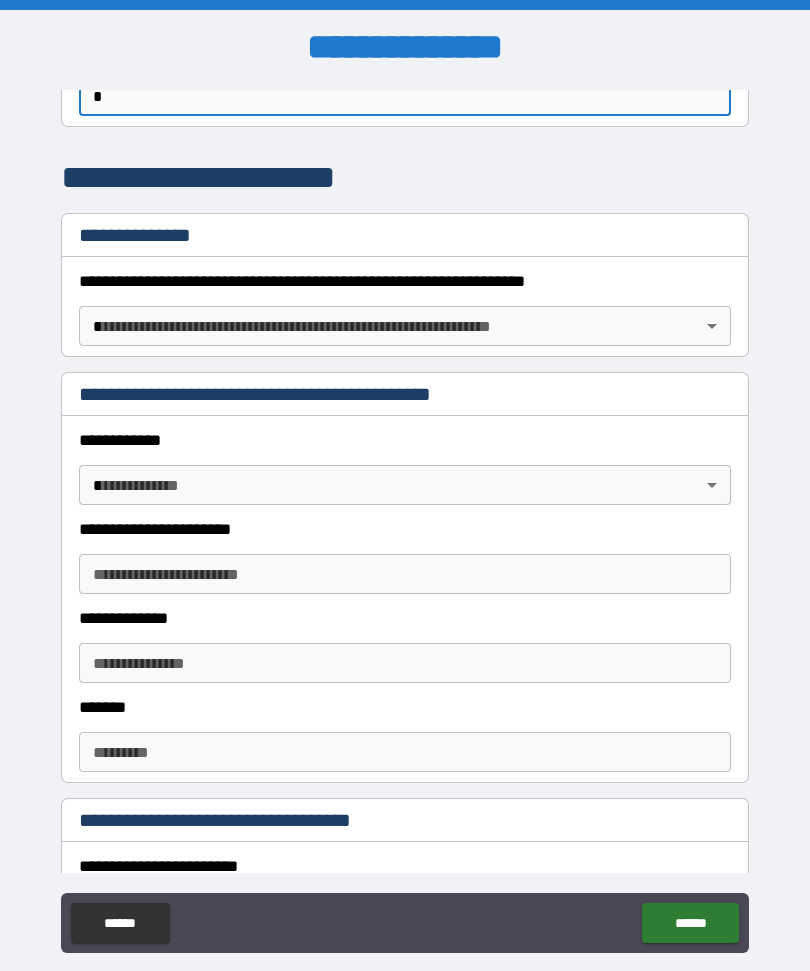scroll, scrollTop: 205, scrollLeft: 0, axis: vertical 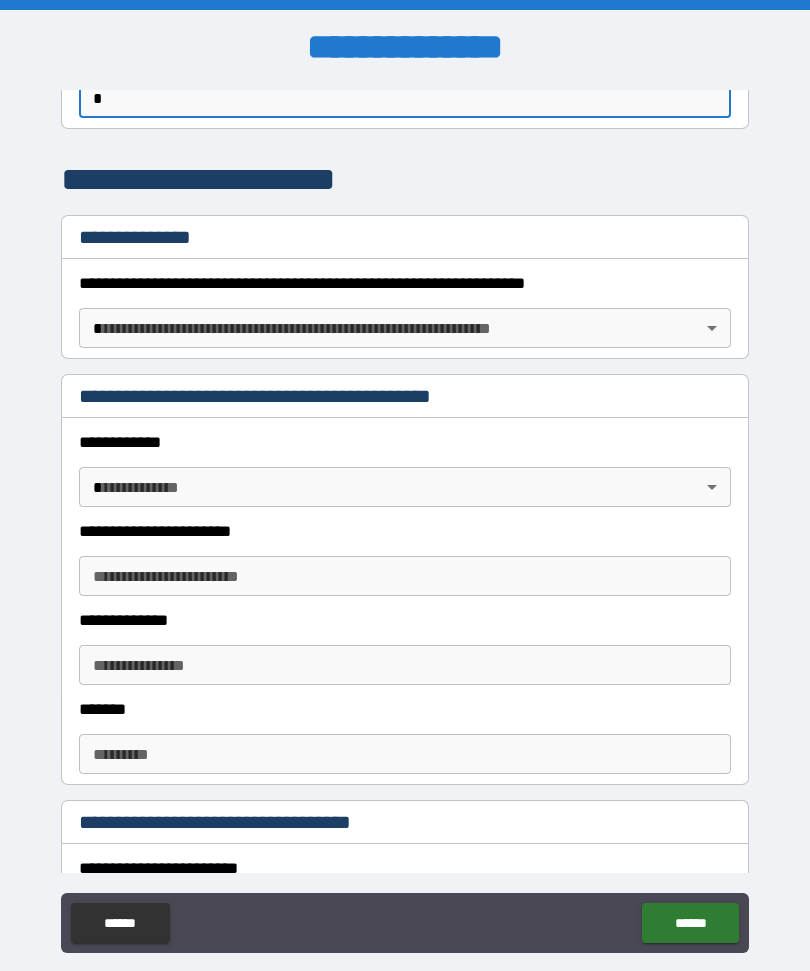 click on "**********" at bounding box center [405, 519] 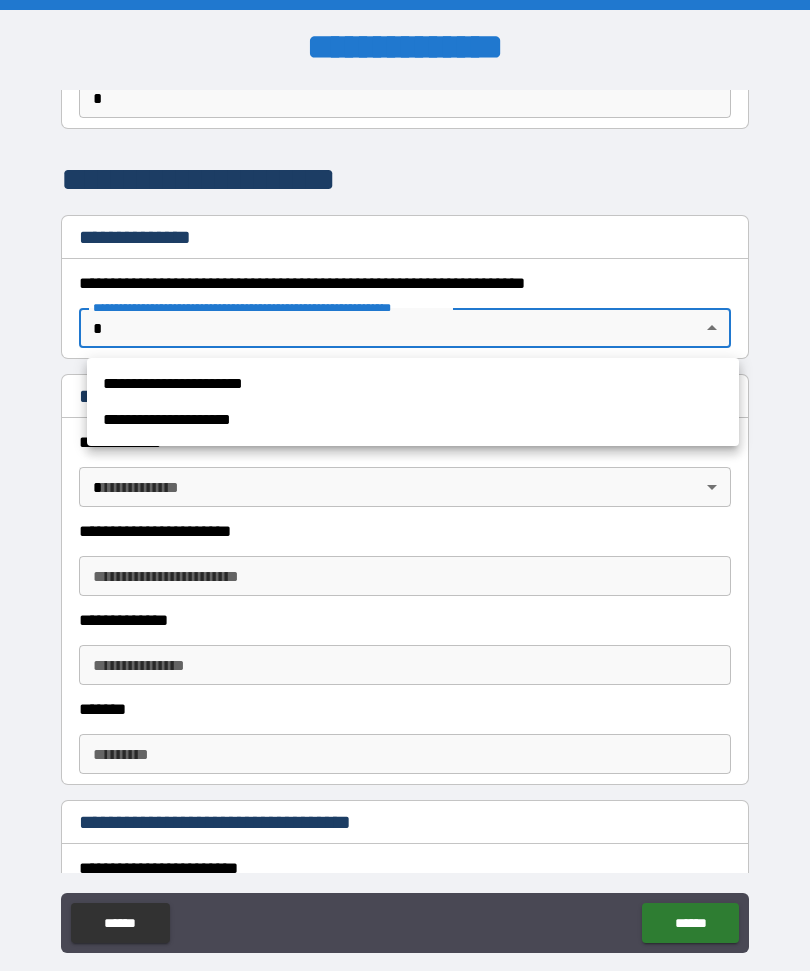 click on "**********" at bounding box center (413, 384) 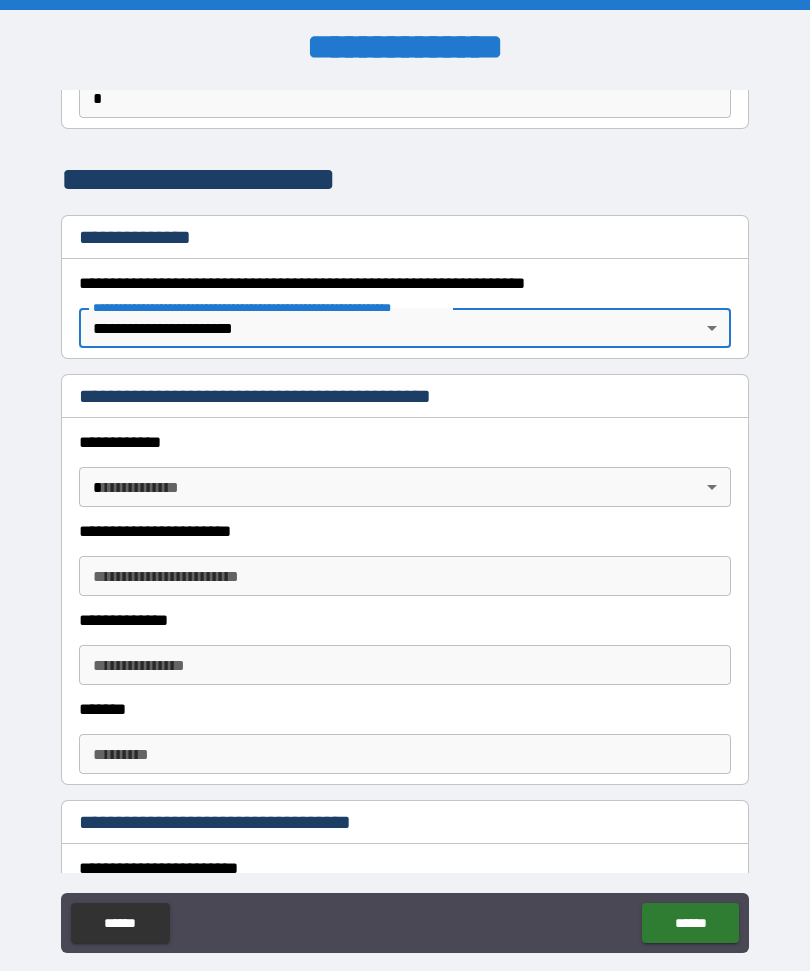 click on "**********" at bounding box center [405, 519] 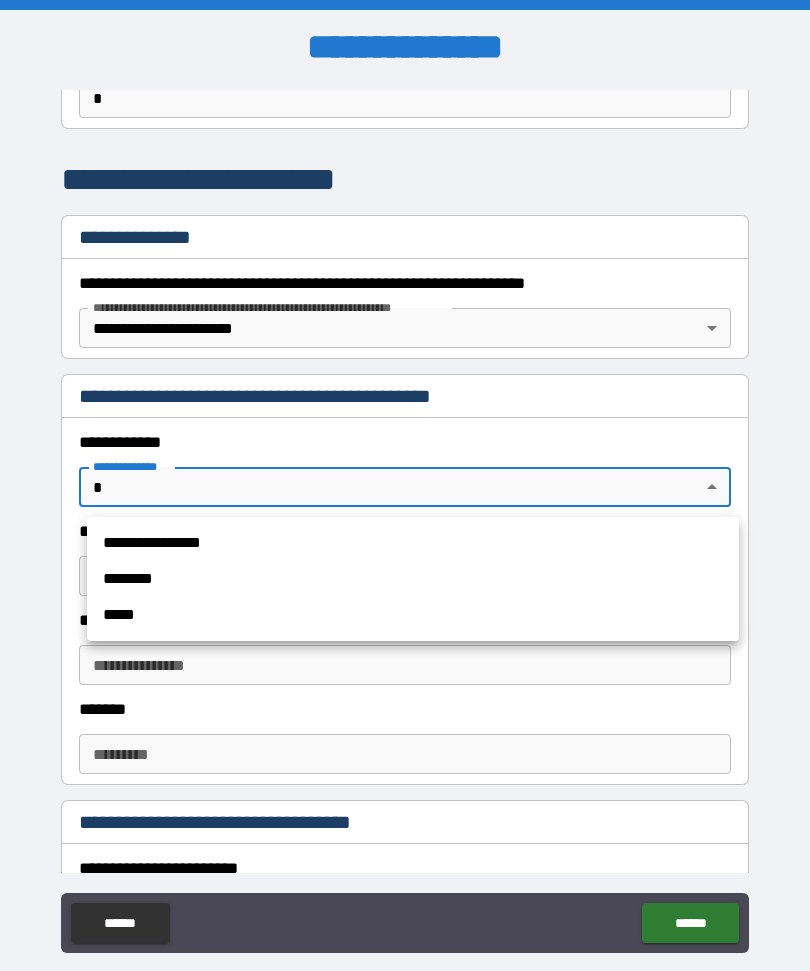 click on "**********" at bounding box center [413, 543] 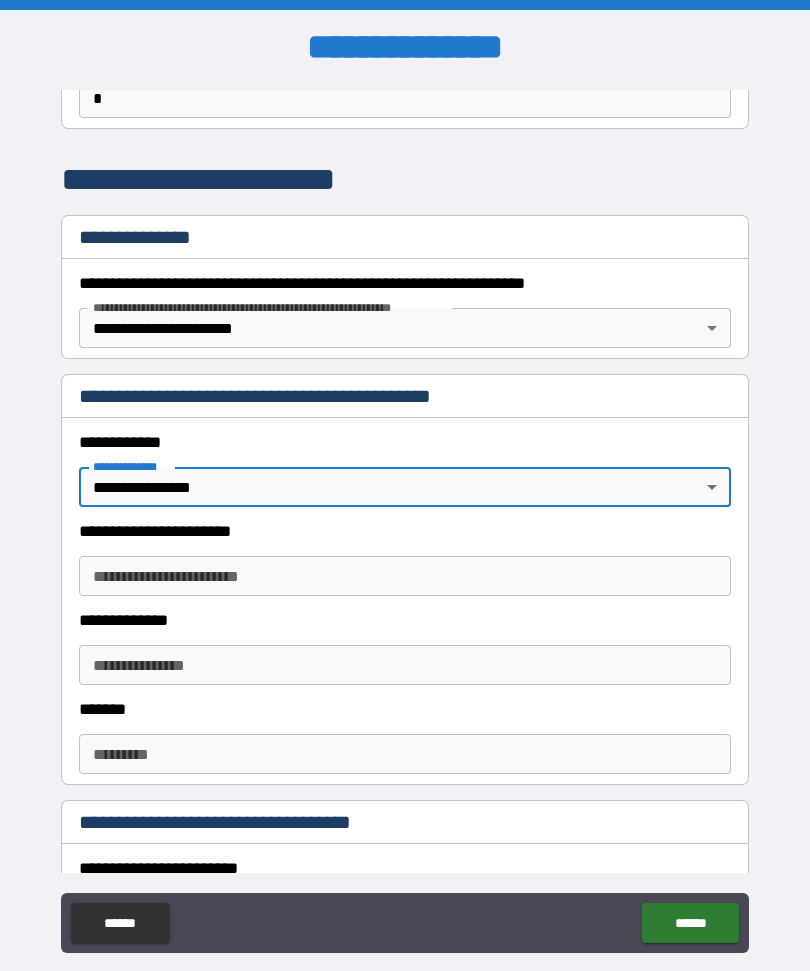 click on "**********" at bounding box center (405, 576) 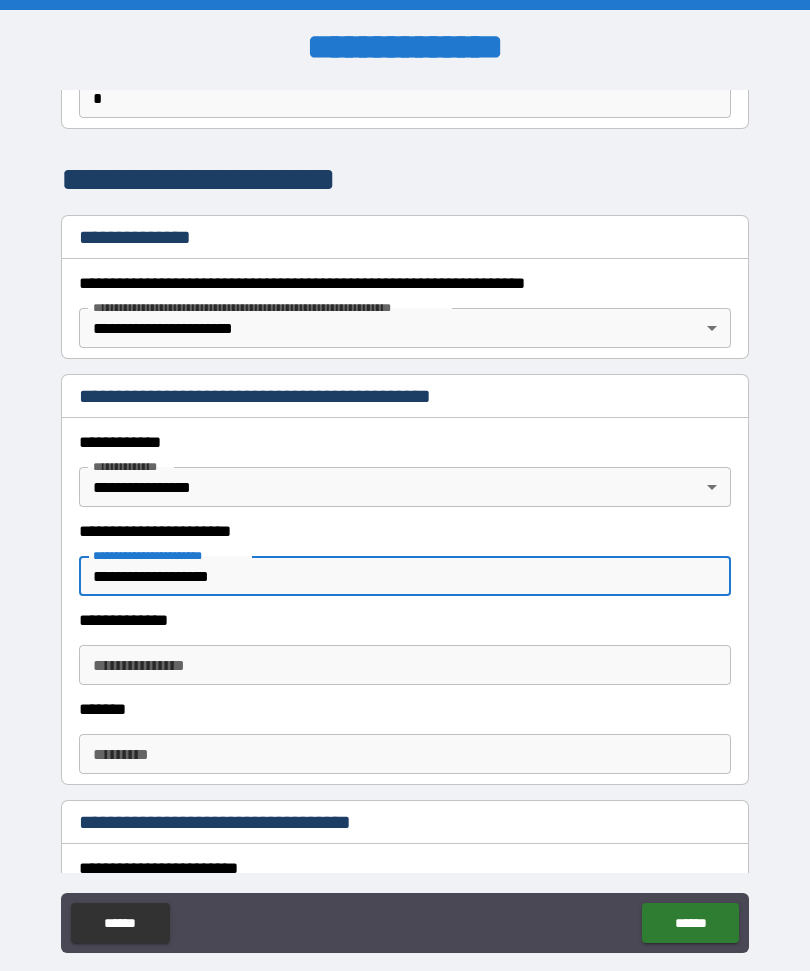 click on "**********" at bounding box center [405, 665] 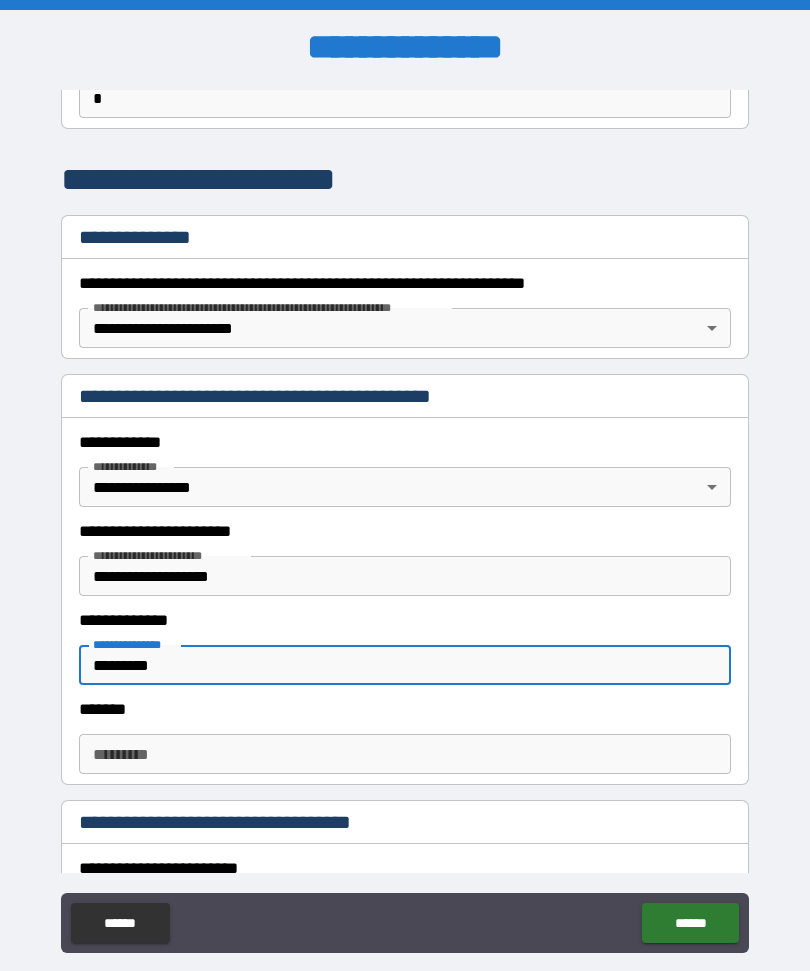 click on "*******   *" at bounding box center [405, 754] 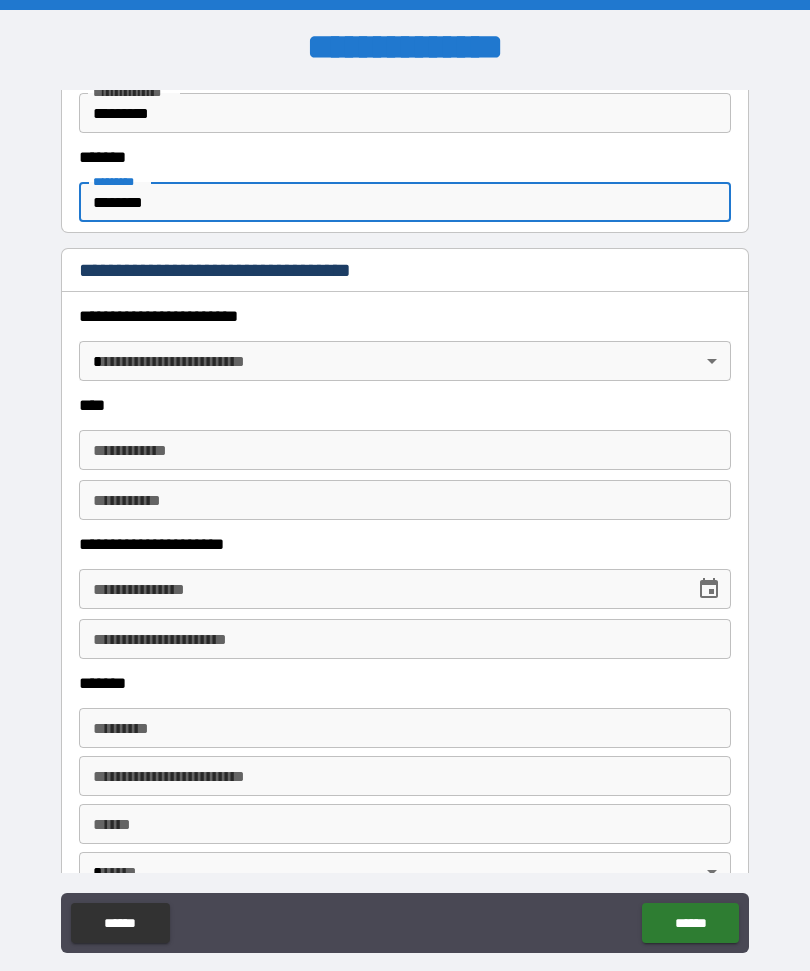 scroll, scrollTop: 757, scrollLeft: 0, axis: vertical 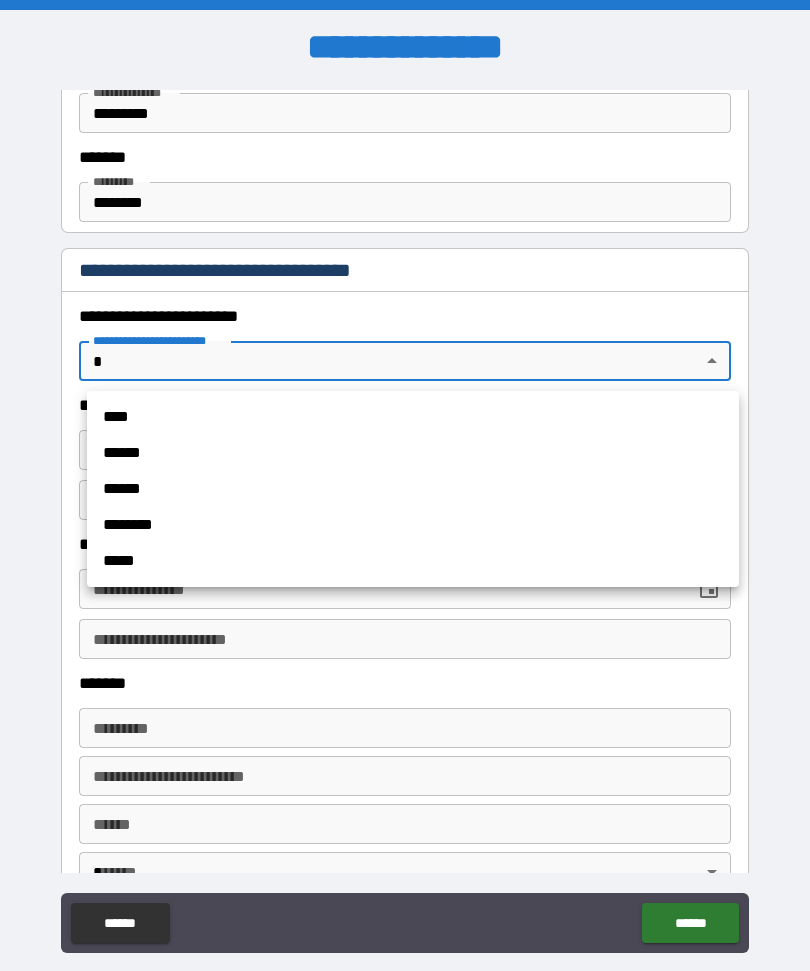click on "****" at bounding box center [413, 417] 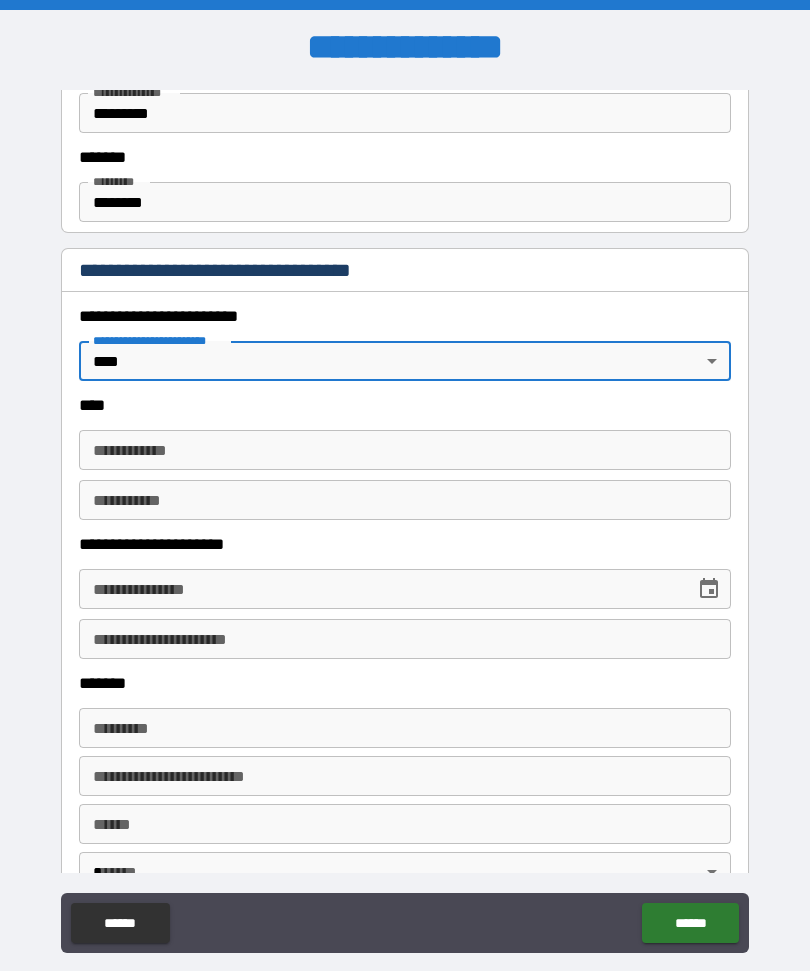 click on "**********" at bounding box center [405, 450] 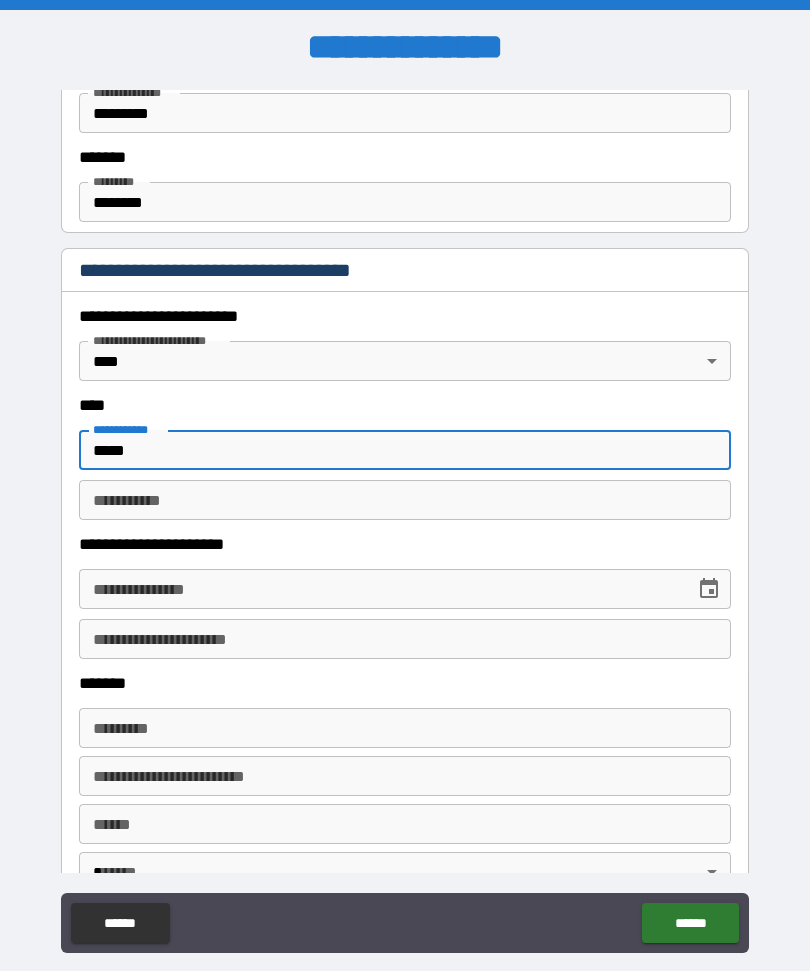 click on "*********   * *********   *" at bounding box center [405, 500] 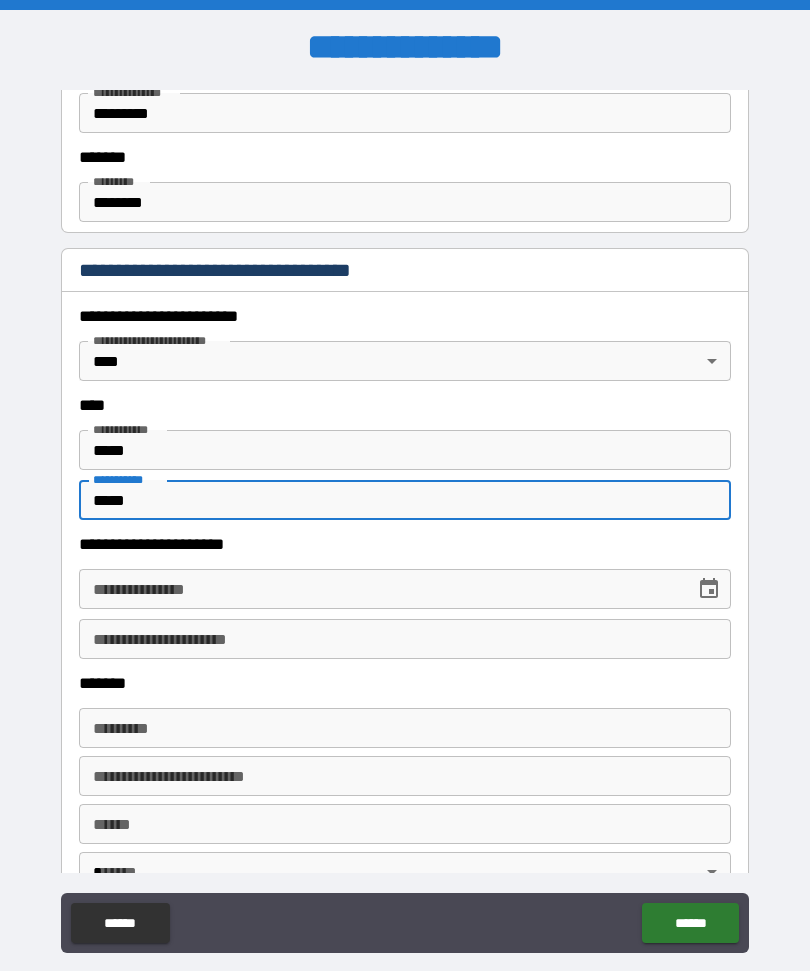click on "**********" at bounding box center [405, 589] 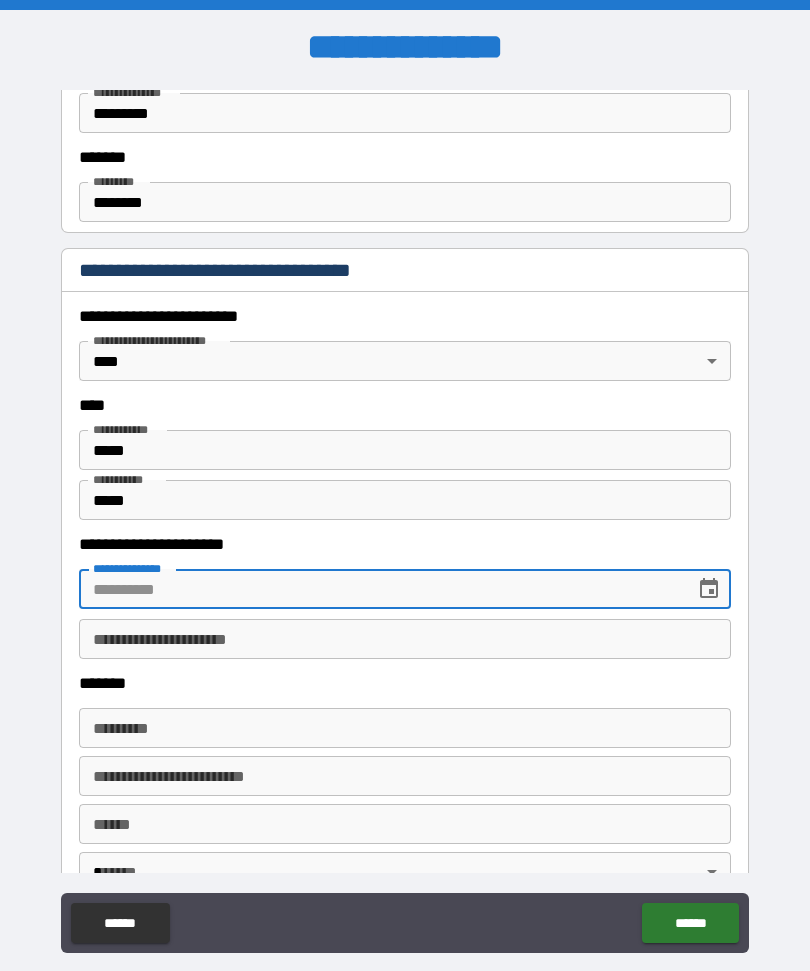 click on "*****" at bounding box center [405, 500] 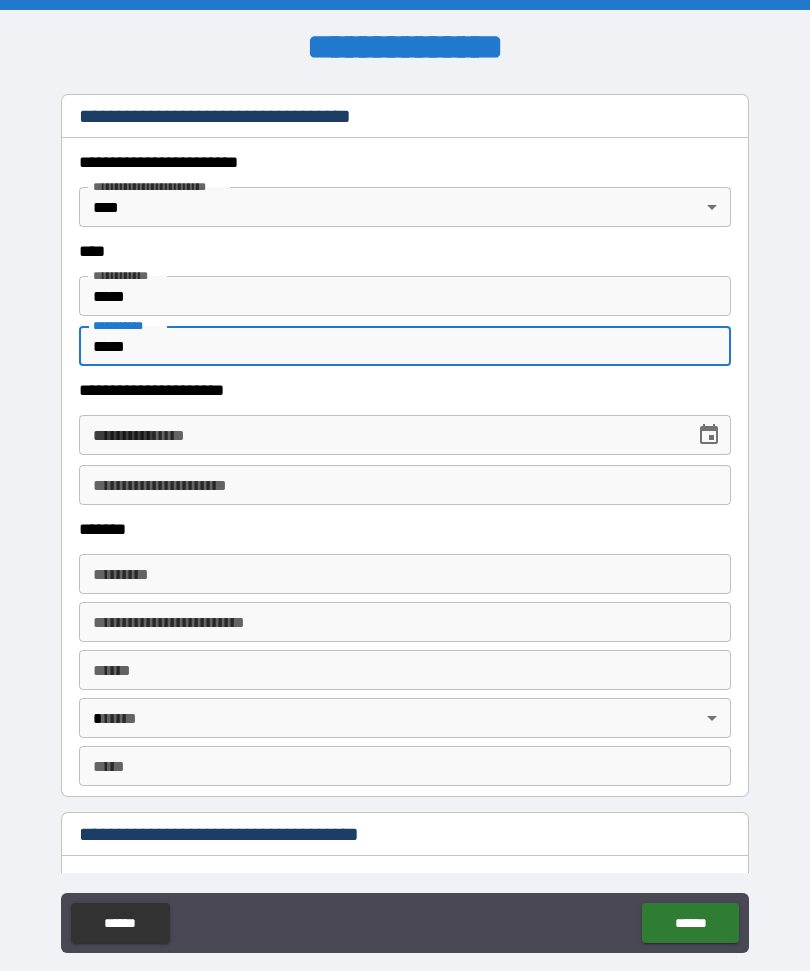 scroll, scrollTop: 907, scrollLeft: 0, axis: vertical 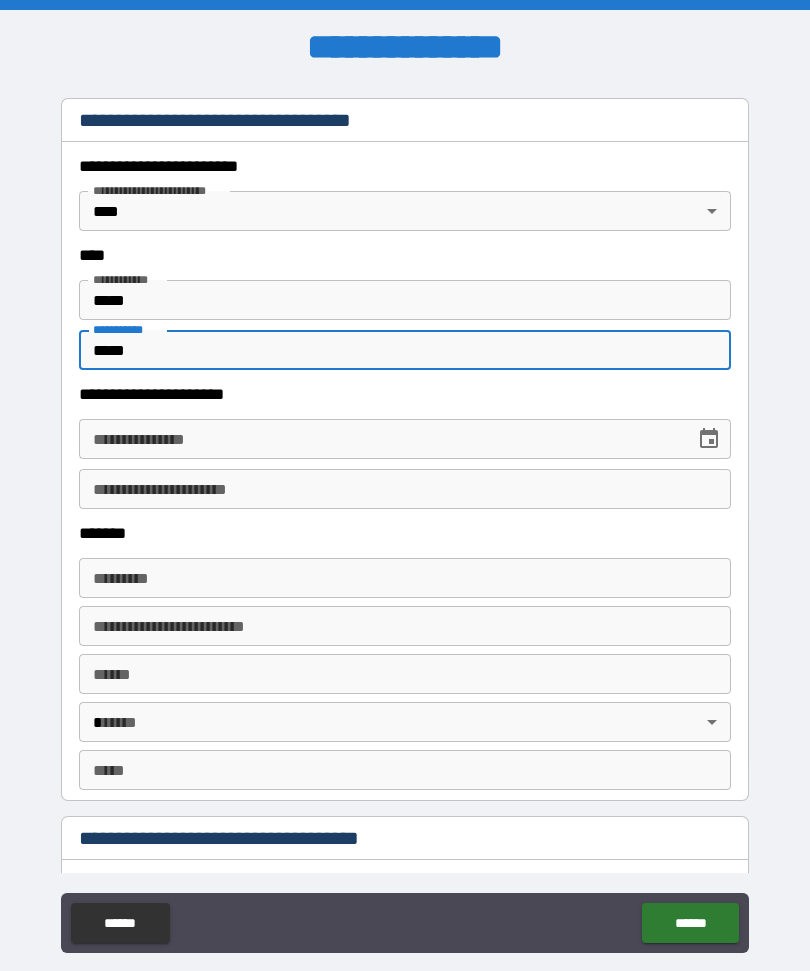 click on "**********" at bounding box center (405, 439) 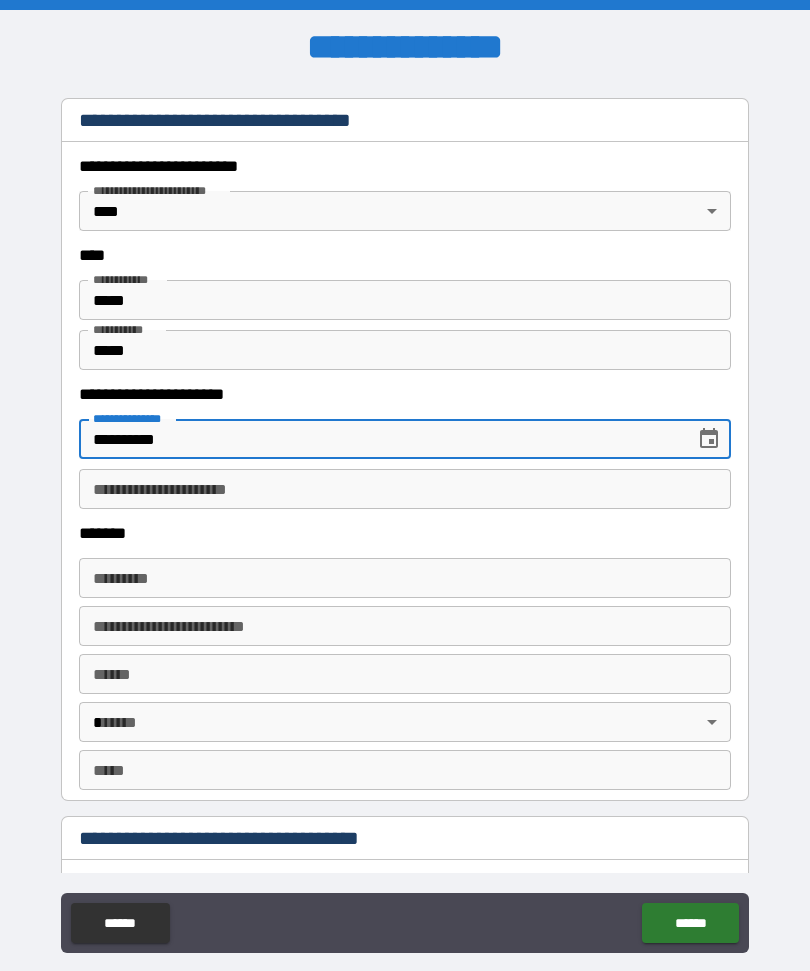 click on "**********" at bounding box center [405, 489] 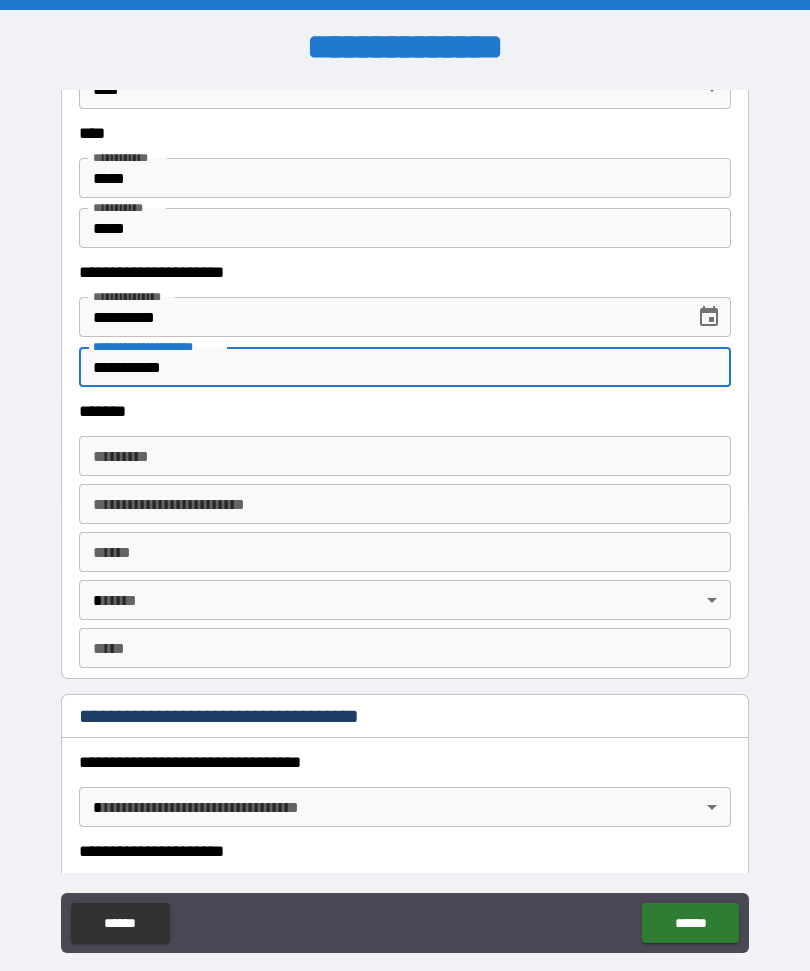 scroll, scrollTop: 1041, scrollLeft: 0, axis: vertical 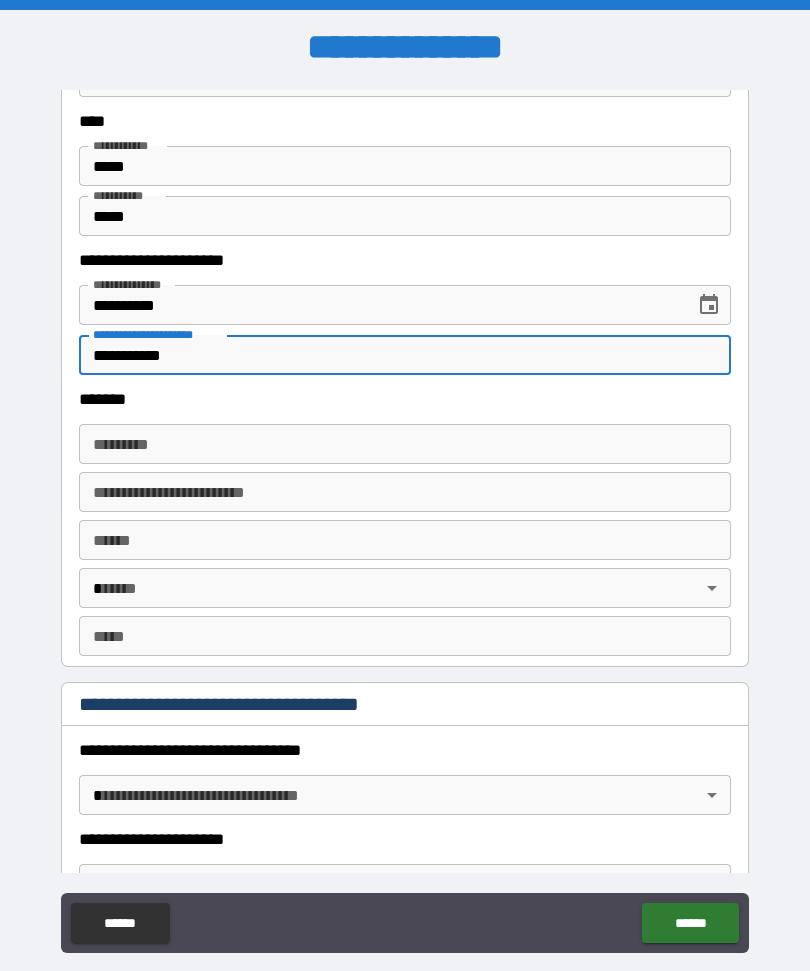 click on "*******   *" at bounding box center [405, 444] 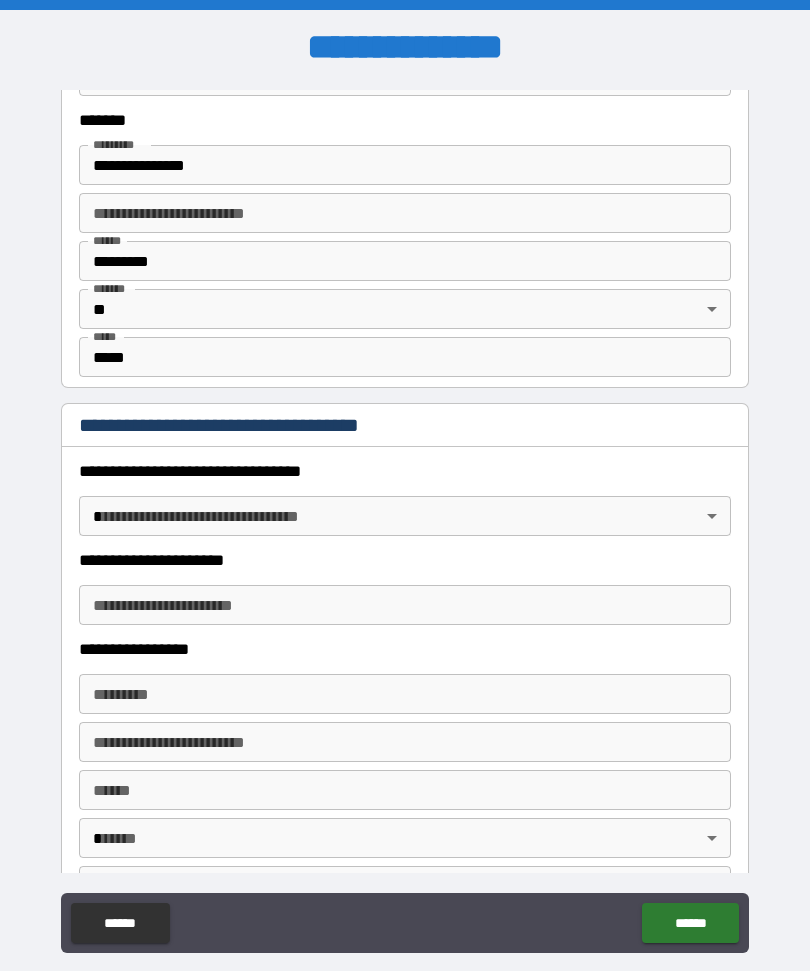 scroll, scrollTop: 1327, scrollLeft: 0, axis: vertical 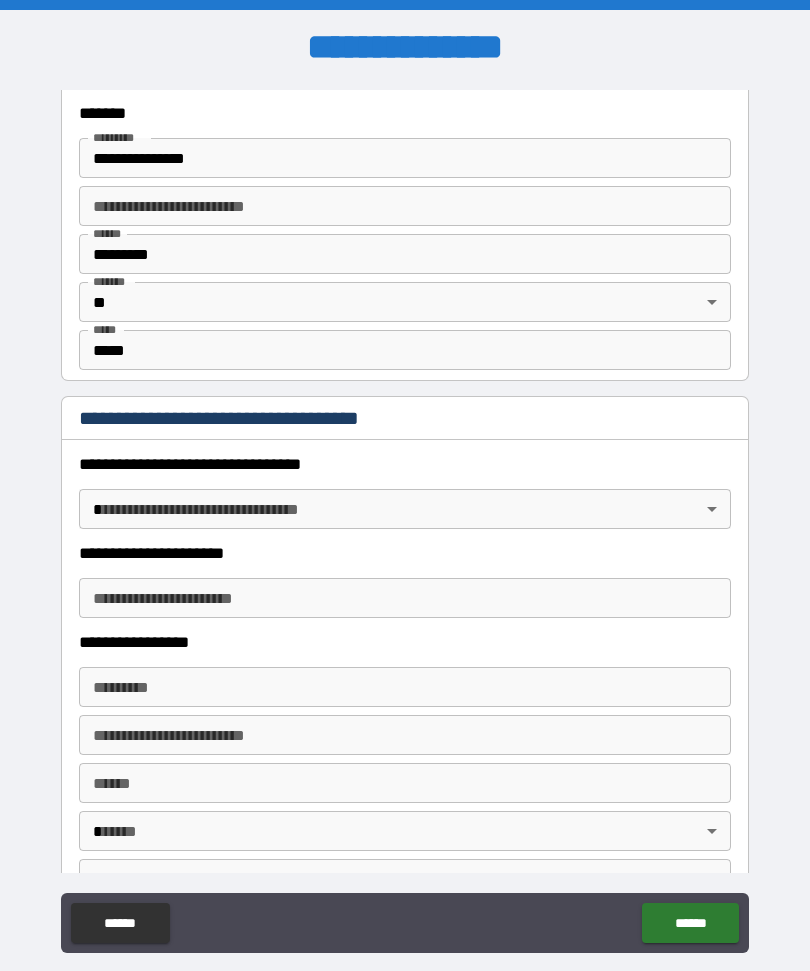 click on "**********" at bounding box center (405, 519) 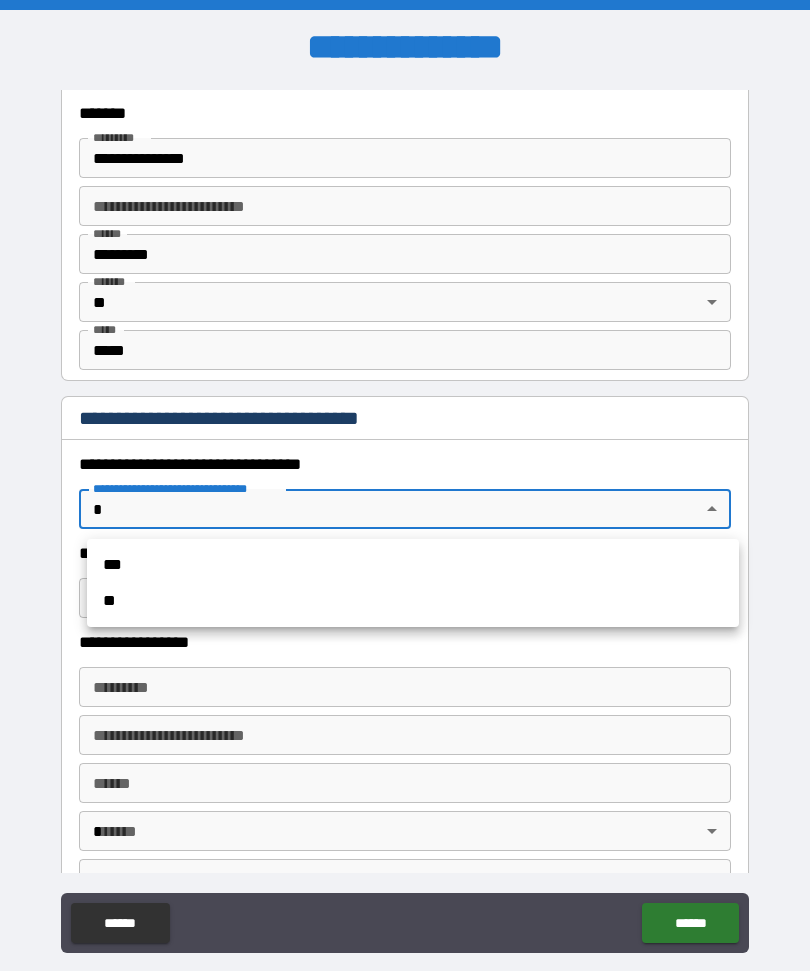 click on "***" at bounding box center (413, 565) 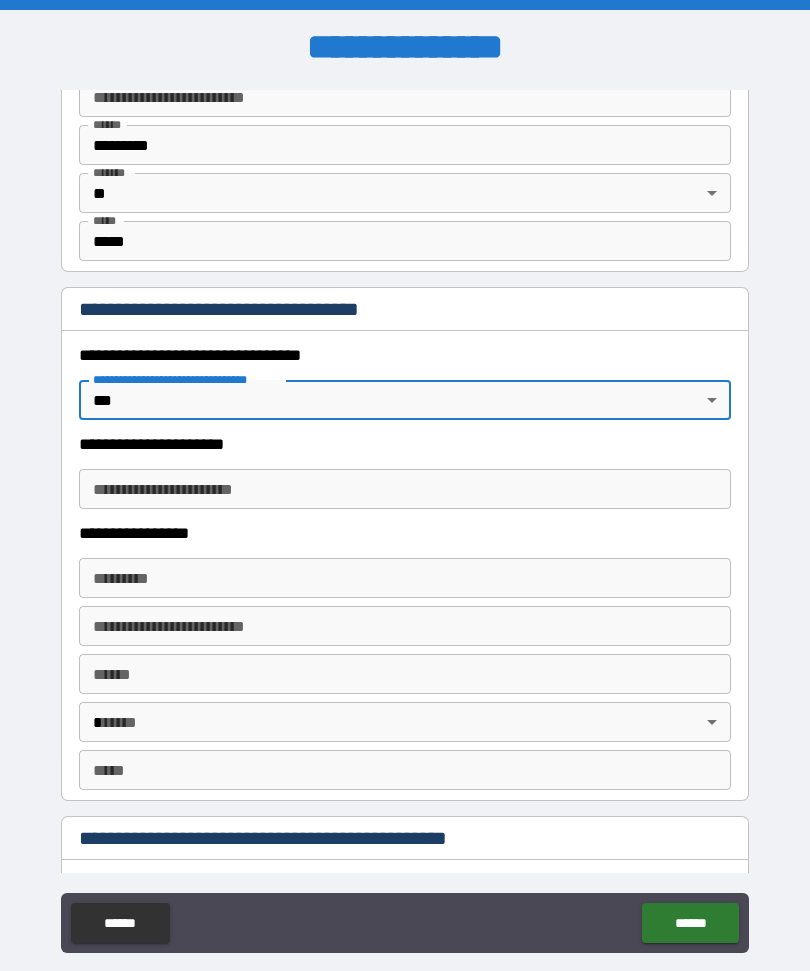 scroll, scrollTop: 1443, scrollLeft: 0, axis: vertical 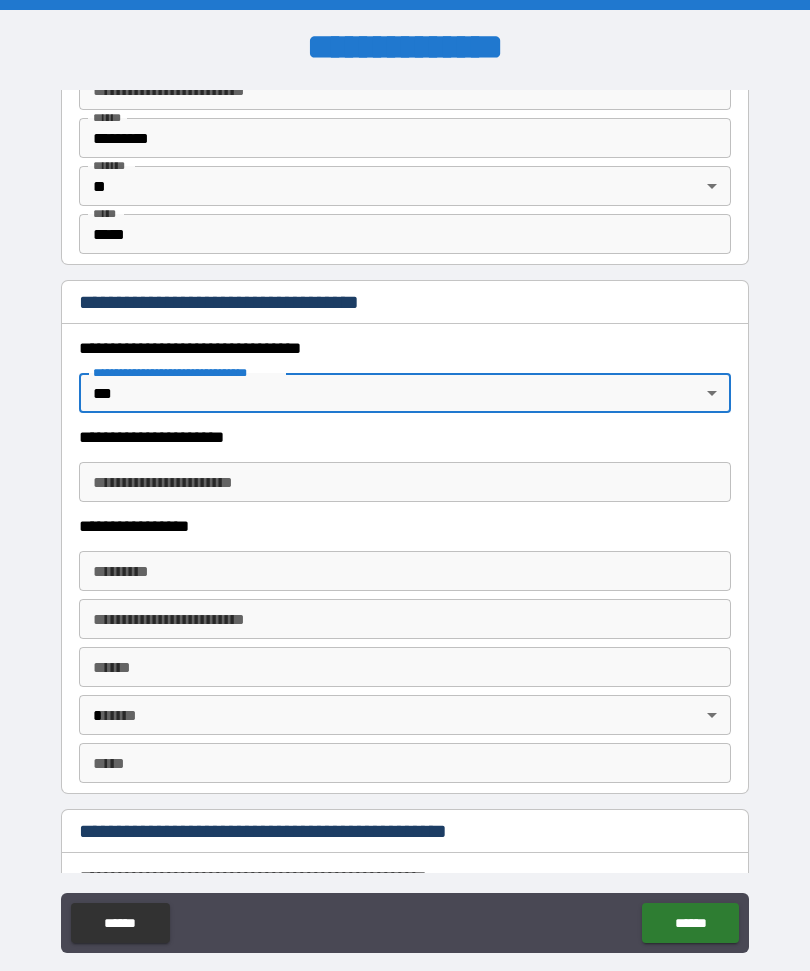 click on "**********" at bounding box center (405, 482) 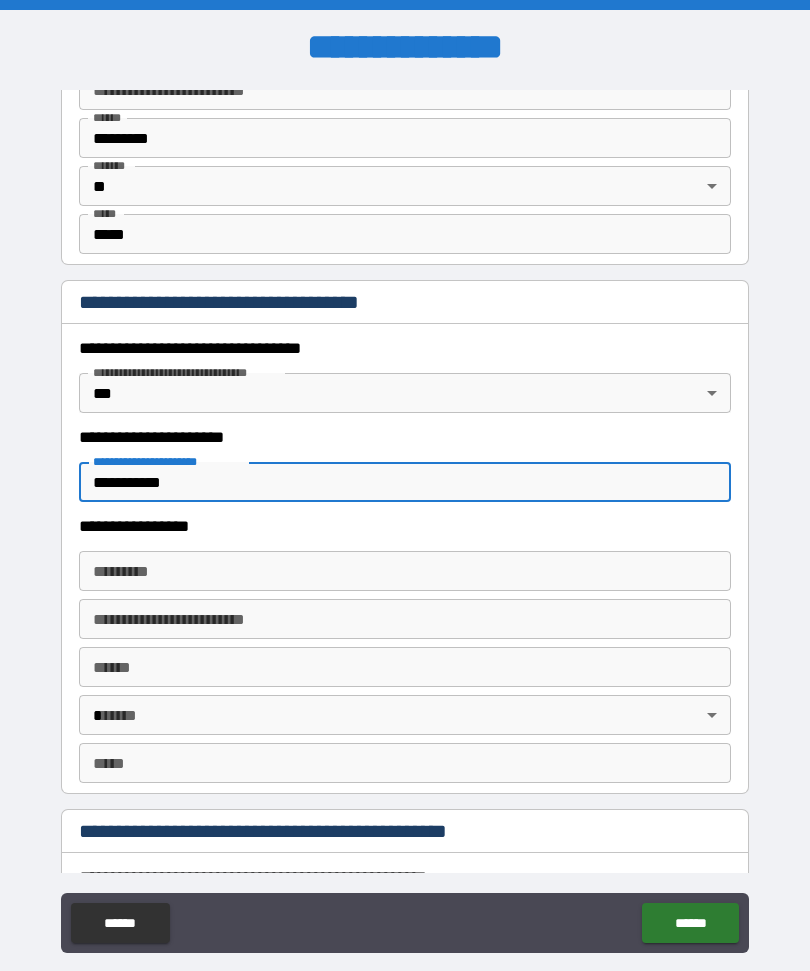 click on "*******   * *******   *" at bounding box center (405, 571) 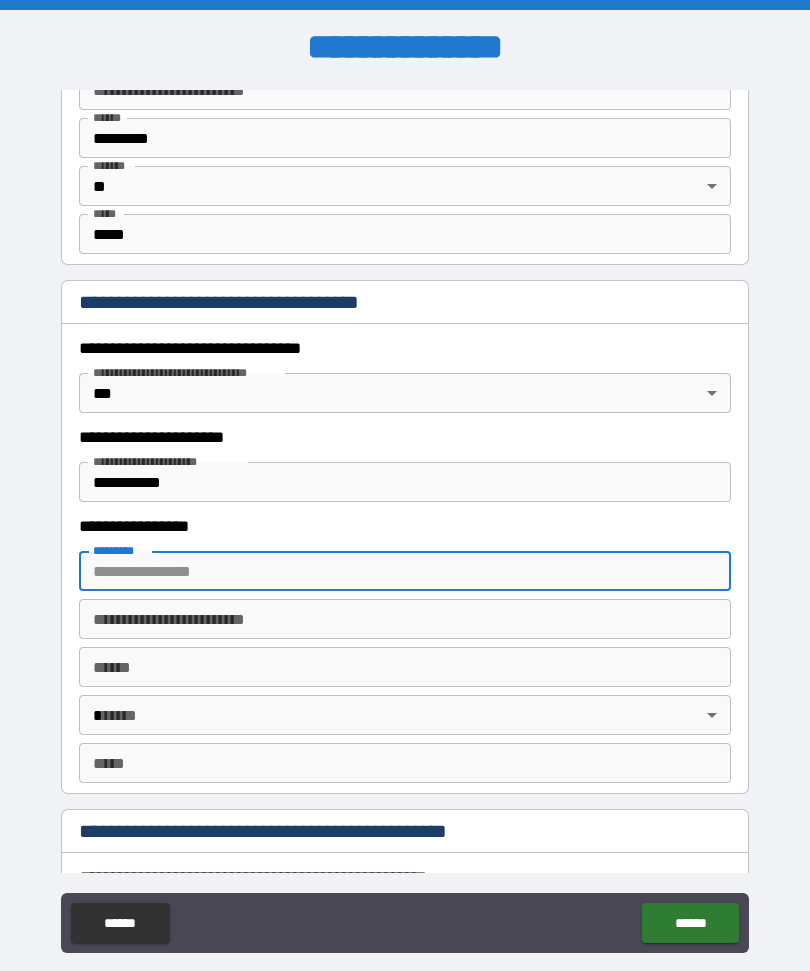 click on "**********" at bounding box center (405, 482) 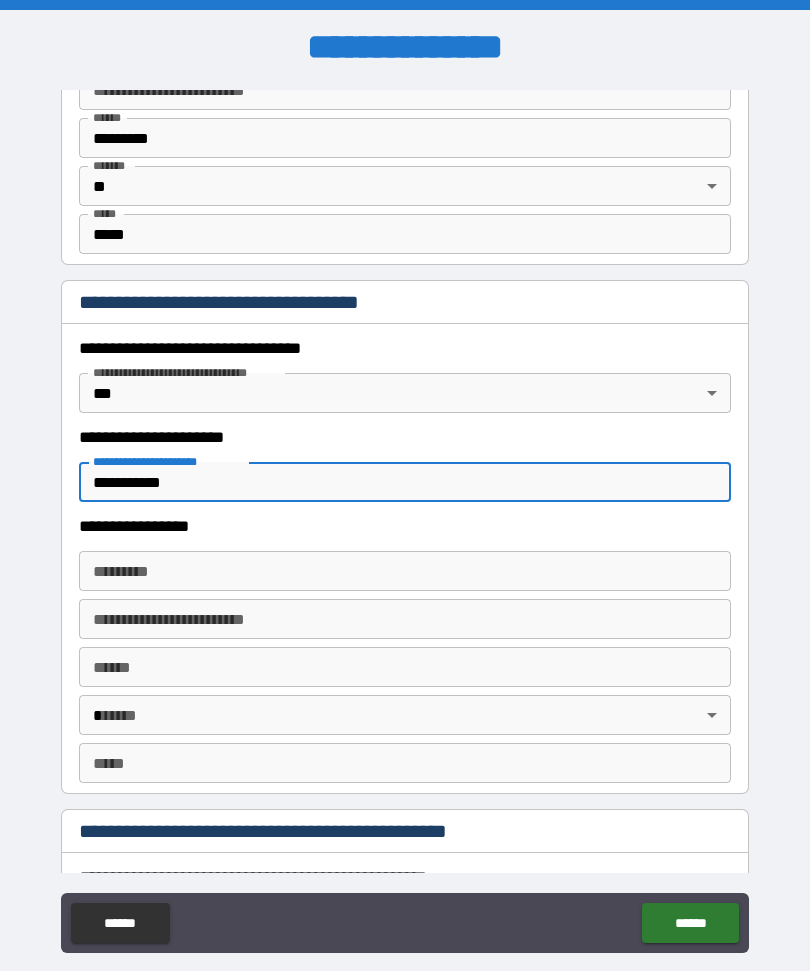 click on "*******   *" at bounding box center (405, 571) 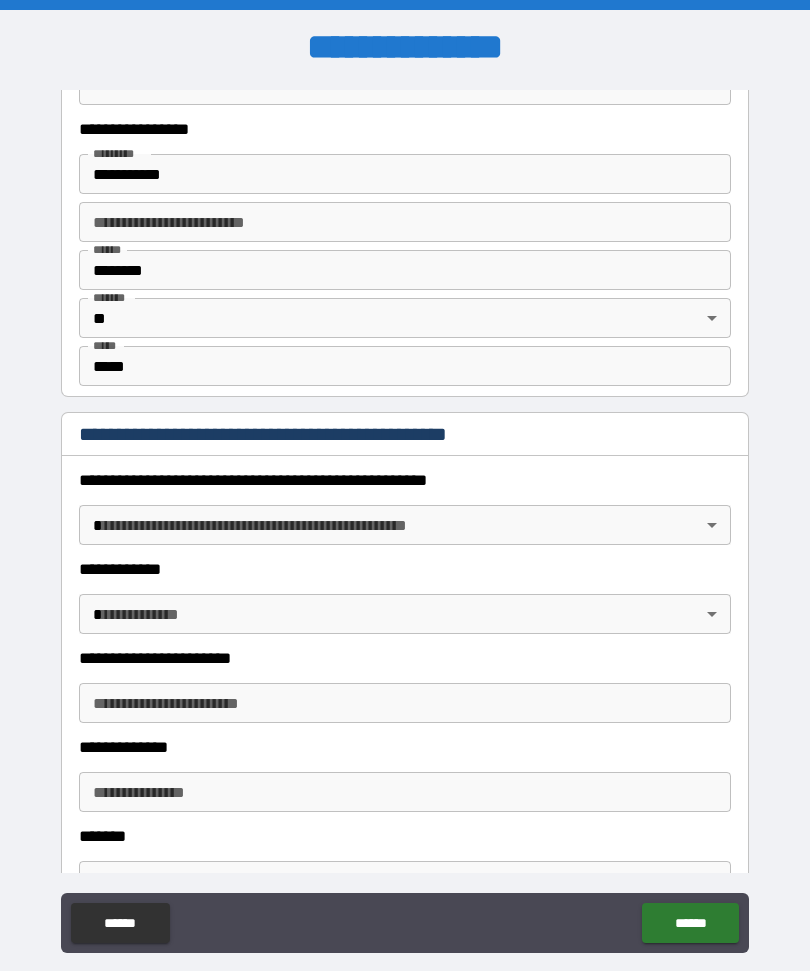 scroll, scrollTop: 1836, scrollLeft: 0, axis: vertical 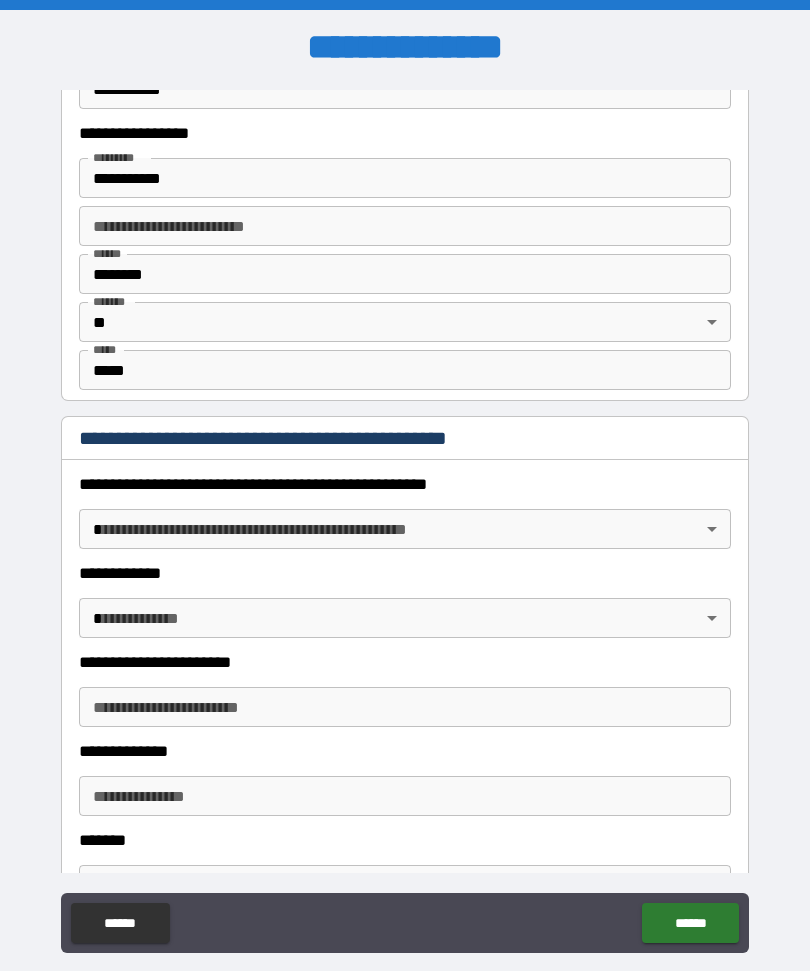 click on "**********" at bounding box center (405, 226) 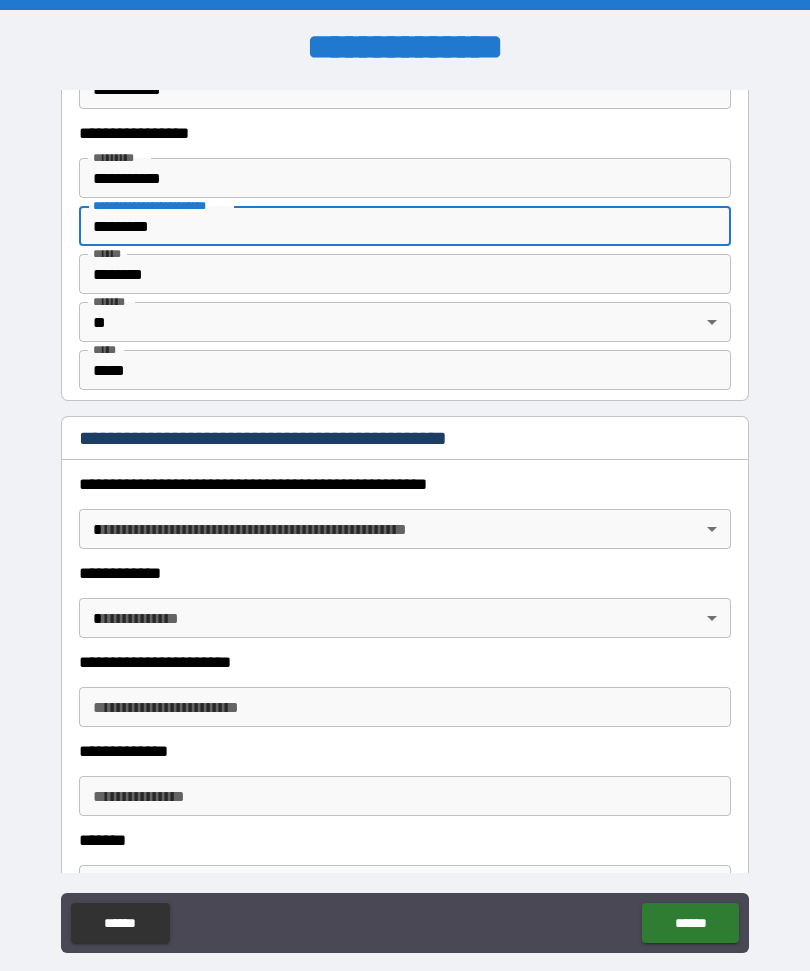 click on "**********" at bounding box center (405, 519) 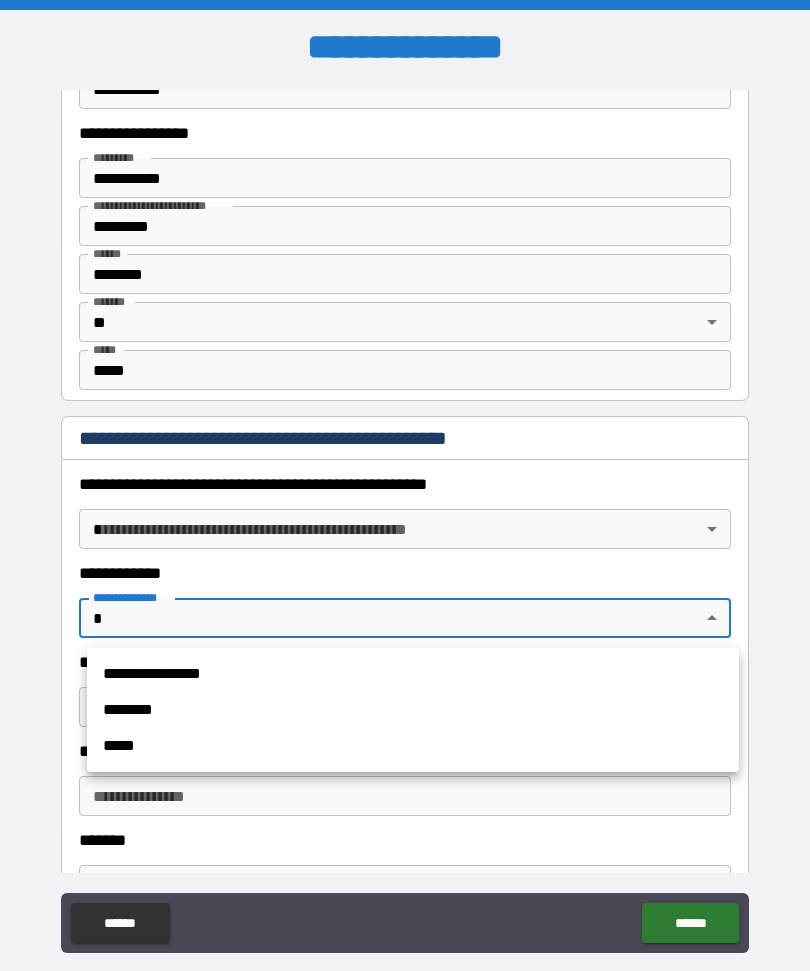 click at bounding box center (405, 485) 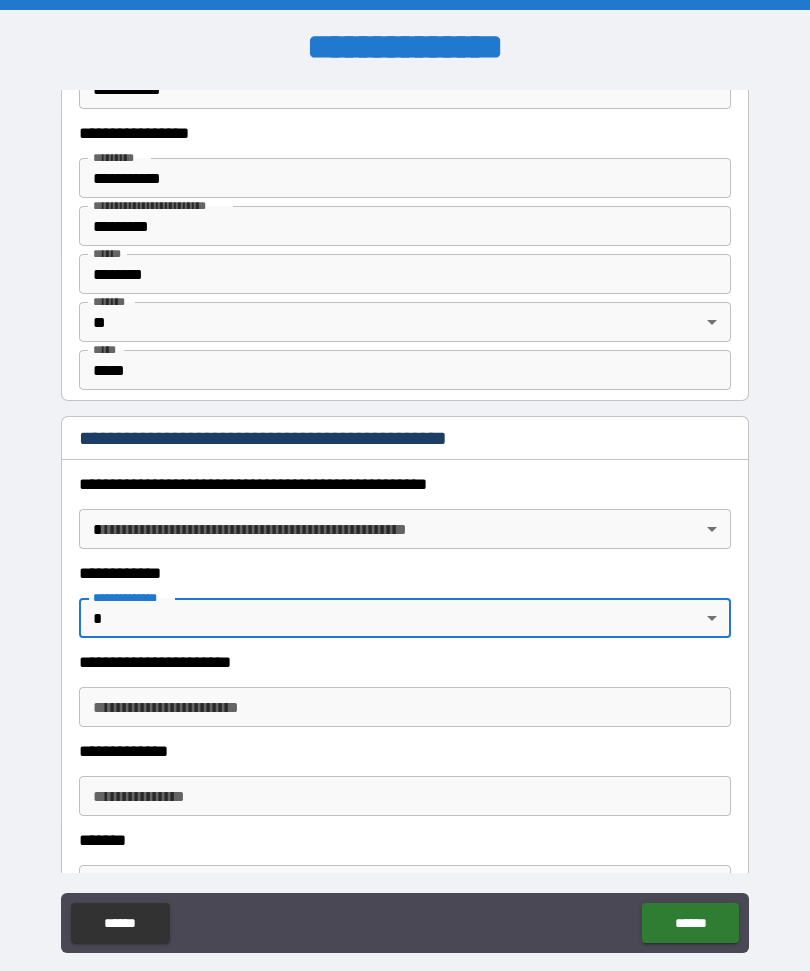 click on "**********" at bounding box center (405, 519) 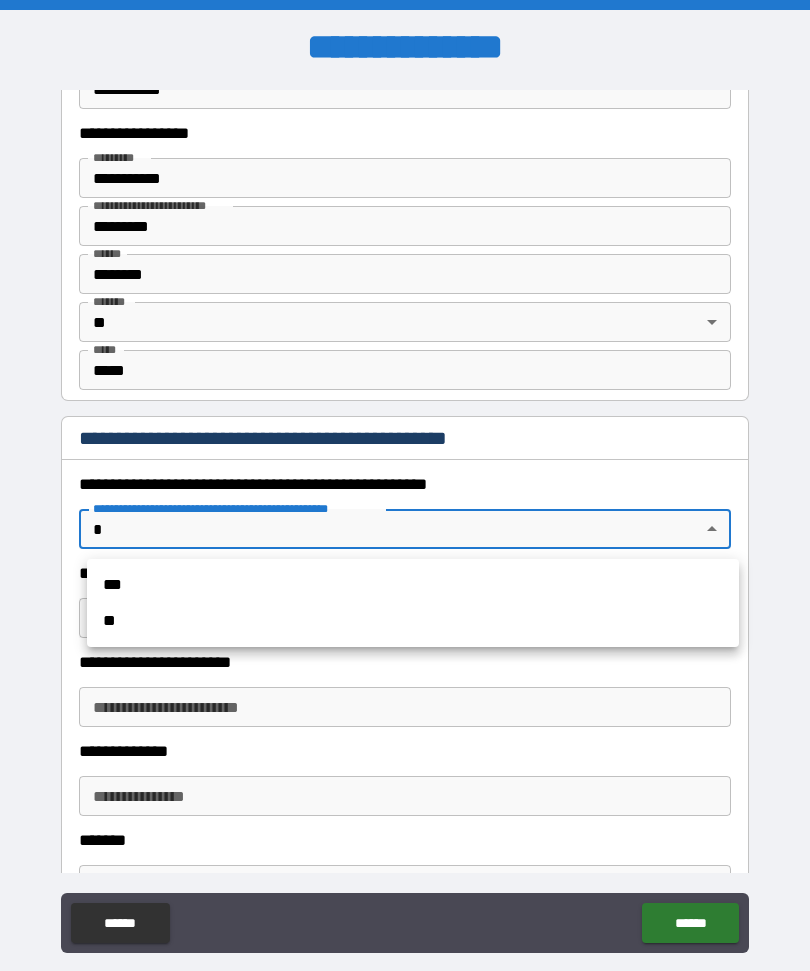 click on "**" at bounding box center (413, 621) 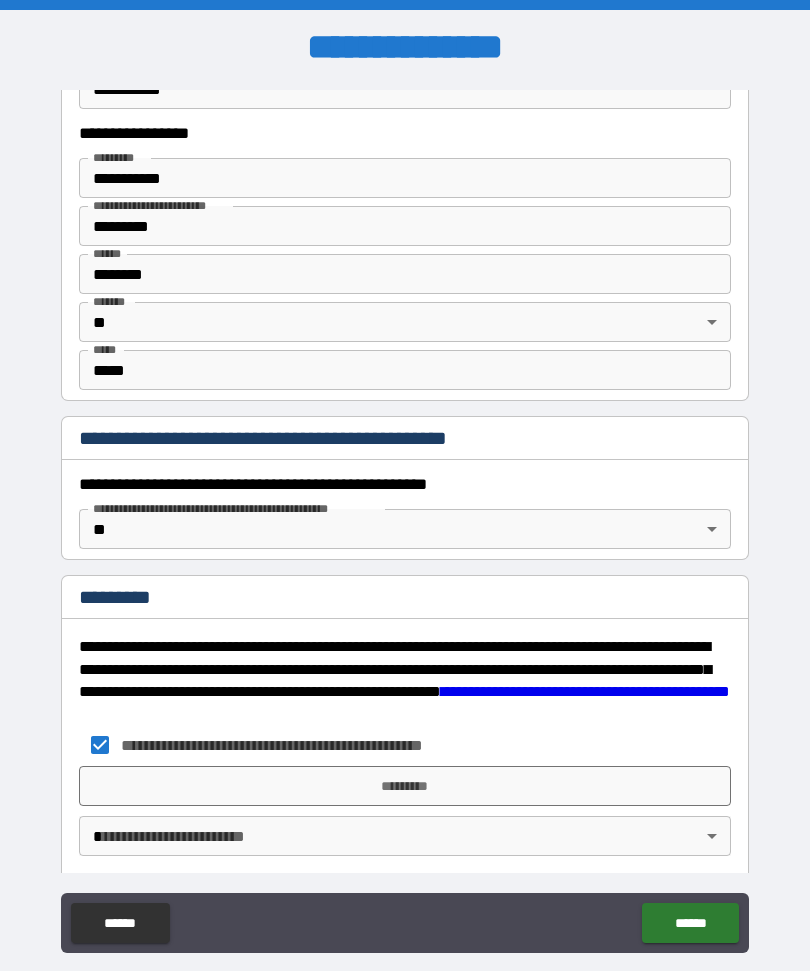 click on "*********" at bounding box center (405, 786) 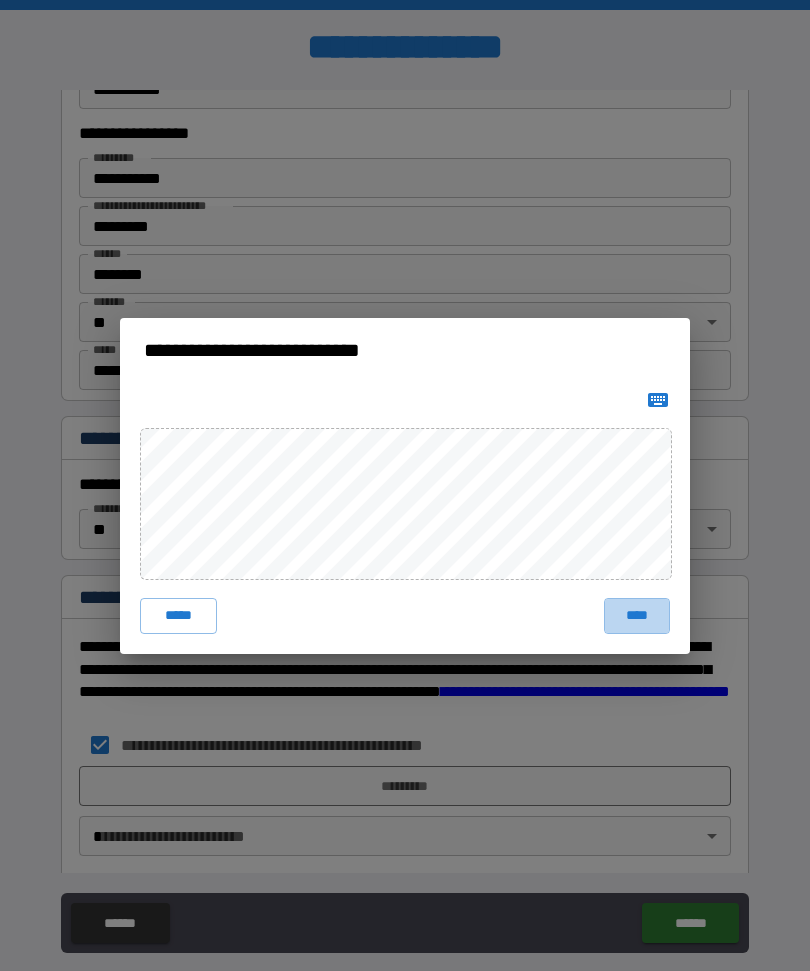 click on "****" at bounding box center [637, 616] 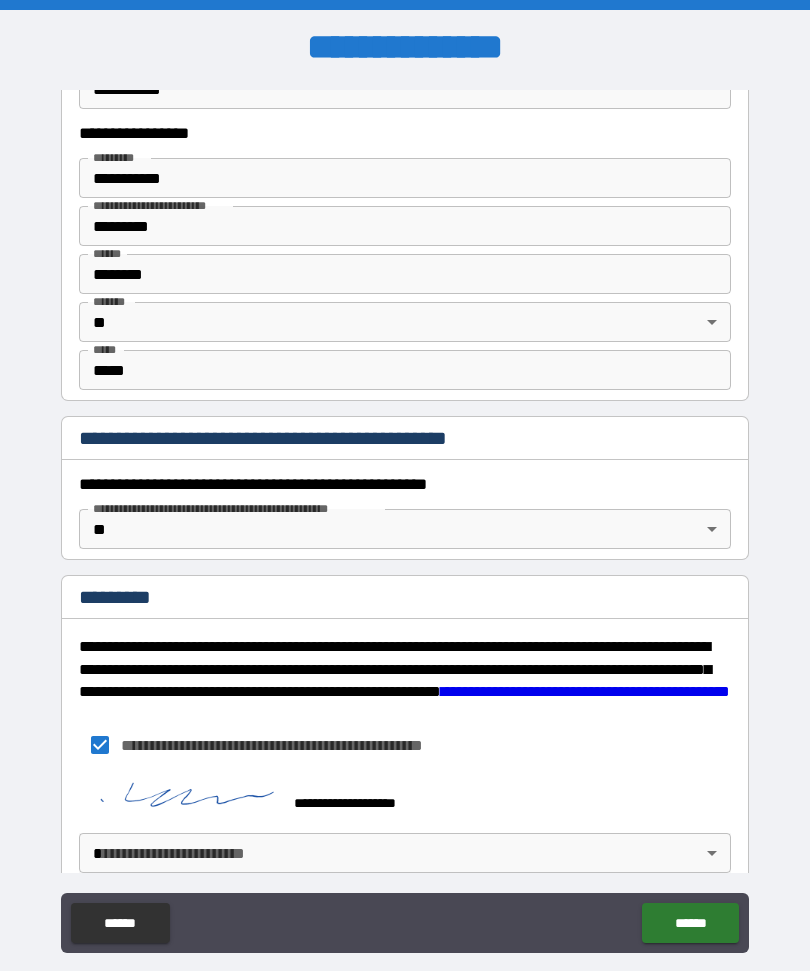 click on "**********" at bounding box center (405, 519) 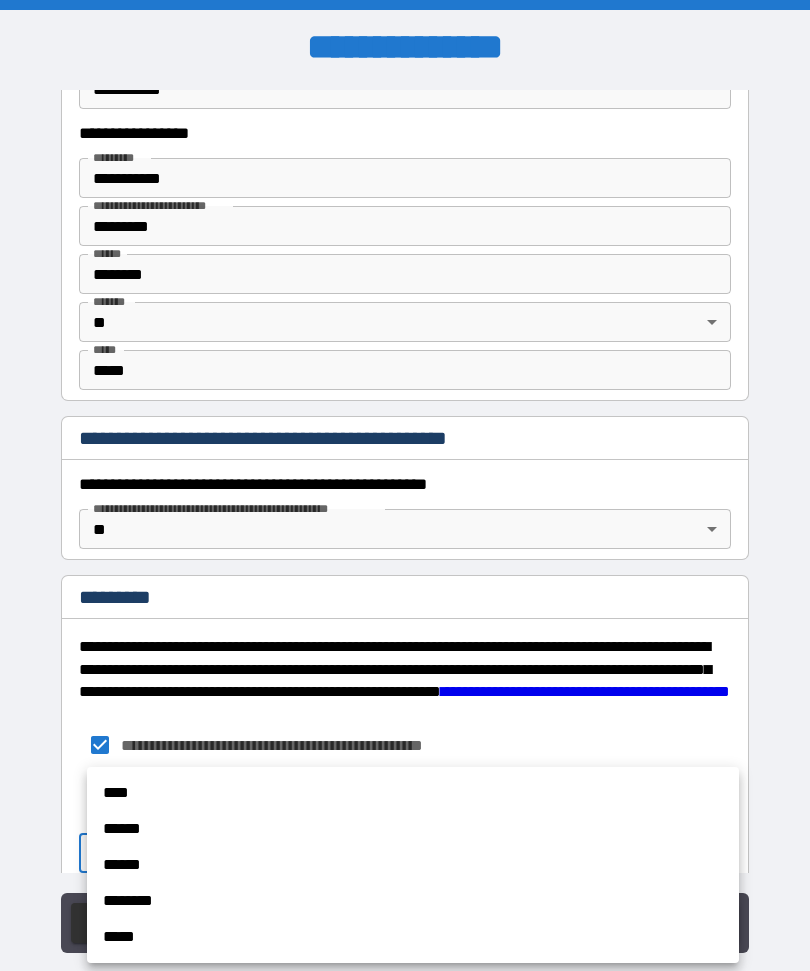 click on "****" at bounding box center (413, 793) 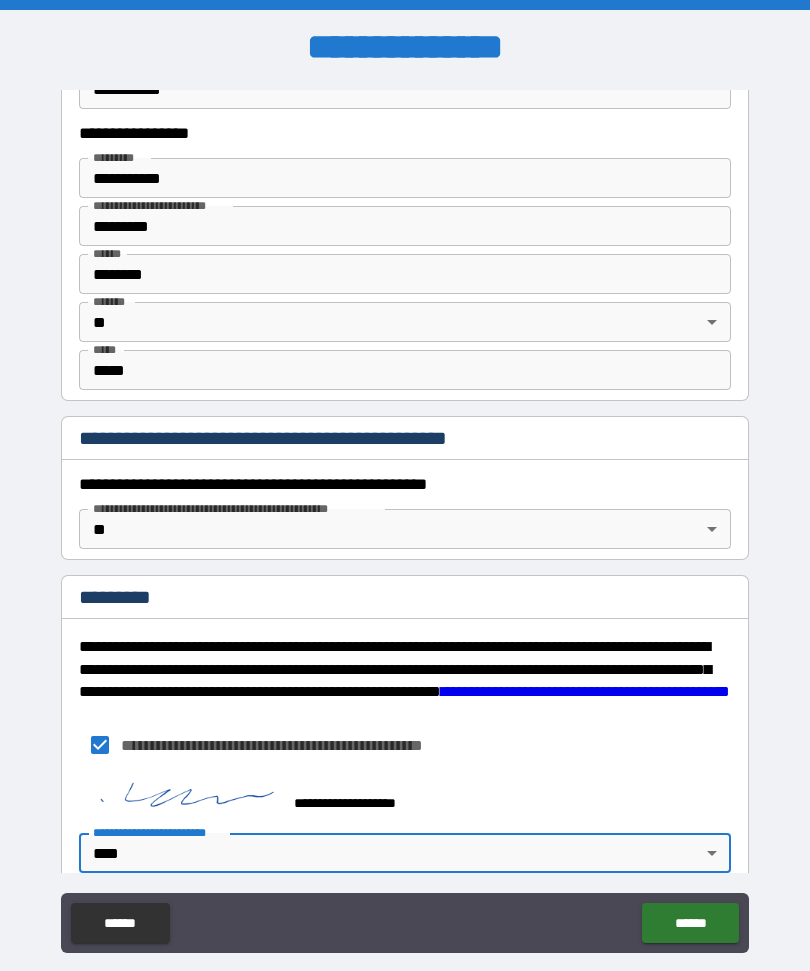 click on "******" at bounding box center (690, 923) 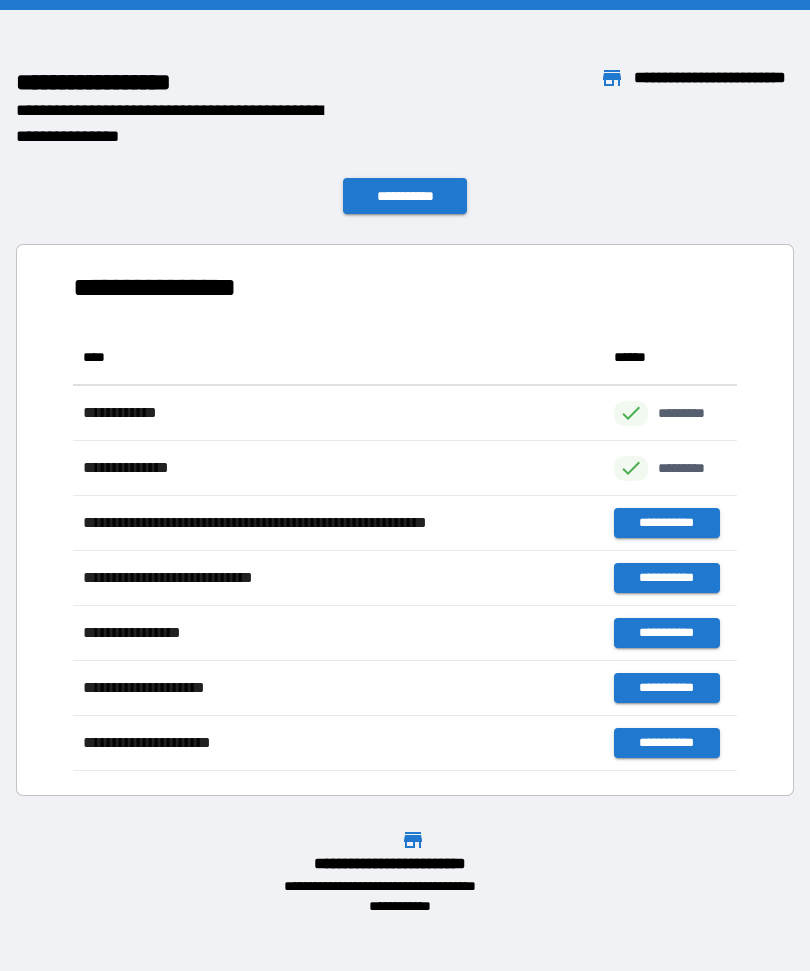 scroll, scrollTop: 441, scrollLeft: 664, axis: both 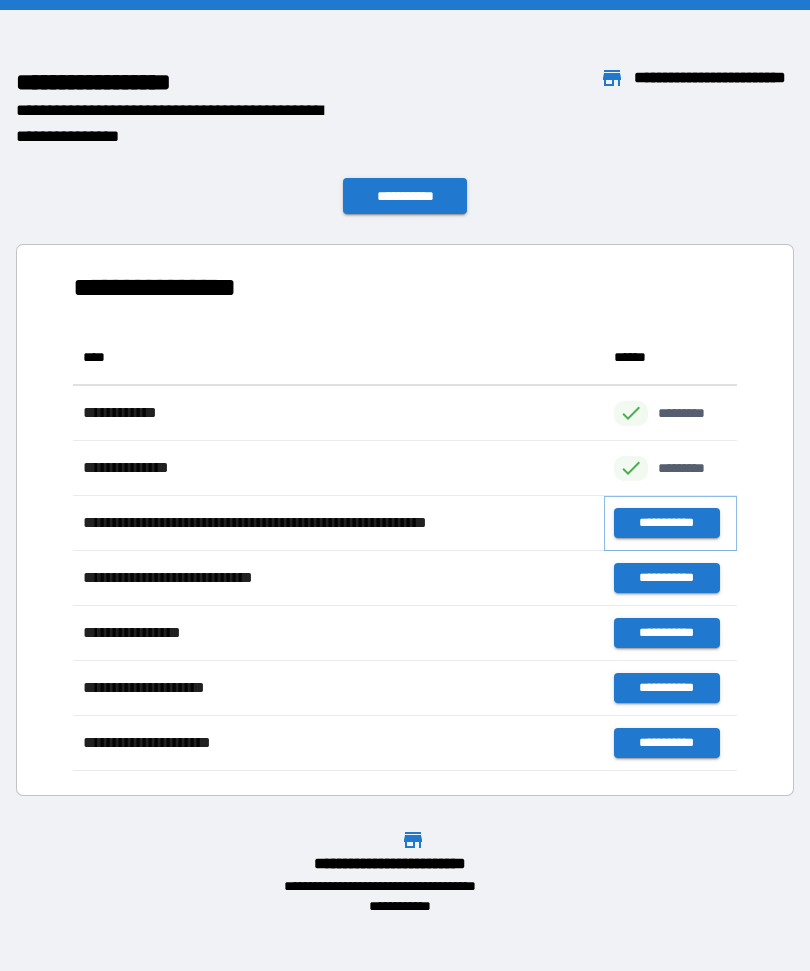 click on "**********" at bounding box center (666, 523) 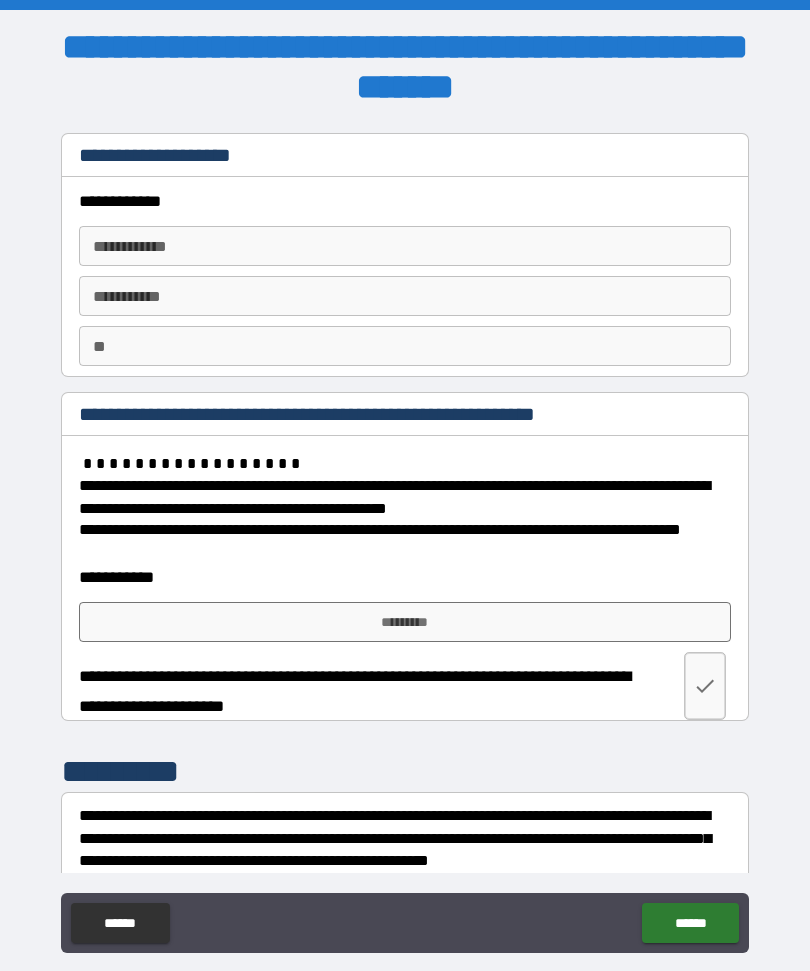 click on "**********" at bounding box center [405, 246] 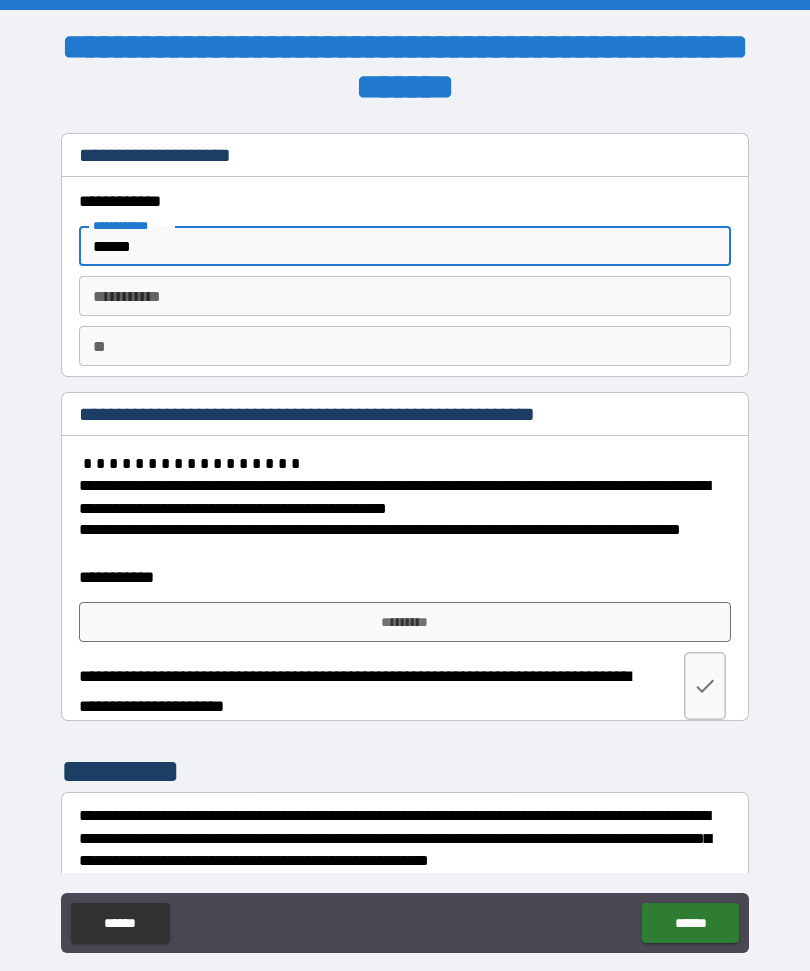 click on "*********   *" at bounding box center (405, 296) 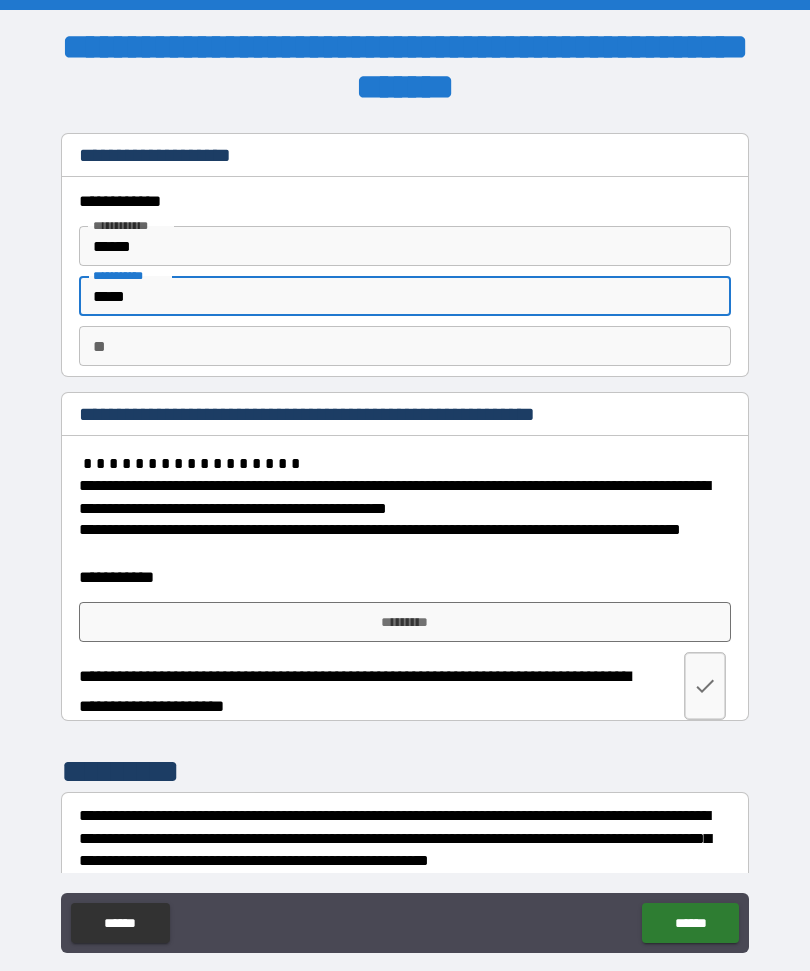 click on "**" at bounding box center [405, 346] 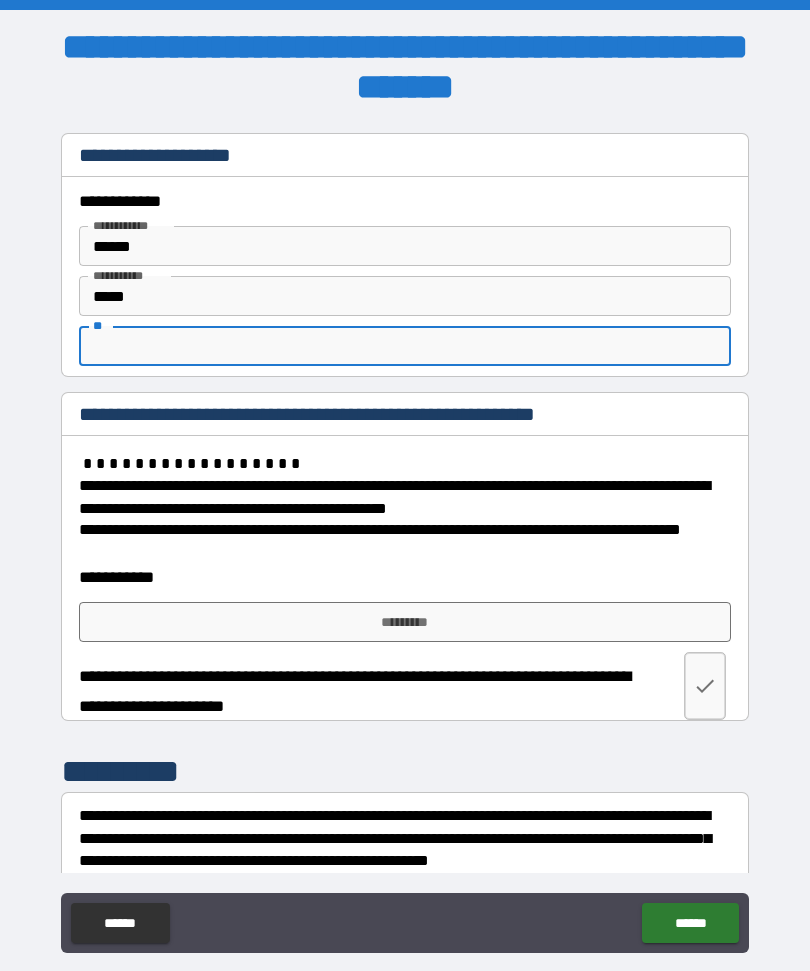 click on "*****" at bounding box center [405, 296] 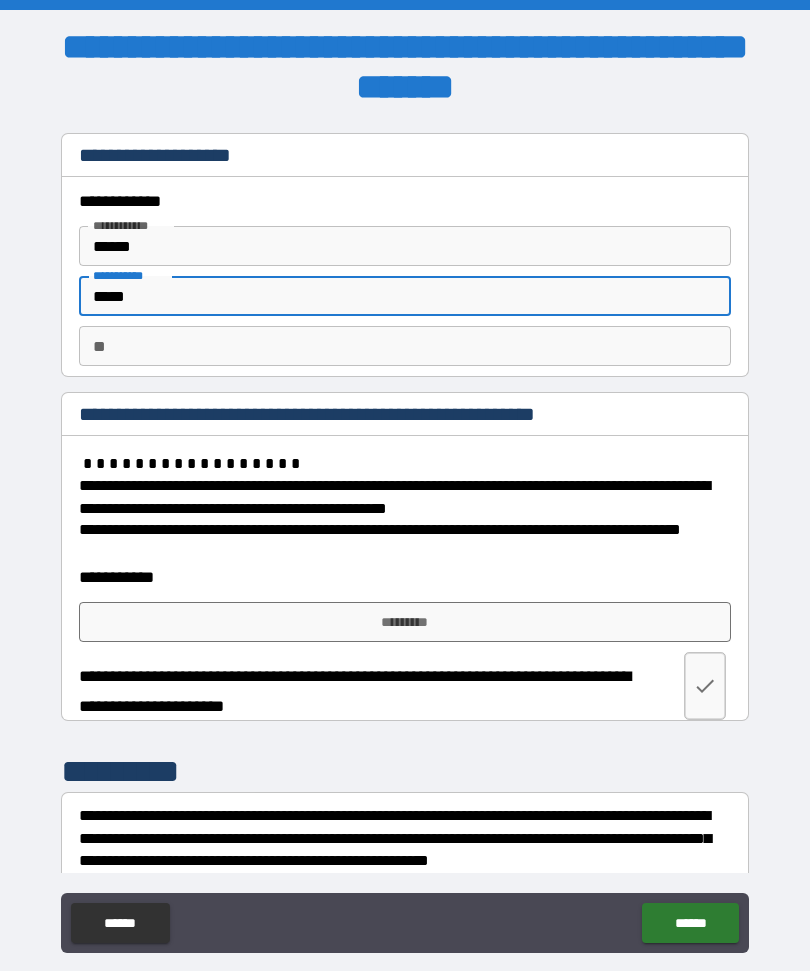 click on "**" at bounding box center [405, 346] 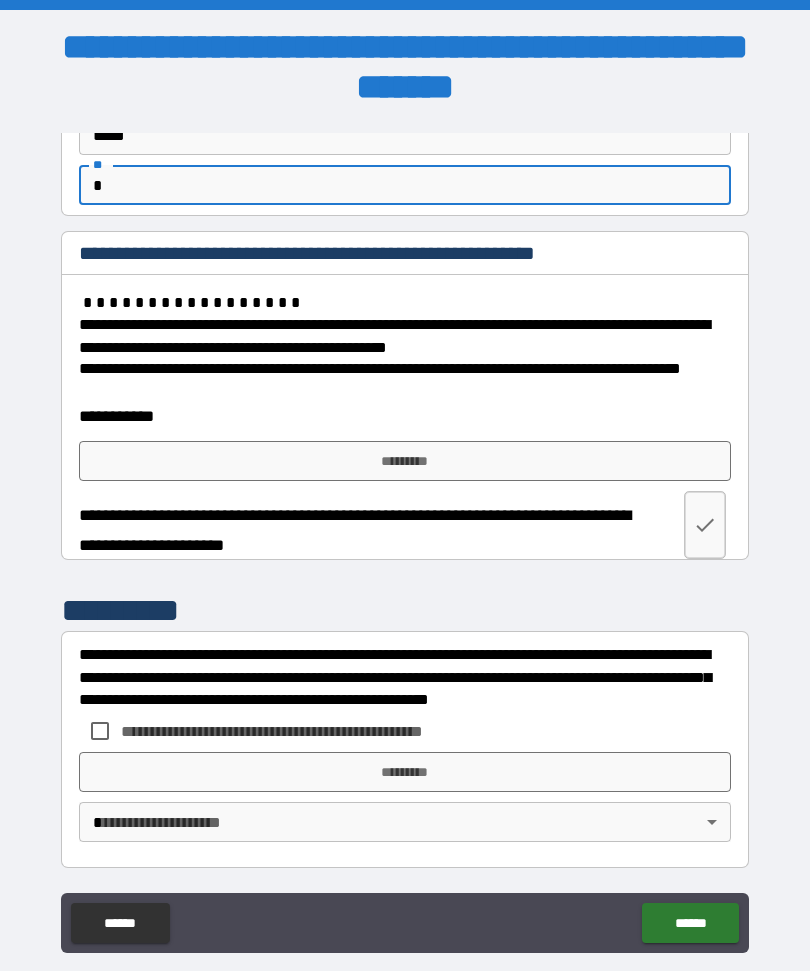 scroll, scrollTop: 161, scrollLeft: 0, axis: vertical 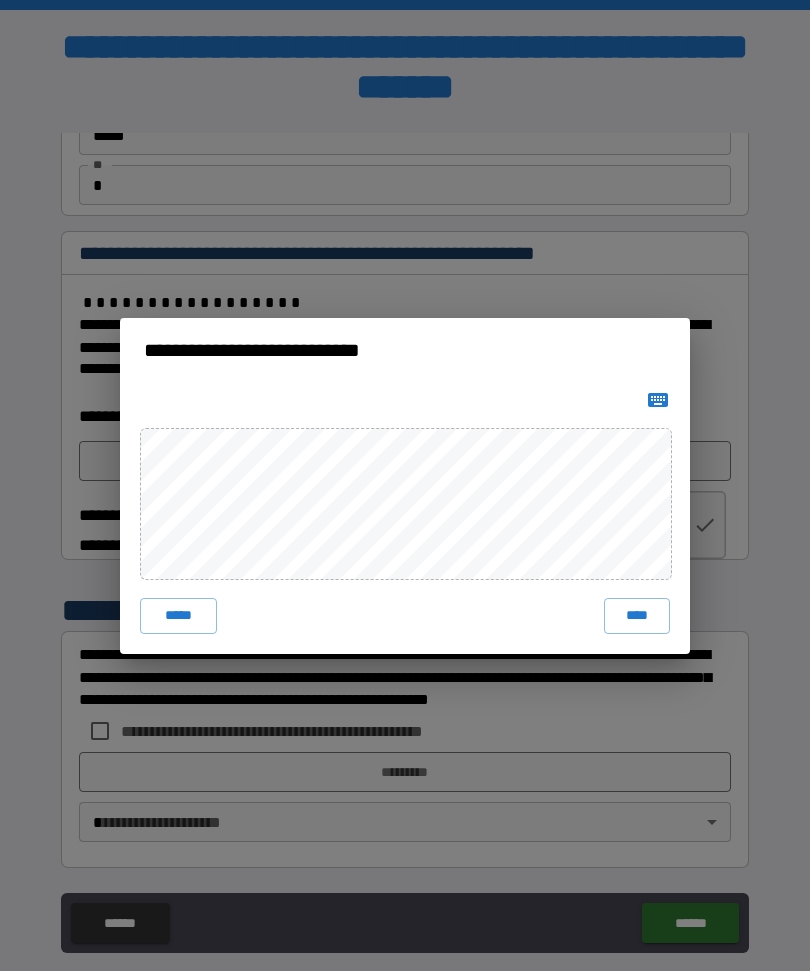 click on "****" at bounding box center (637, 616) 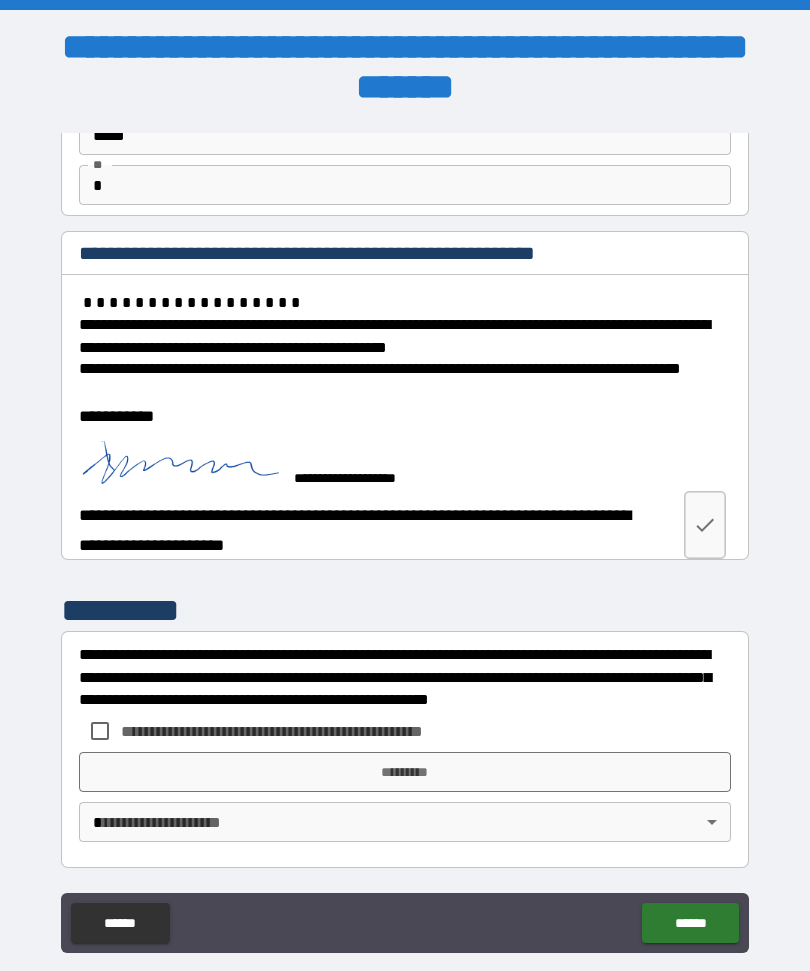 scroll, scrollTop: 151, scrollLeft: 0, axis: vertical 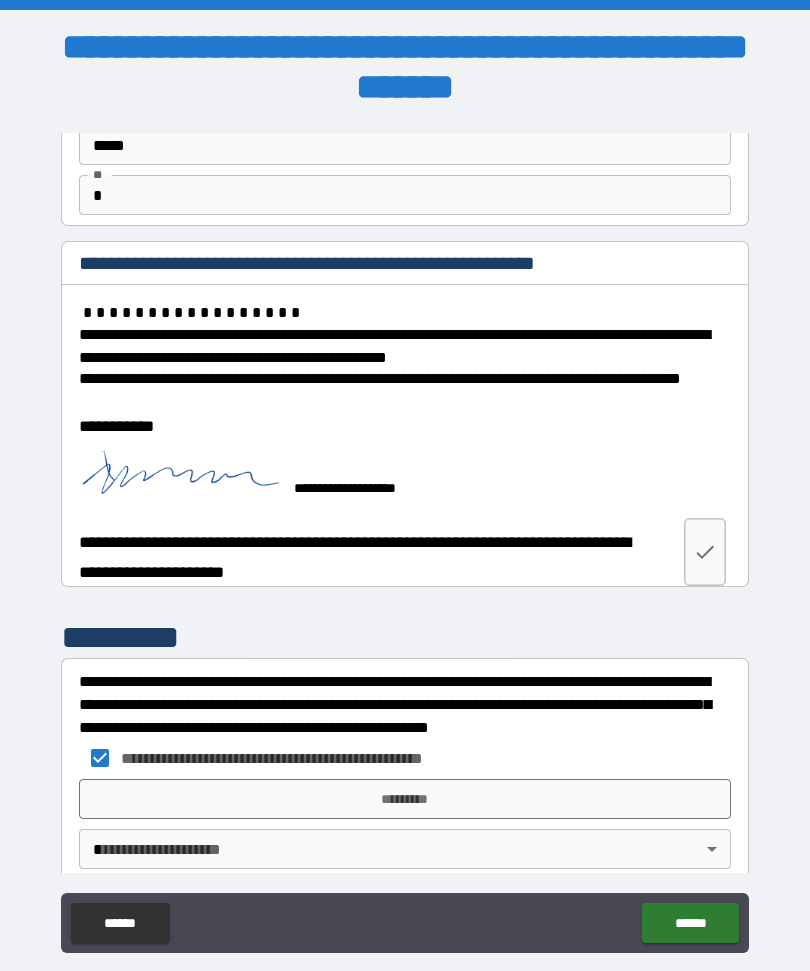 click on "*********" at bounding box center [405, 799] 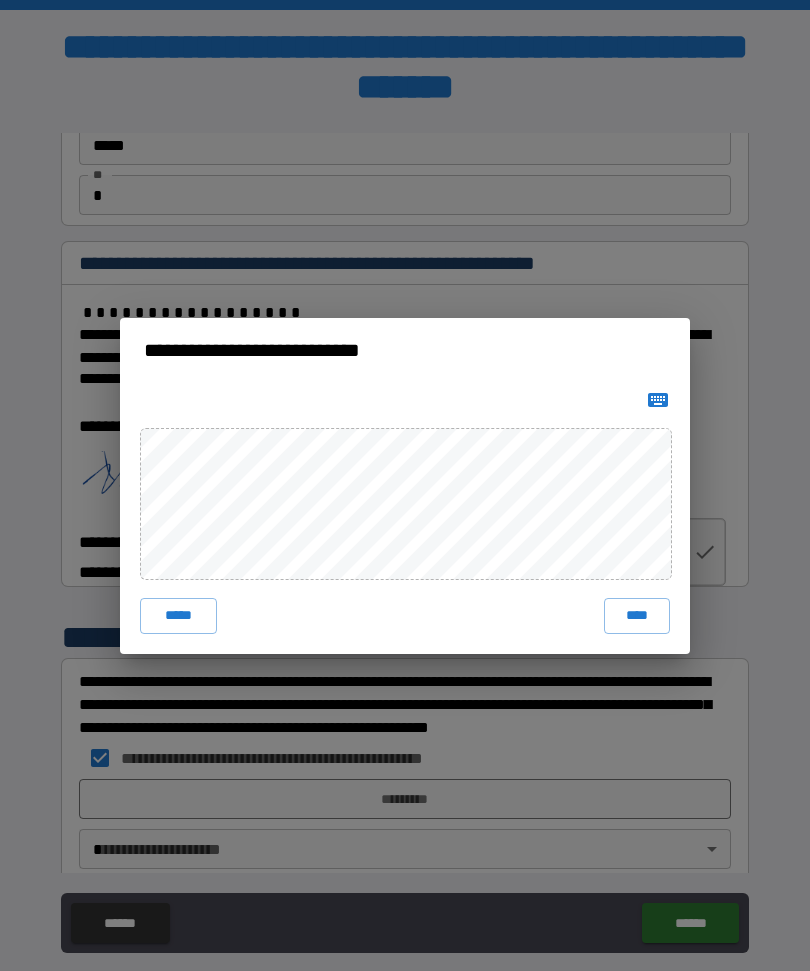 click on "****" at bounding box center (637, 616) 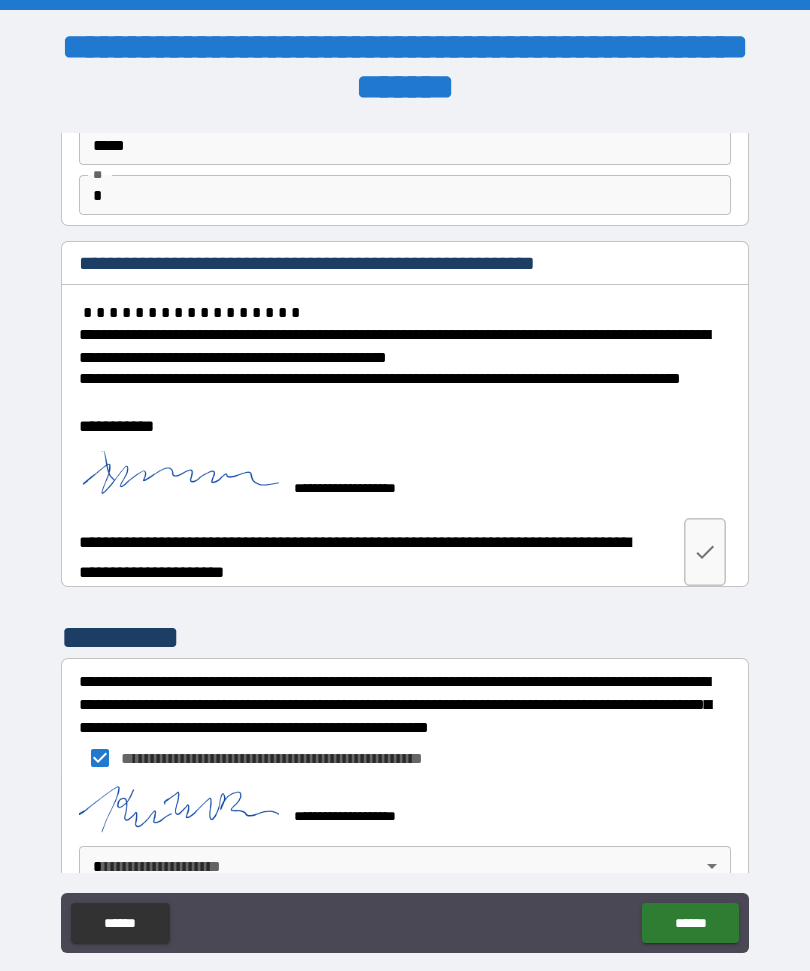 click on "**********" at bounding box center (405, 519) 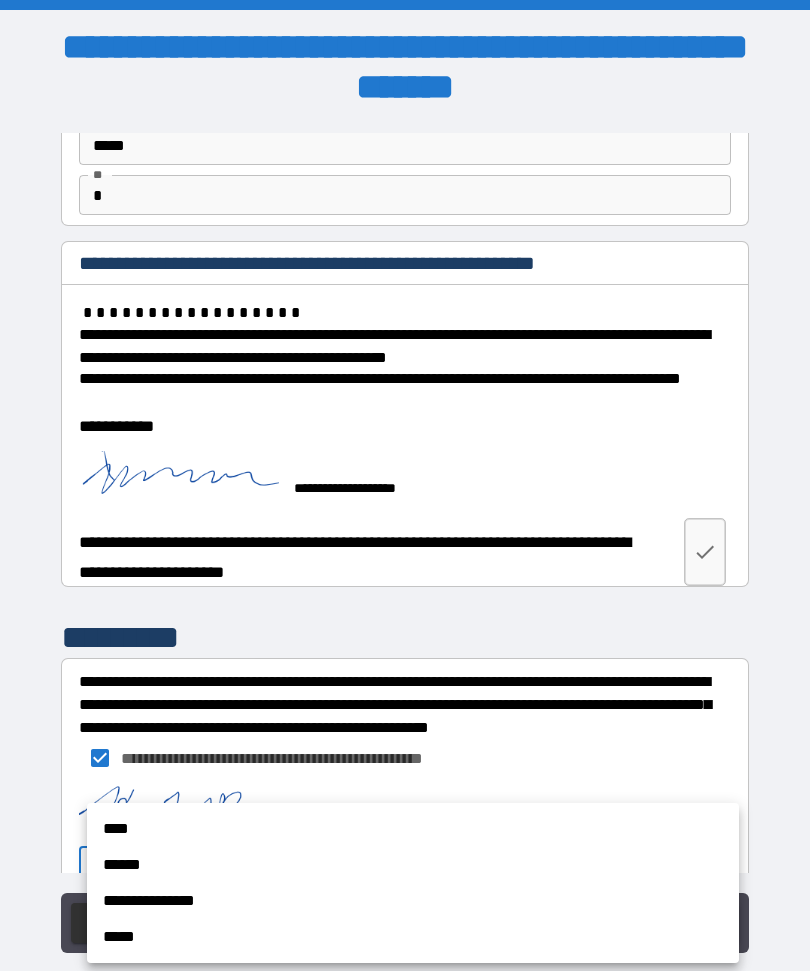 click on "****" at bounding box center (413, 829) 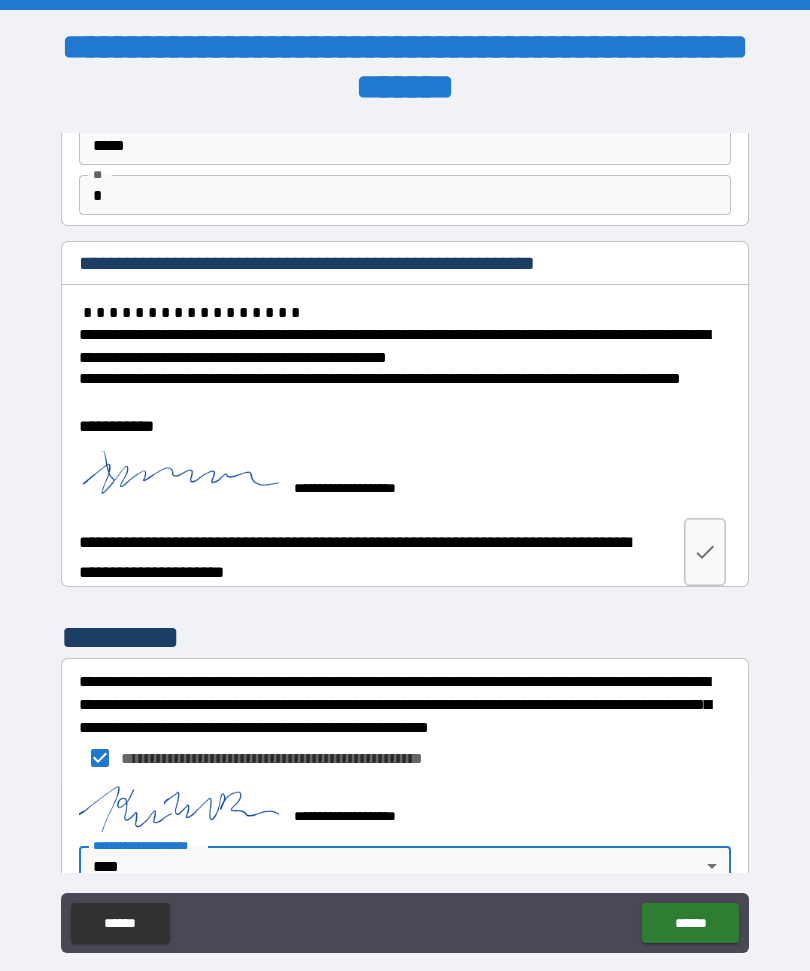 scroll, scrollTop: 164, scrollLeft: 0, axis: vertical 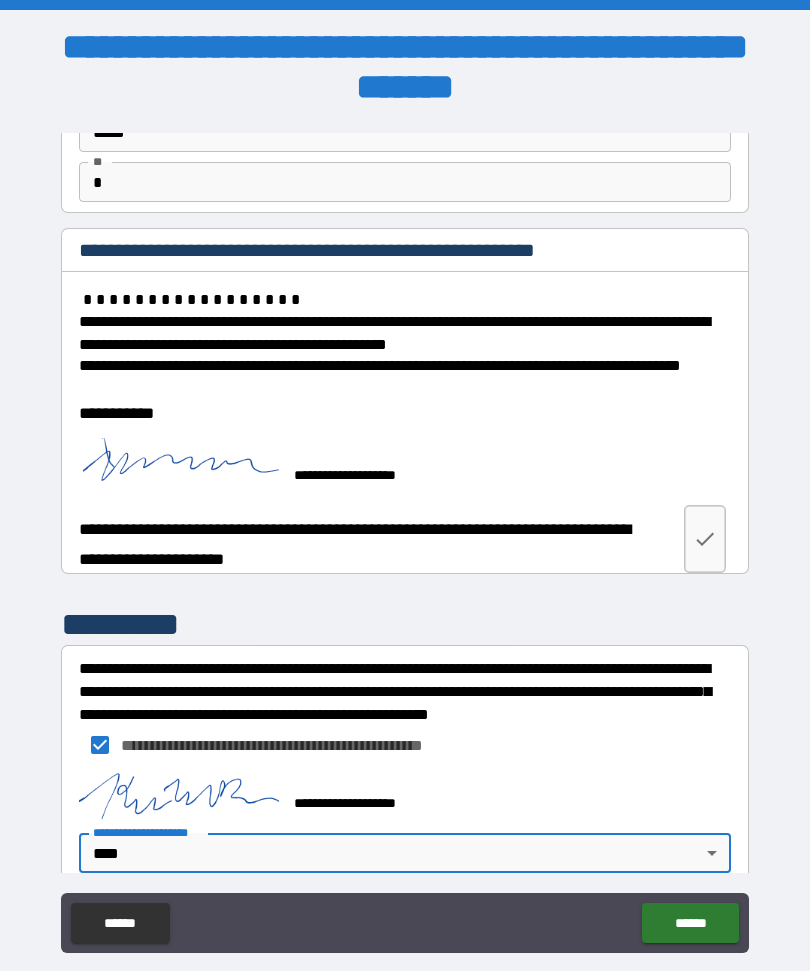 click on "******" at bounding box center [690, 923] 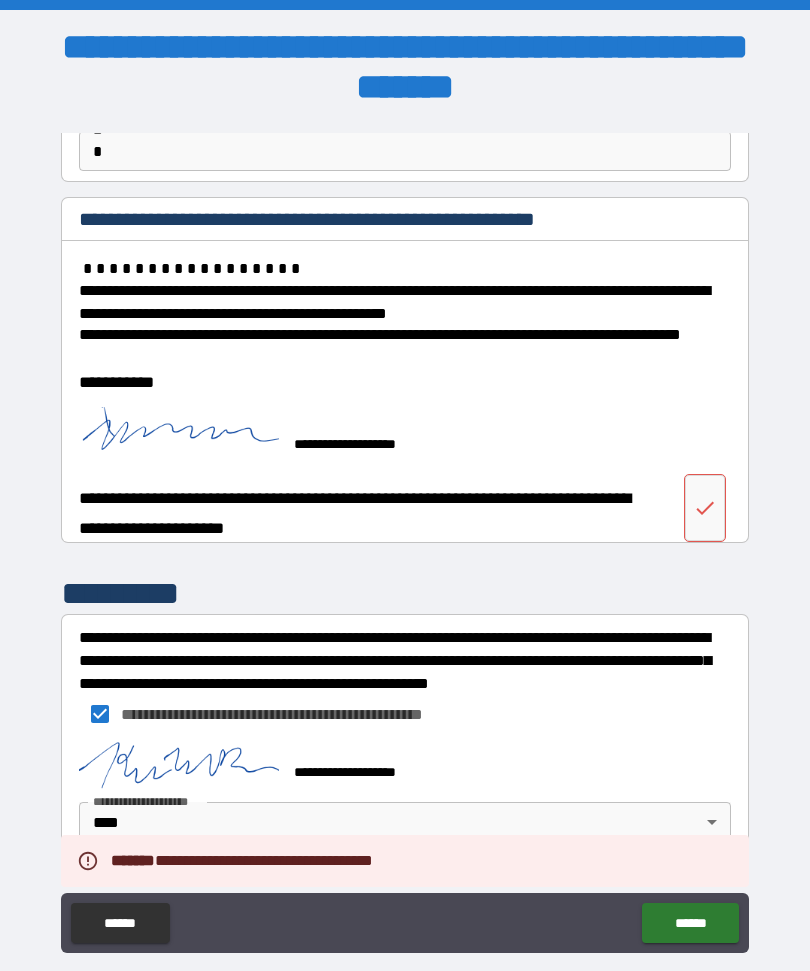 scroll, scrollTop: 194, scrollLeft: 0, axis: vertical 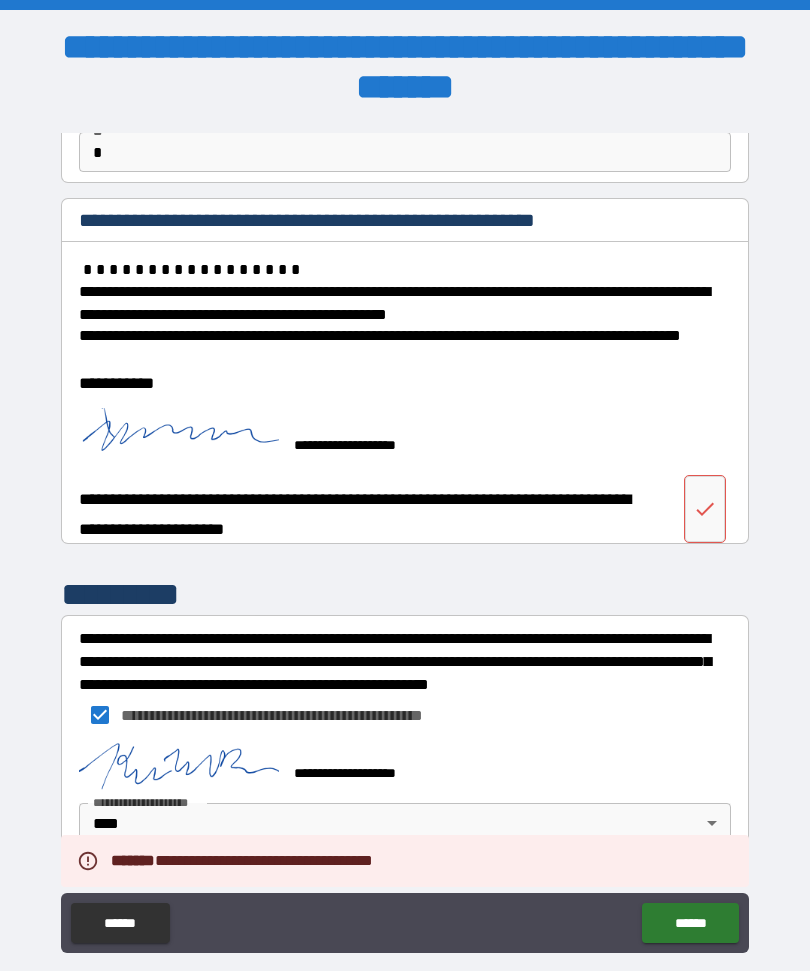 click 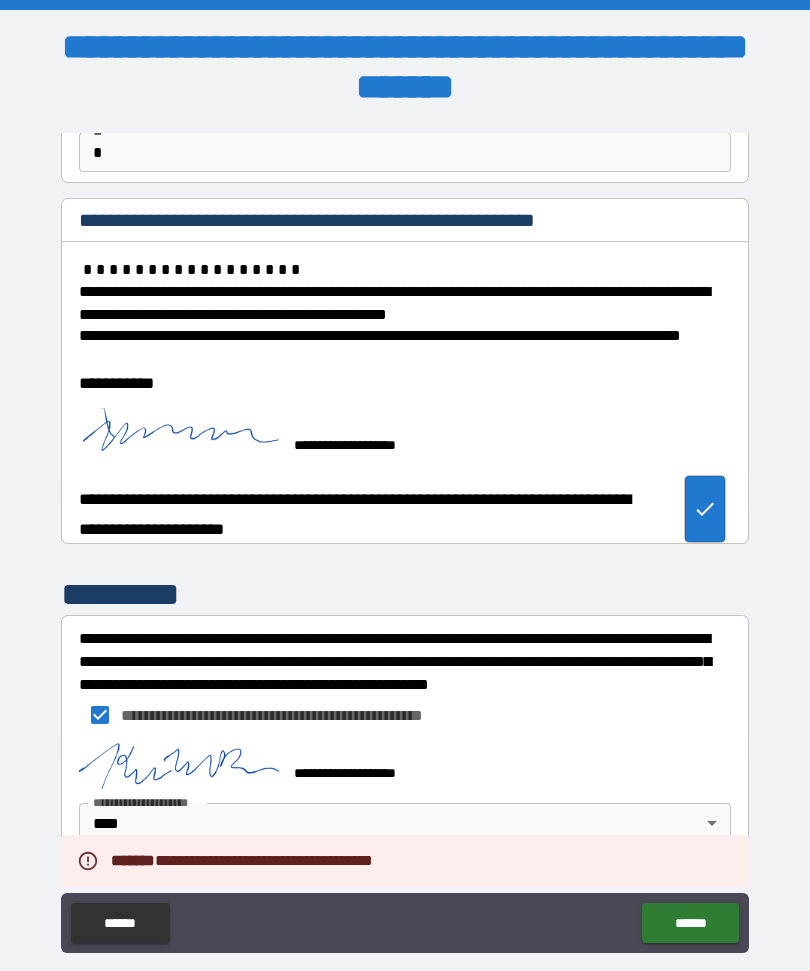 click on "******" at bounding box center (690, 923) 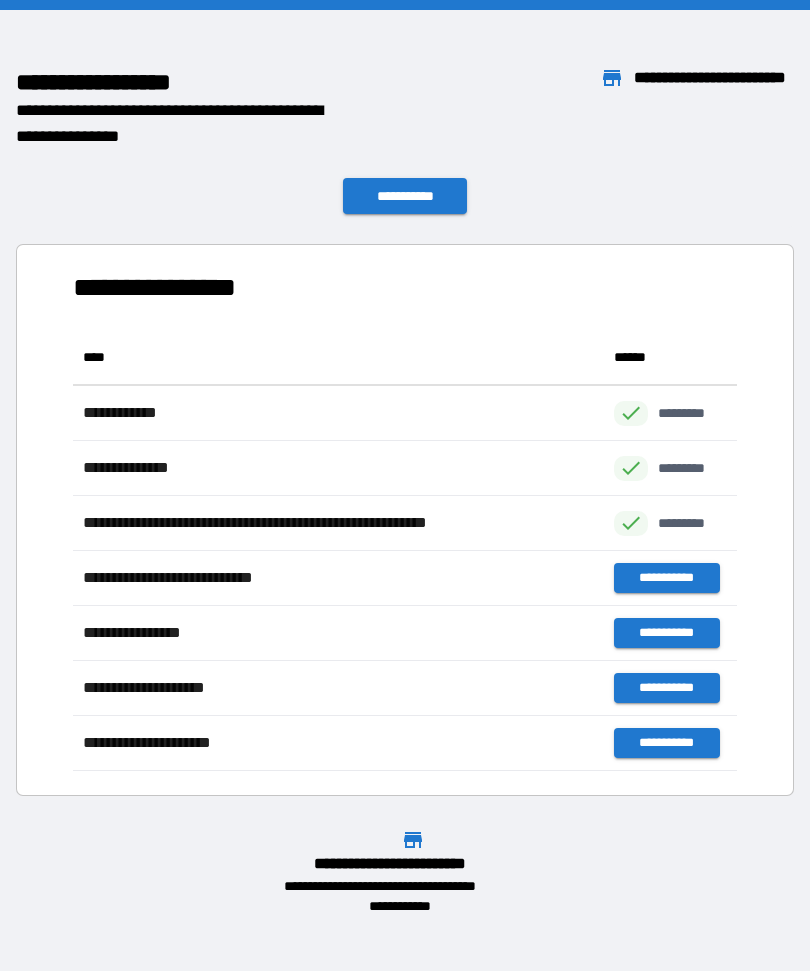scroll, scrollTop: 1, scrollLeft: 1, axis: both 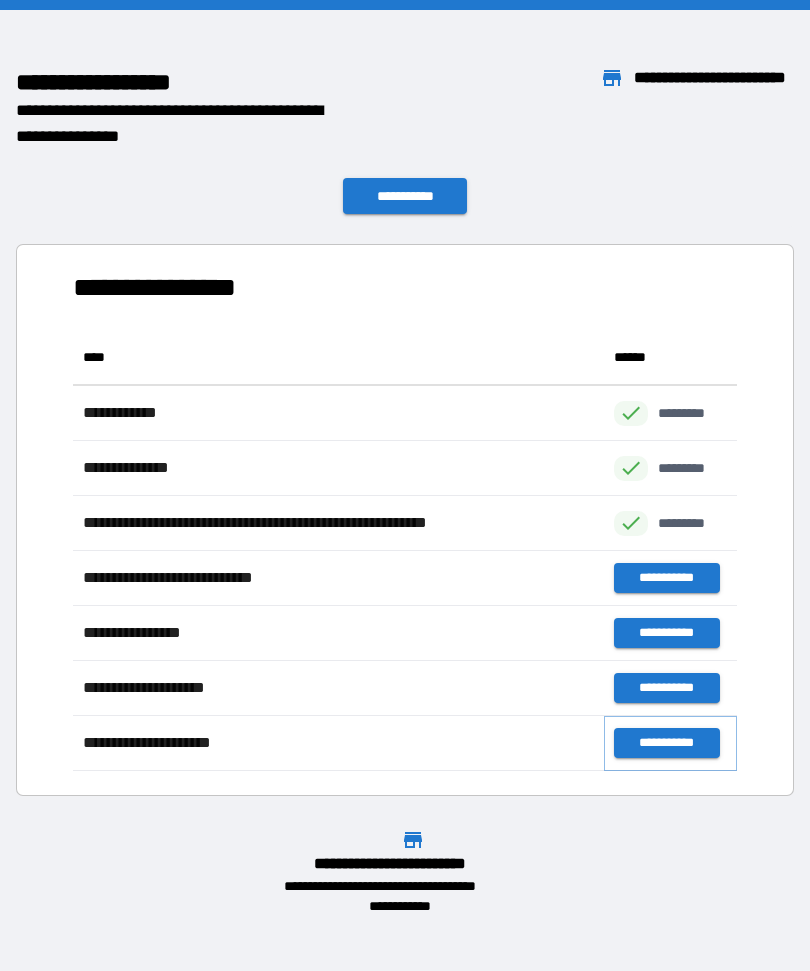 click on "**********" at bounding box center (666, 743) 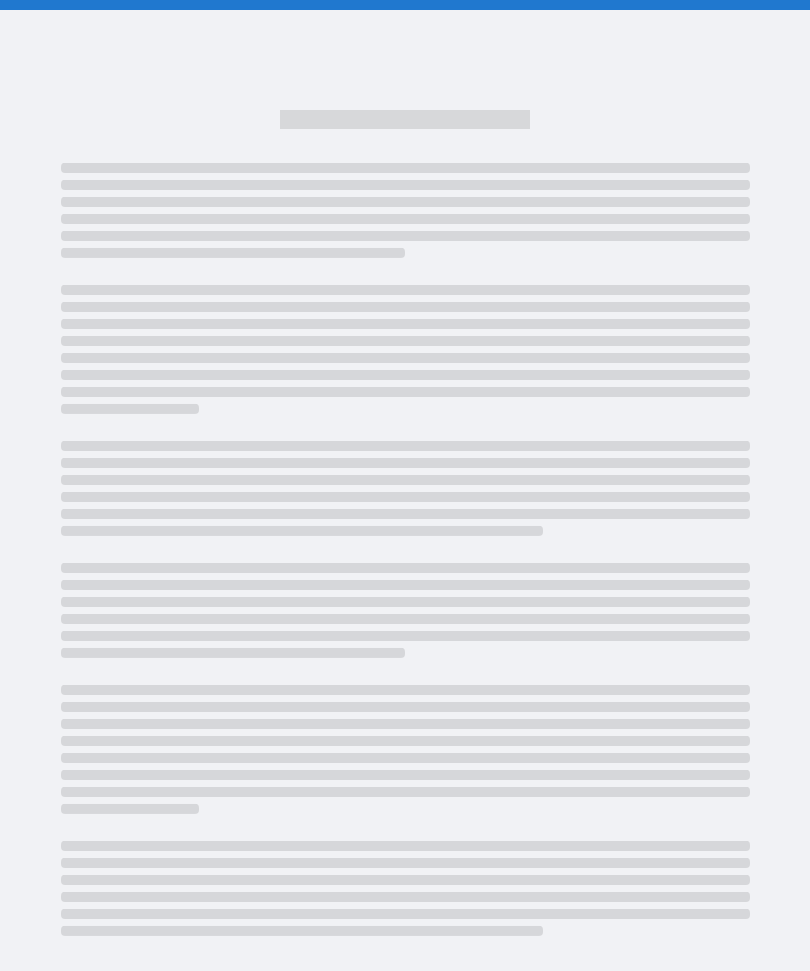 click at bounding box center (405, 707) 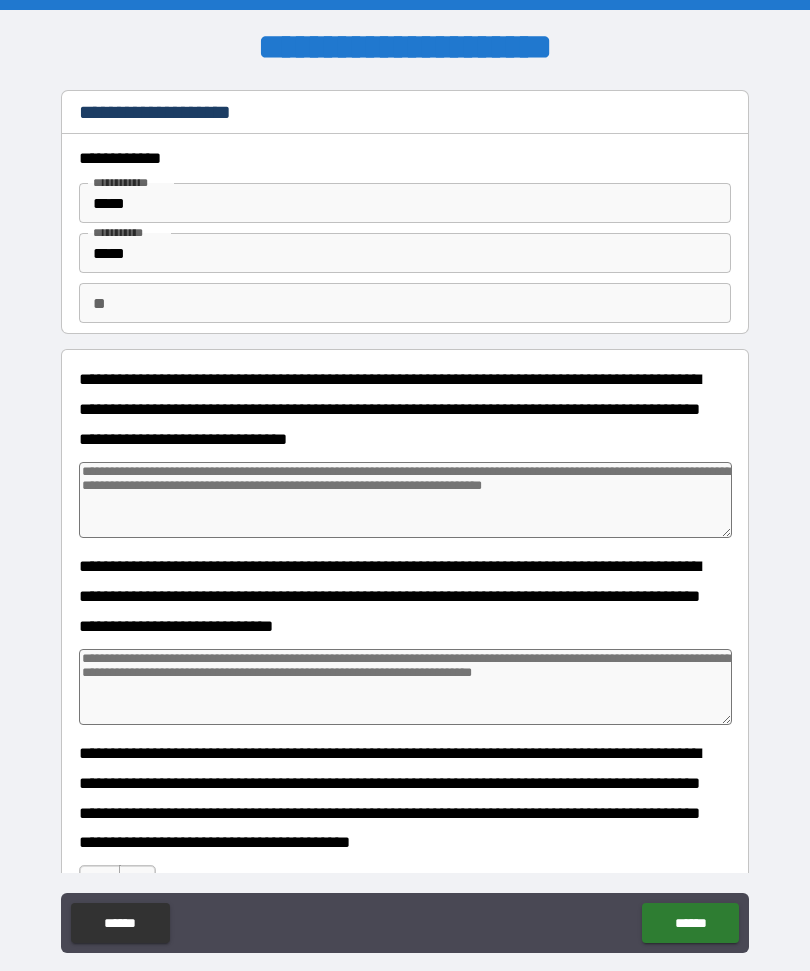 click on "**" at bounding box center [405, 303] 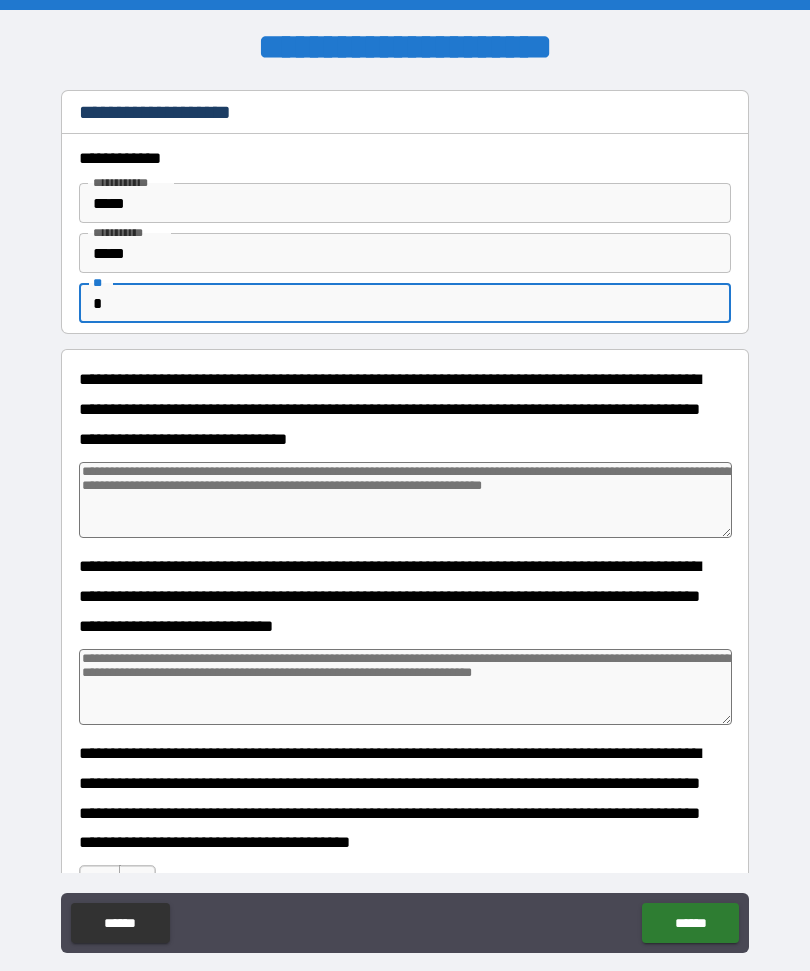 click at bounding box center (405, 500) 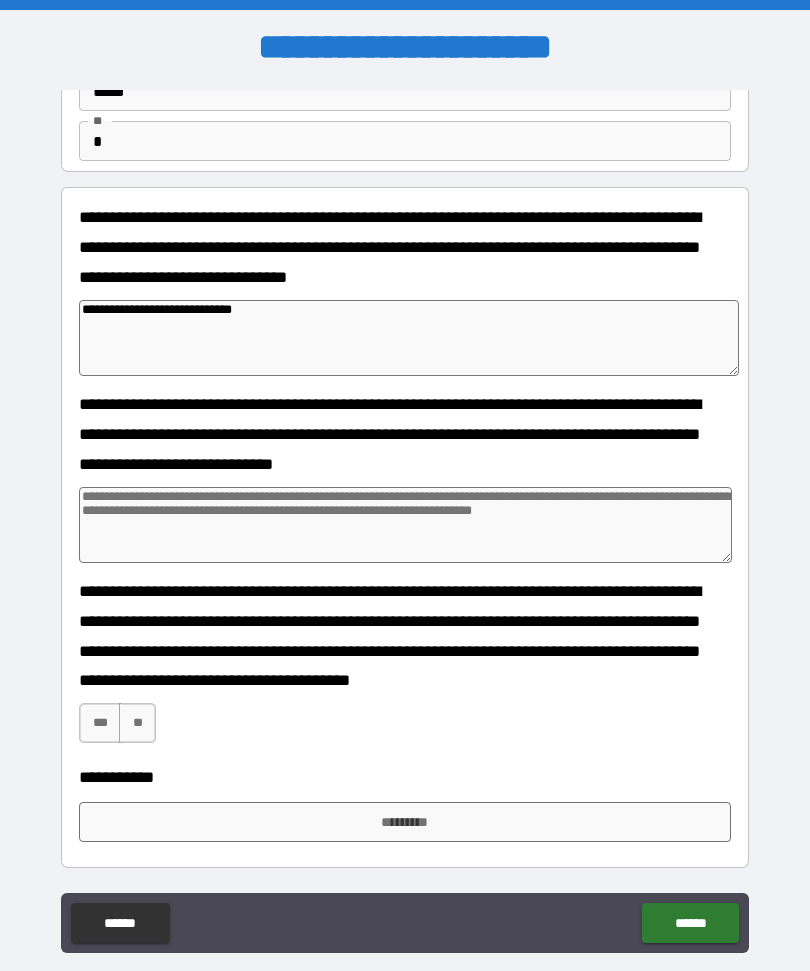 scroll, scrollTop: 162, scrollLeft: 0, axis: vertical 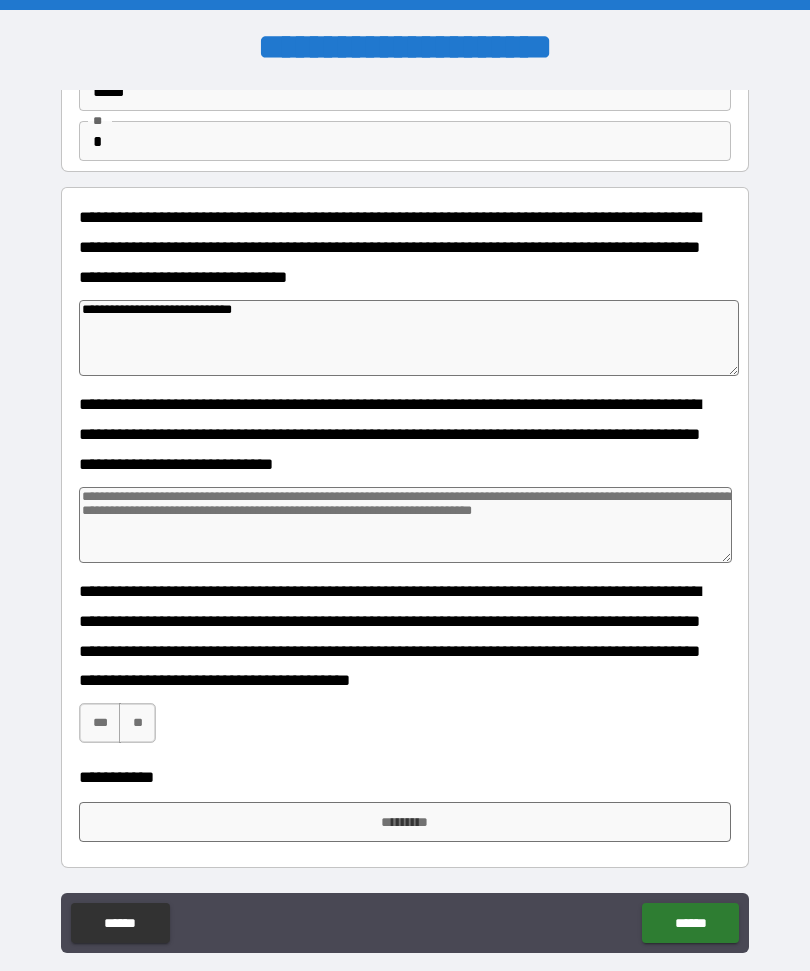 click on "***" at bounding box center (100, 723) 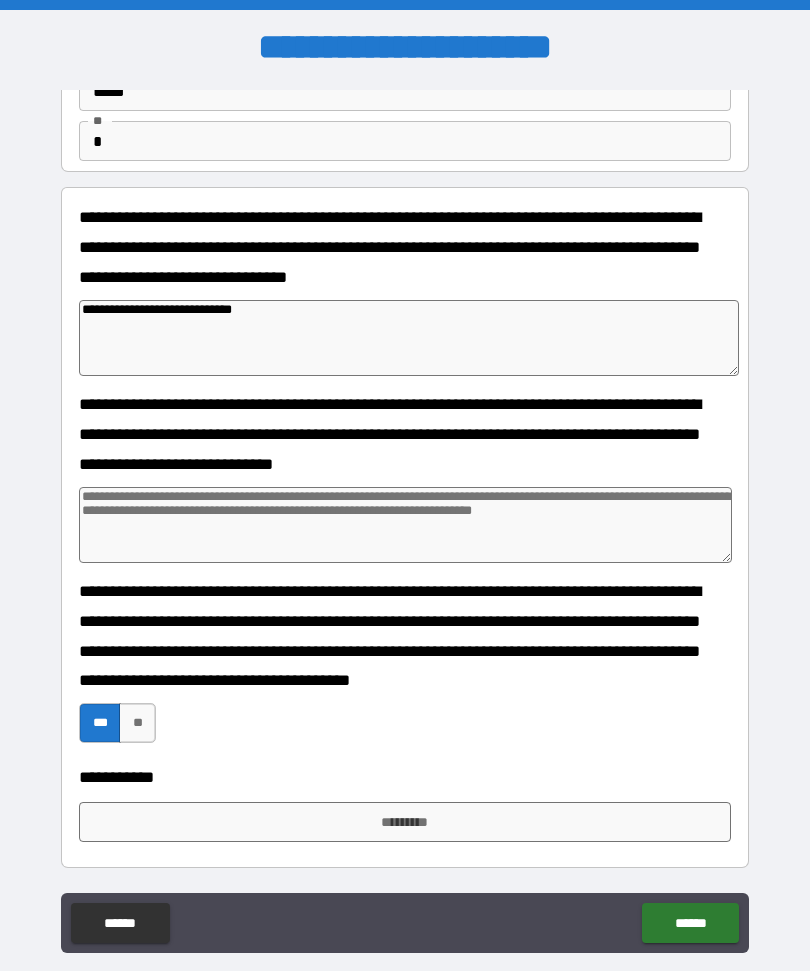 click at bounding box center [405, 525] 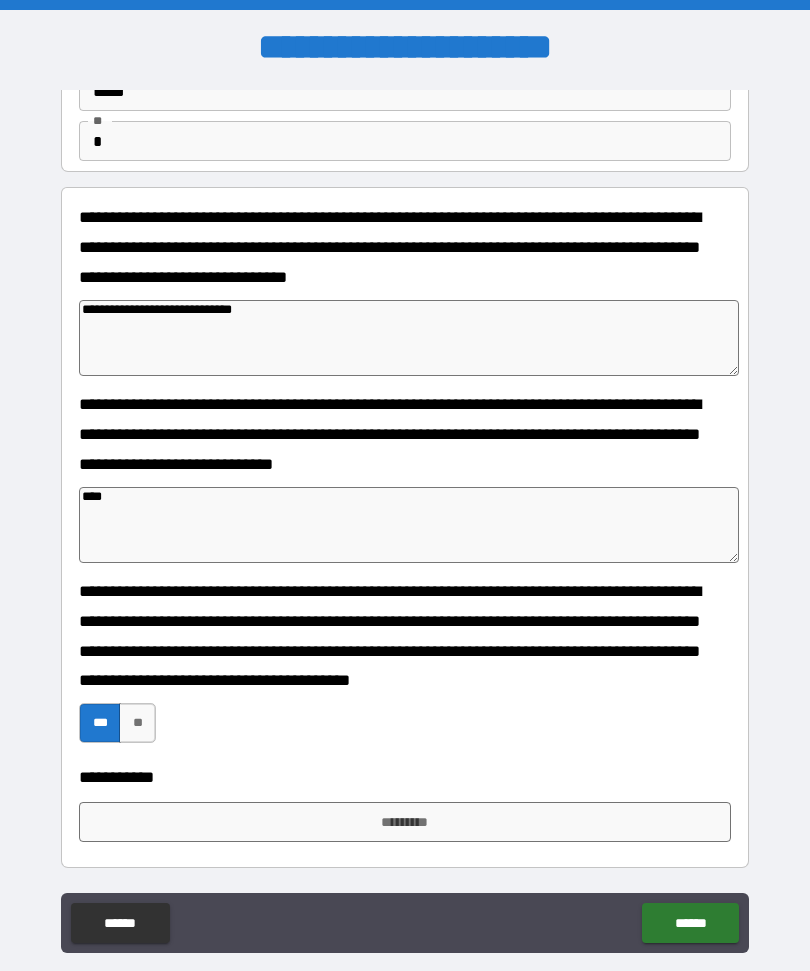 click on "*********" at bounding box center (405, 822) 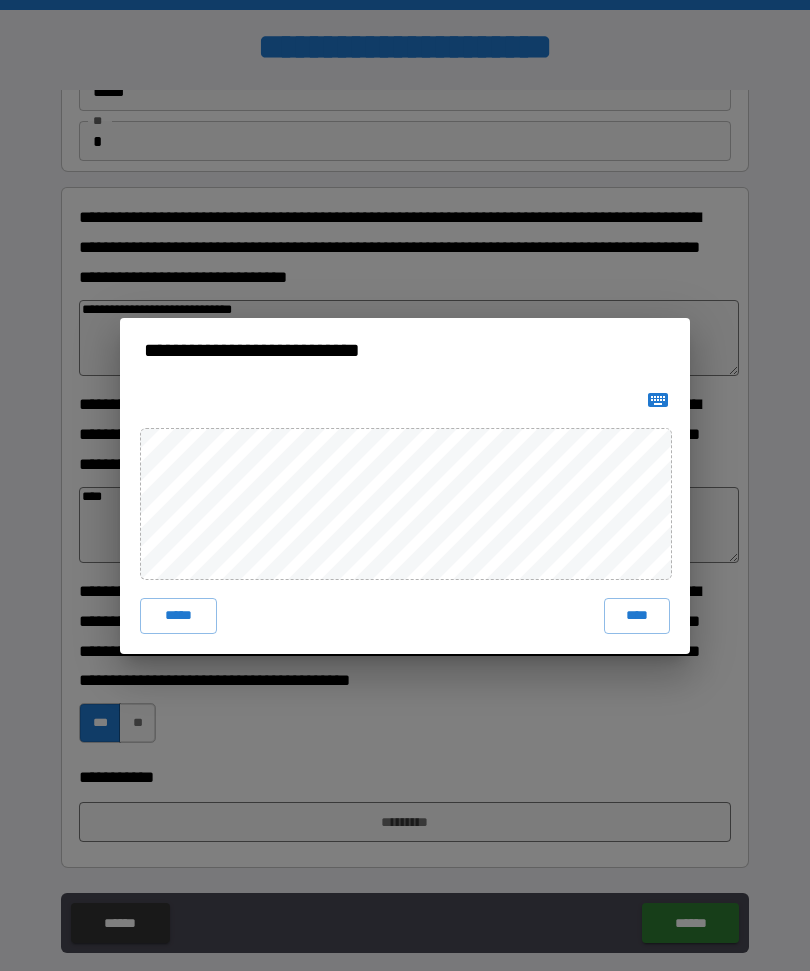 click on "****" at bounding box center [637, 616] 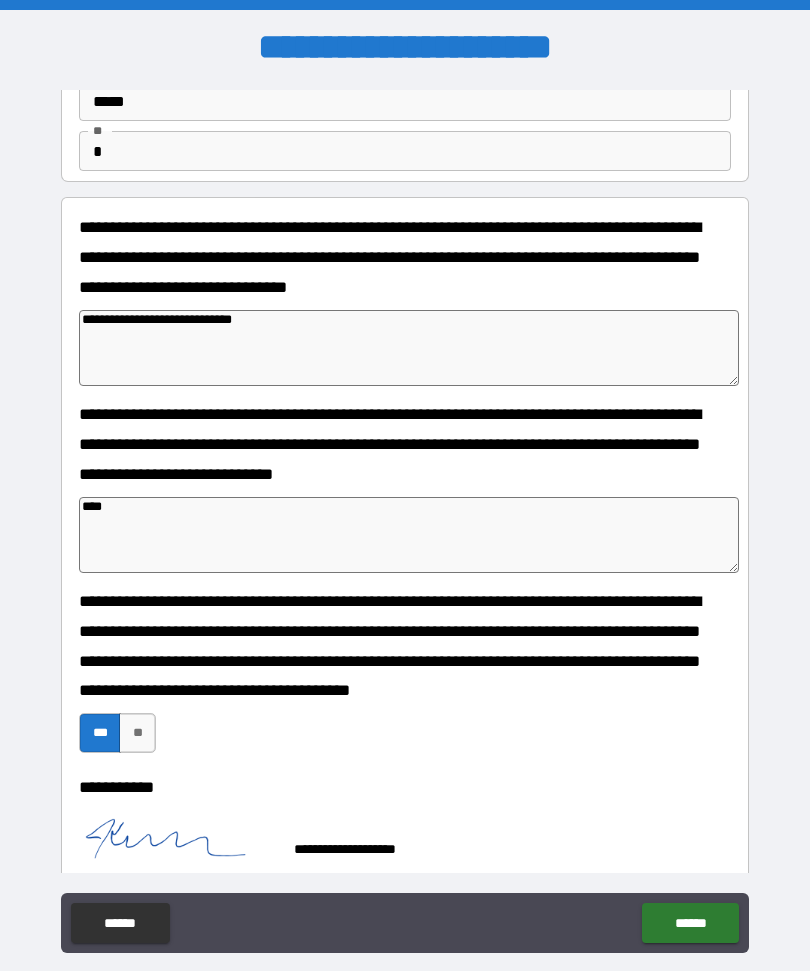 click on "******" at bounding box center [690, 923] 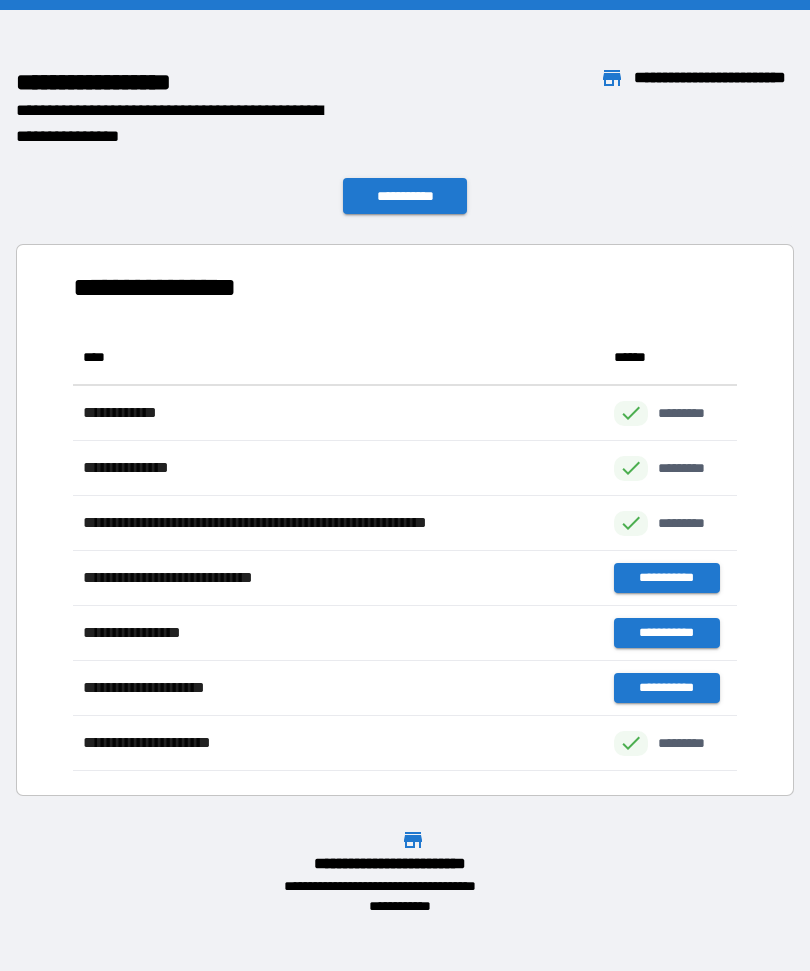 scroll, scrollTop: 1, scrollLeft: 1, axis: both 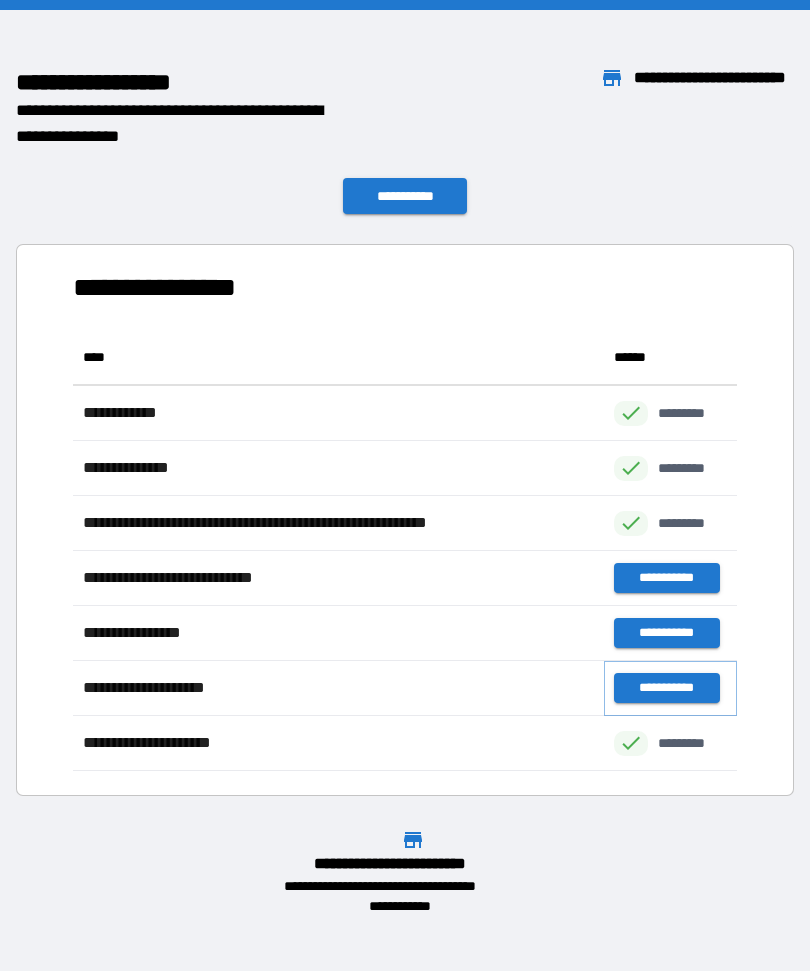 click on "**********" at bounding box center [666, 688] 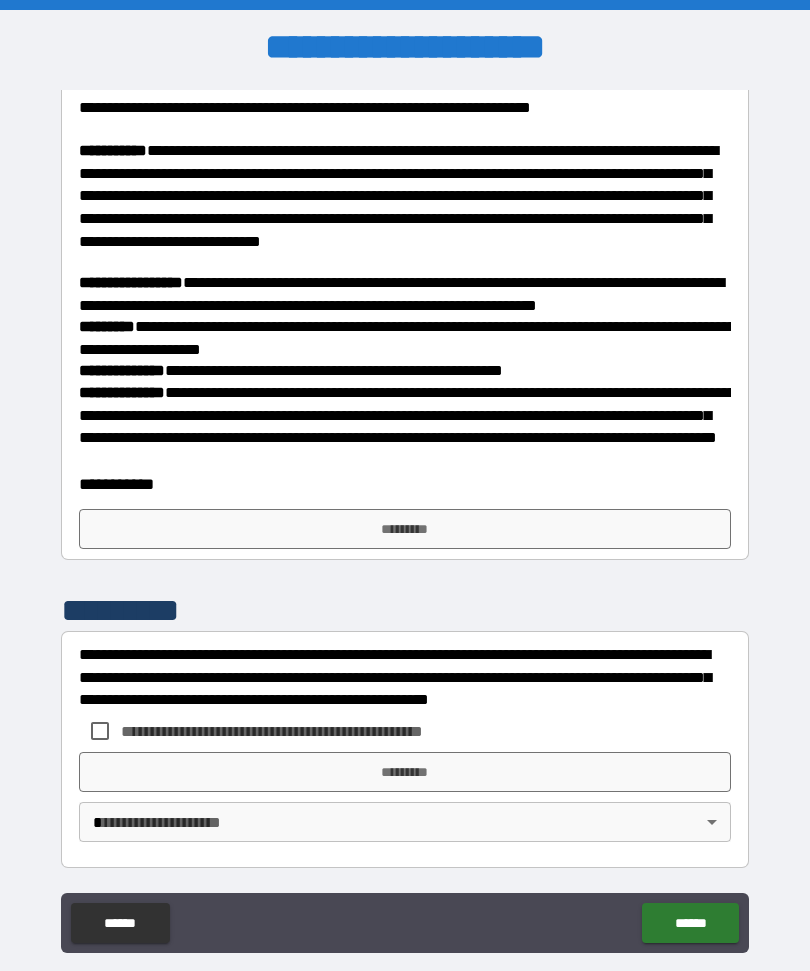 scroll, scrollTop: 430, scrollLeft: 0, axis: vertical 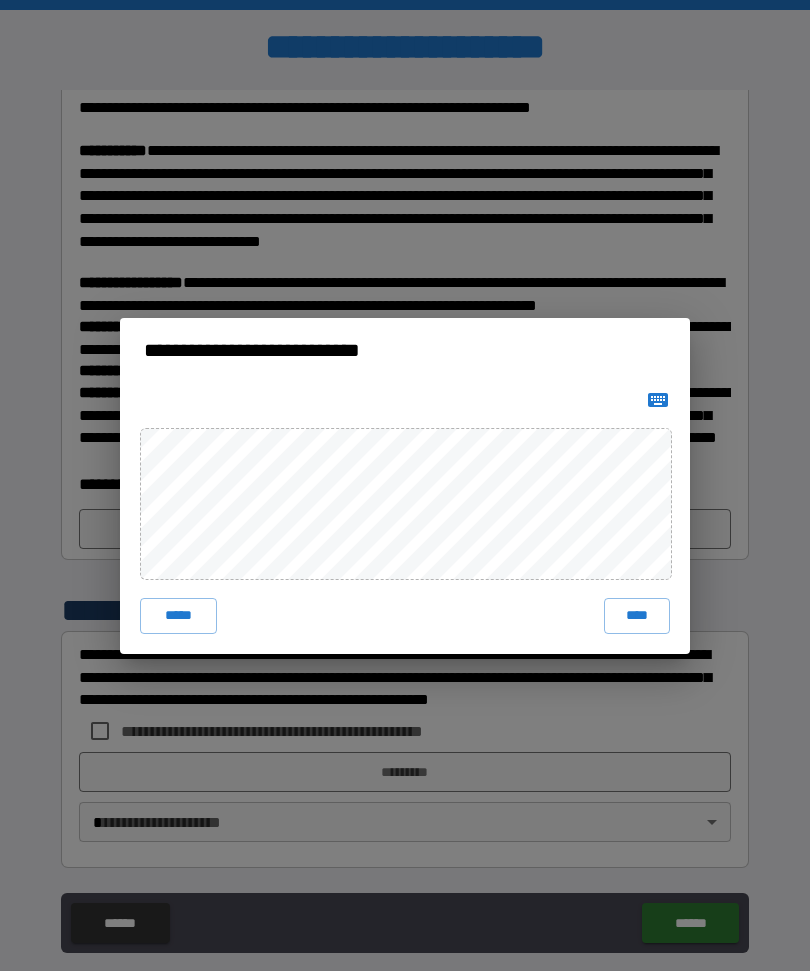click on "****" at bounding box center [637, 616] 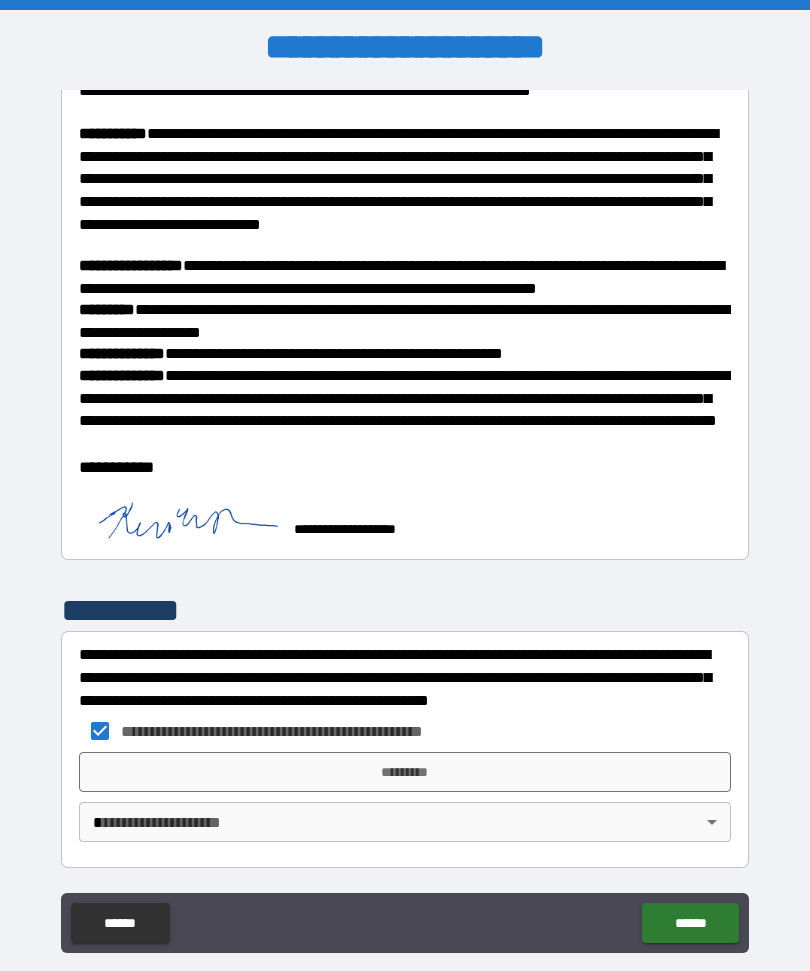 scroll, scrollTop: 447, scrollLeft: 0, axis: vertical 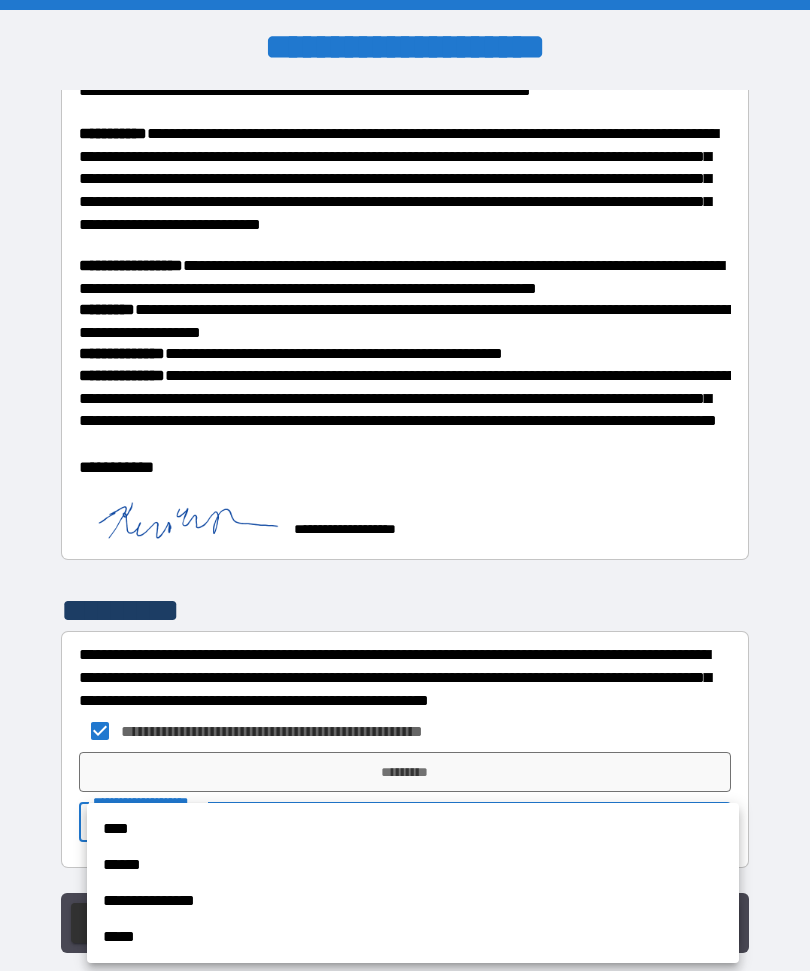 click on "****" at bounding box center (413, 829) 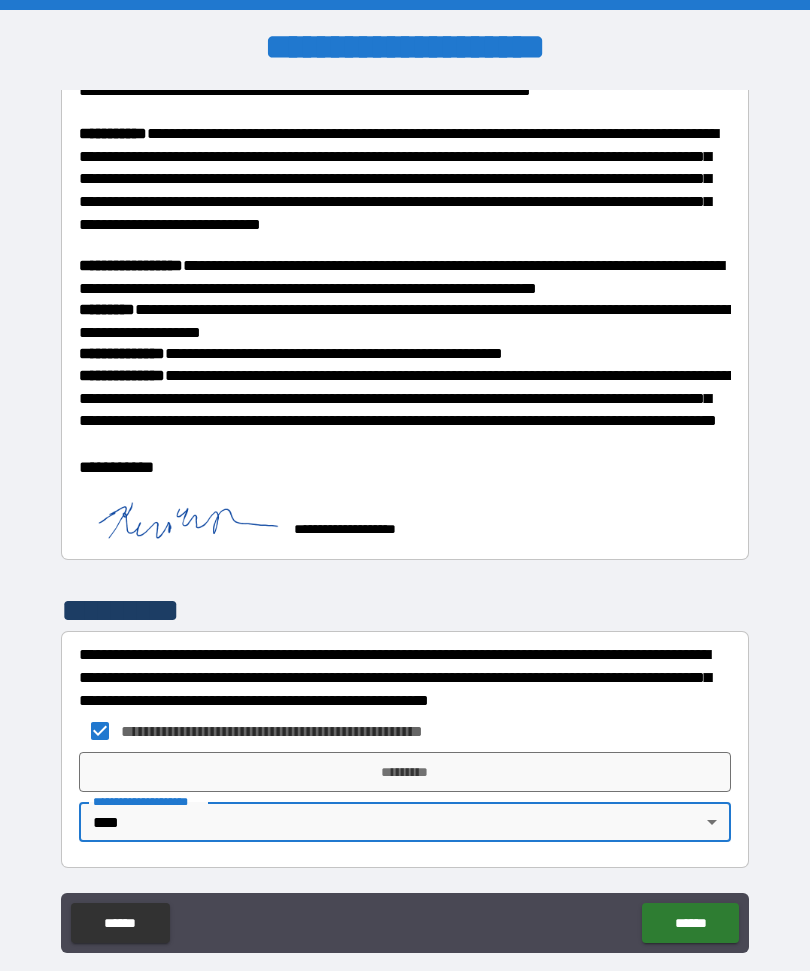 click on "*********" at bounding box center (405, 772) 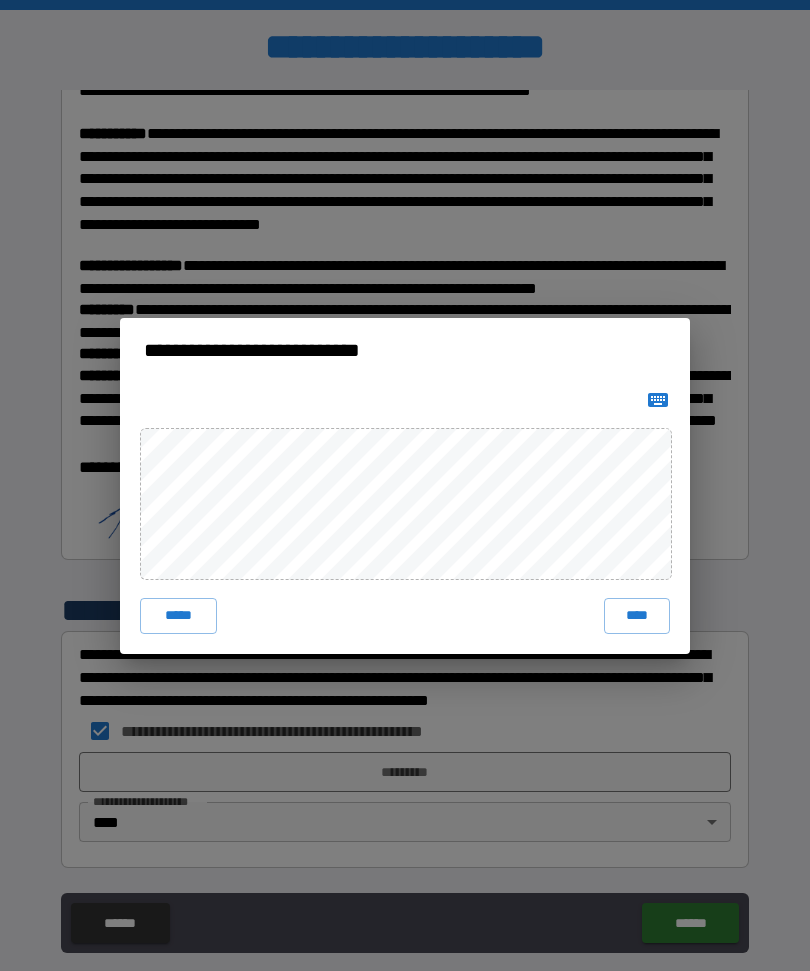 click on "****" at bounding box center [637, 616] 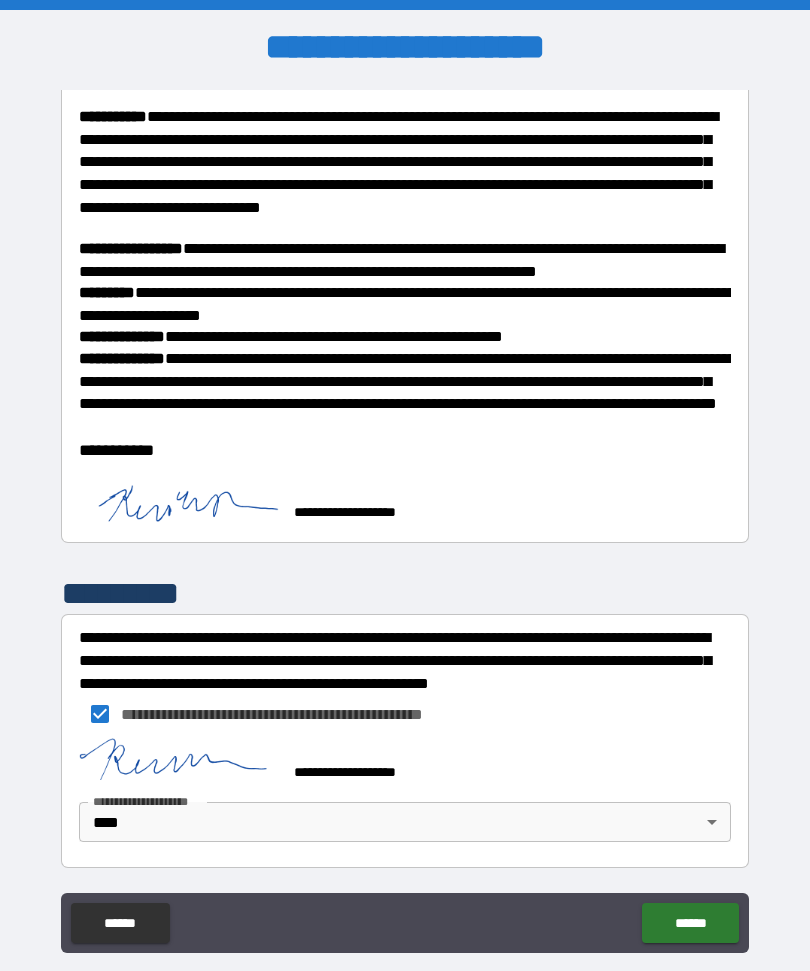 scroll, scrollTop: 465, scrollLeft: 0, axis: vertical 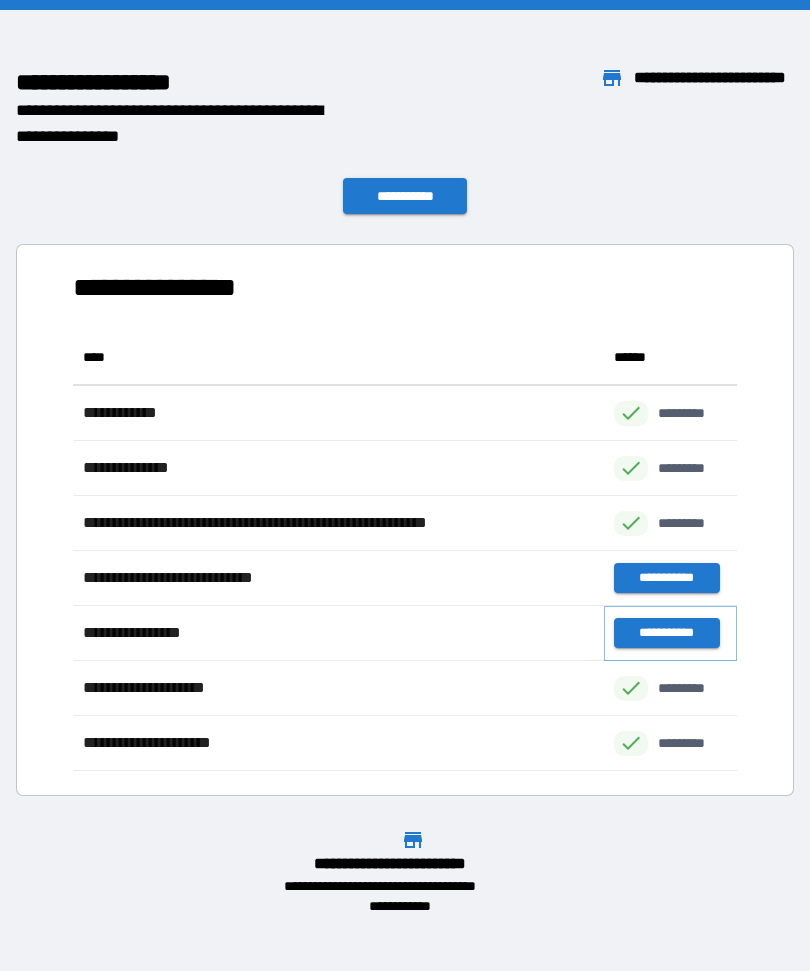 click on "**********" at bounding box center (666, 633) 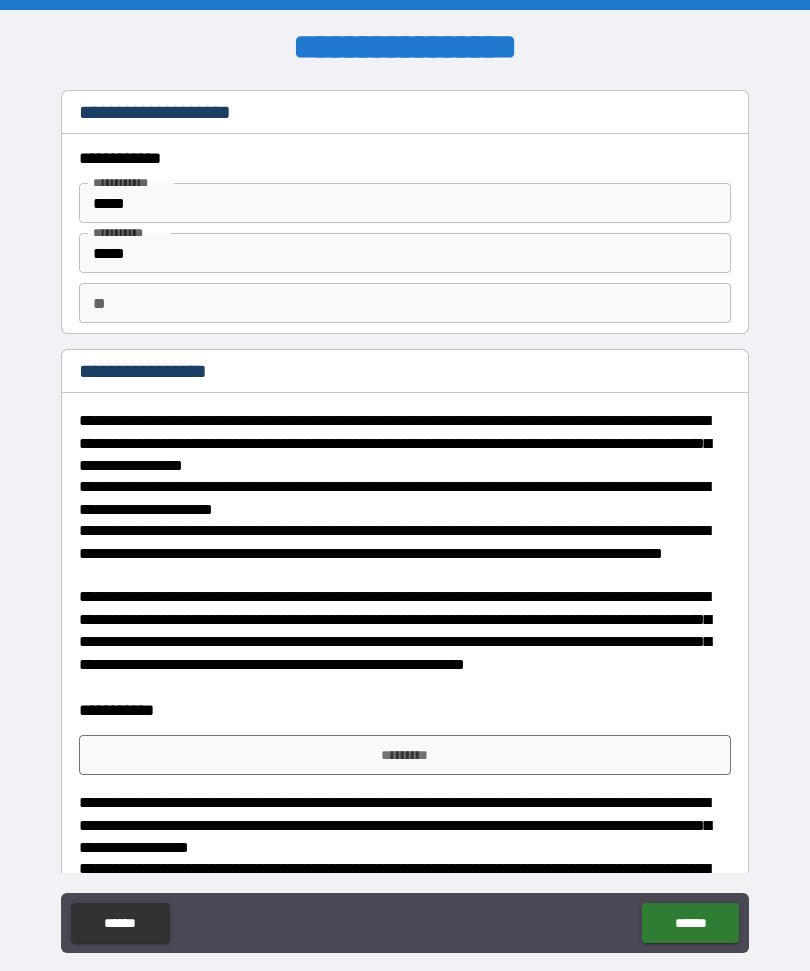 click on "**" at bounding box center (405, 303) 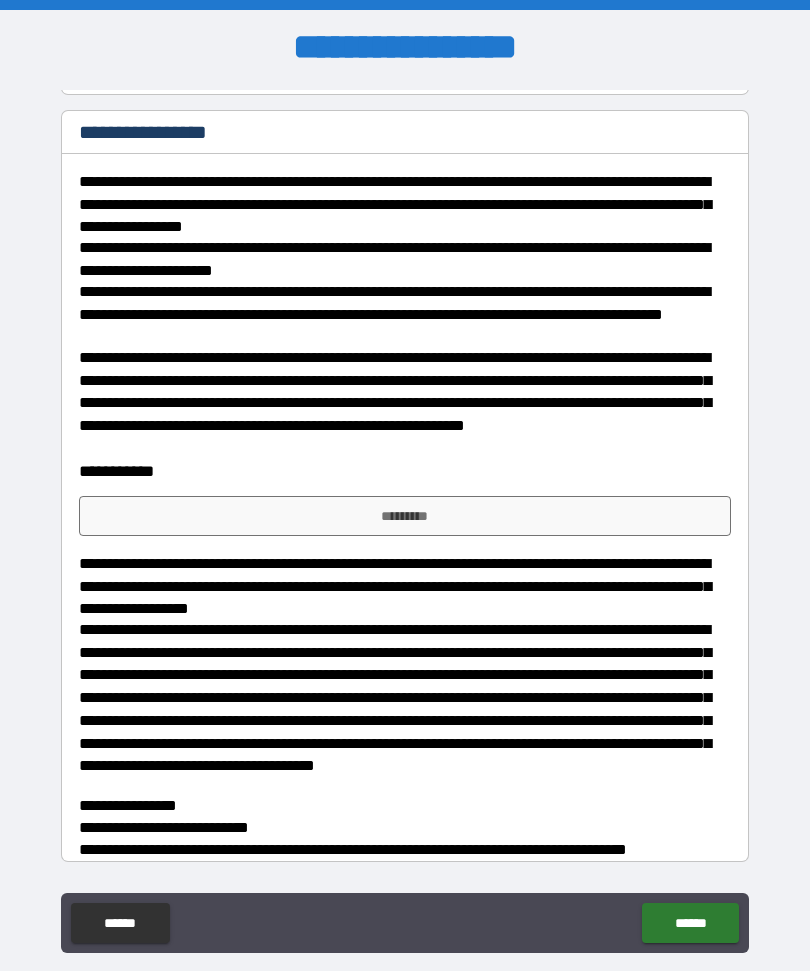 scroll, scrollTop: 238, scrollLeft: 0, axis: vertical 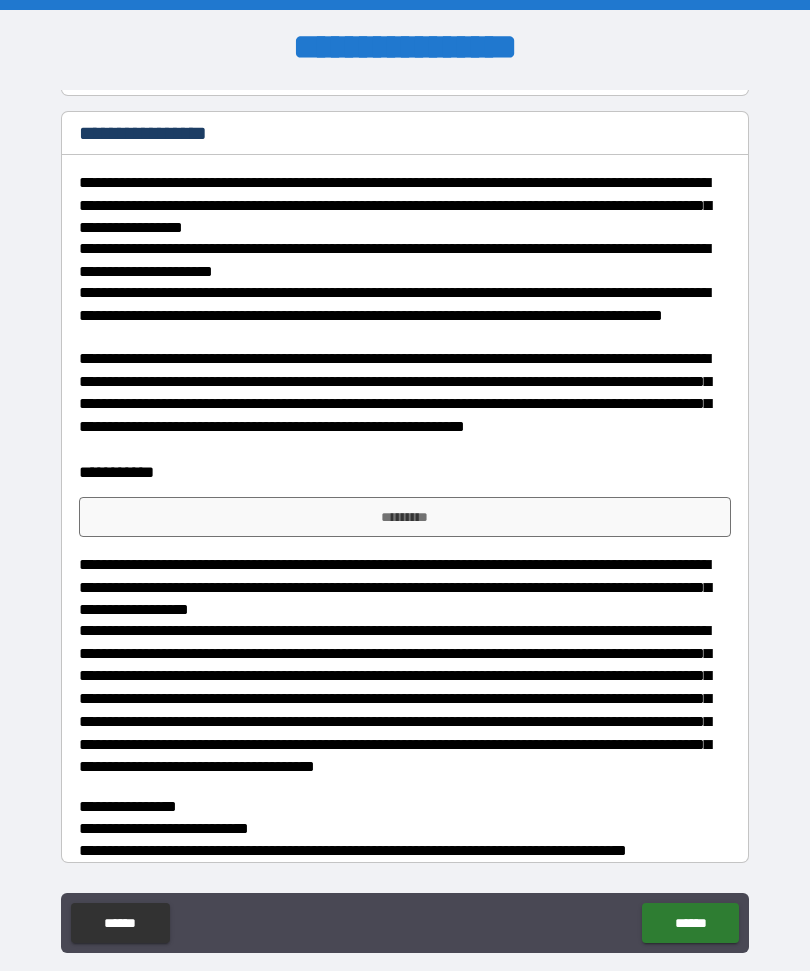 click on "*********" at bounding box center [405, 517] 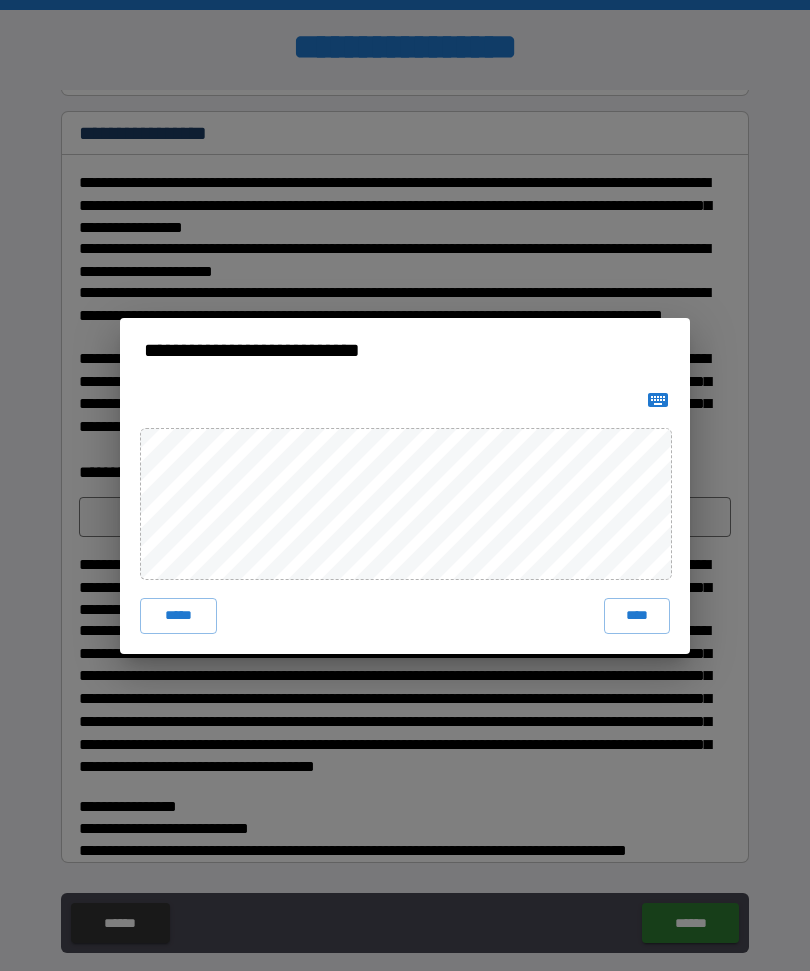 click on "****" at bounding box center [637, 616] 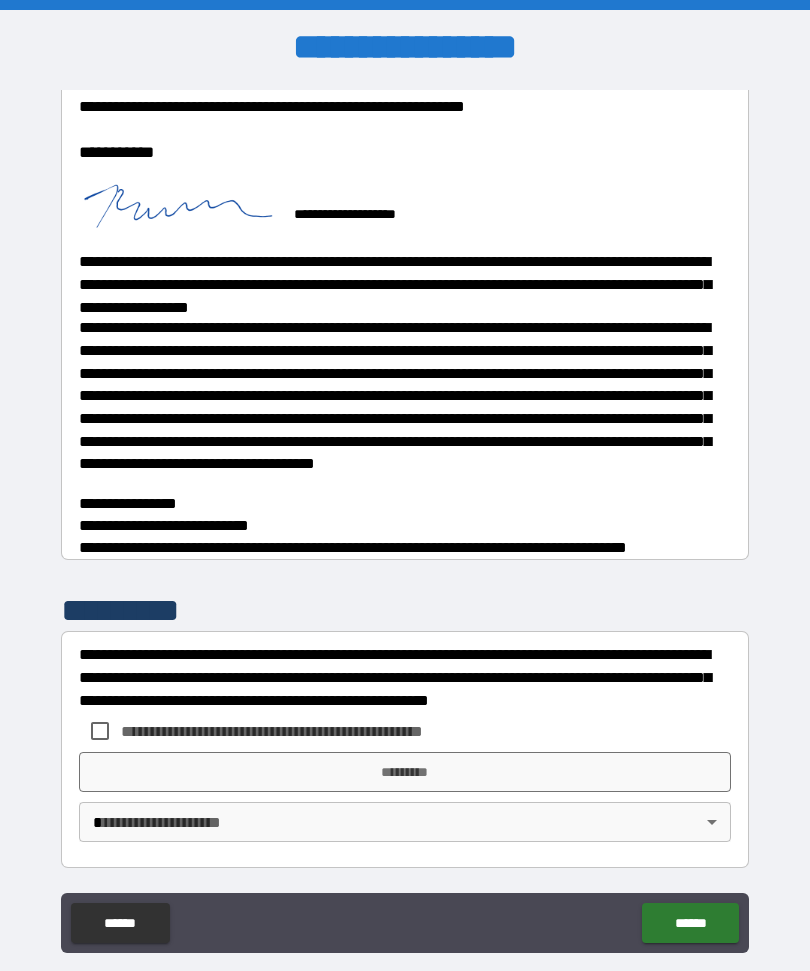 scroll, scrollTop: 558, scrollLeft: 0, axis: vertical 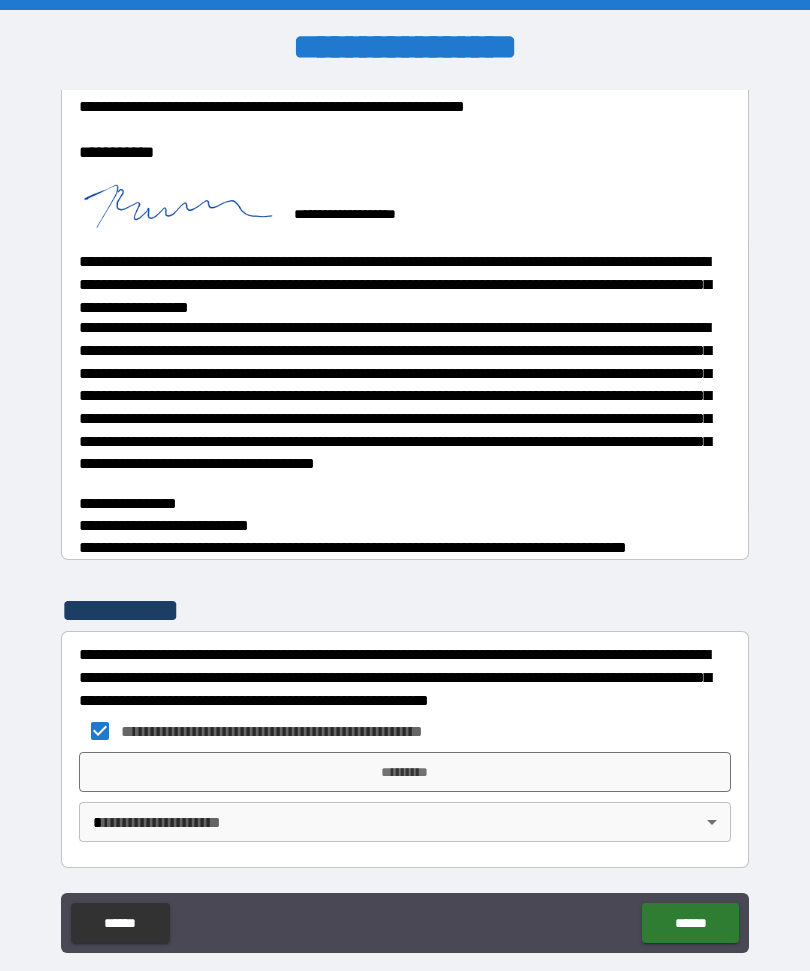 click on "*********" at bounding box center (405, 772) 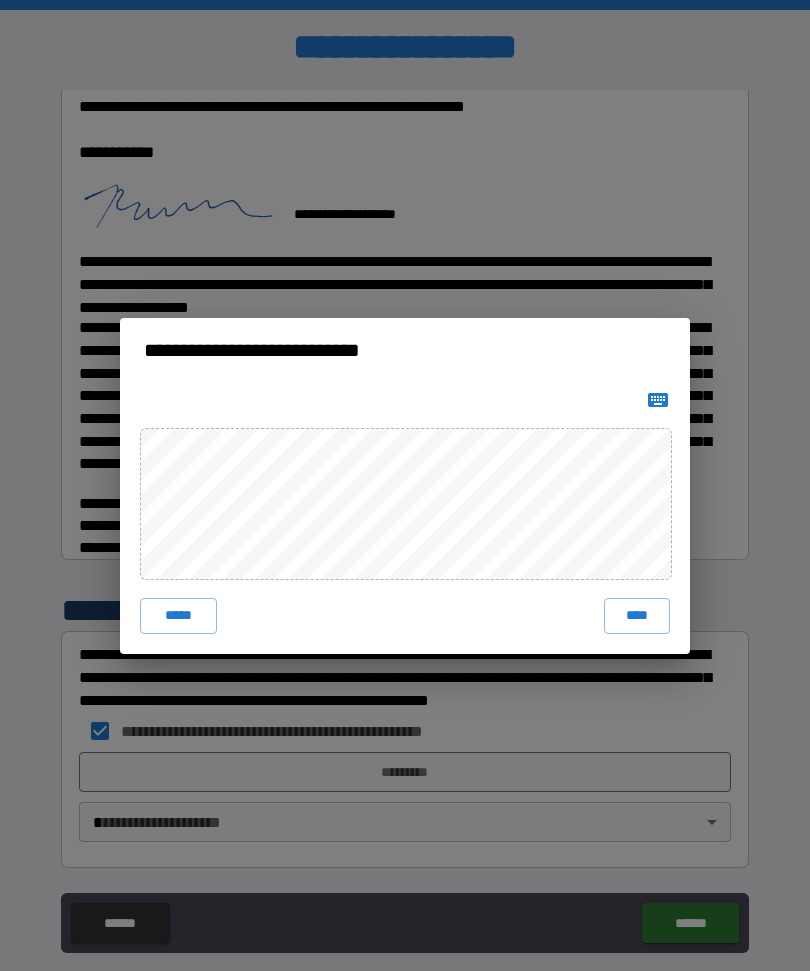 click on "****" at bounding box center (637, 616) 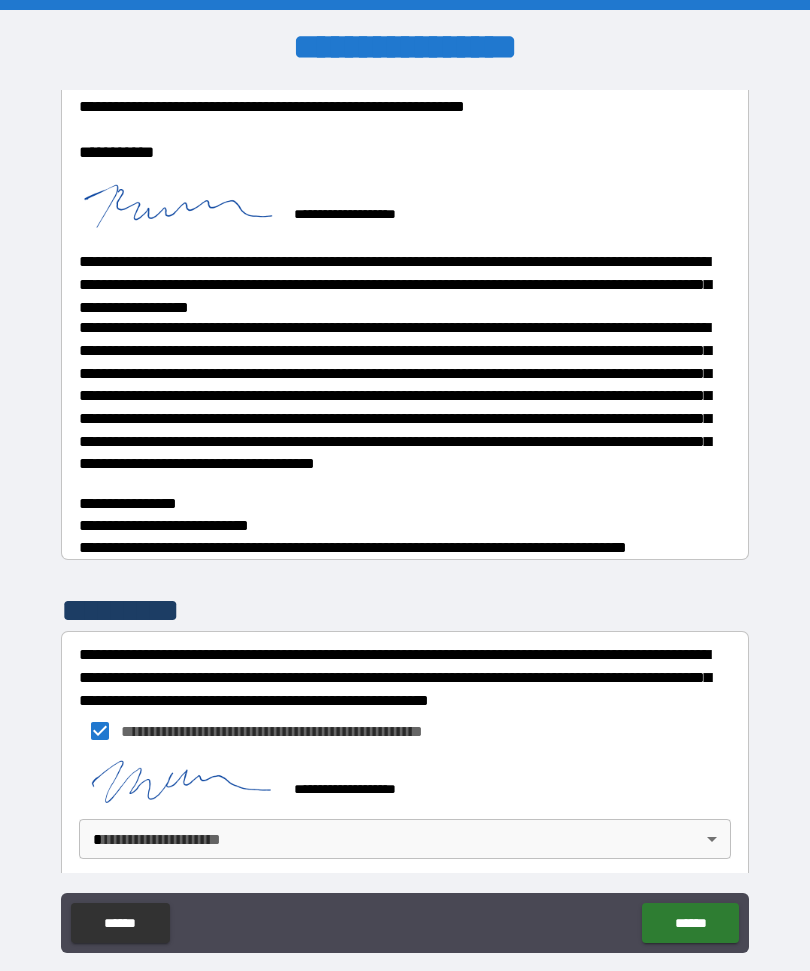 scroll, scrollTop: 548, scrollLeft: 0, axis: vertical 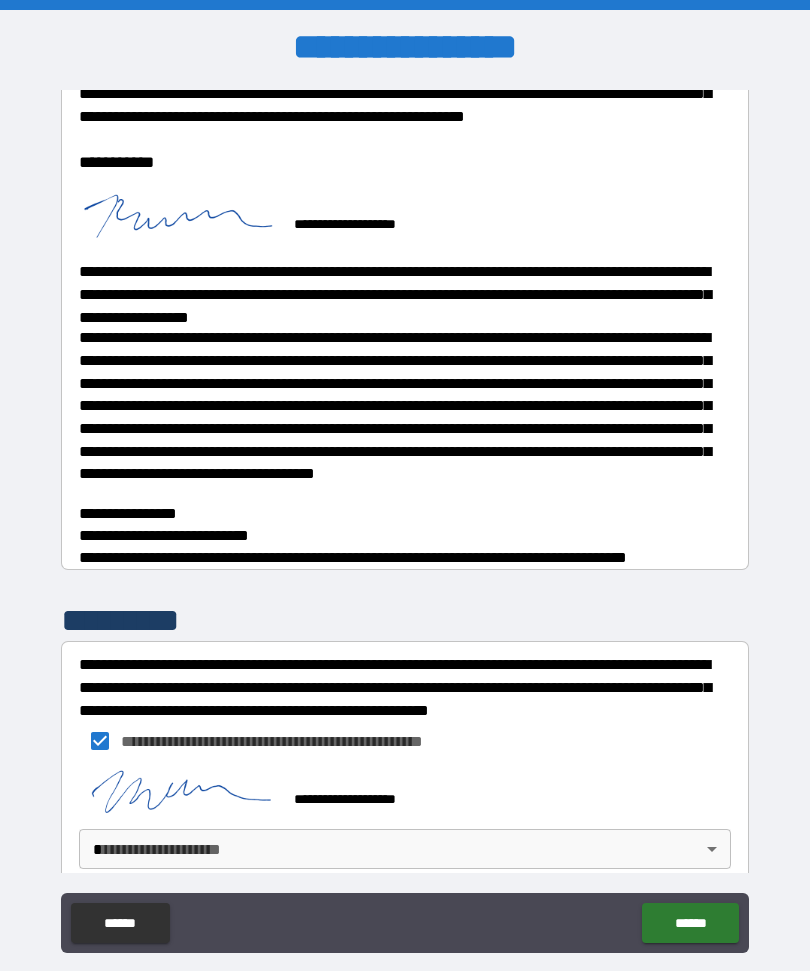 click on "**********" at bounding box center (405, 519) 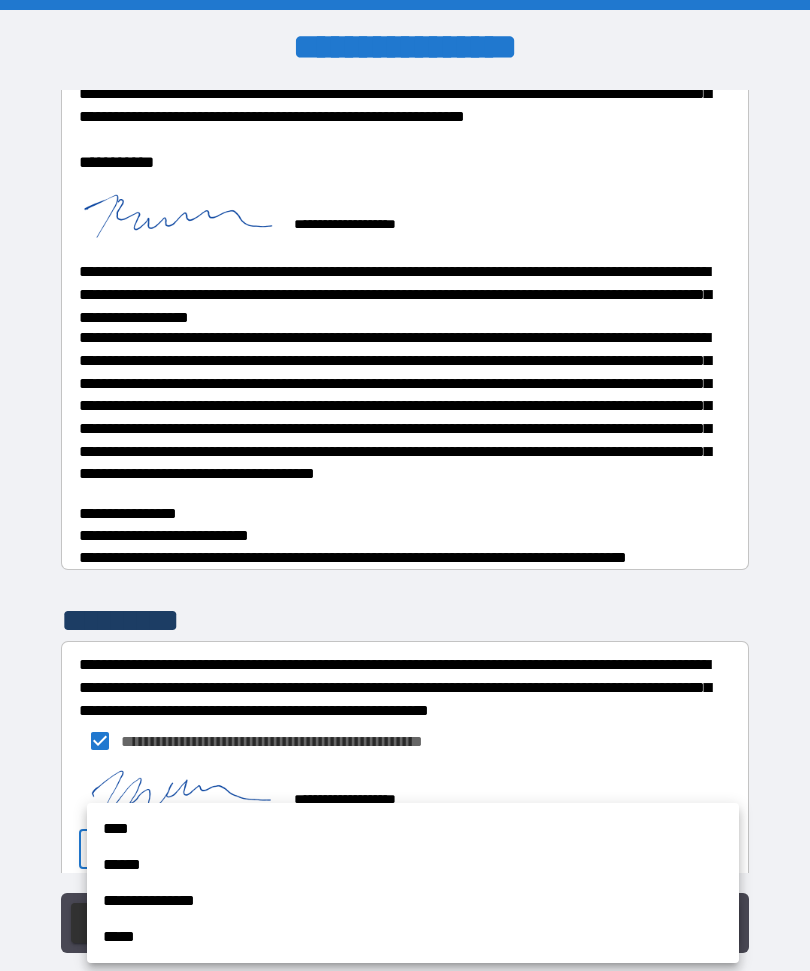 click on "****" at bounding box center (413, 829) 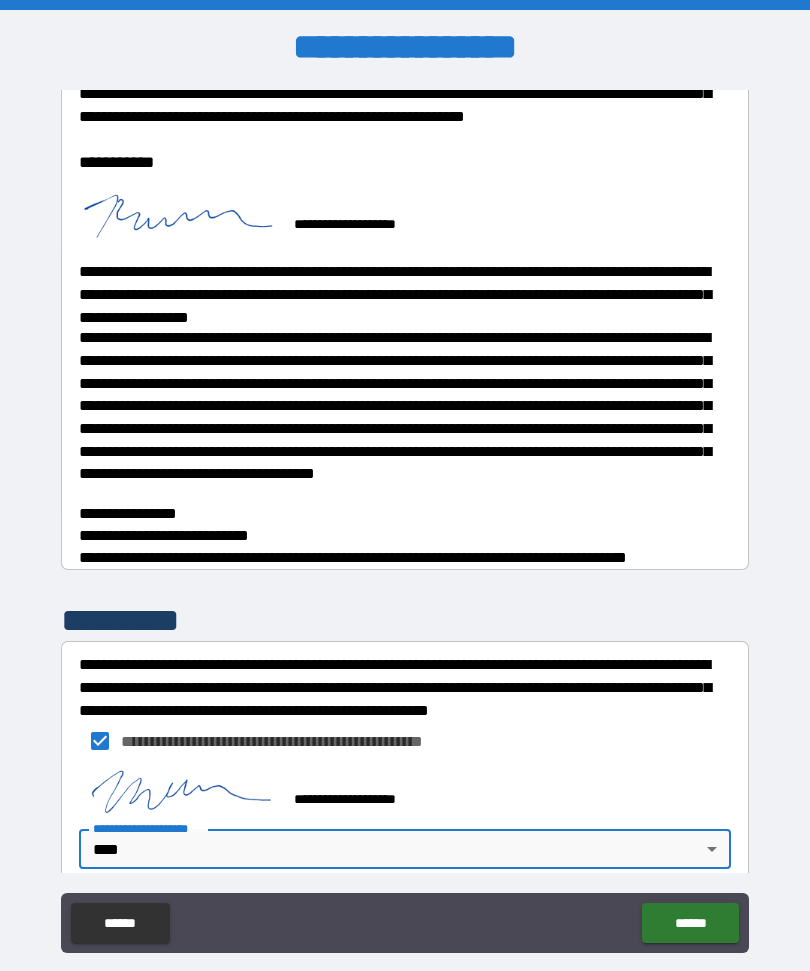 click on "******" at bounding box center (690, 923) 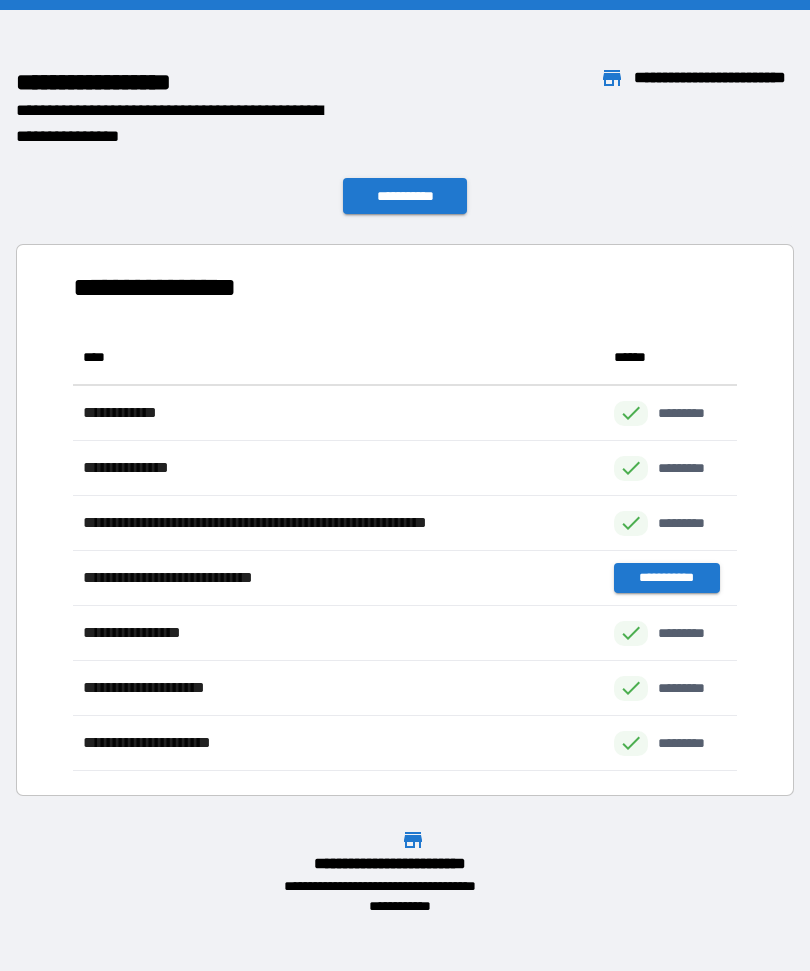 scroll, scrollTop: 441, scrollLeft: 664, axis: both 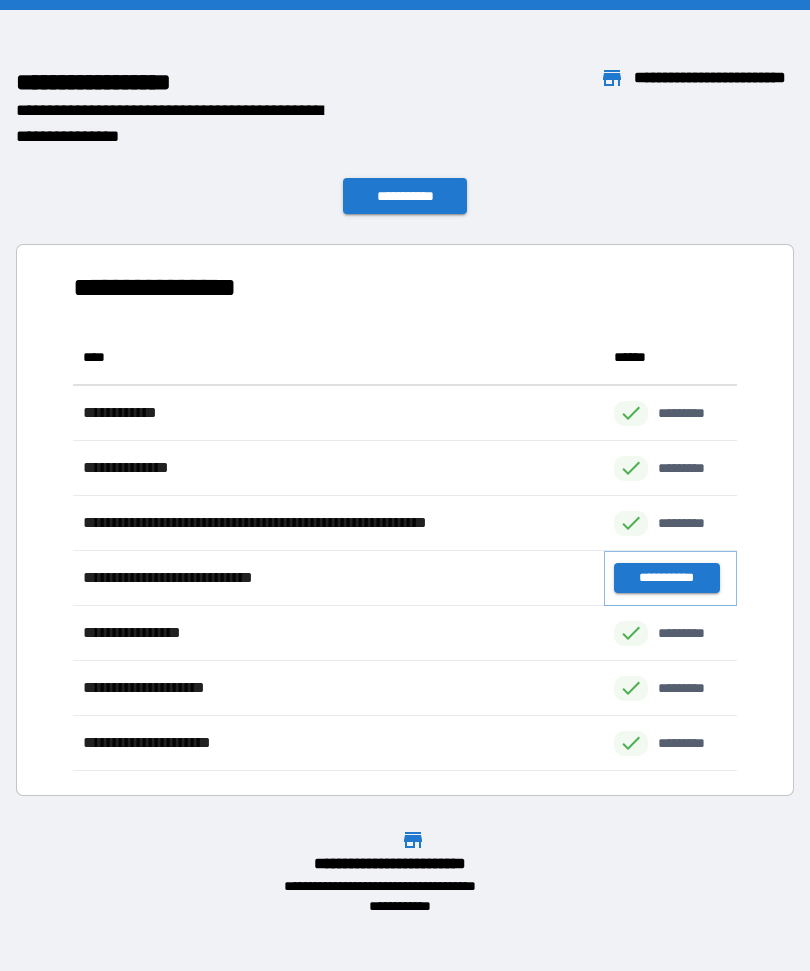 click on "**********" at bounding box center [666, 578] 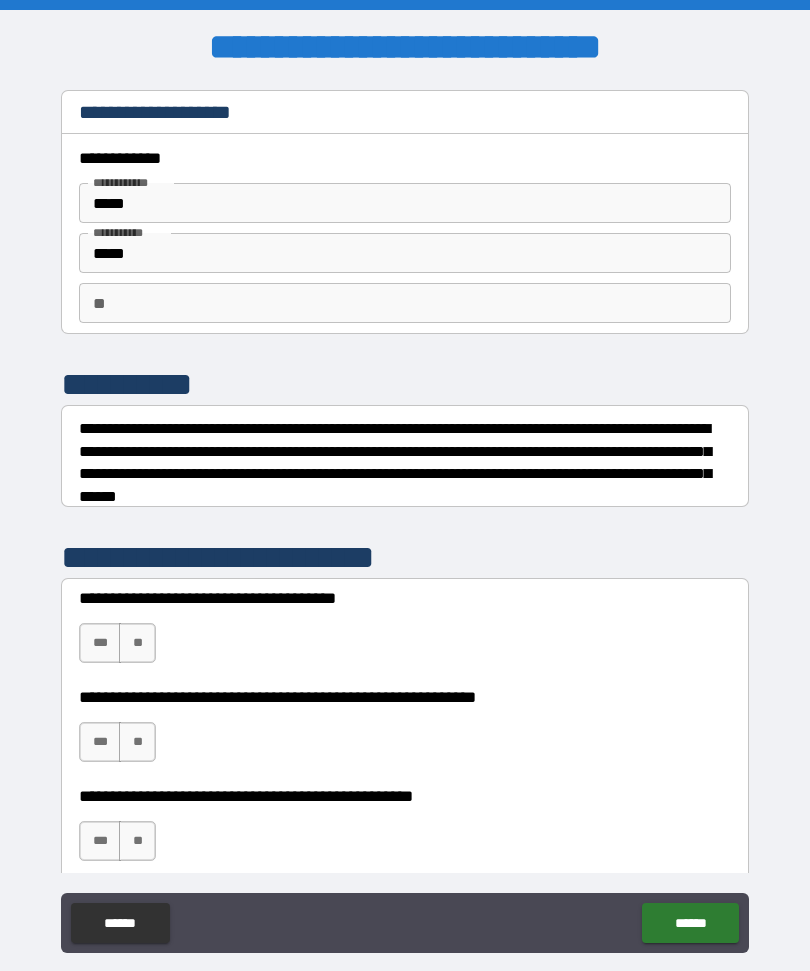 click on "**" at bounding box center (405, 303) 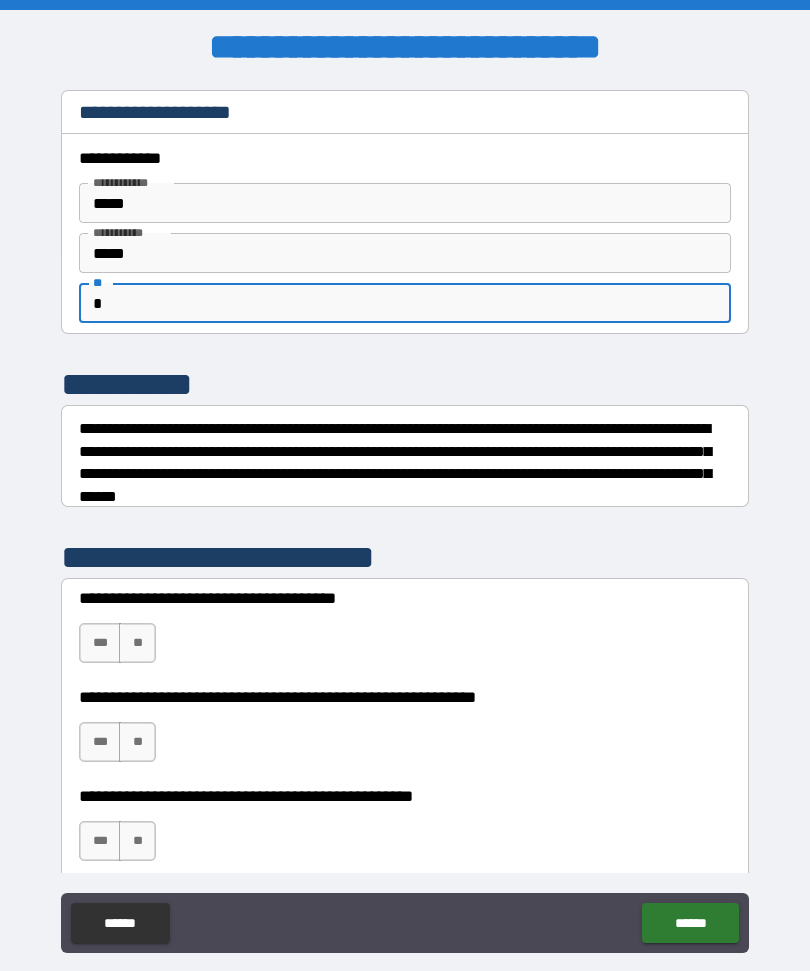 click on "**********" at bounding box center [405, 521] 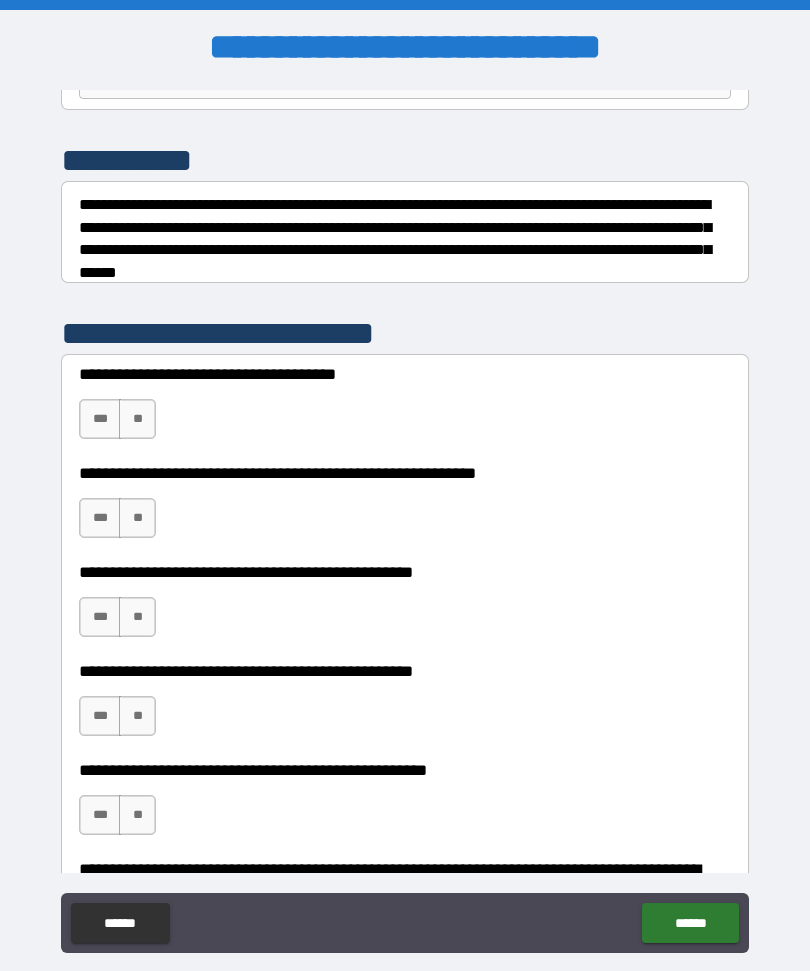 scroll, scrollTop: 239, scrollLeft: 0, axis: vertical 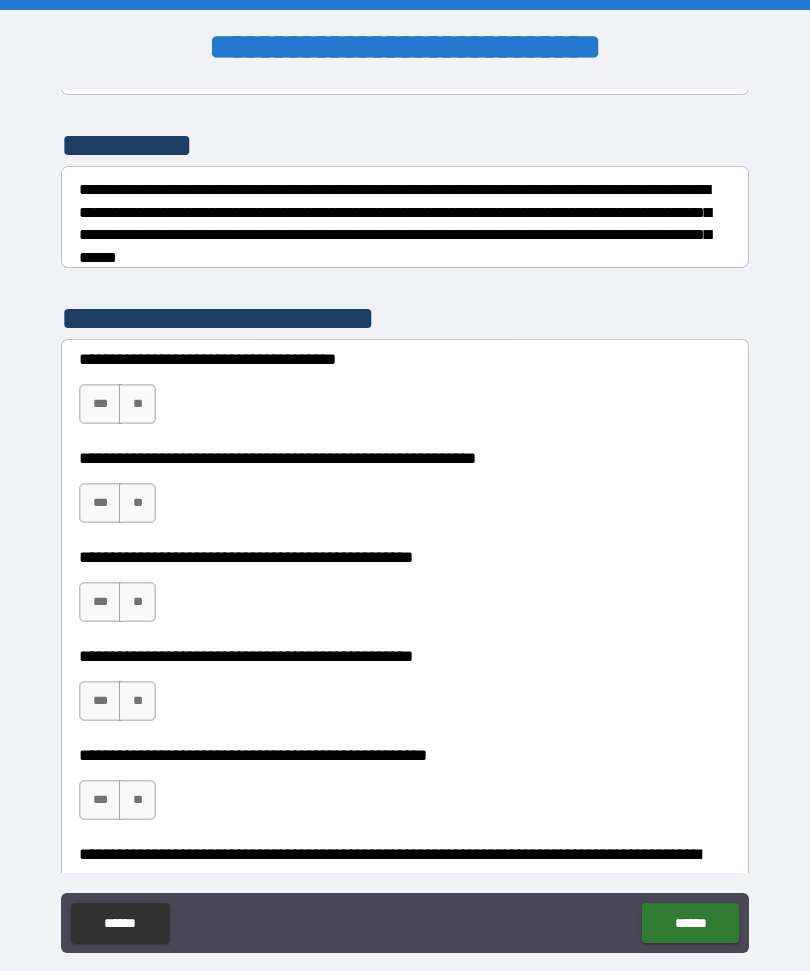 click on "**" at bounding box center (137, 404) 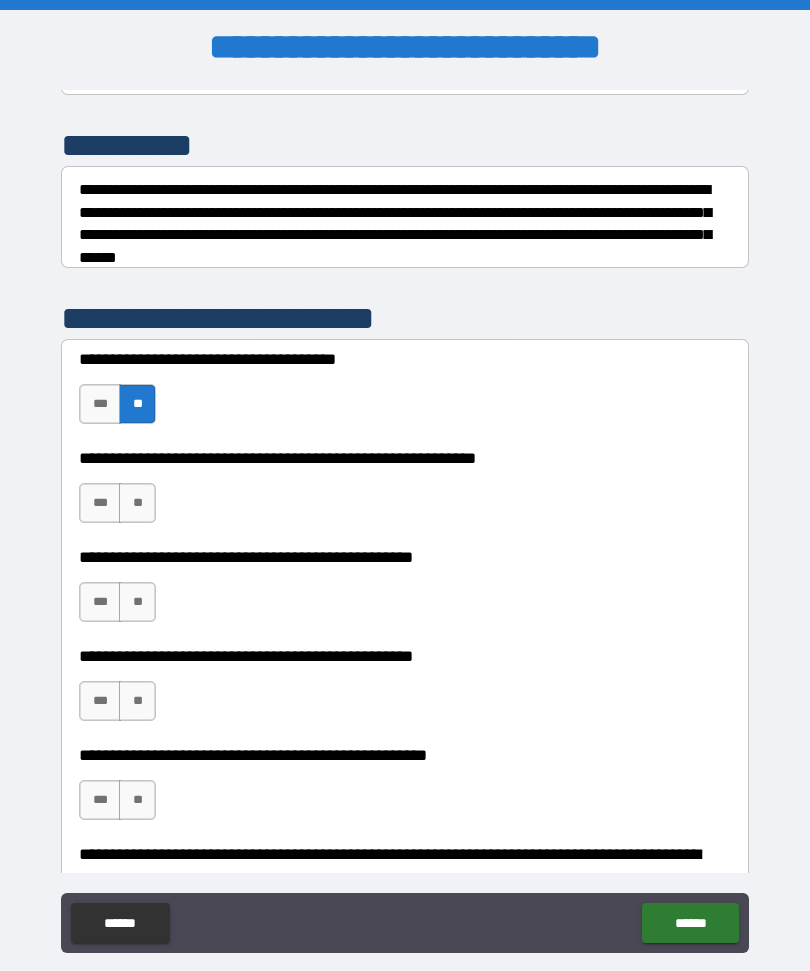 click on "***" at bounding box center (100, 503) 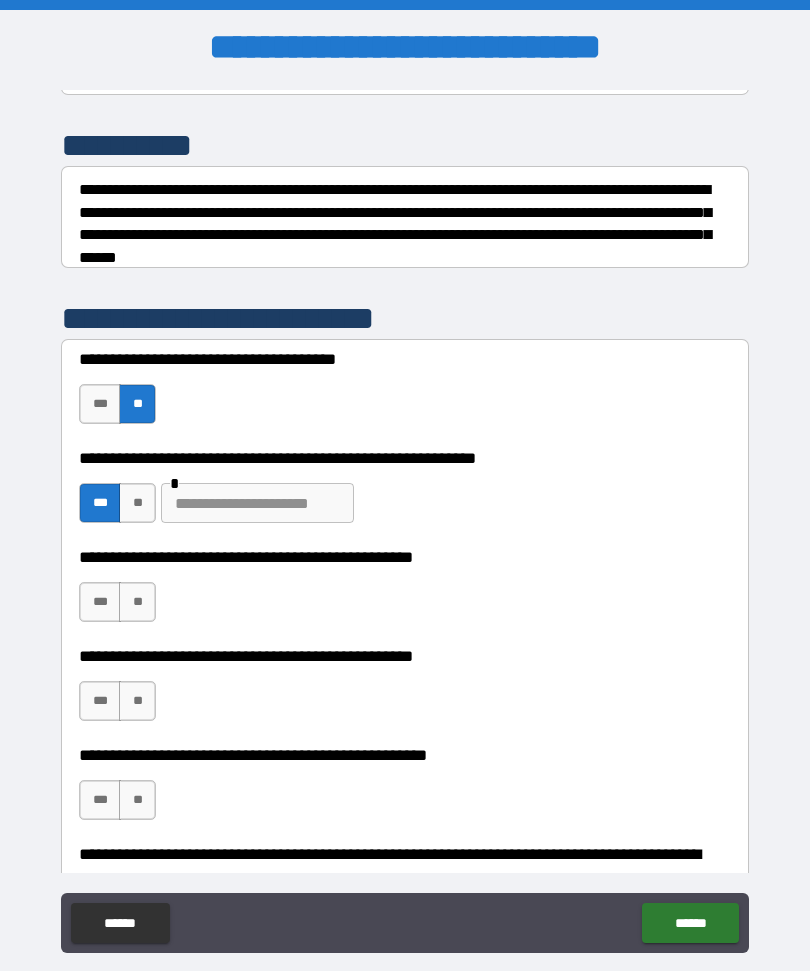 click on "**" at bounding box center [137, 602] 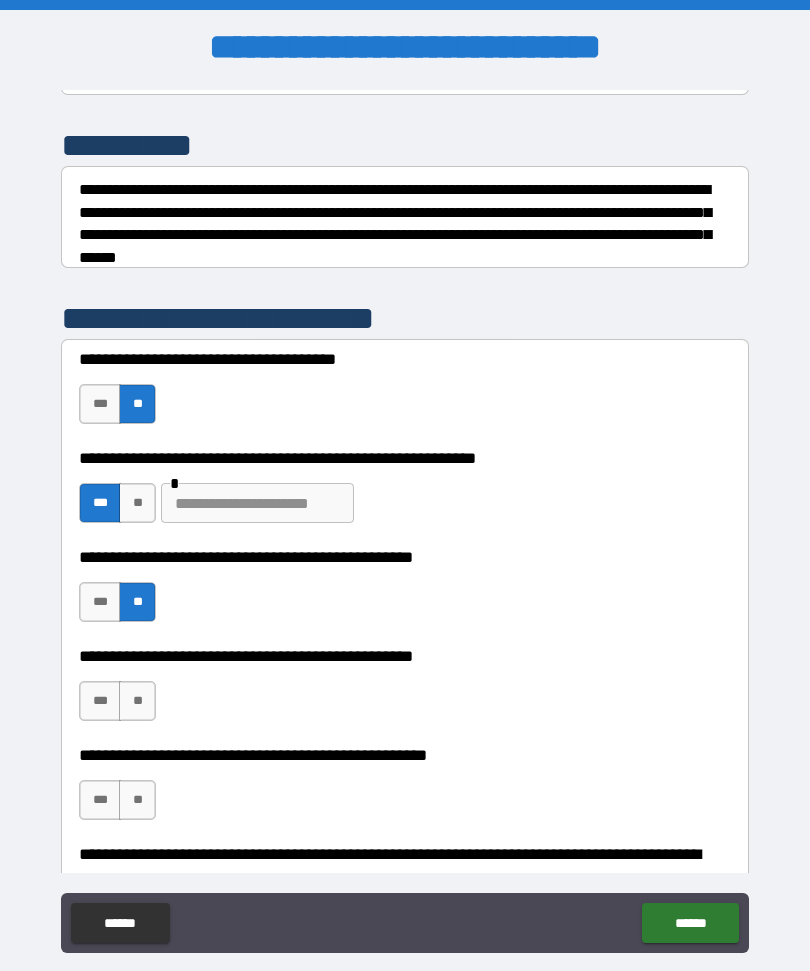 click at bounding box center (257, 503) 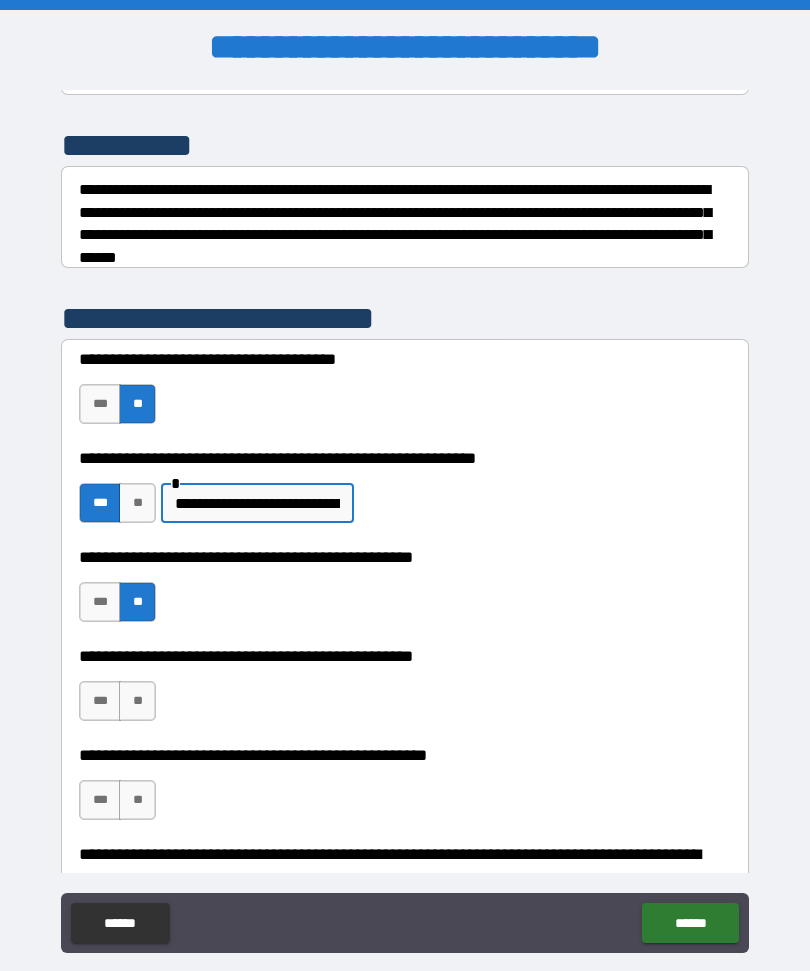 click on "******" at bounding box center (690, 923) 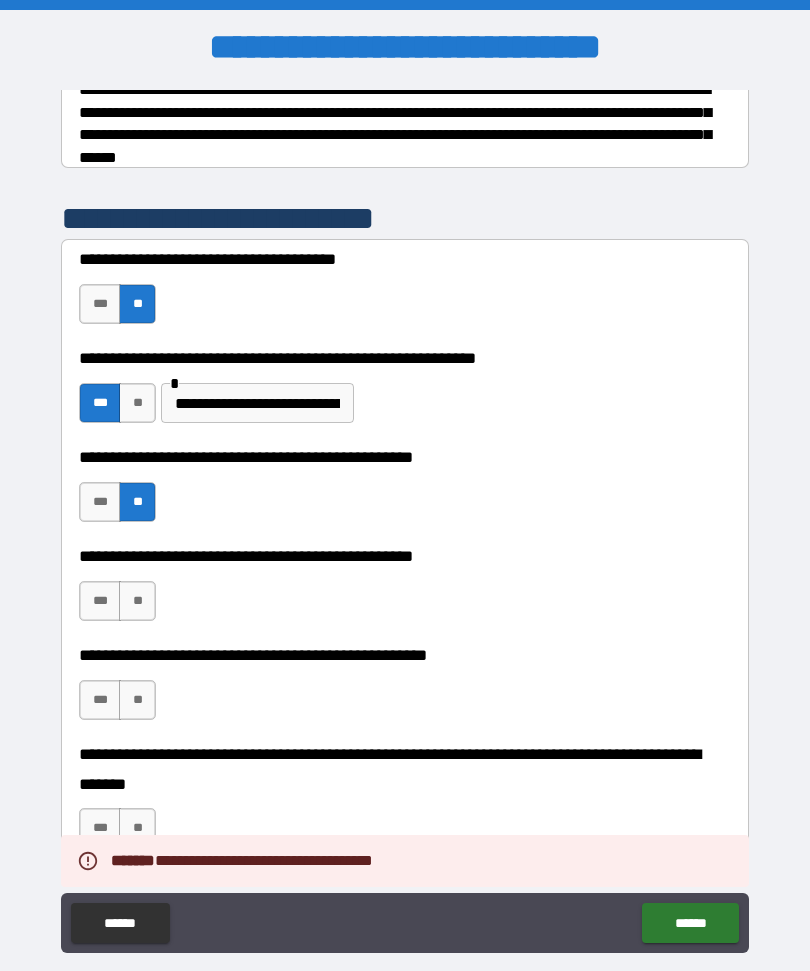 scroll, scrollTop: 344, scrollLeft: 0, axis: vertical 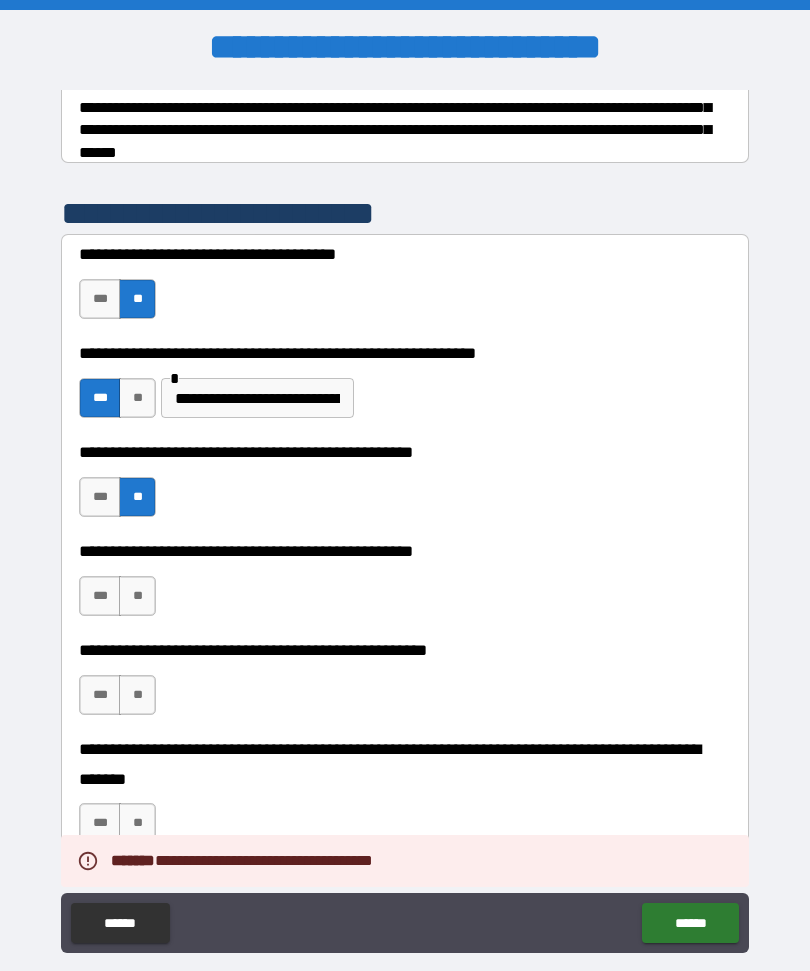 click on "**" at bounding box center [137, 596] 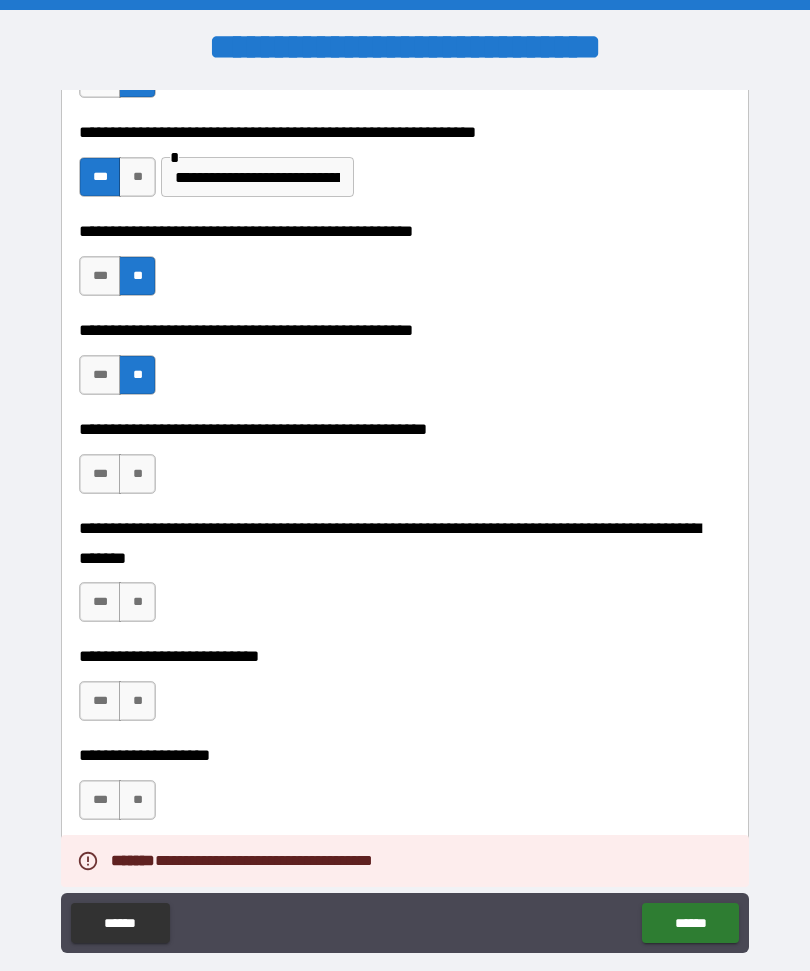 scroll, scrollTop: 745, scrollLeft: 0, axis: vertical 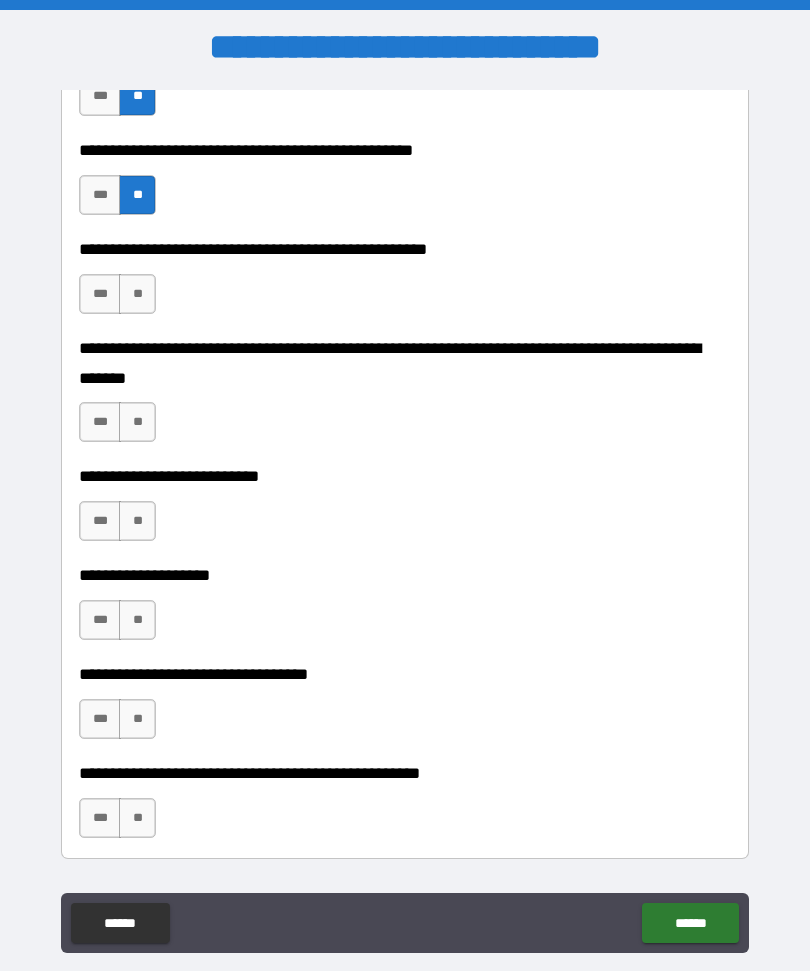 click on "**" at bounding box center (137, 294) 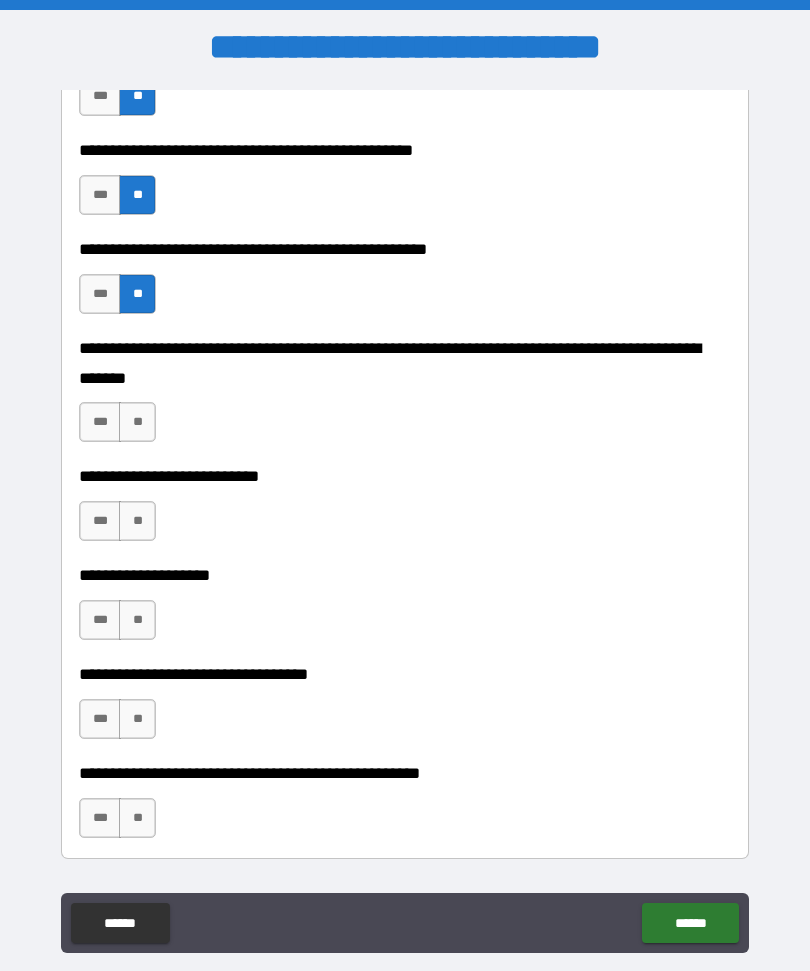 click on "**" at bounding box center [137, 422] 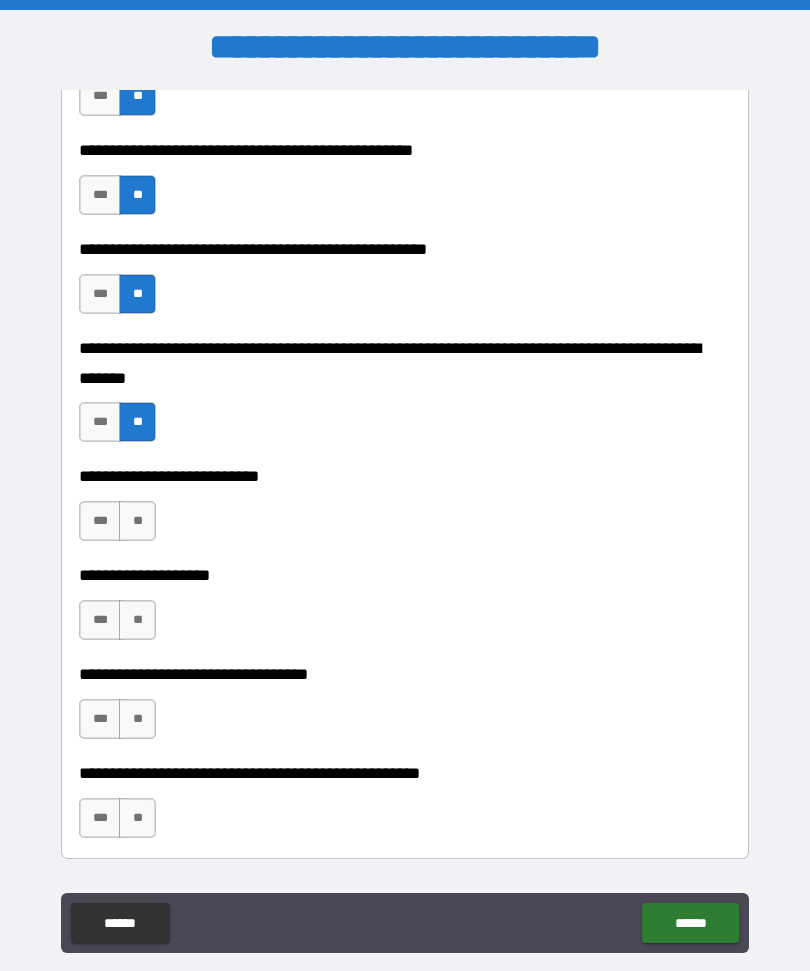 click on "***" at bounding box center (100, 521) 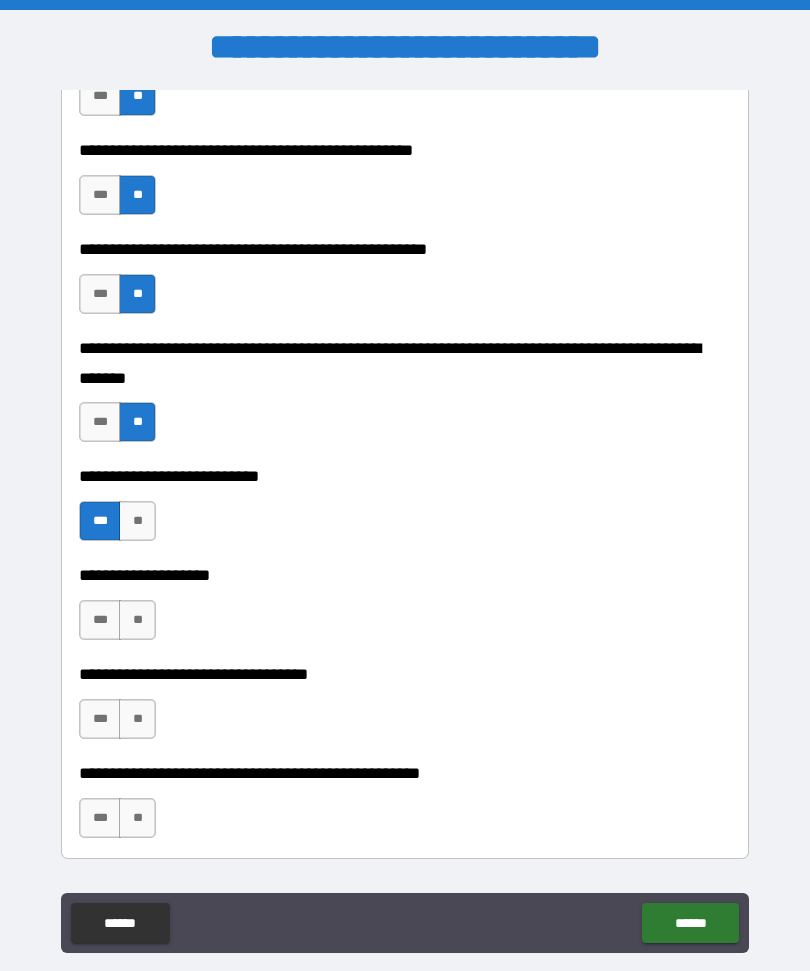 click on "**" at bounding box center [137, 521] 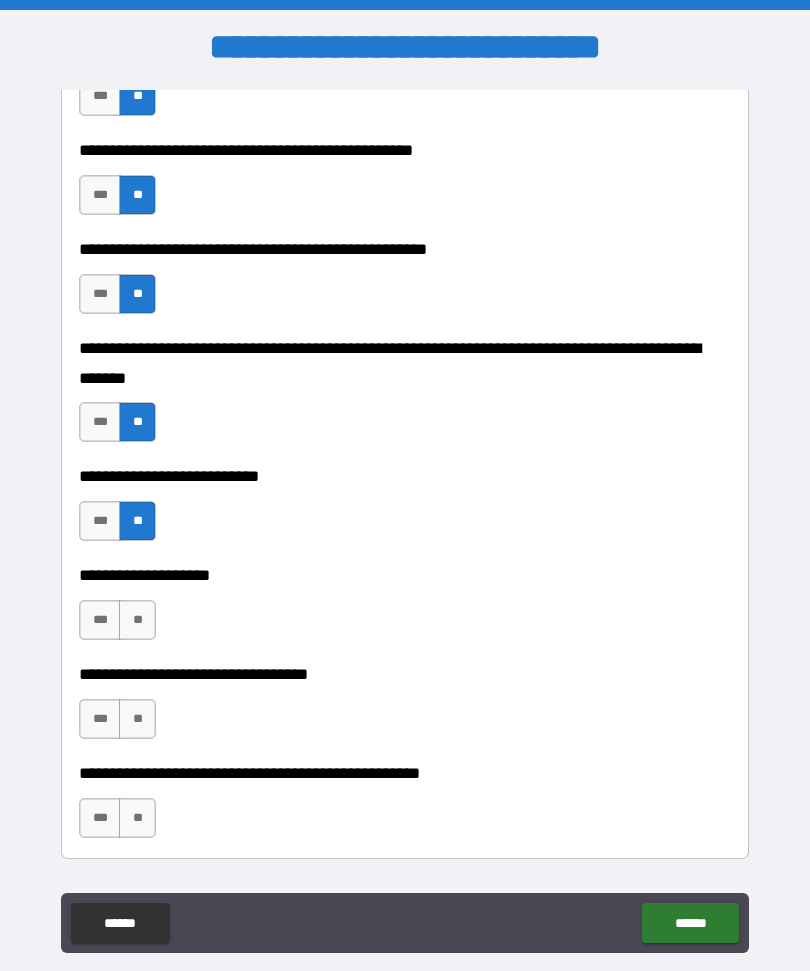 click on "**" at bounding box center (137, 620) 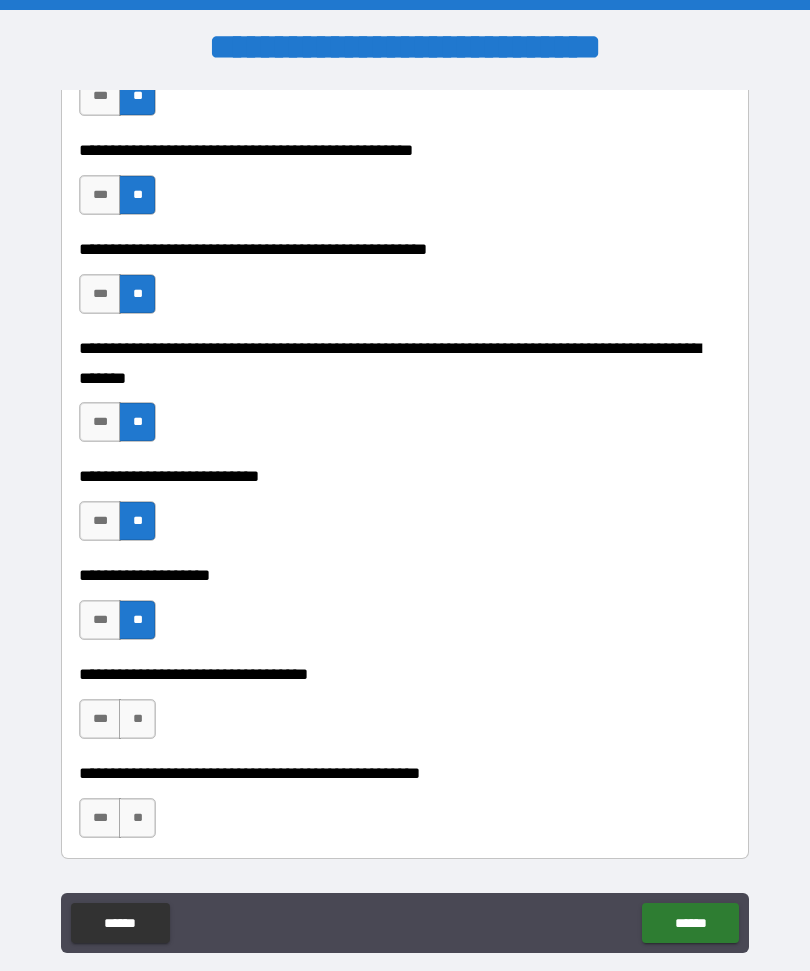 click on "**" at bounding box center [137, 719] 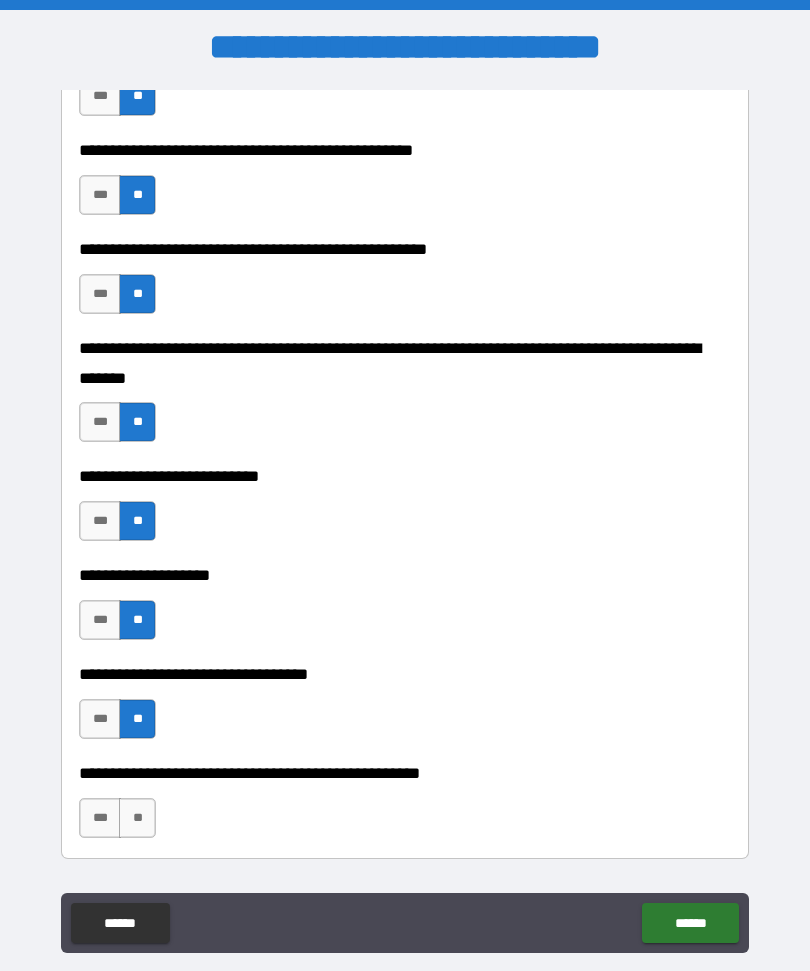 click on "**" at bounding box center [137, 818] 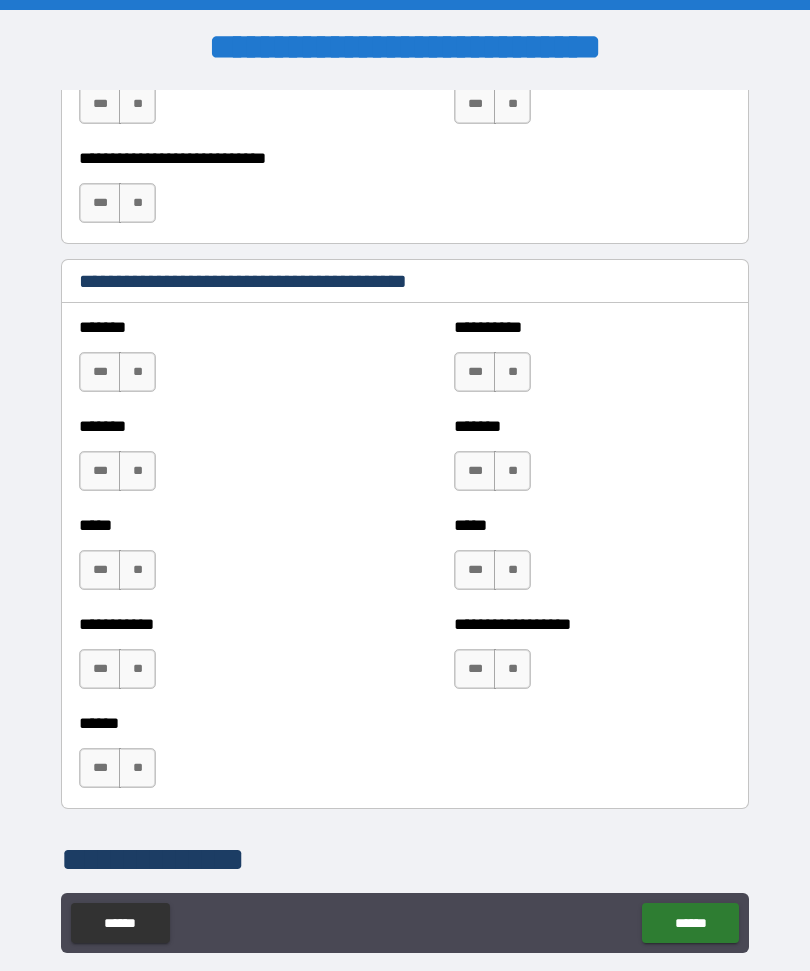 scroll, scrollTop: 1698, scrollLeft: 0, axis: vertical 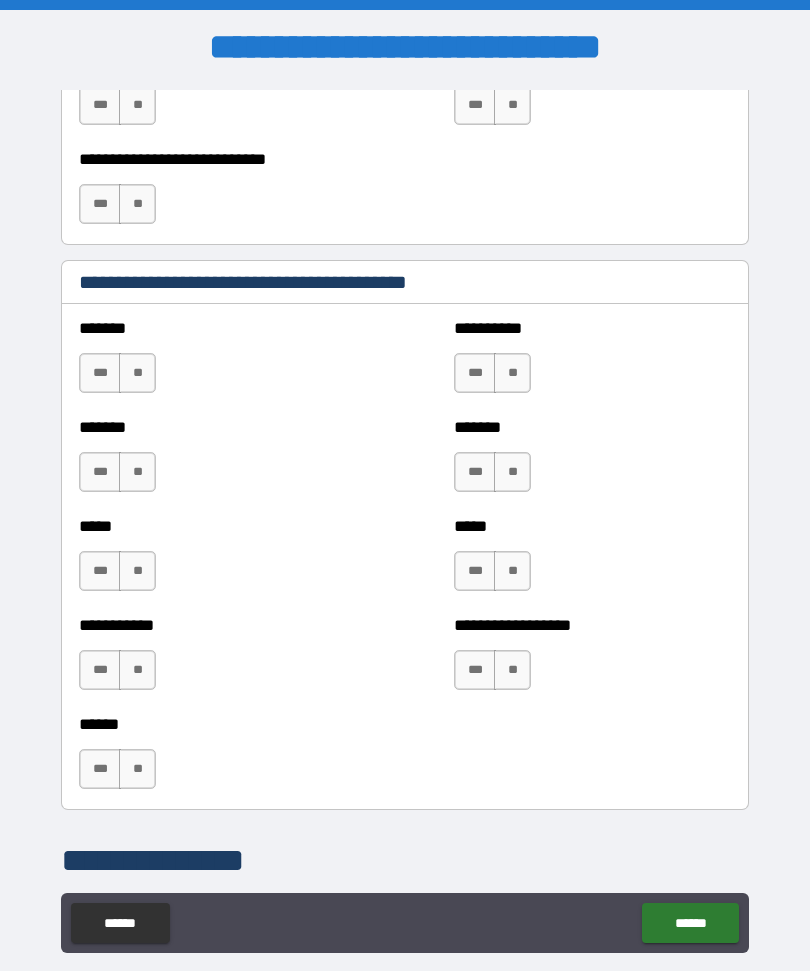 click on "**" at bounding box center (137, 373) 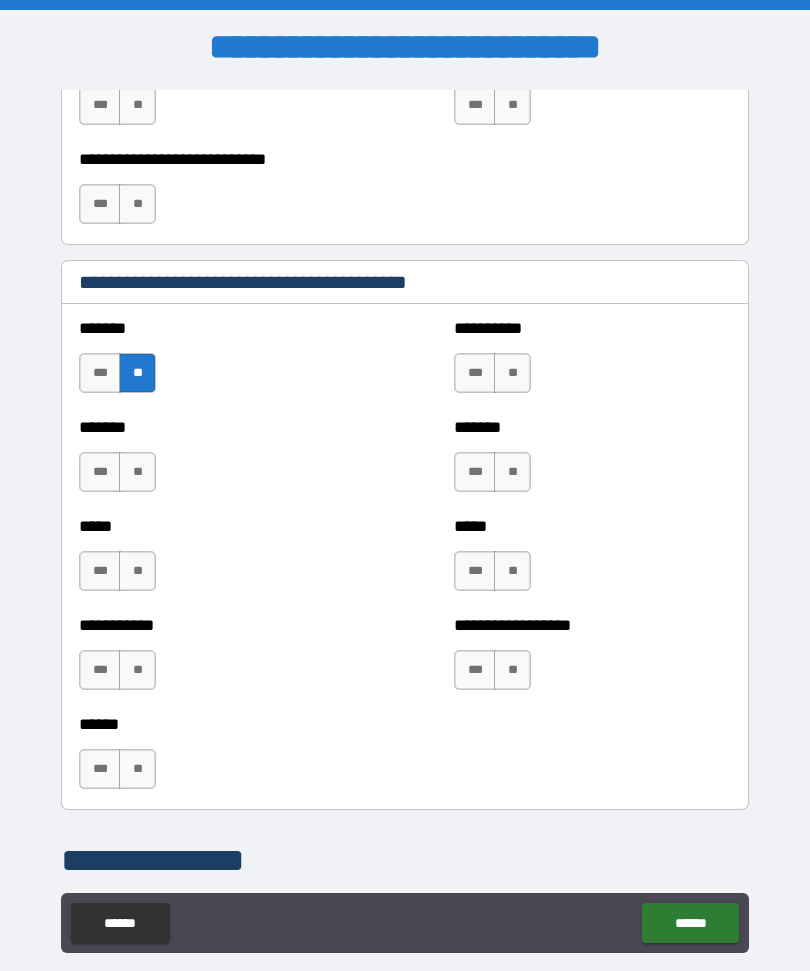 click on "**" at bounding box center [137, 472] 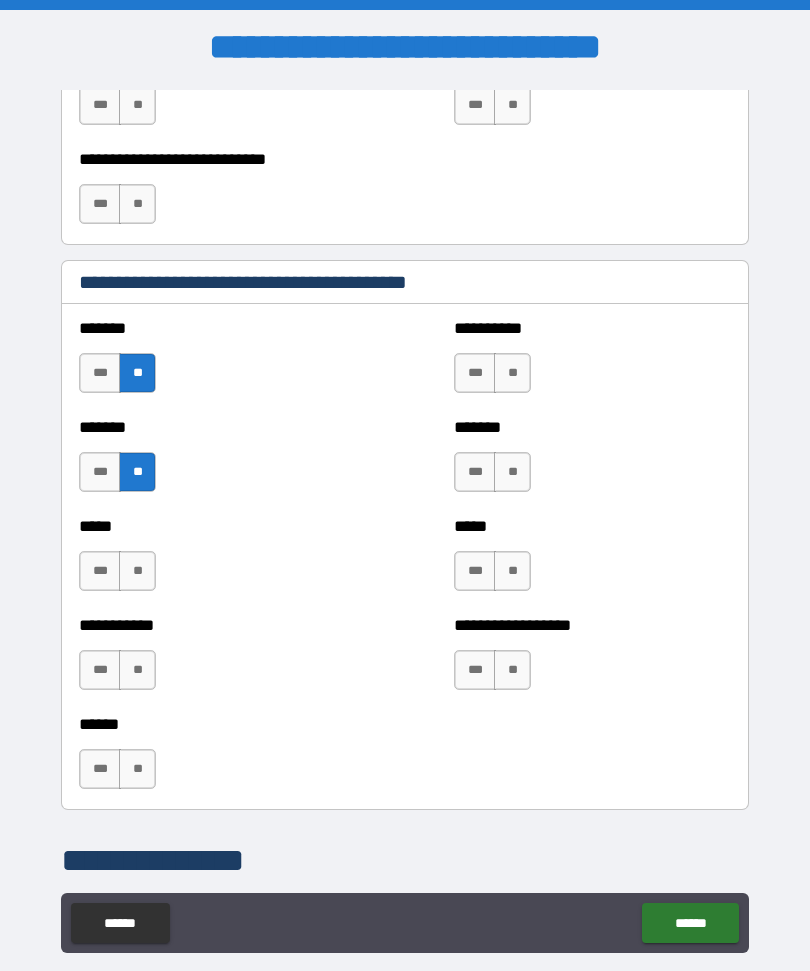 click on "**" at bounding box center [137, 571] 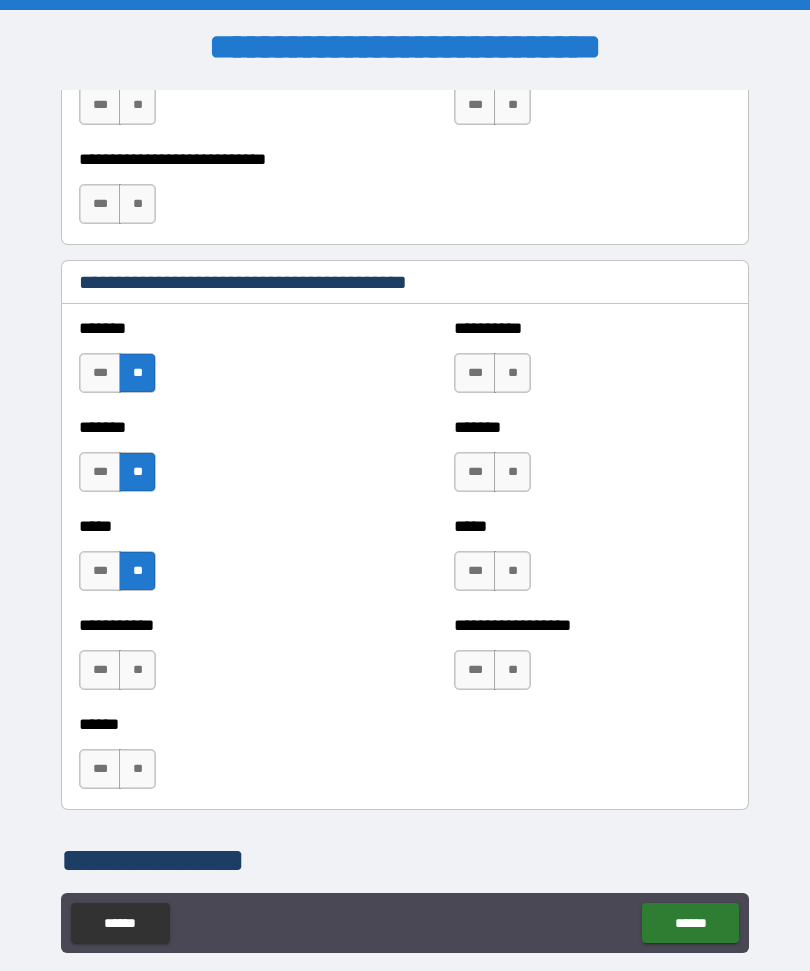 click on "**" at bounding box center [137, 670] 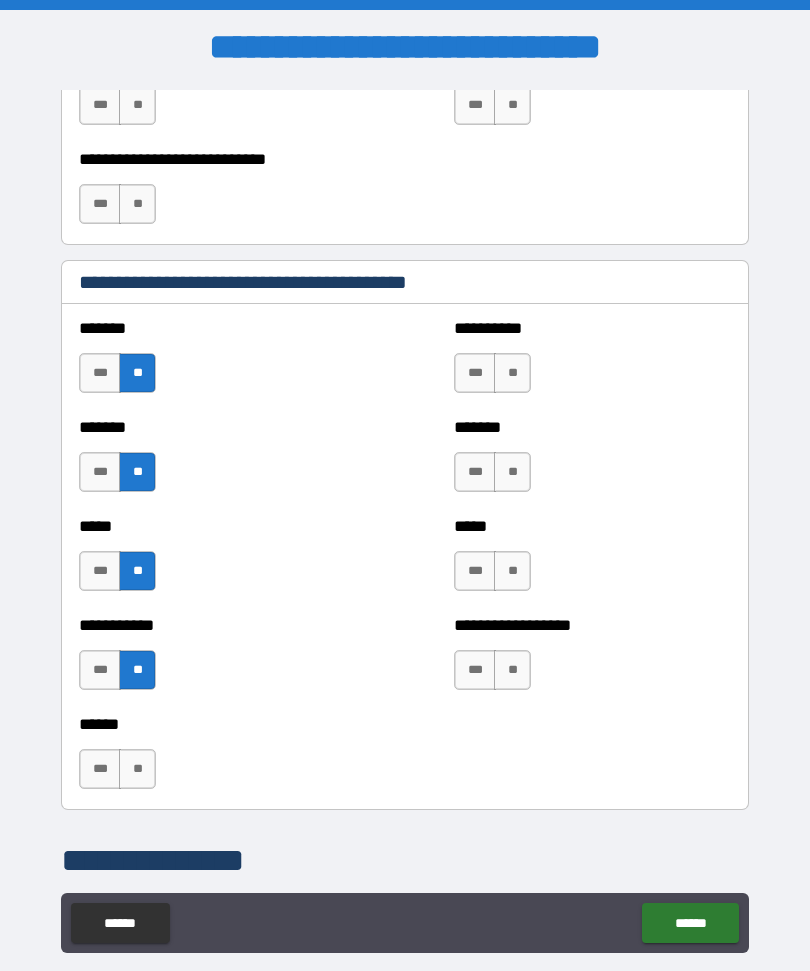 click on "**" at bounding box center (137, 769) 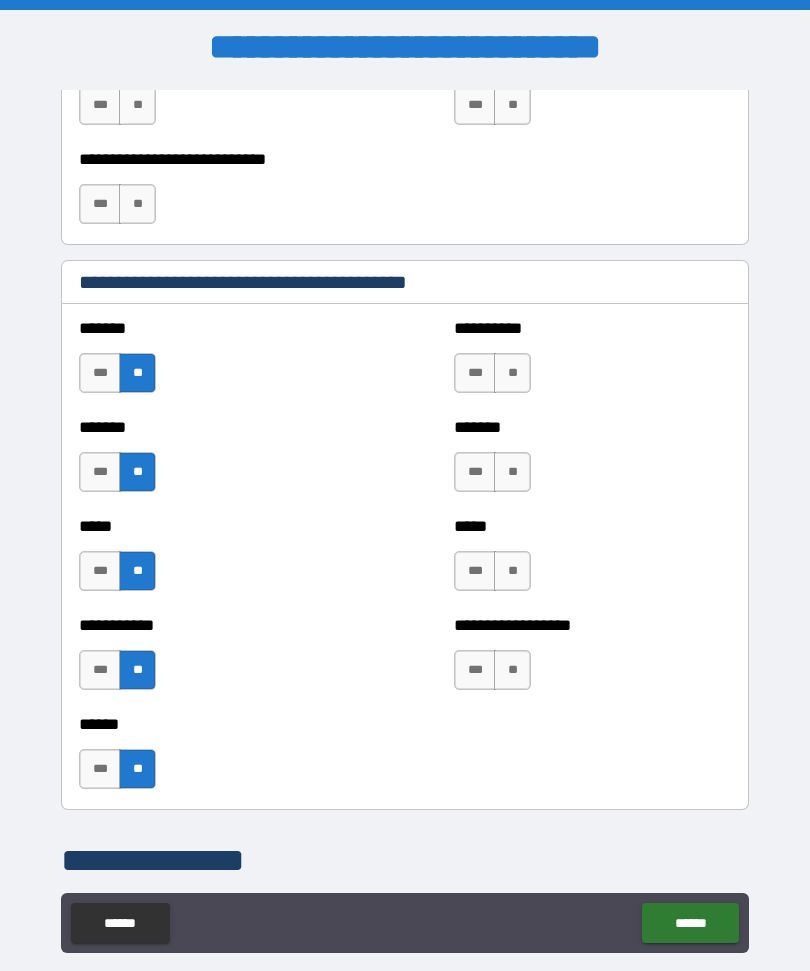 click on "**" at bounding box center [512, 670] 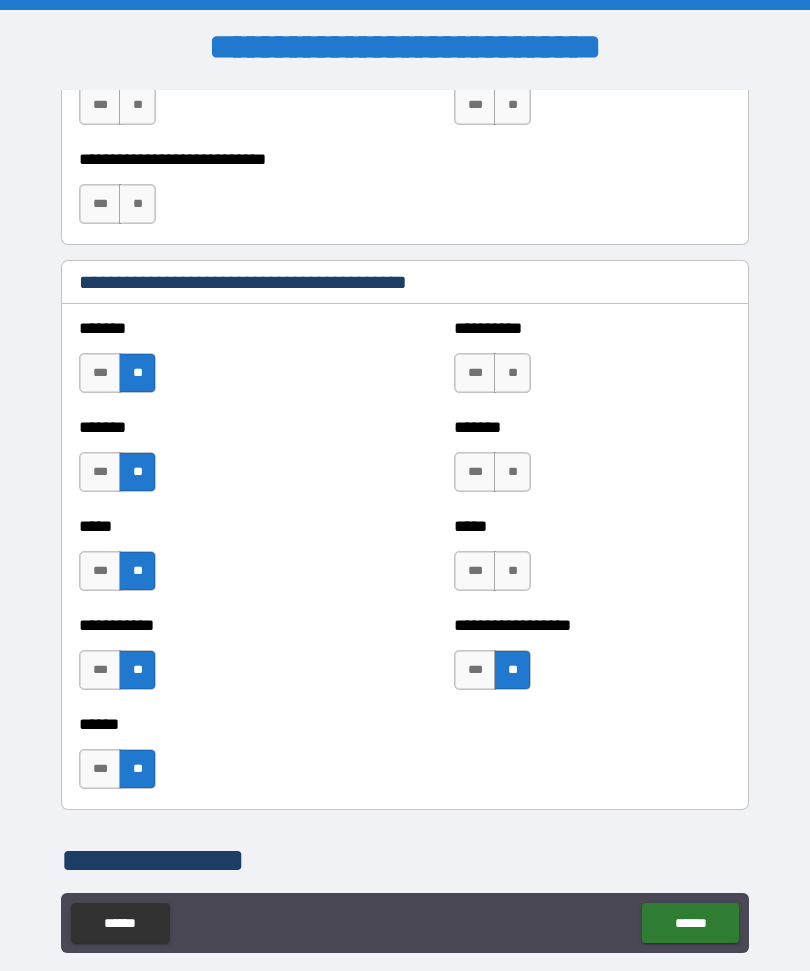 click on "**" at bounding box center (512, 571) 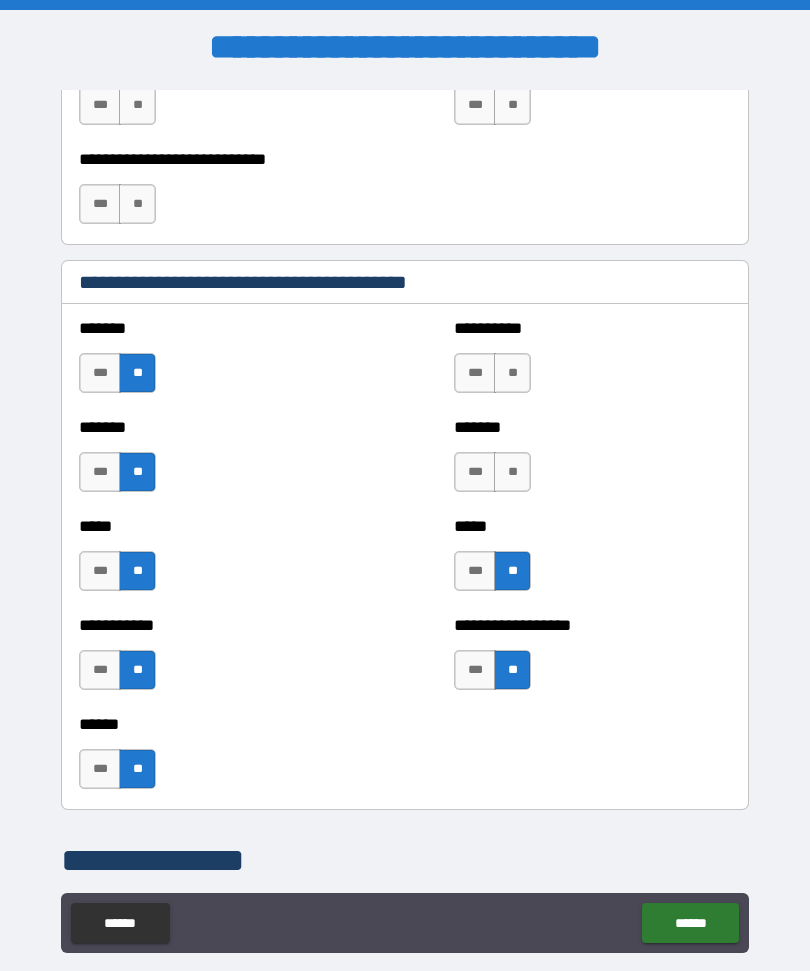 click on "**" at bounding box center [512, 472] 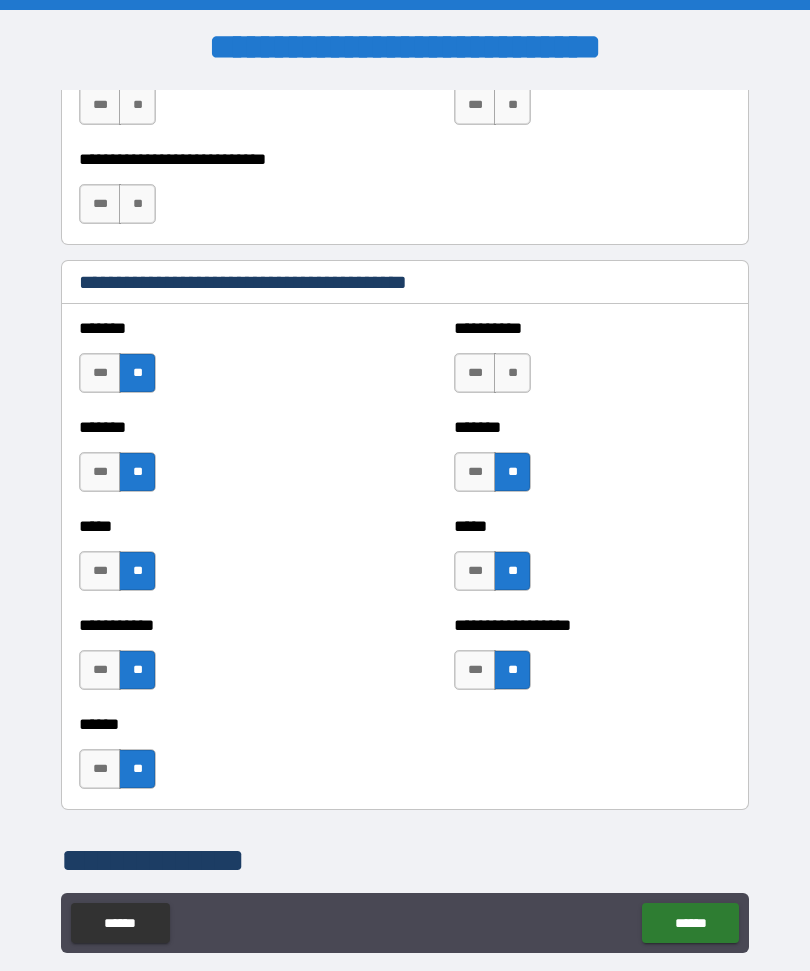 click on "**" at bounding box center [512, 373] 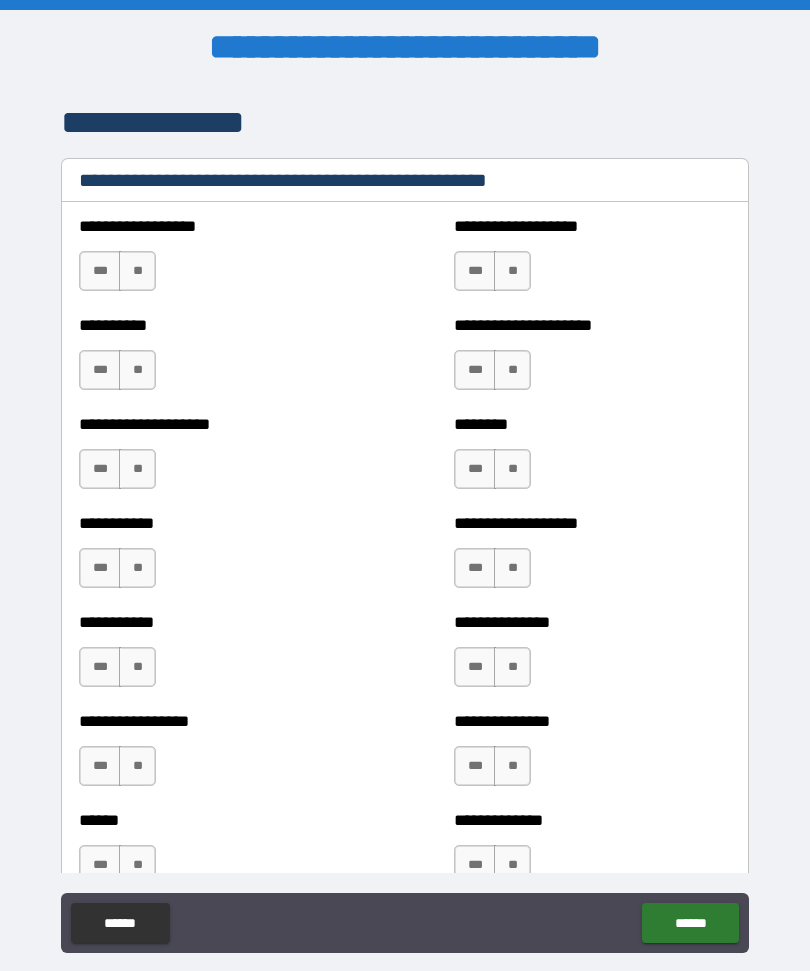 scroll, scrollTop: 2441, scrollLeft: 0, axis: vertical 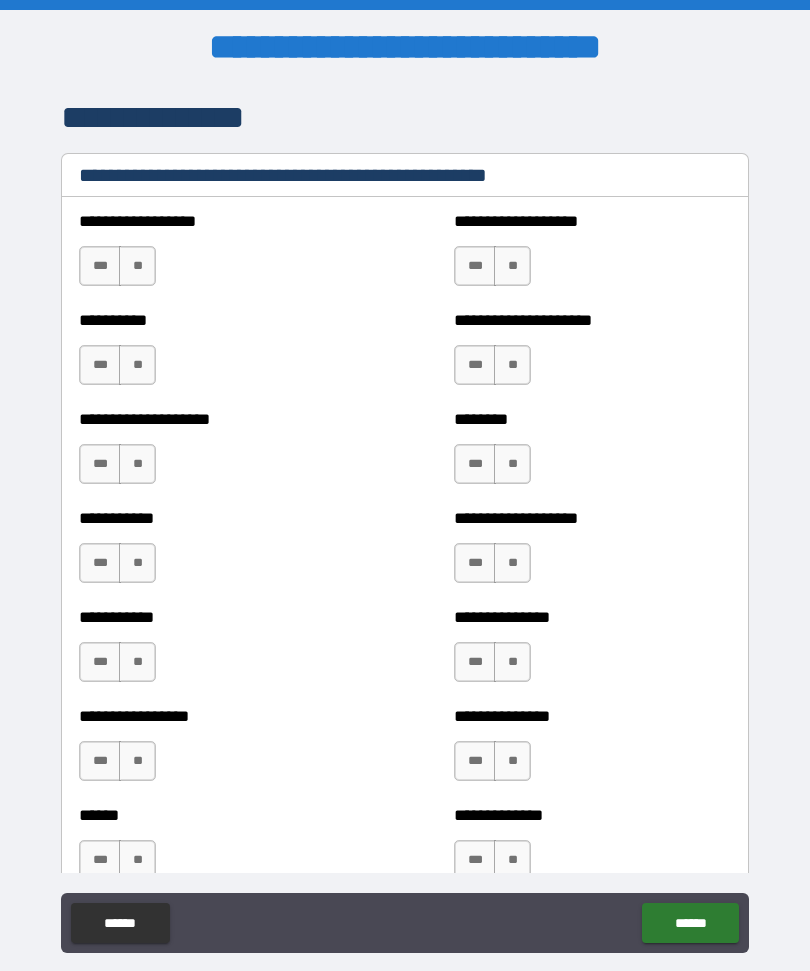 click on "**" at bounding box center [137, 266] 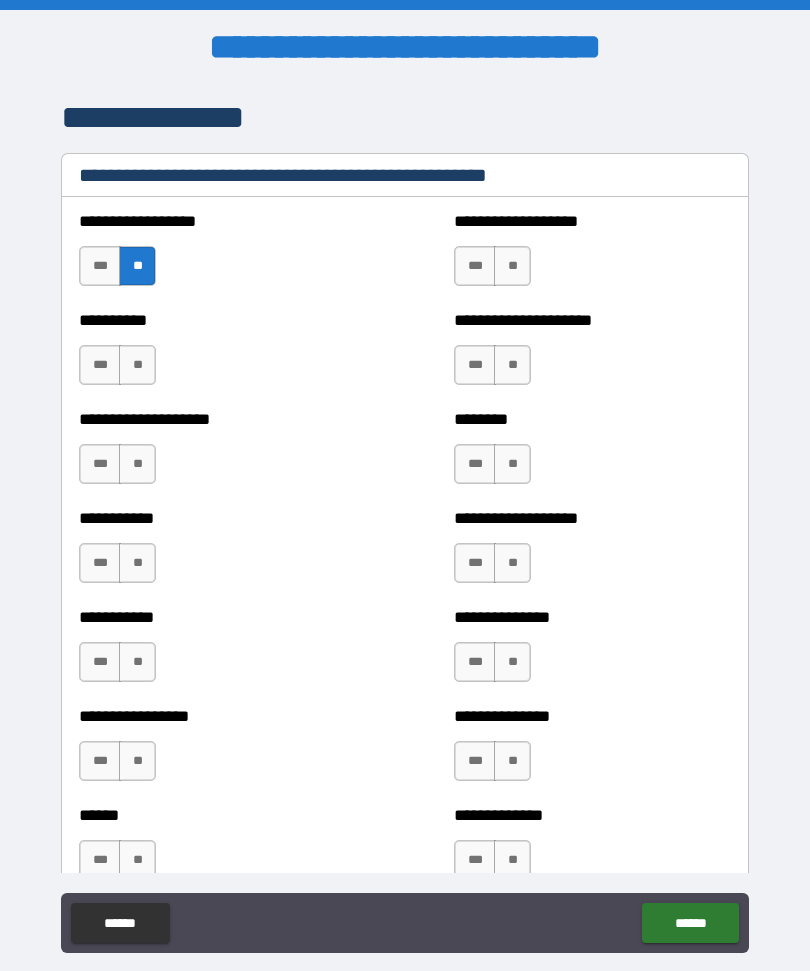 click on "**" at bounding box center [137, 365] 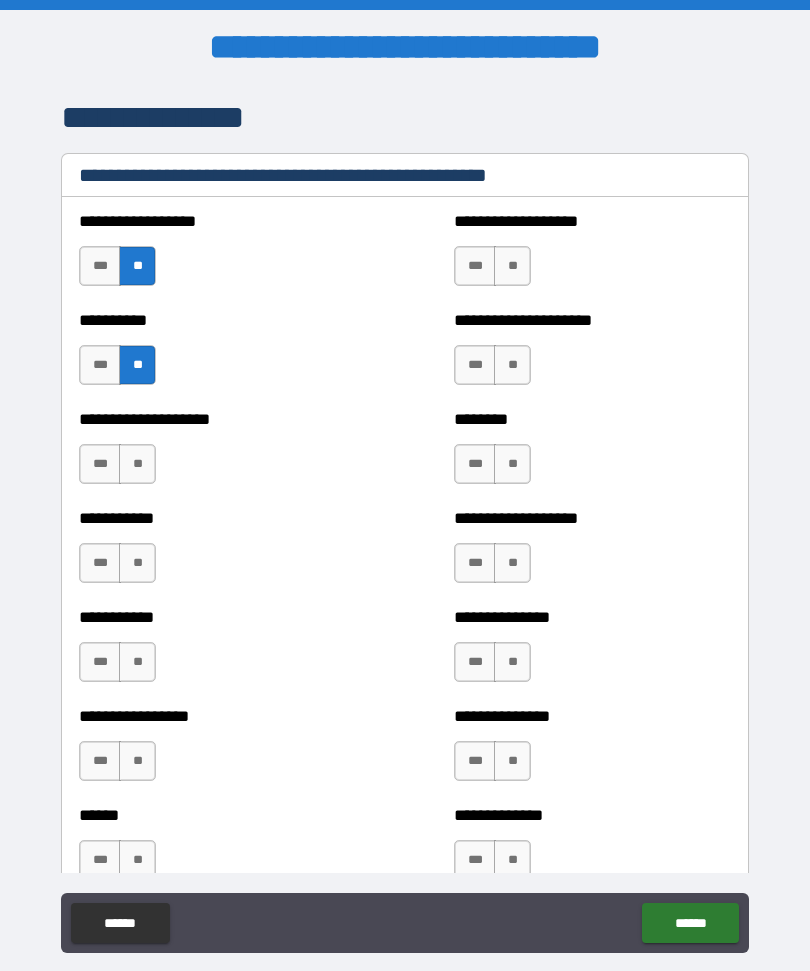 click on "**" at bounding box center [137, 464] 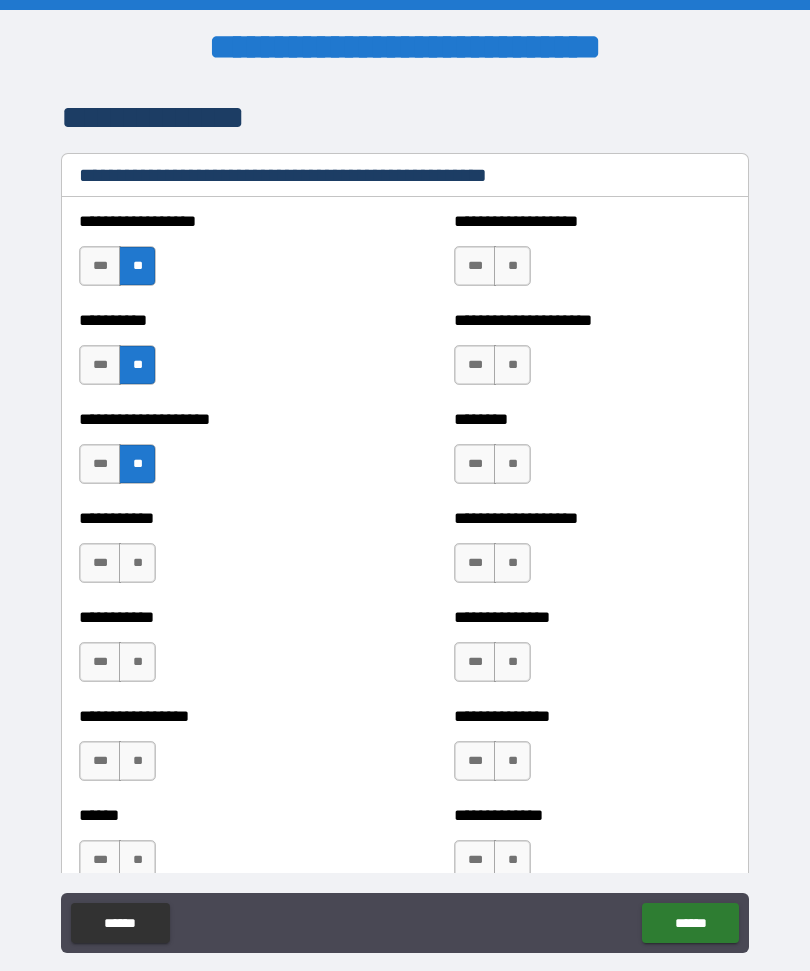 click on "**" at bounding box center [137, 563] 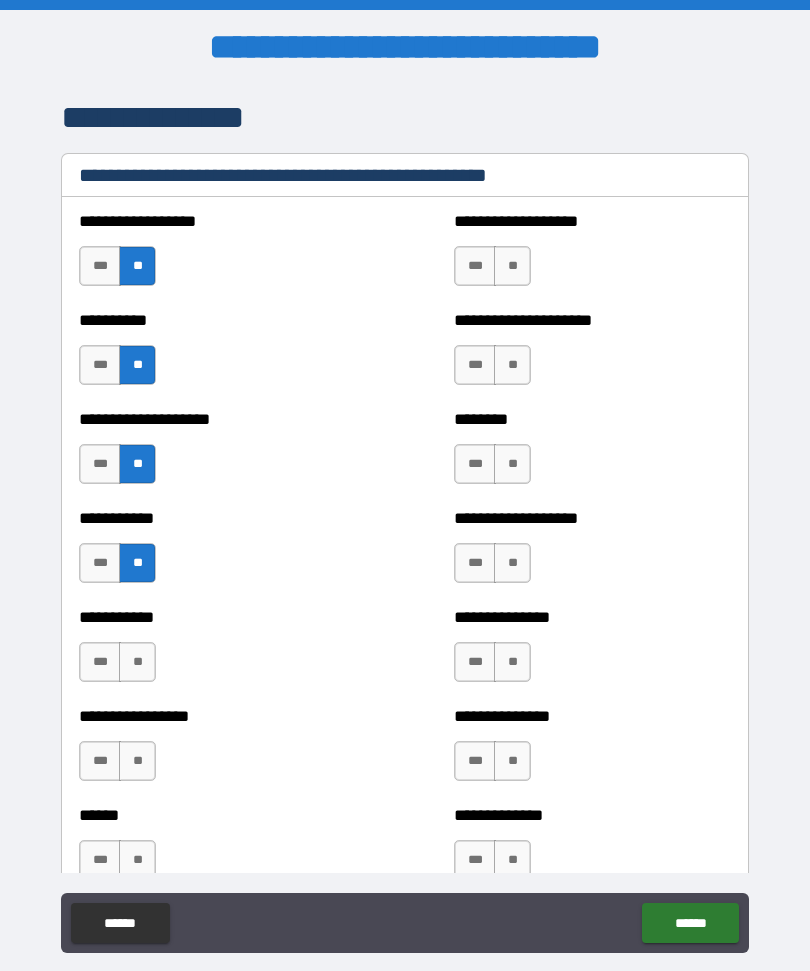click on "**" at bounding box center [137, 662] 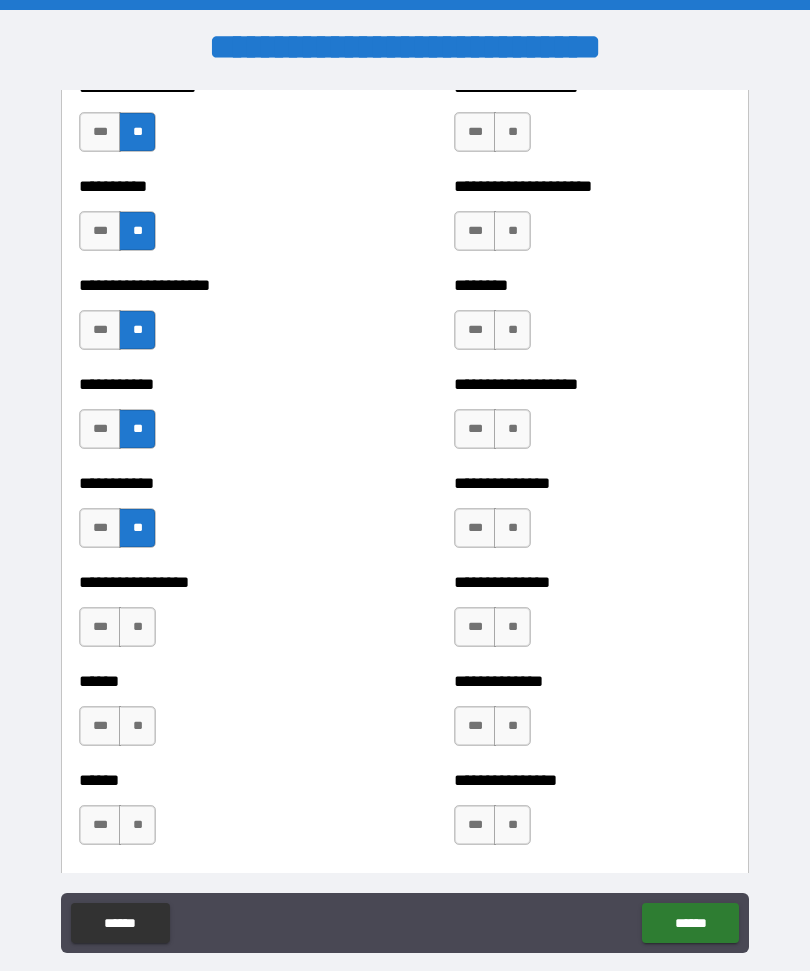 scroll, scrollTop: 2575, scrollLeft: 0, axis: vertical 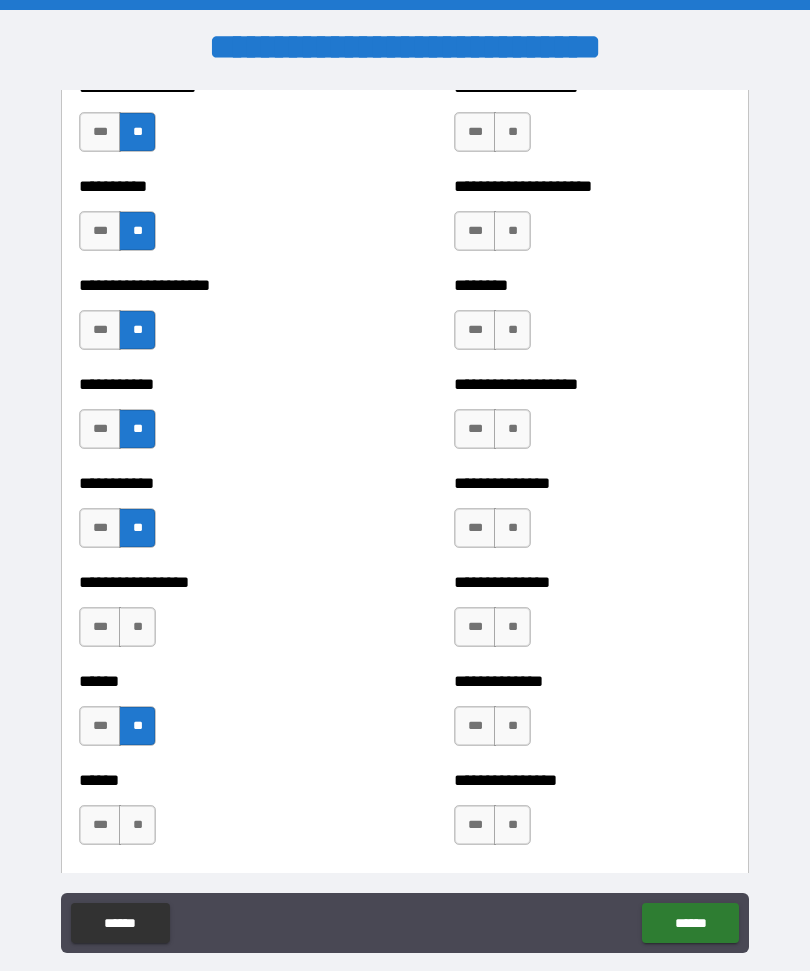 click on "**" at bounding box center [137, 825] 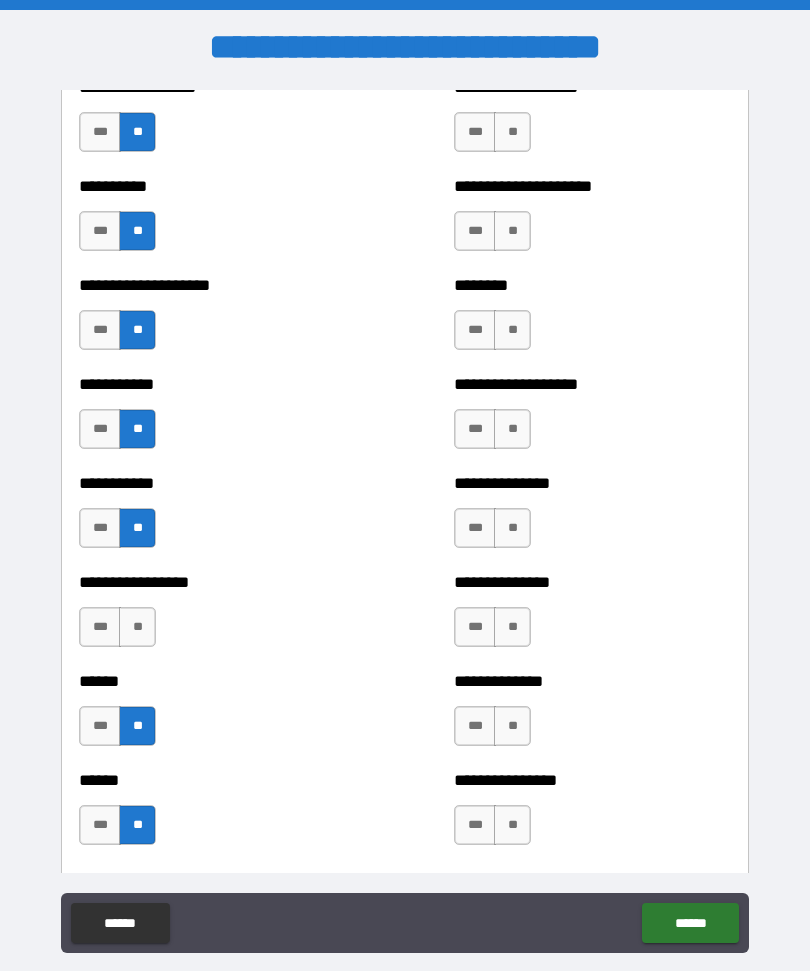 click on "**" at bounding box center (137, 627) 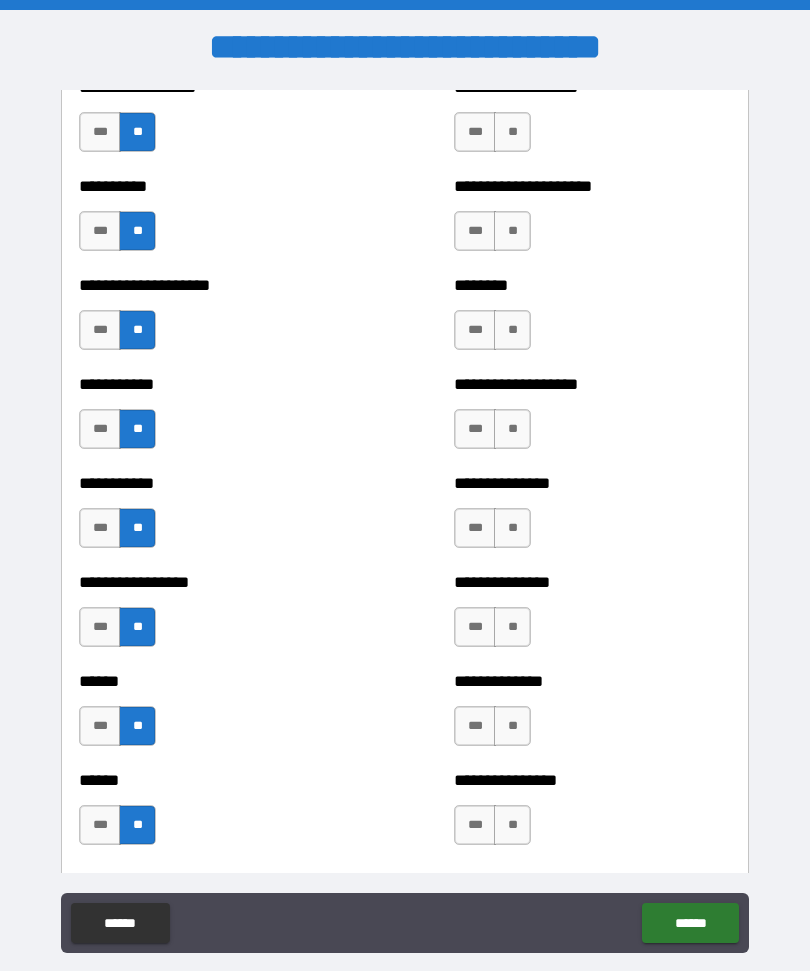 click on "**" at bounding box center (512, 825) 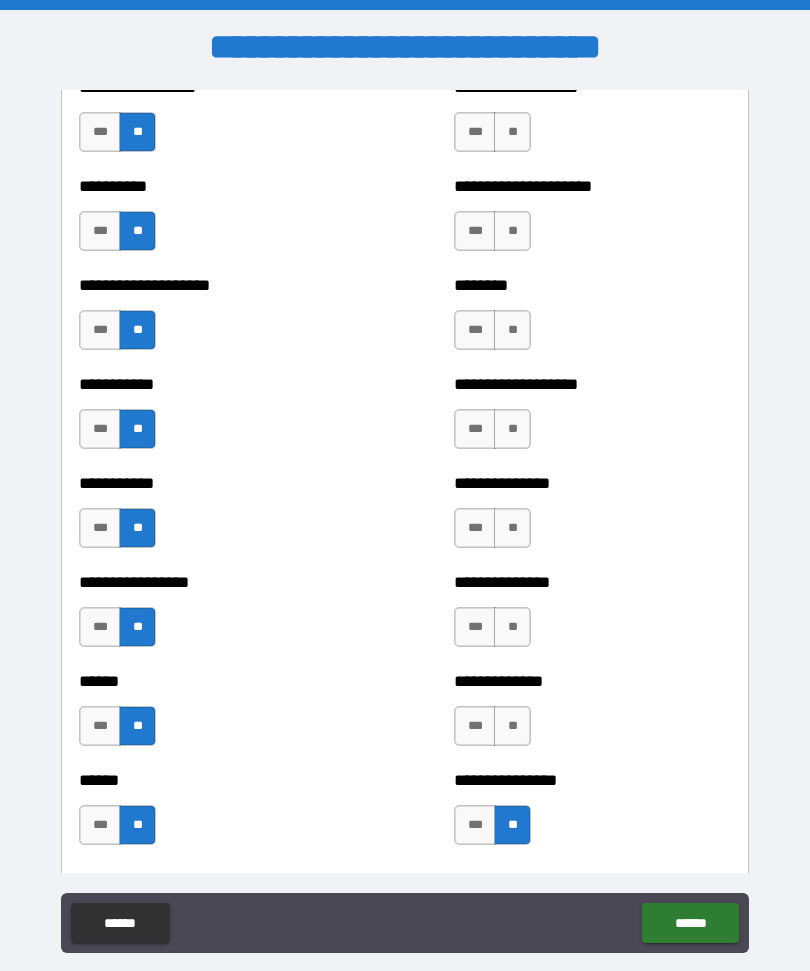 click on "**" at bounding box center [512, 726] 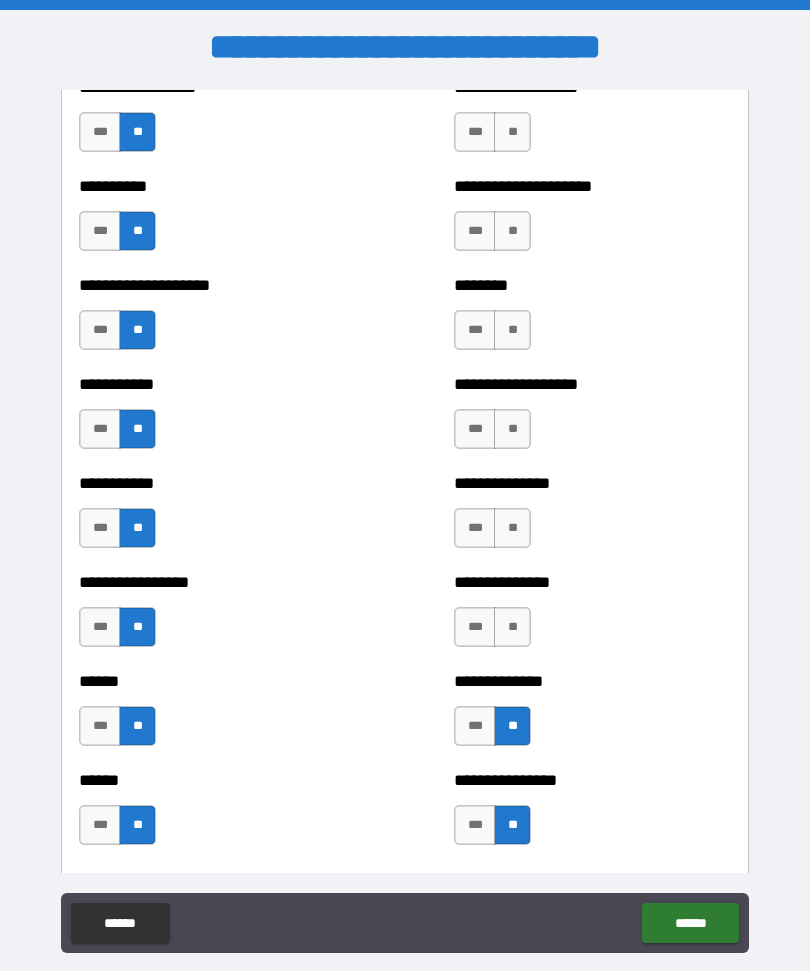 click on "**" at bounding box center (512, 627) 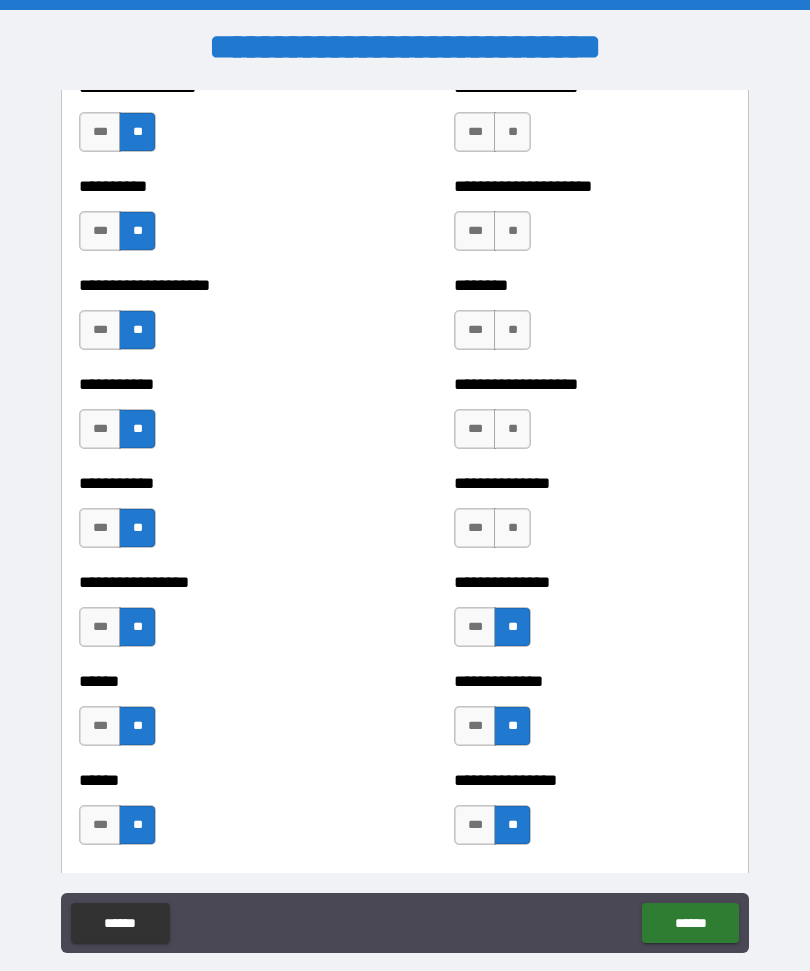 click on "**" at bounding box center [512, 528] 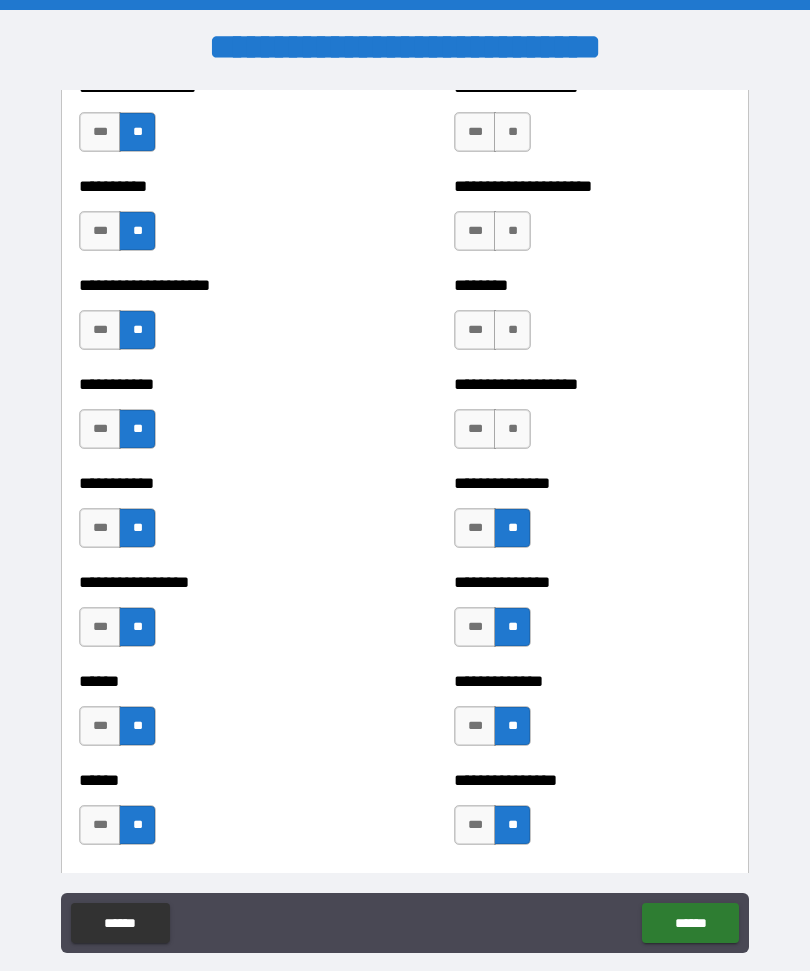 click on "**" at bounding box center (512, 429) 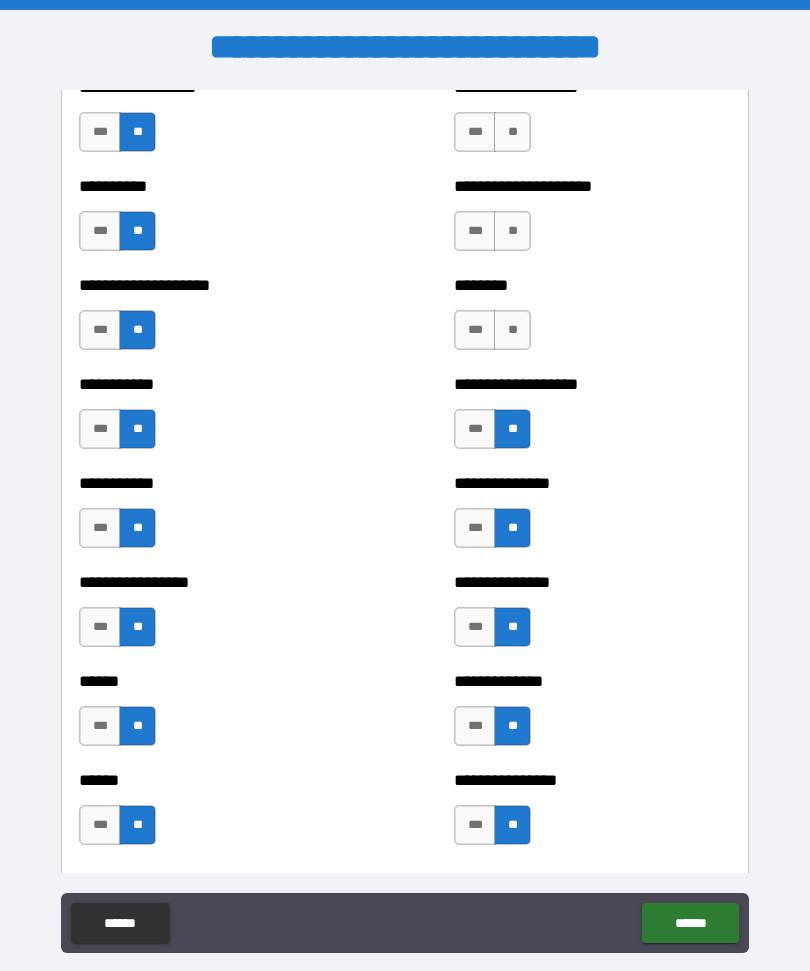 click on "**" at bounding box center [512, 330] 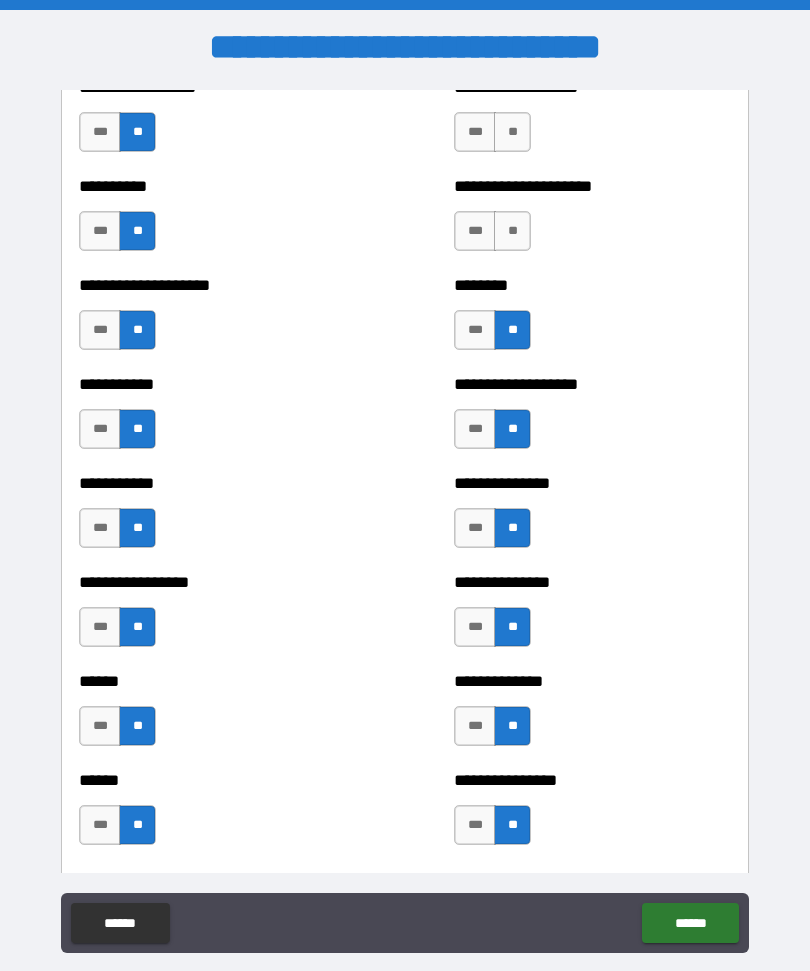 click on "**" at bounding box center (512, 231) 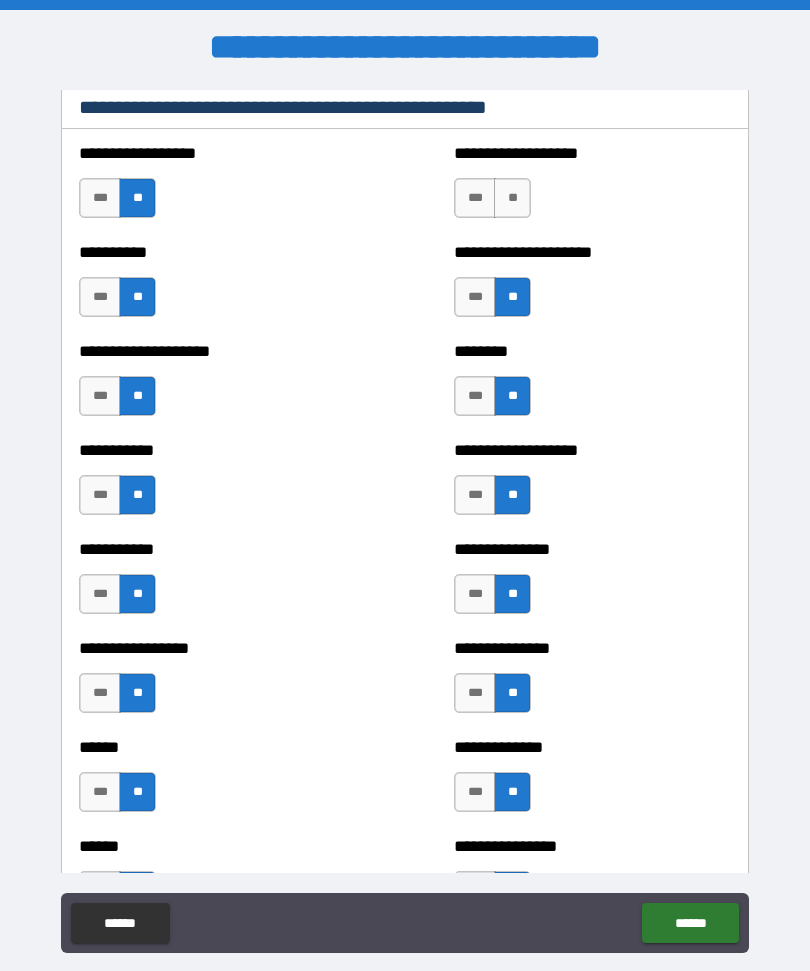 scroll, scrollTop: 2487, scrollLeft: 0, axis: vertical 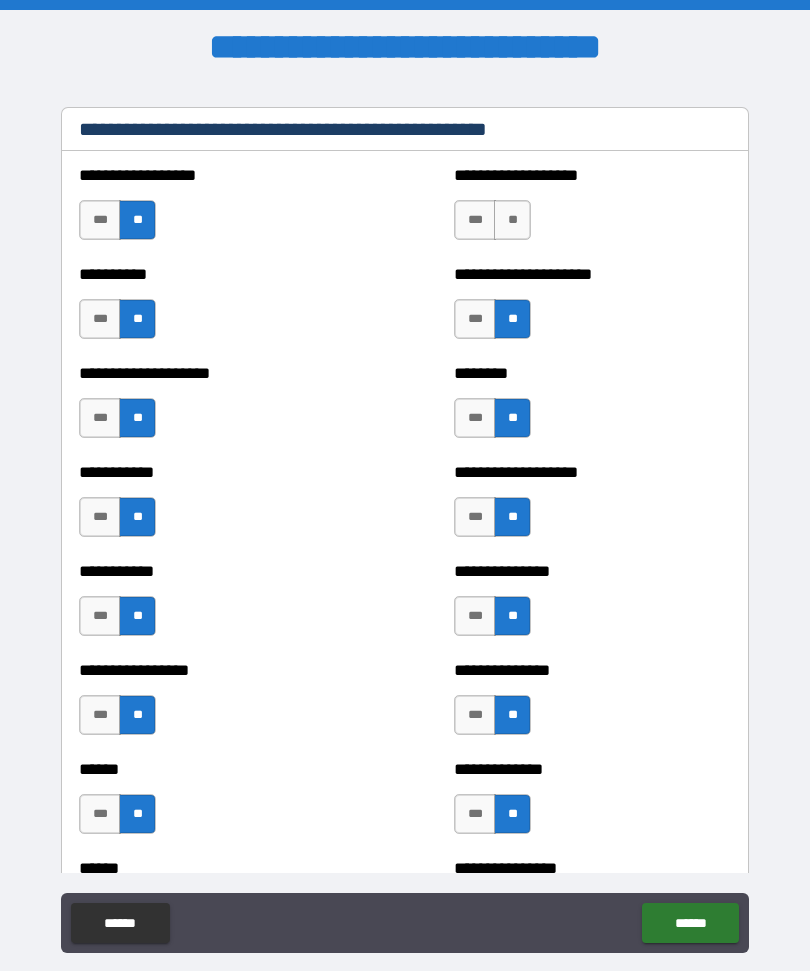 click on "**" at bounding box center [512, 220] 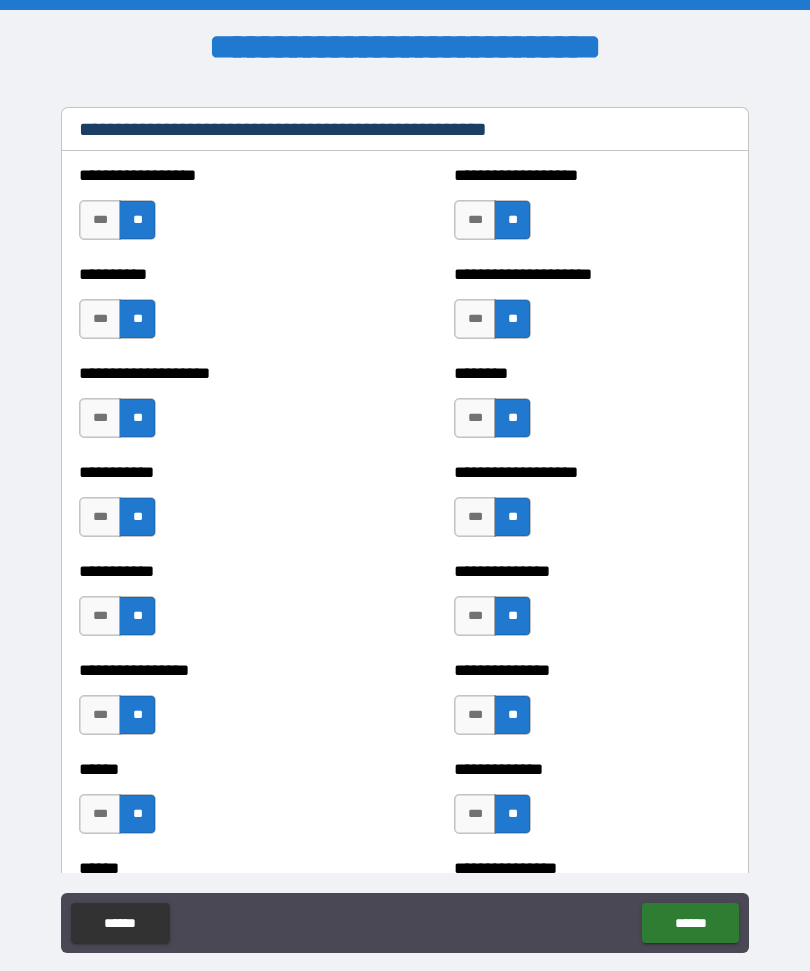 scroll, scrollTop: 2540, scrollLeft: 0, axis: vertical 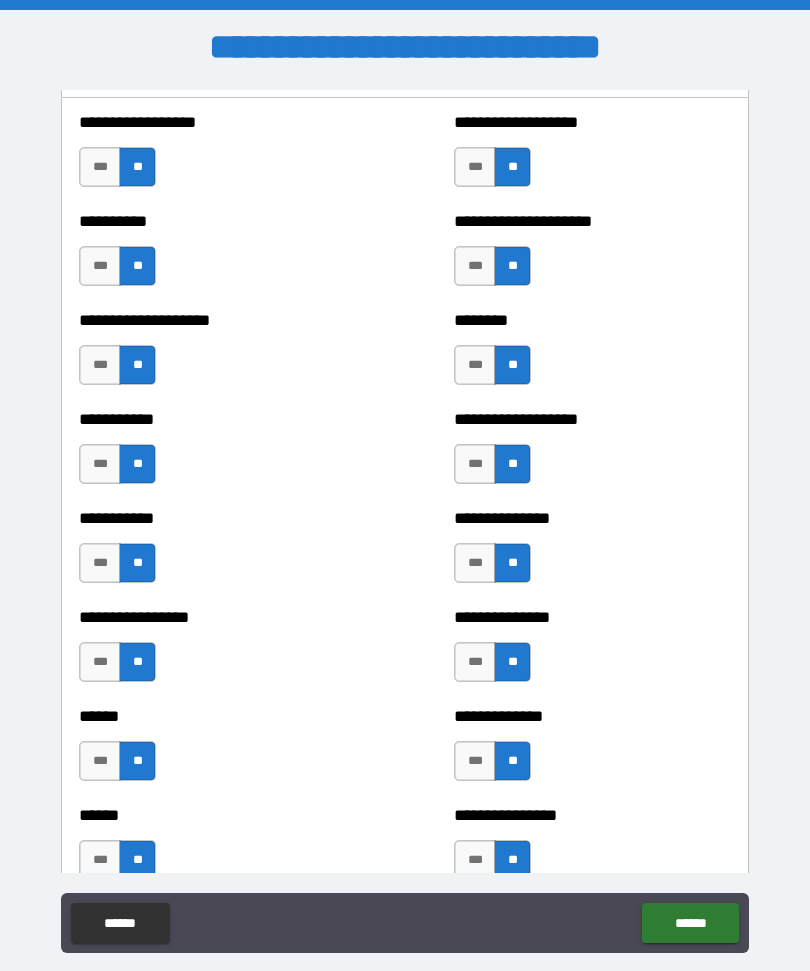 click on "******" at bounding box center (690, 923) 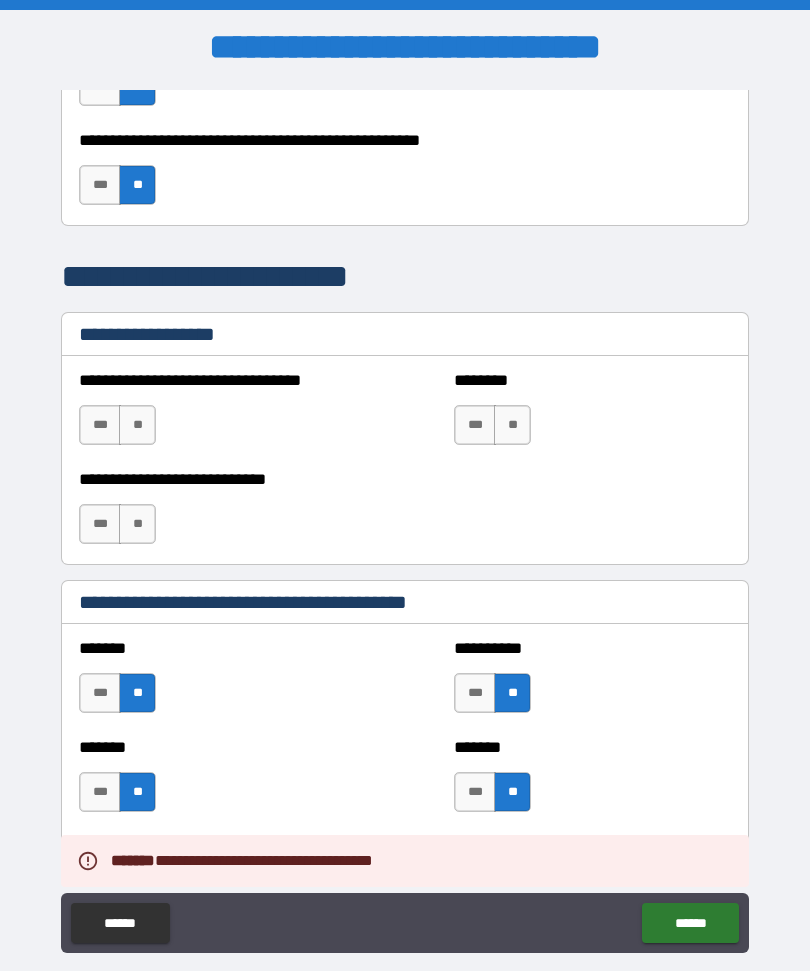 scroll, scrollTop: 1376, scrollLeft: 0, axis: vertical 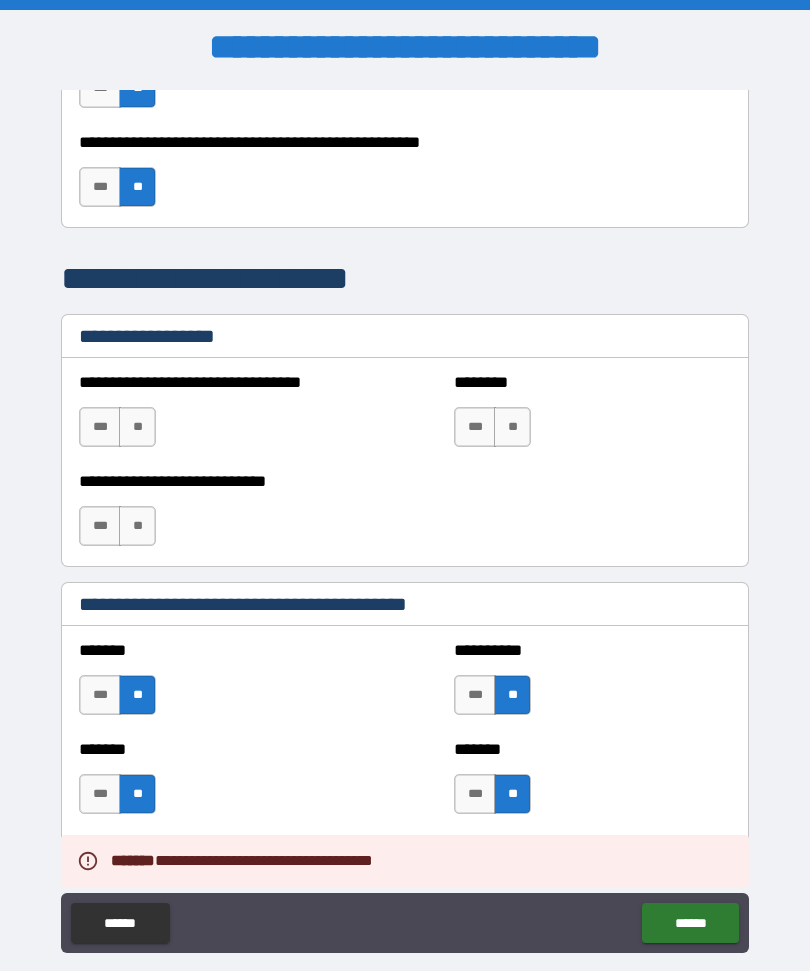 click on "**" at bounding box center [512, 427] 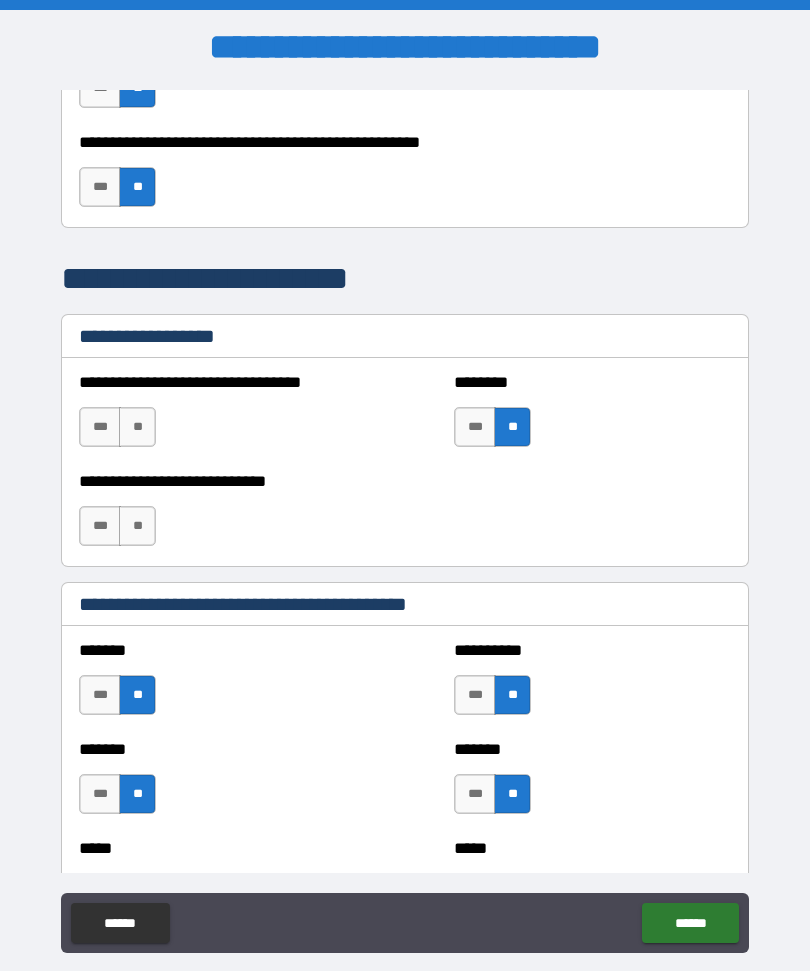 click on "**" at bounding box center (137, 427) 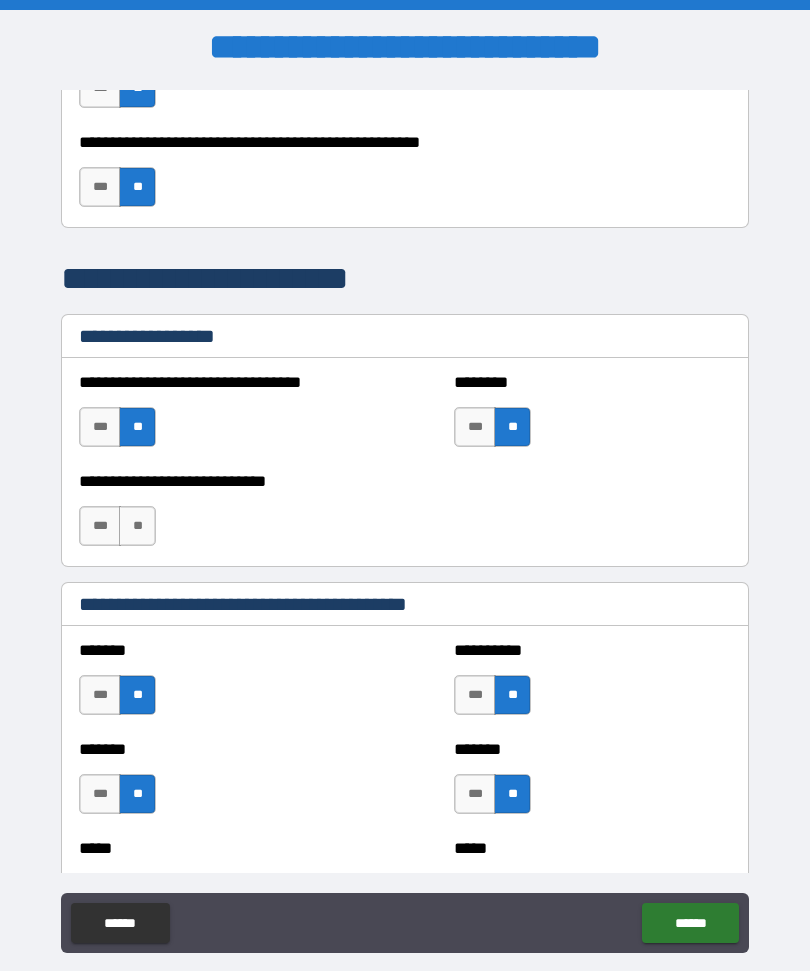 click on "**" at bounding box center [137, 526] 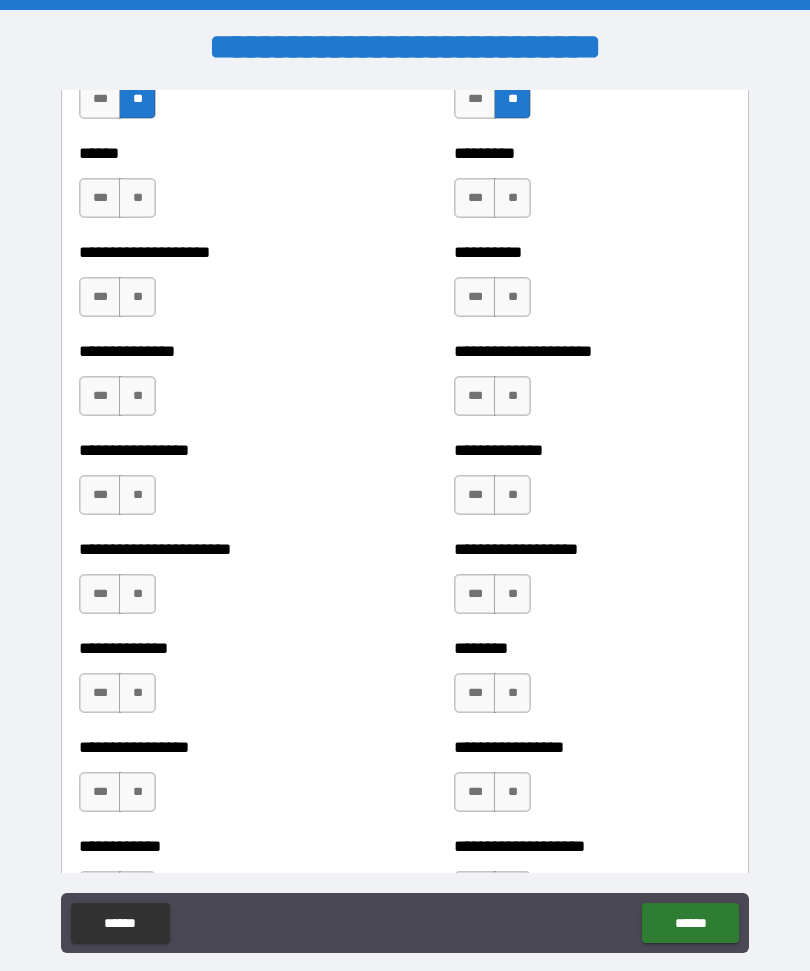 scroll, scrollTop: 3310, scrollLeft: 0, axis: vertical 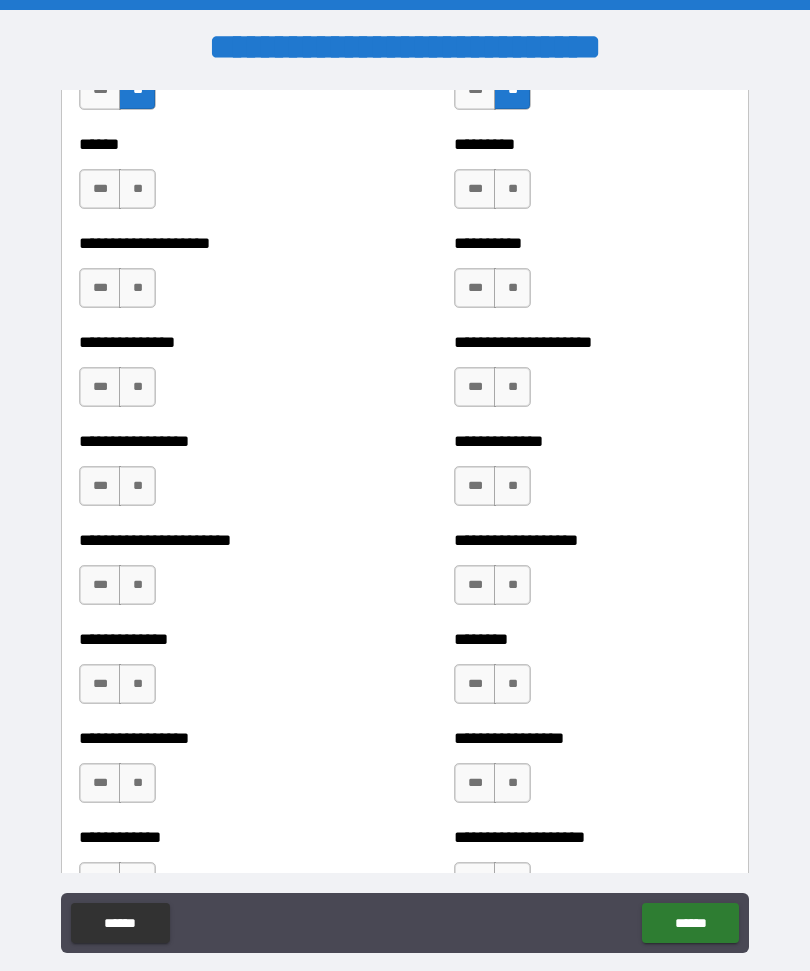 click on "**" at bounding box center [137, 189] 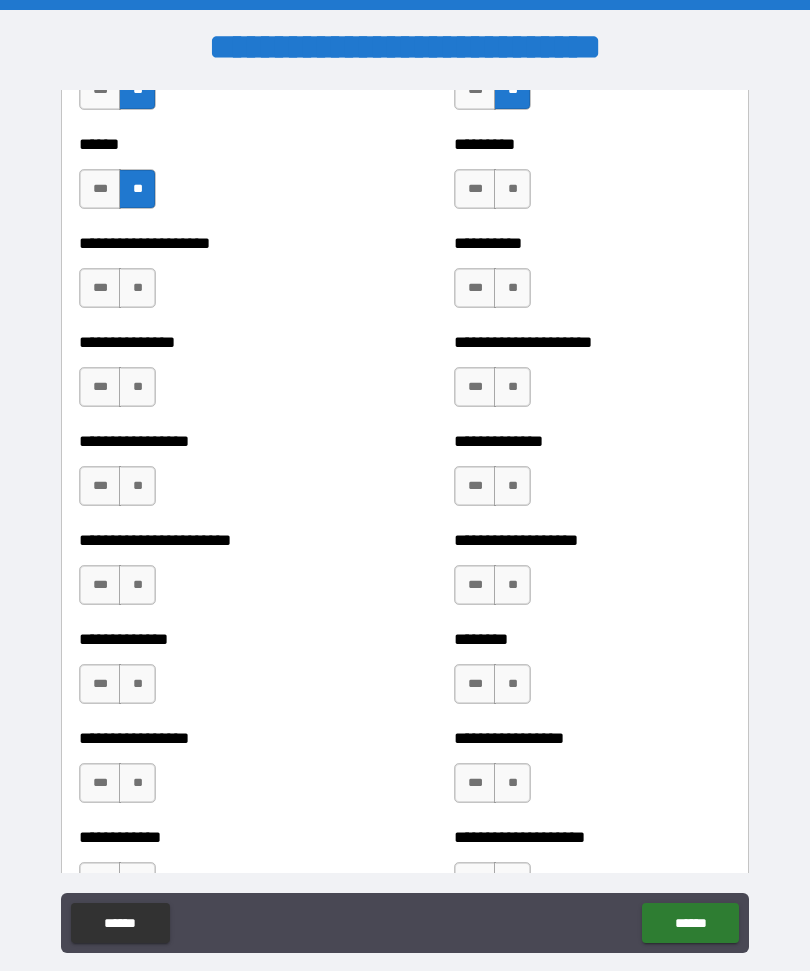 click on "**" at bounding box center [137, 288] 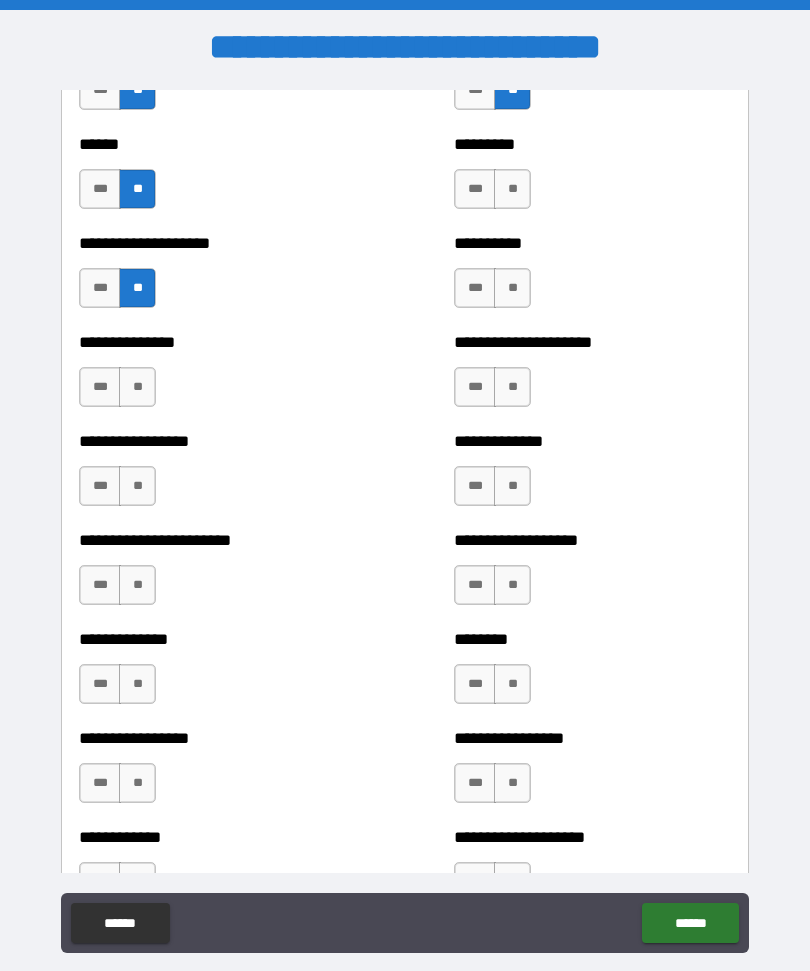 click on "**" at bounding box center [137, 387] 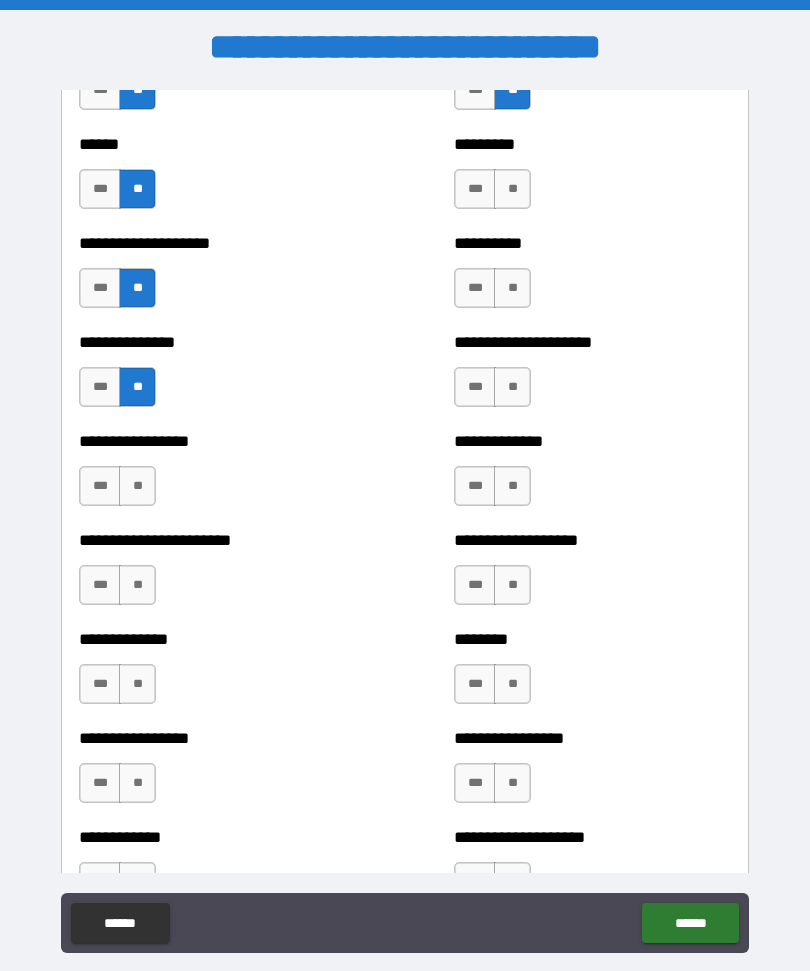 click on "**" at bounding box center [137, 486] 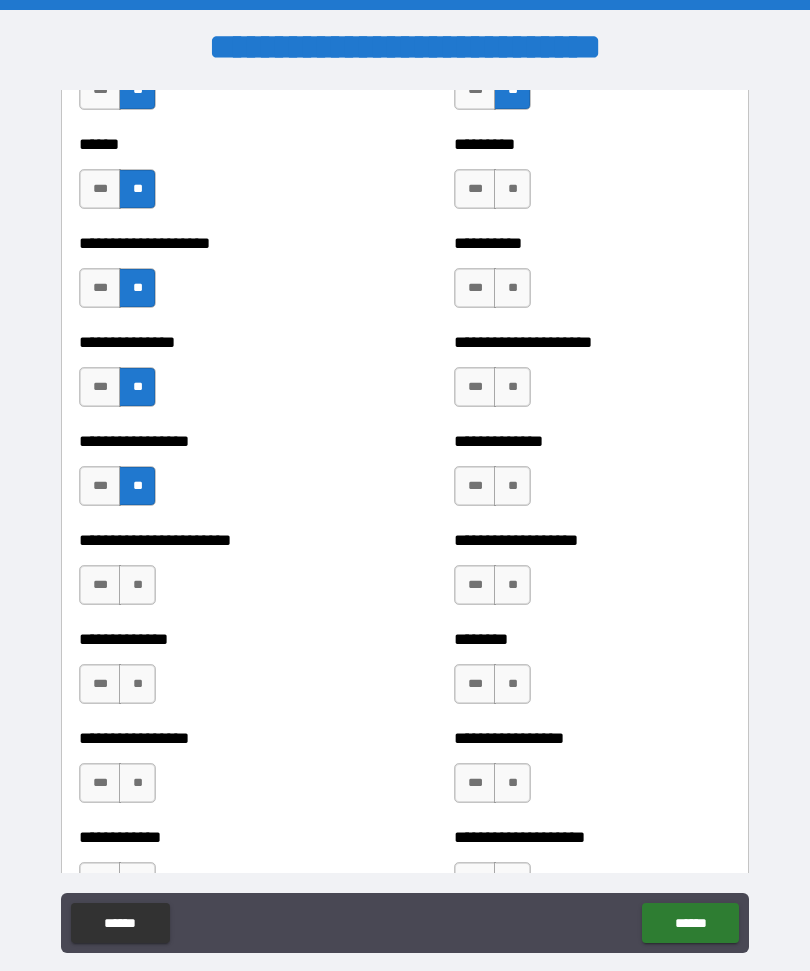 click on "**" at bounding box center [137, 585] 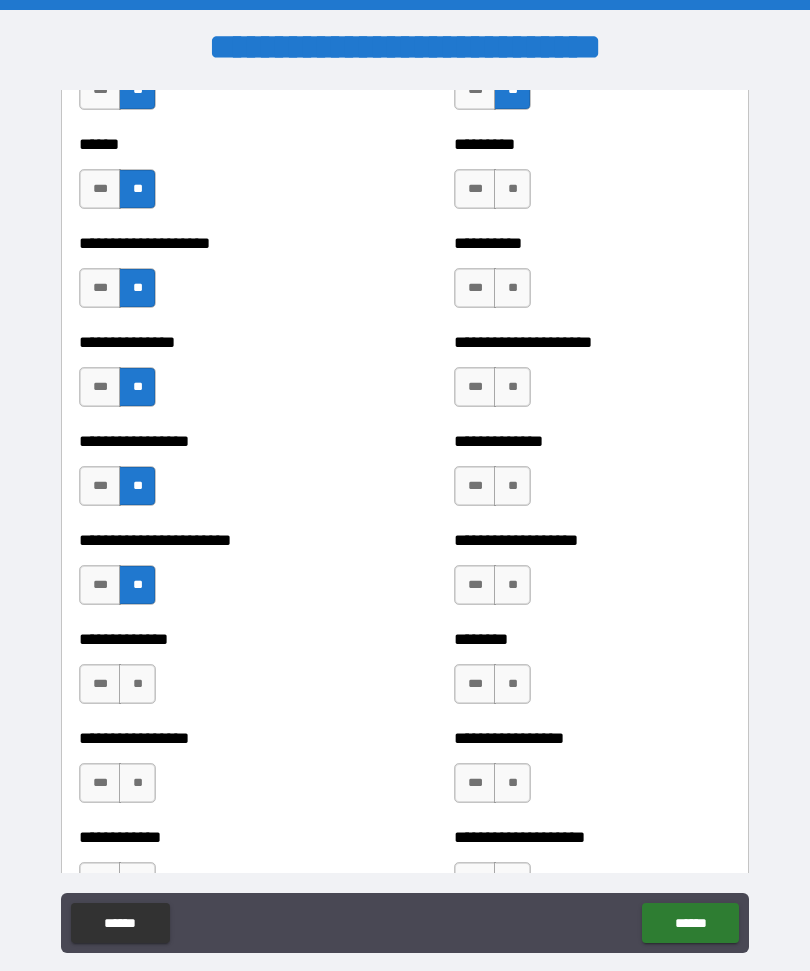 click on "**" at bounding box center [137, 684] 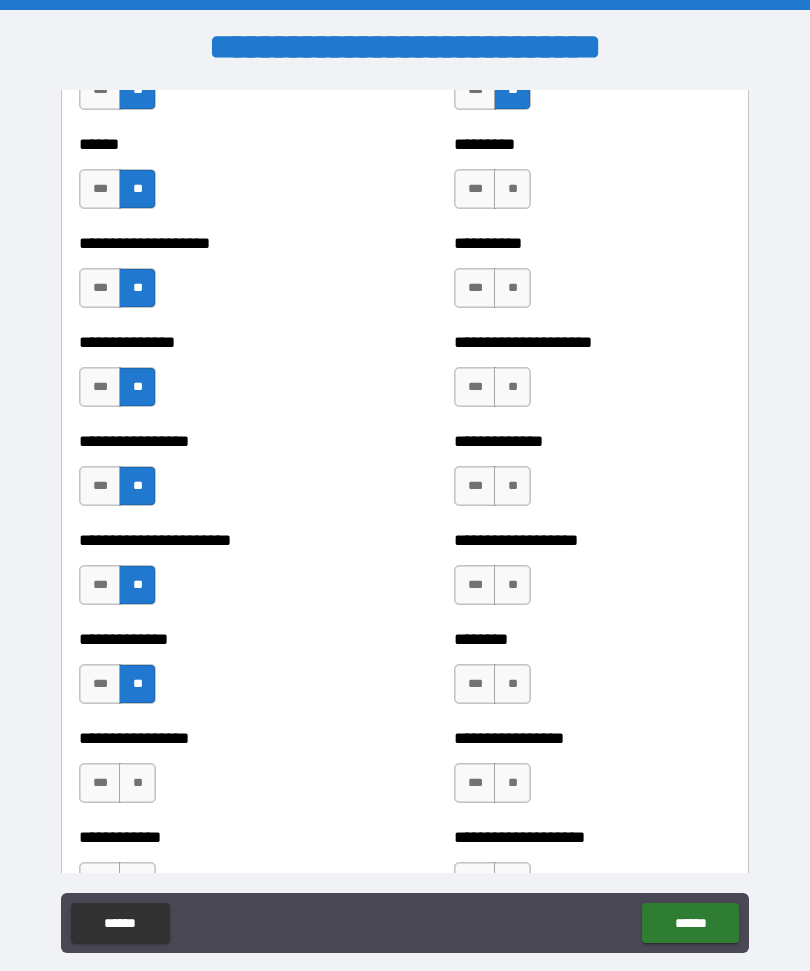 click on "**" at bounding box center [137, 783] 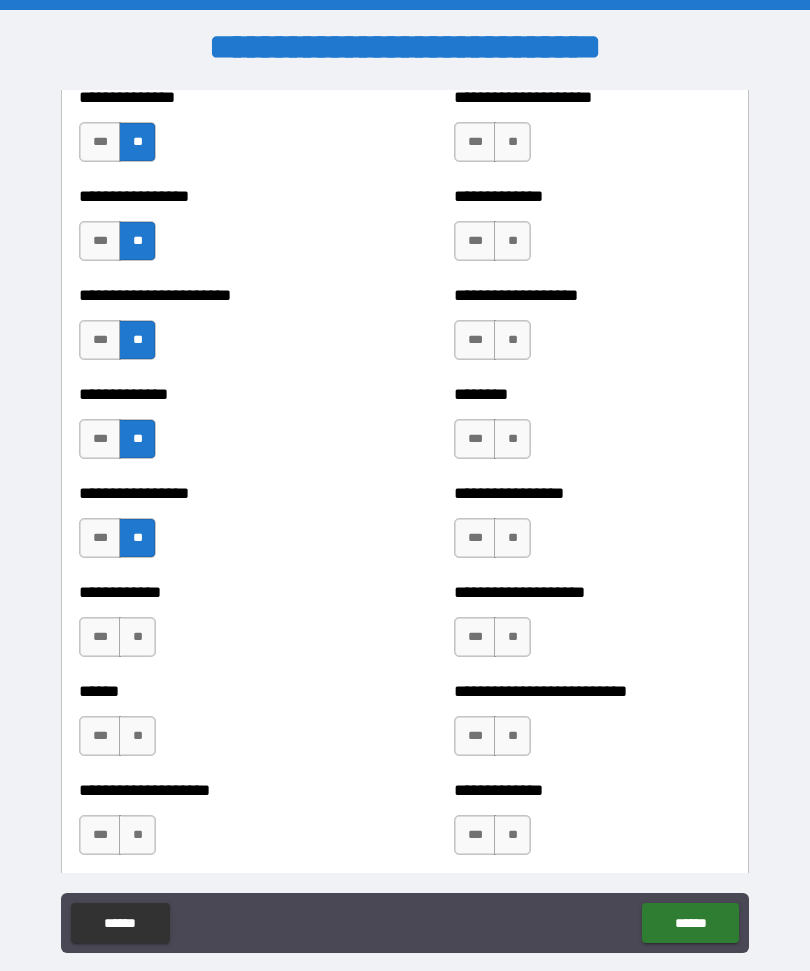 scroll, scrollTop: 3556, scrollLeft: 0, axis: vertical 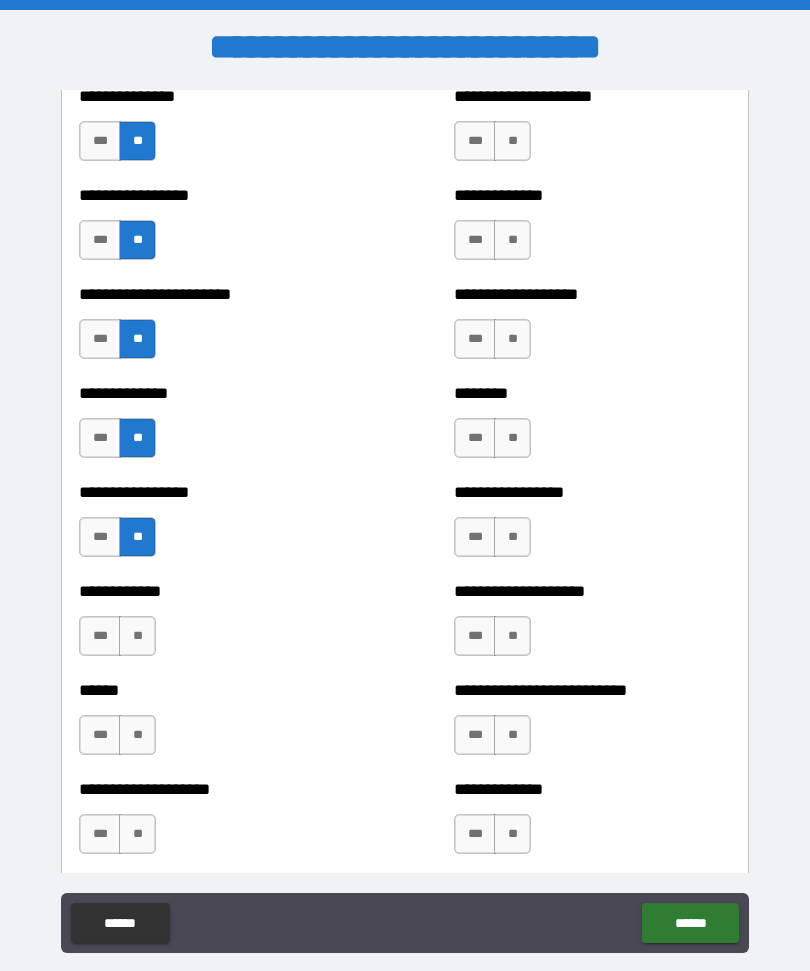 click on "**" at bounding box center [137, 636] 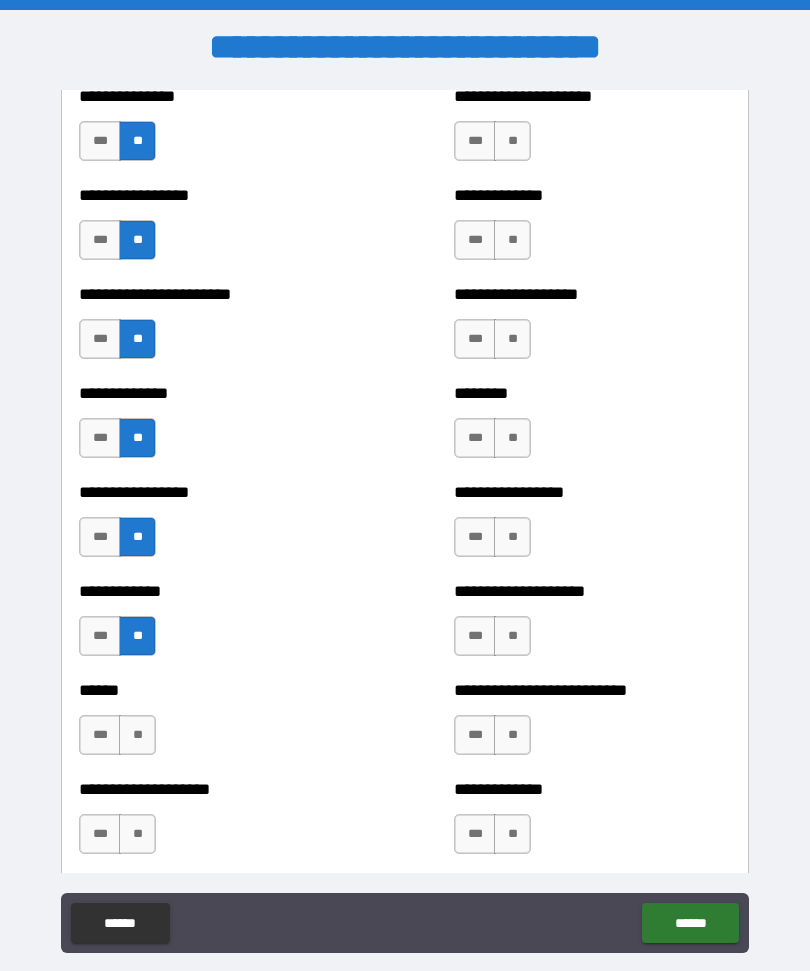 click on "**" at bounding box center [137, 735] 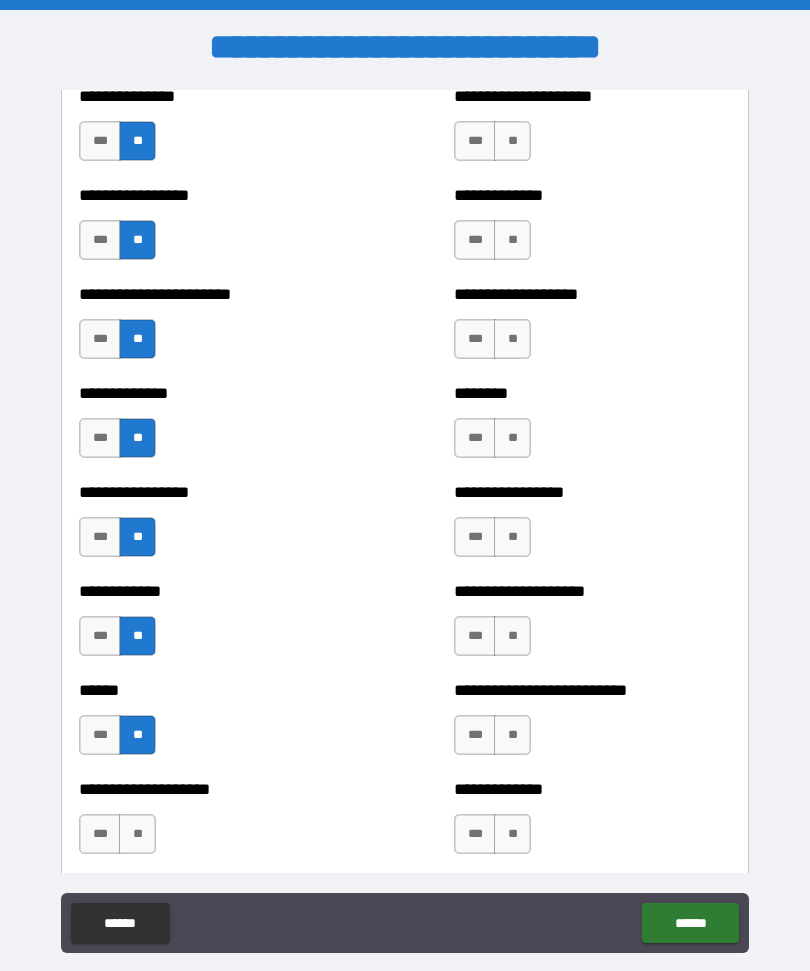 click on "**" at bounding box center [137, 834] 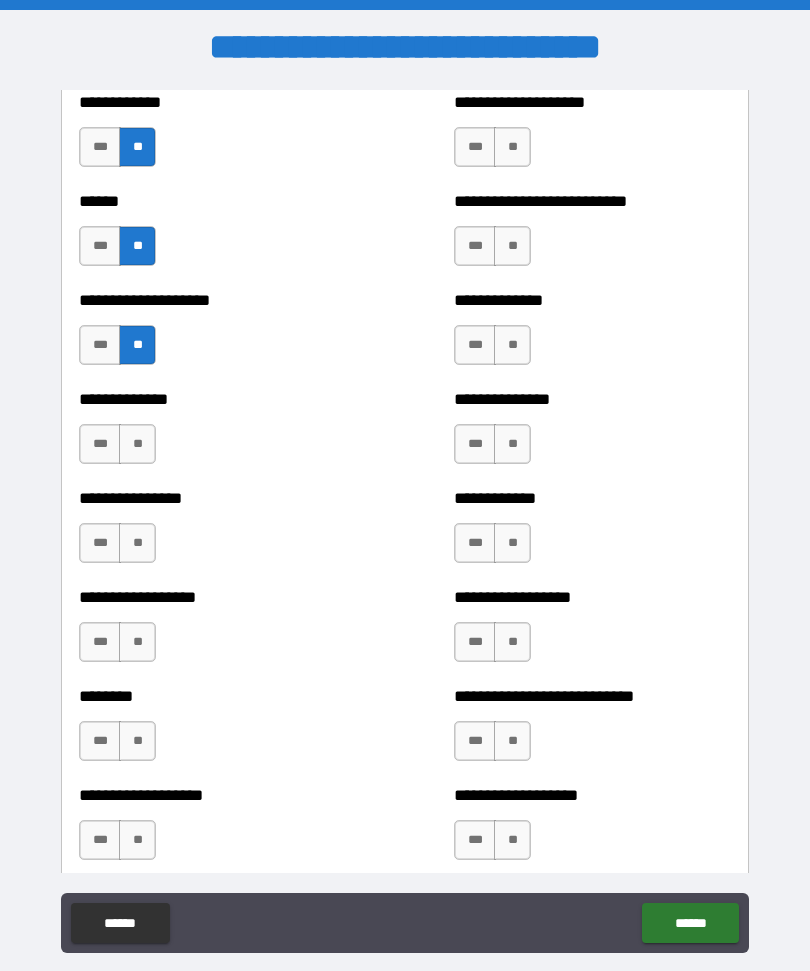 scroll, scrollTop: 4049, scrollLeft: 0, axis: vertical 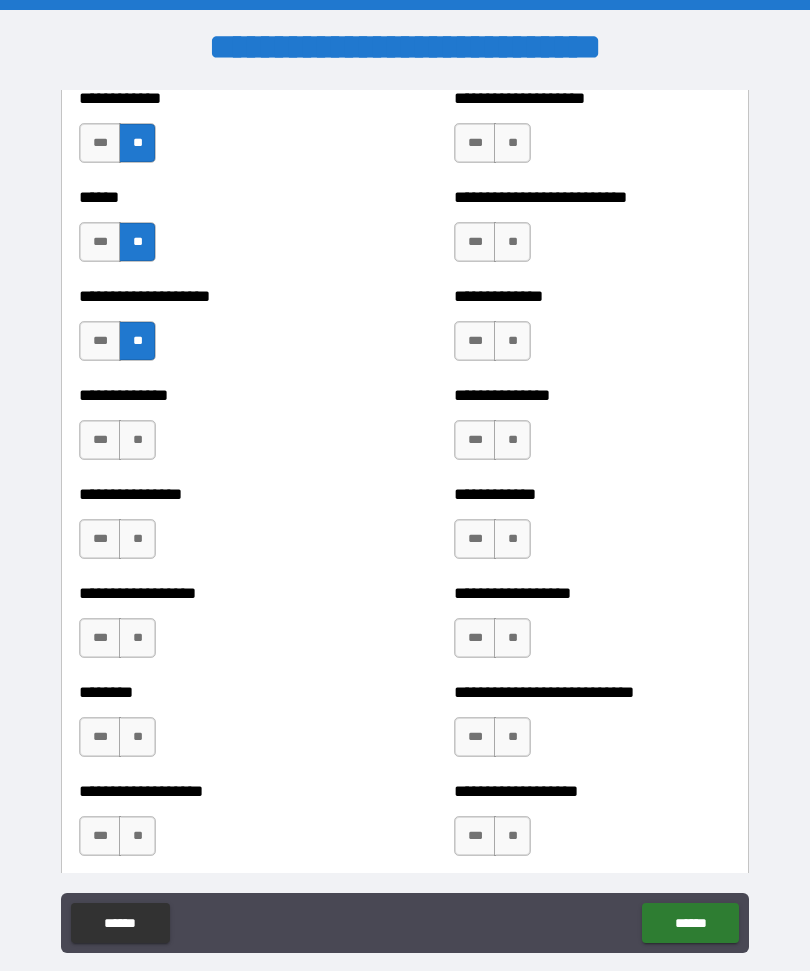 click on "**" at bounding box center [137, 440] 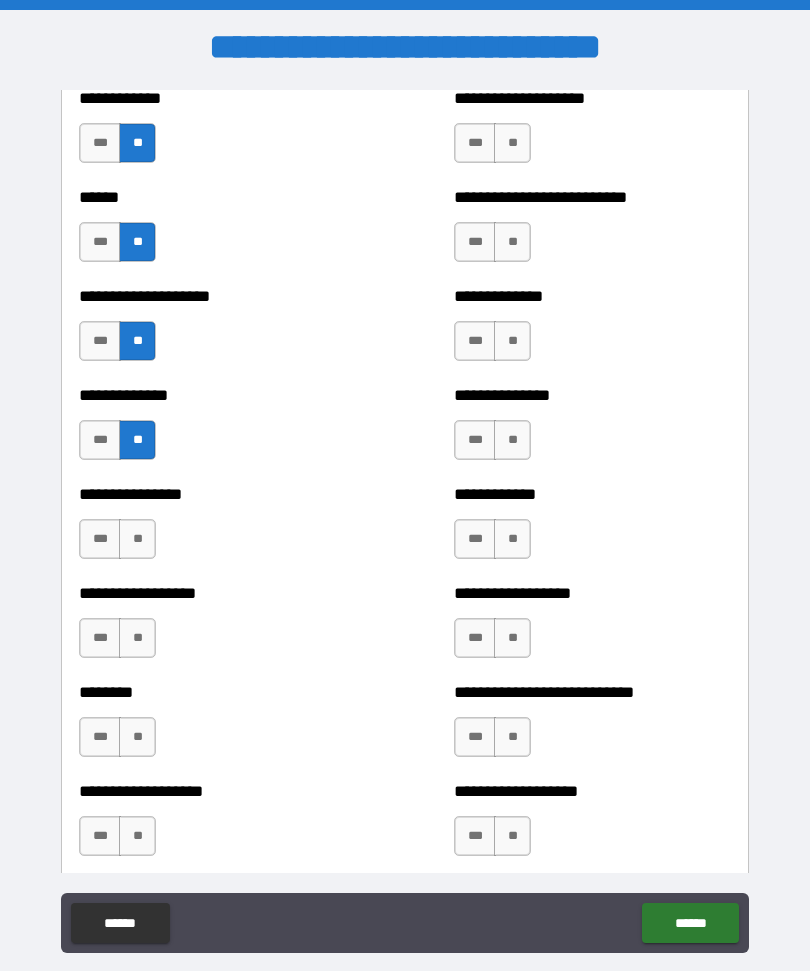 click on "**" at bounding box center (137, 638) 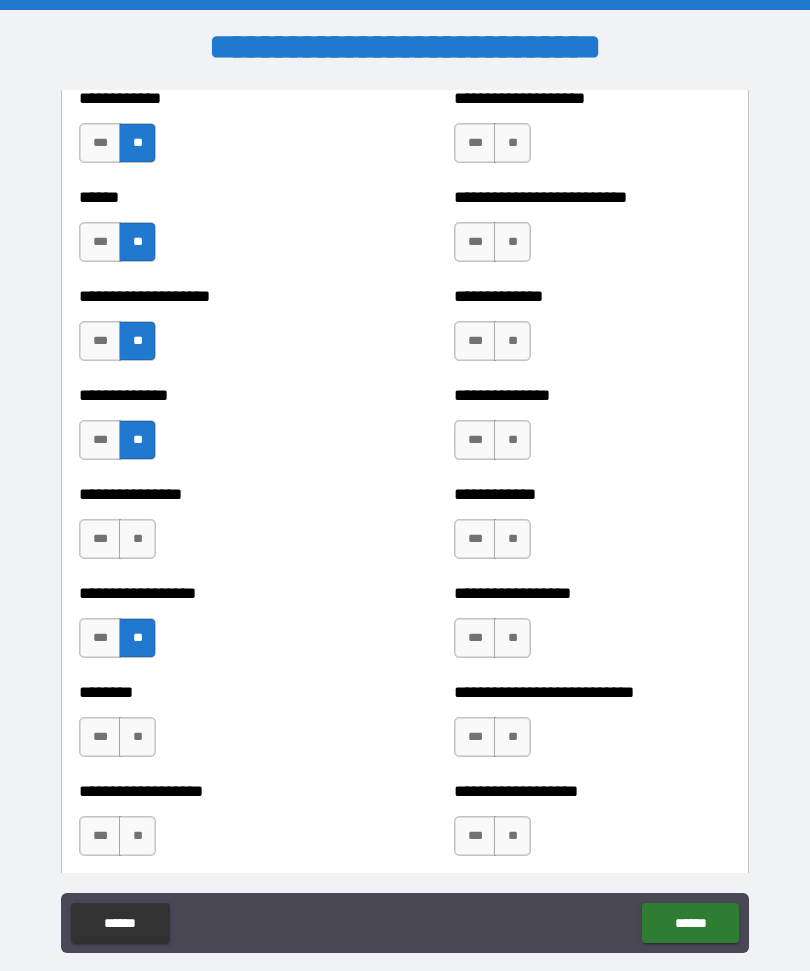 click on "**" at bounding box center (137, 737) 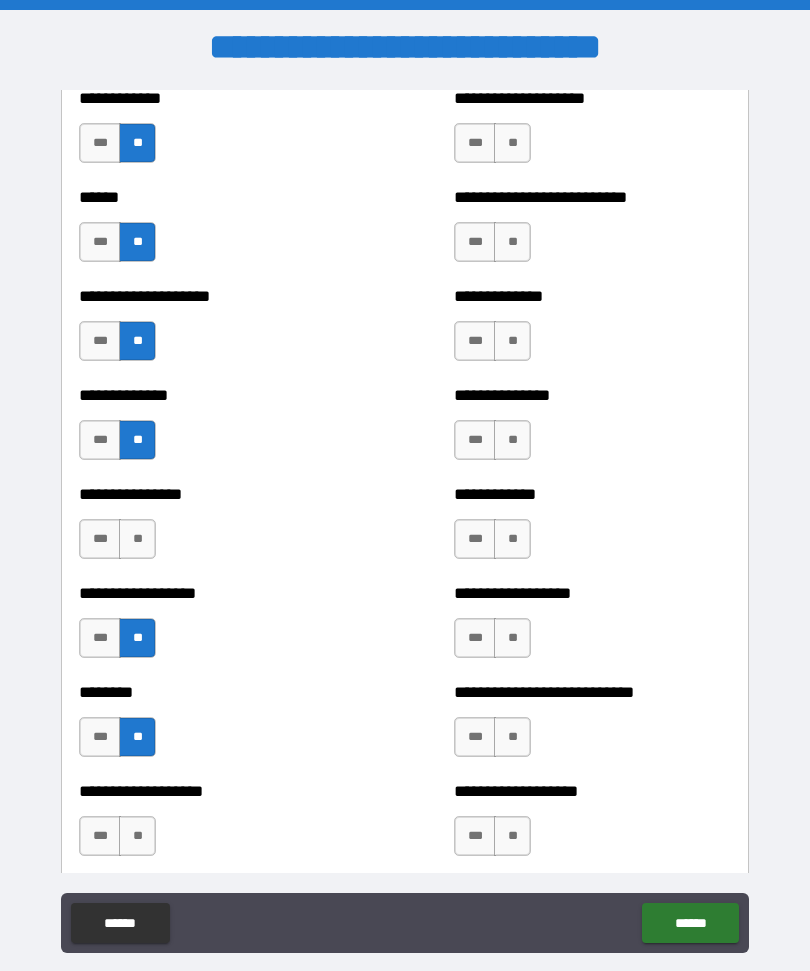click on "**" at bounding box center [137, 836] 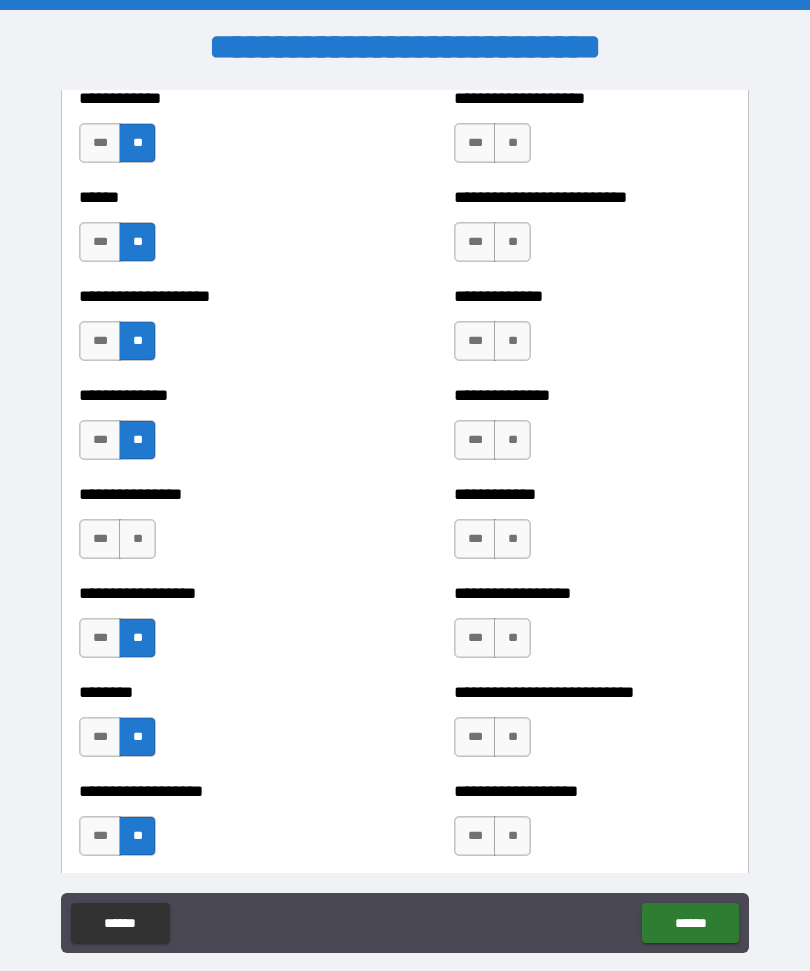 click on "**" at bounding box center (137, 539) 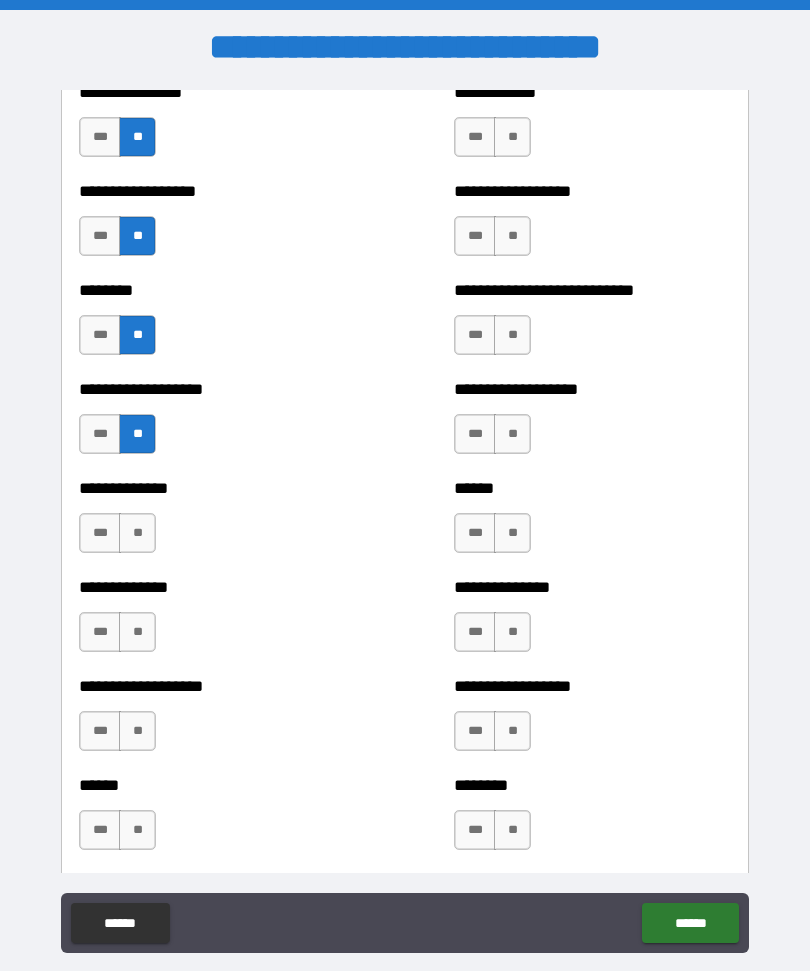 scroll, scrollTop: 4490, scrollLeft: 0, axis: vertical 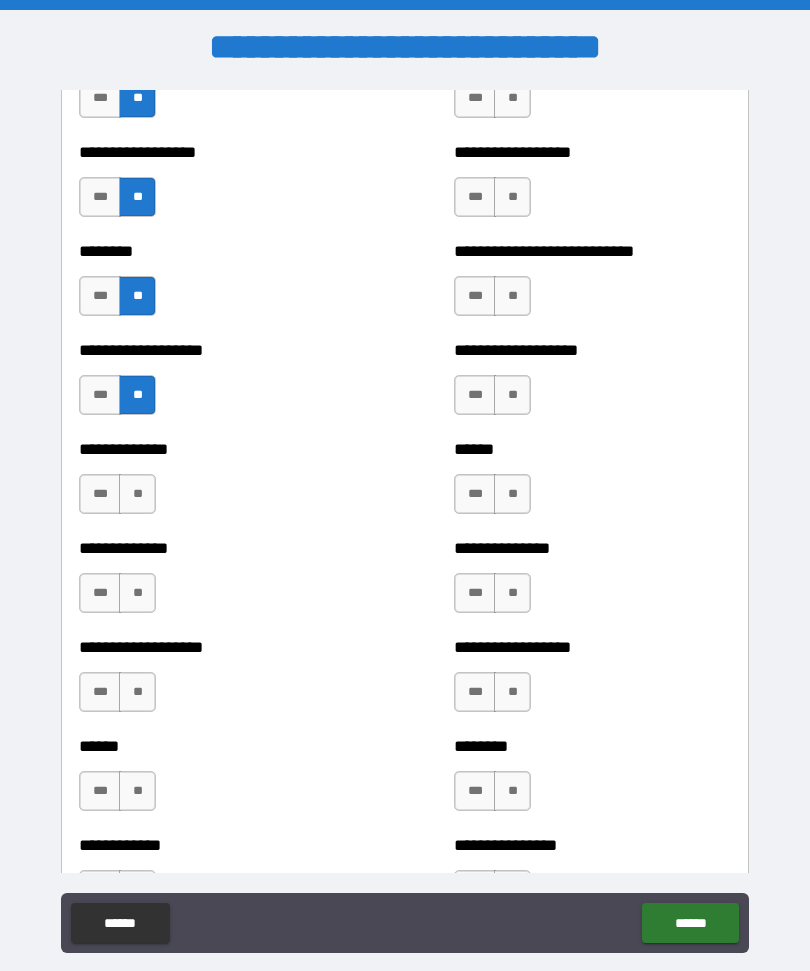 click on "**" at bounding box center (137, 494) 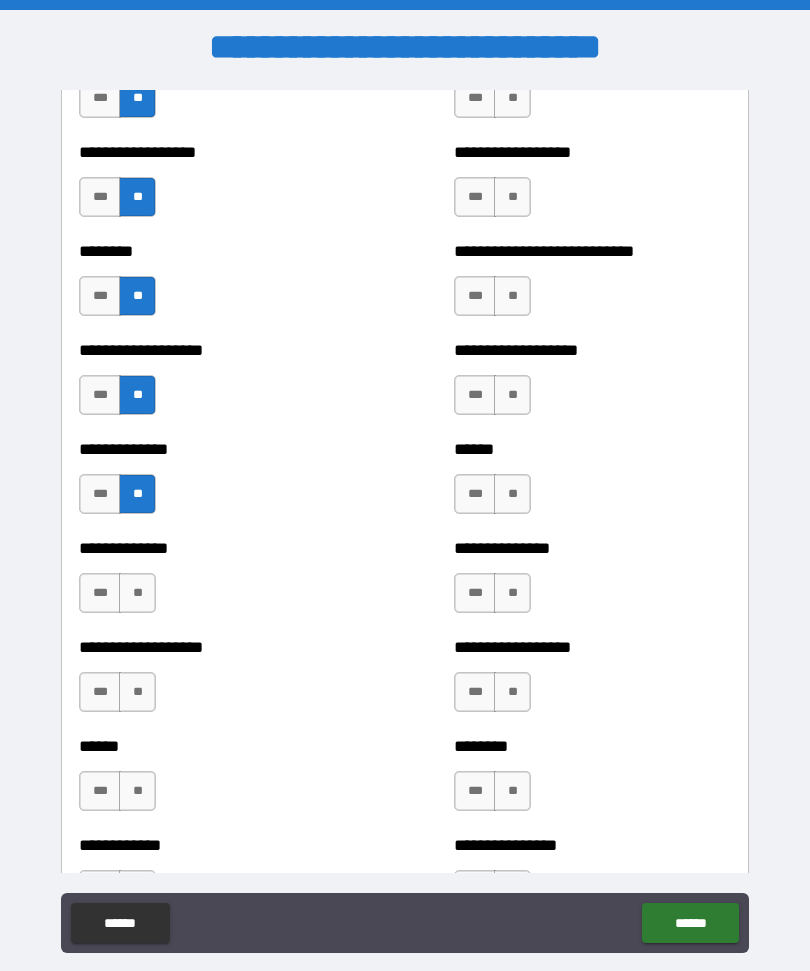 click on "**" at bounding box center (137, 593) 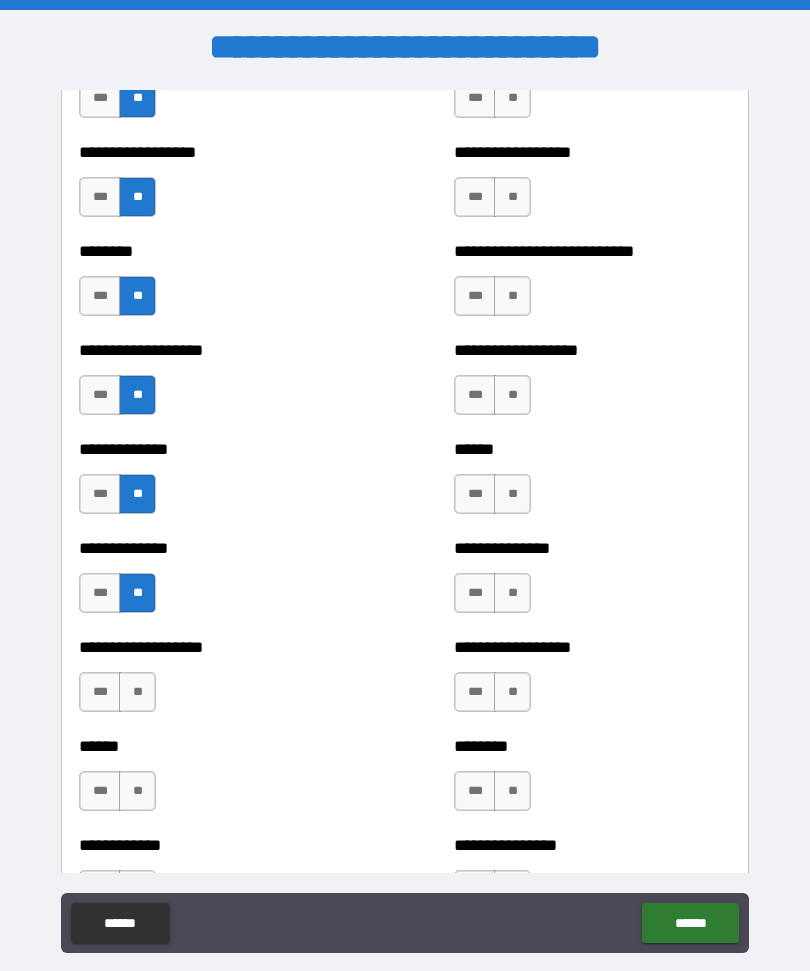 click on "**" at bounding box center [137, 692] 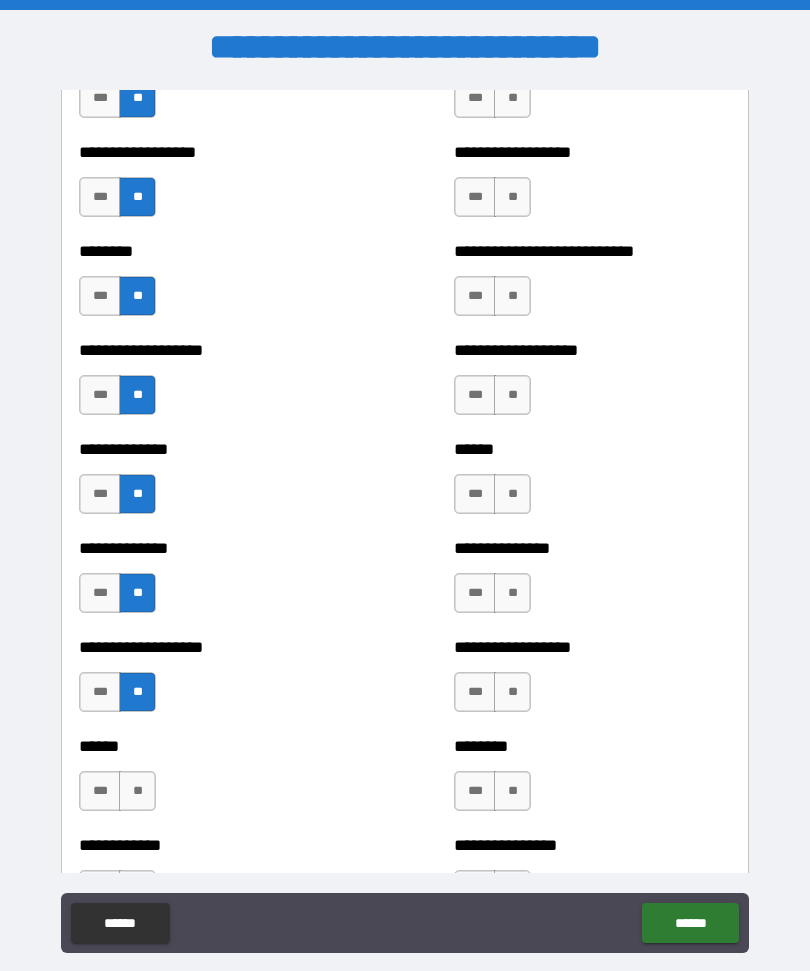 click on "**" at bounding box center (137, 791) 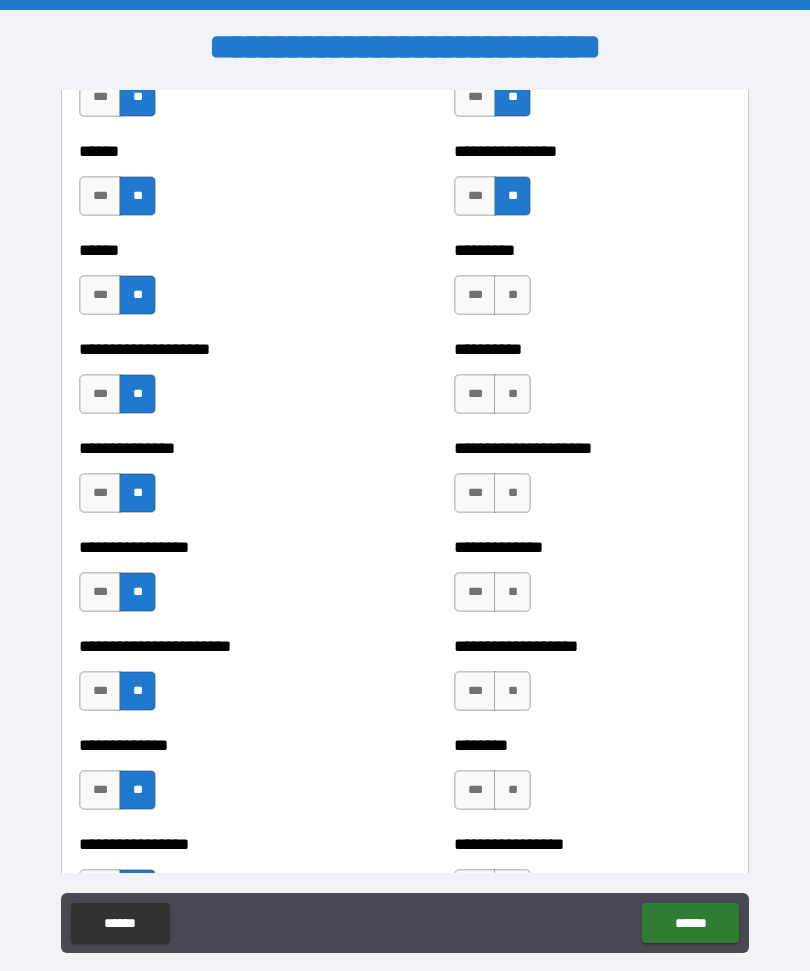 scroll, scrollTop: 3200, scrollLeft: 0, axis: vertical 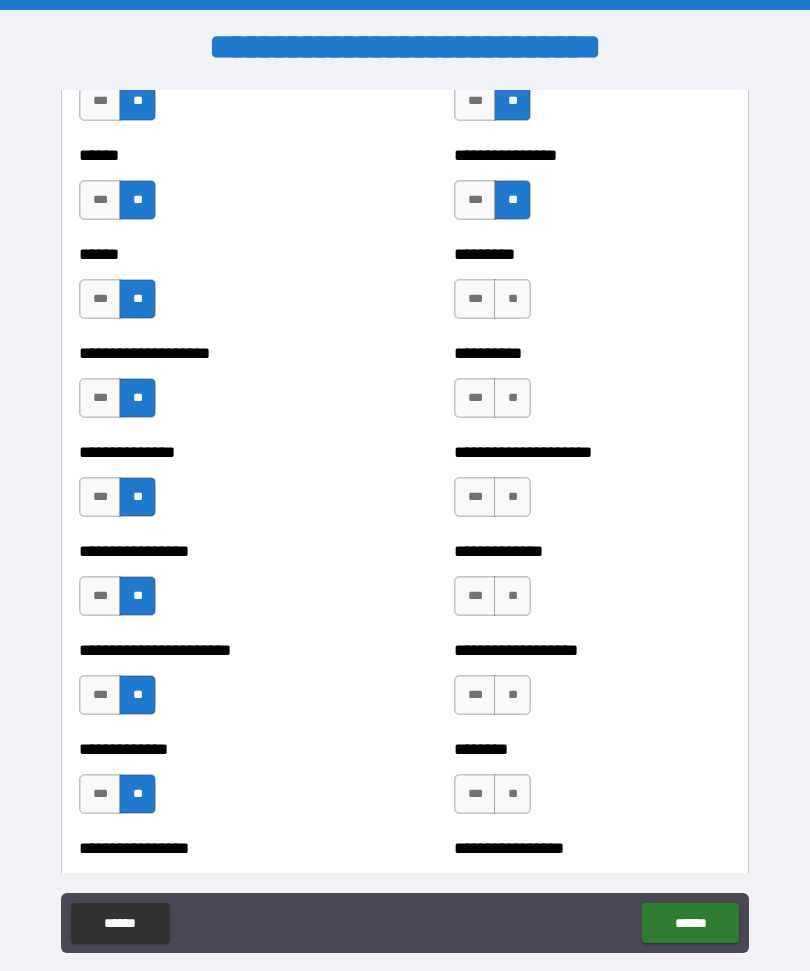 click on "**" at bounding box center [512, 299] 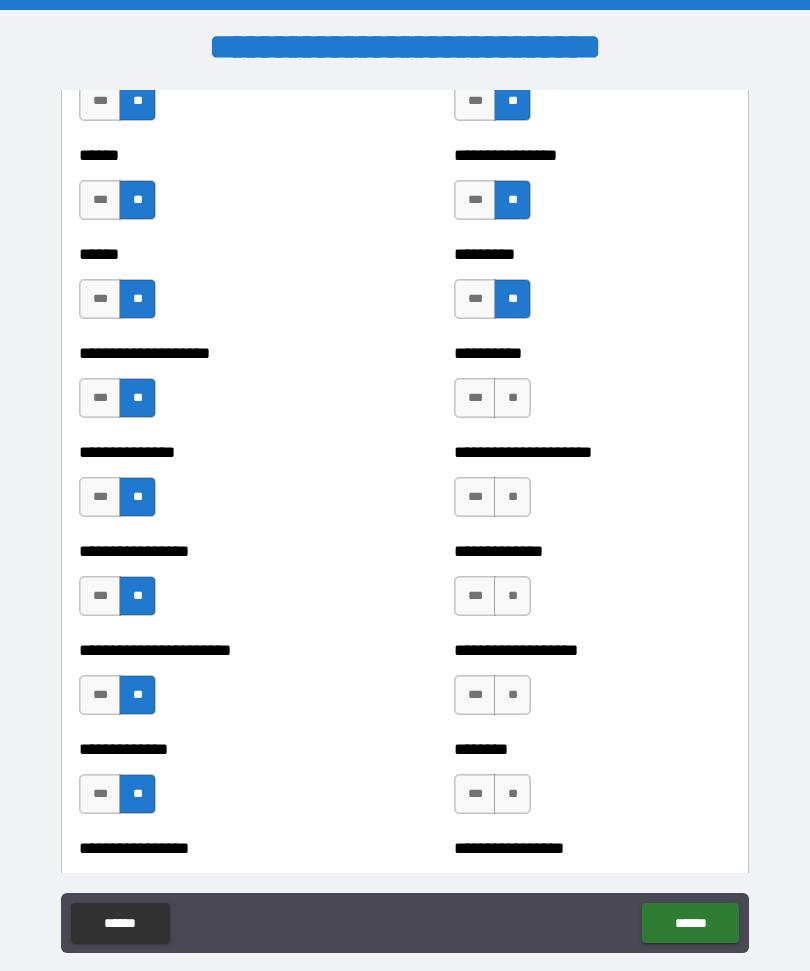 click on "**" at bounding box center [512, 398] 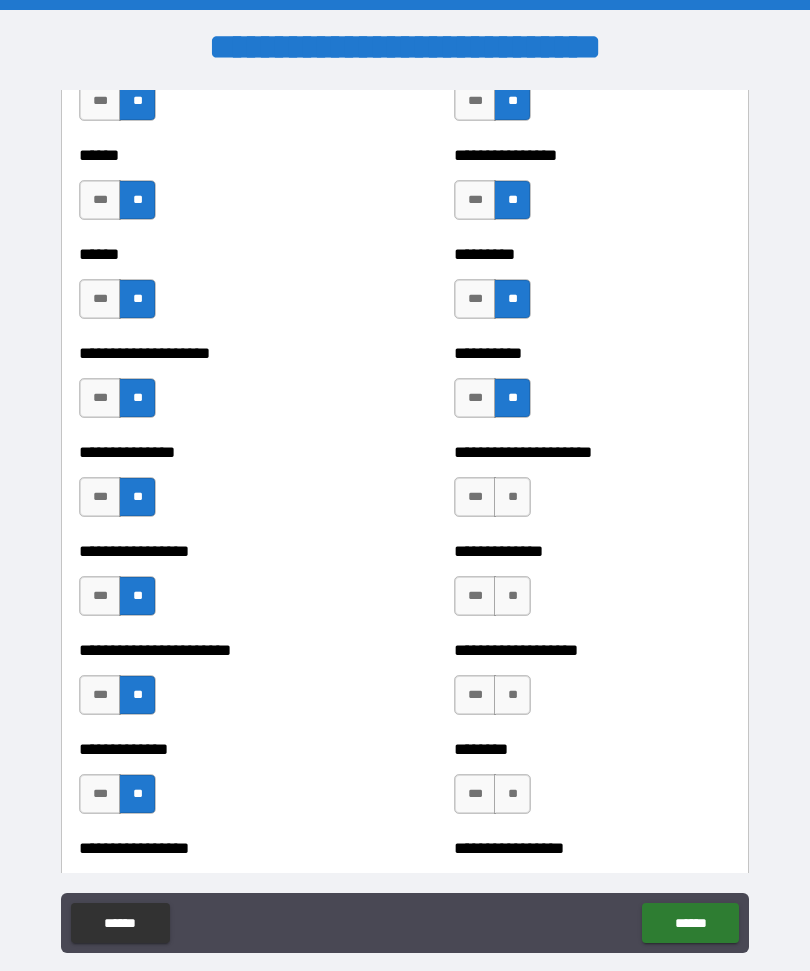 click on "**" at bounding box center [512, 497] 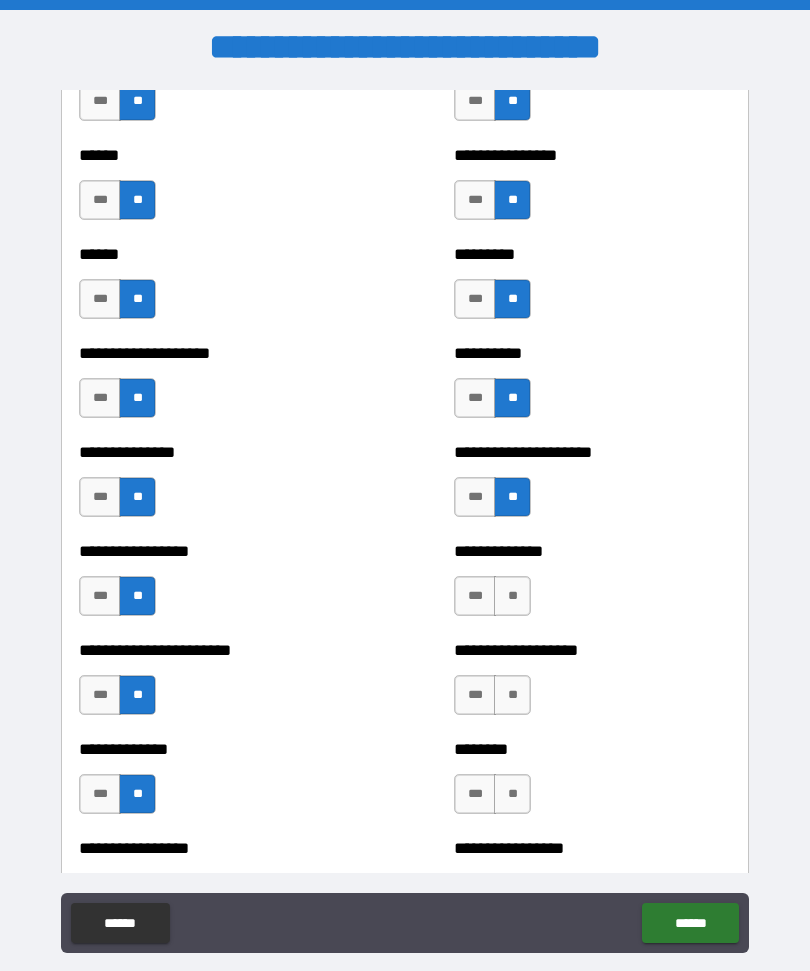 click on "**" at bounding box center [512, 596] 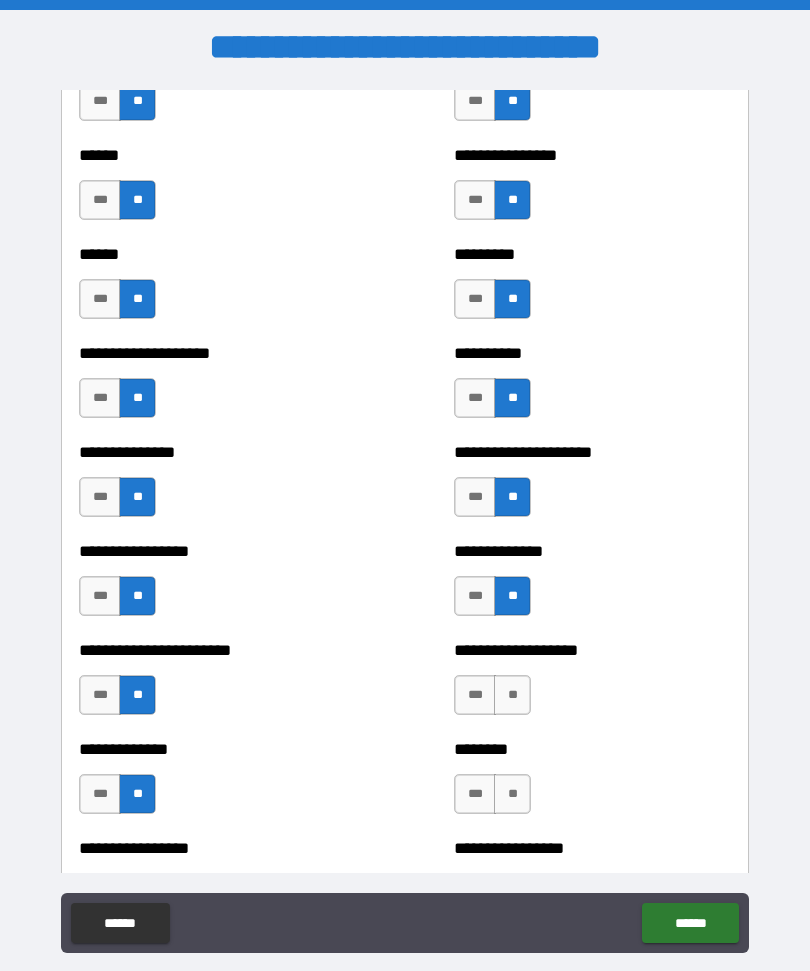 click on "**" at bounding box center [512, 695] 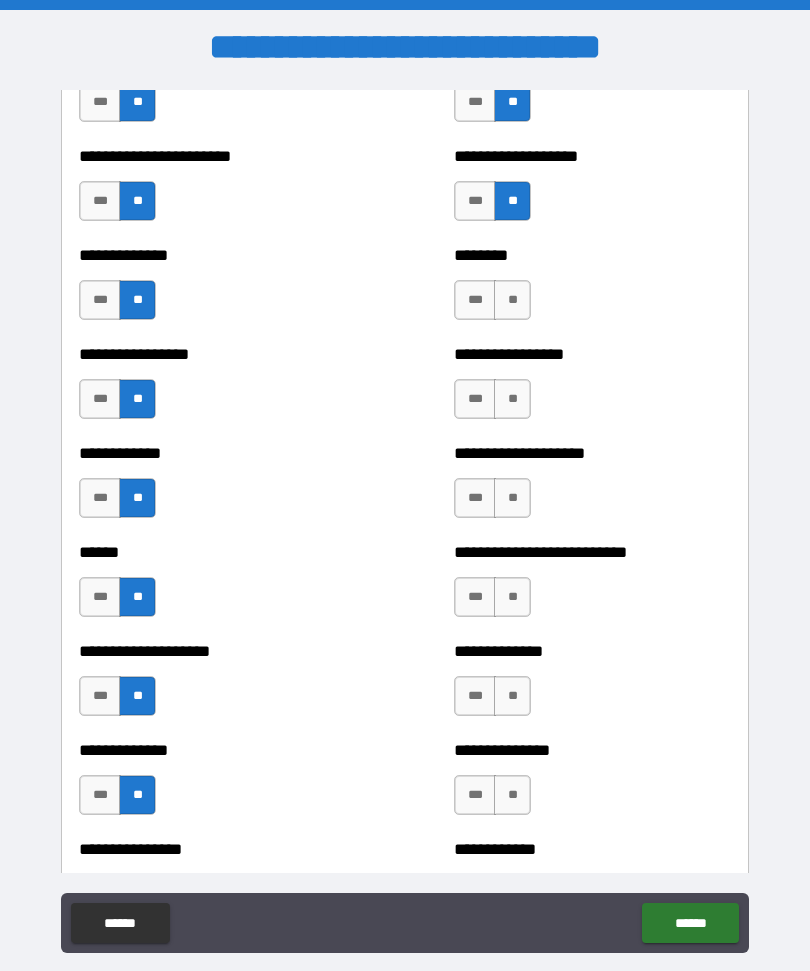 scroll, scrollTop: 3699, scrollLeft: 0, axis: vertical 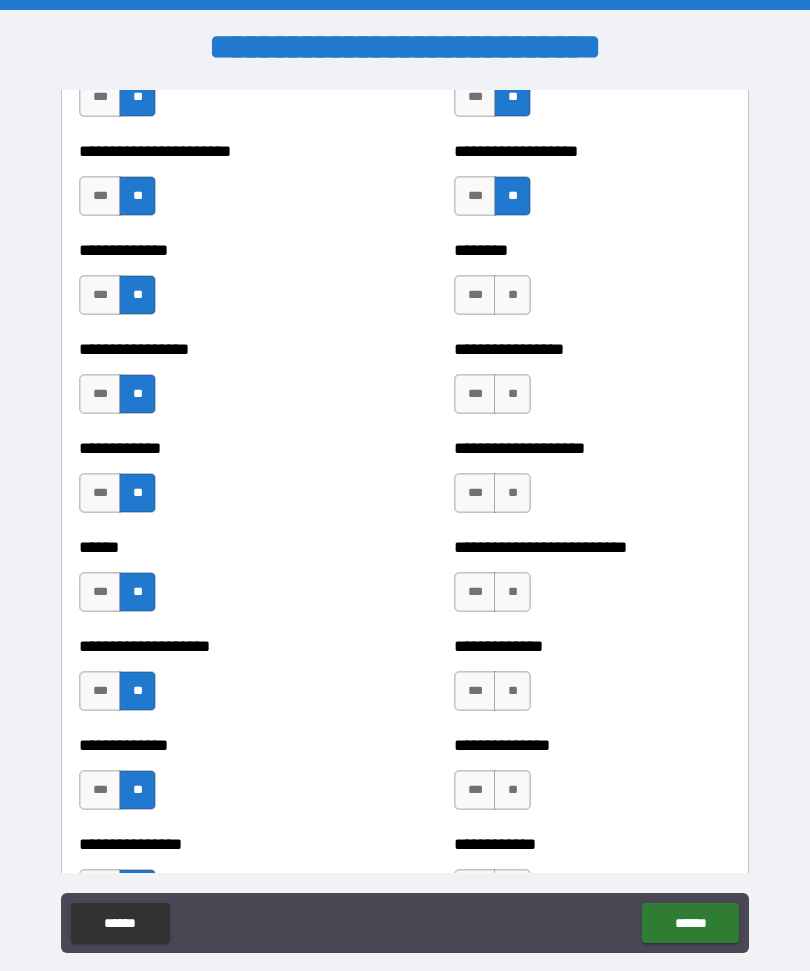 click on "**" at bounding box center (512, 295) 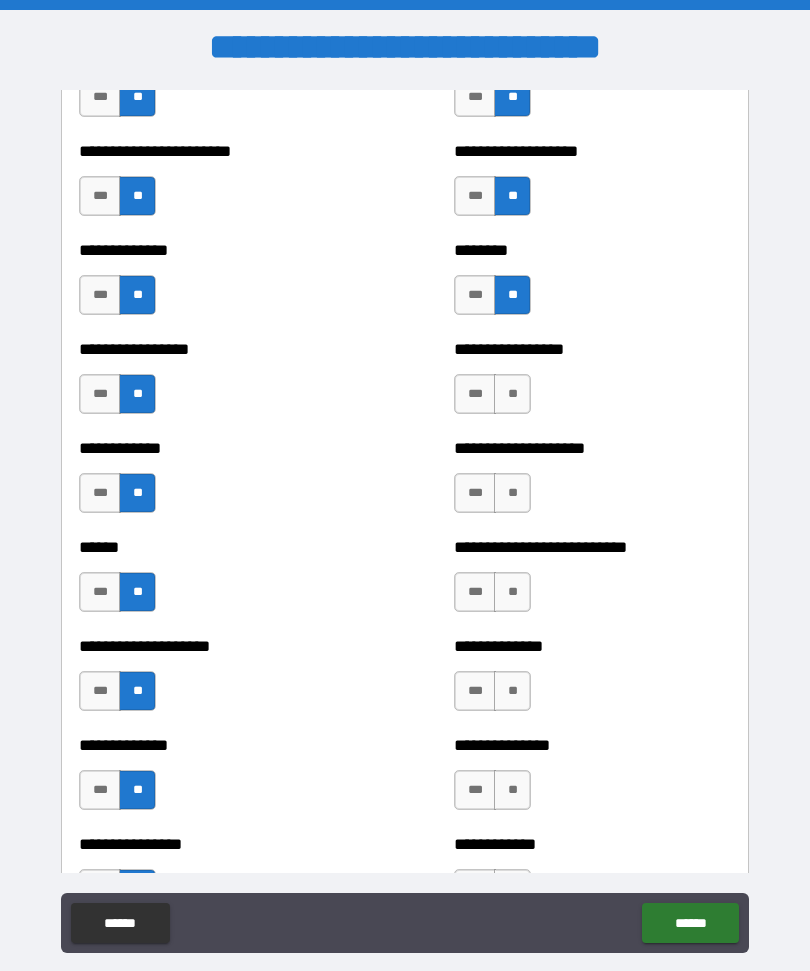 click on "**" at bounding box center (512, 394) 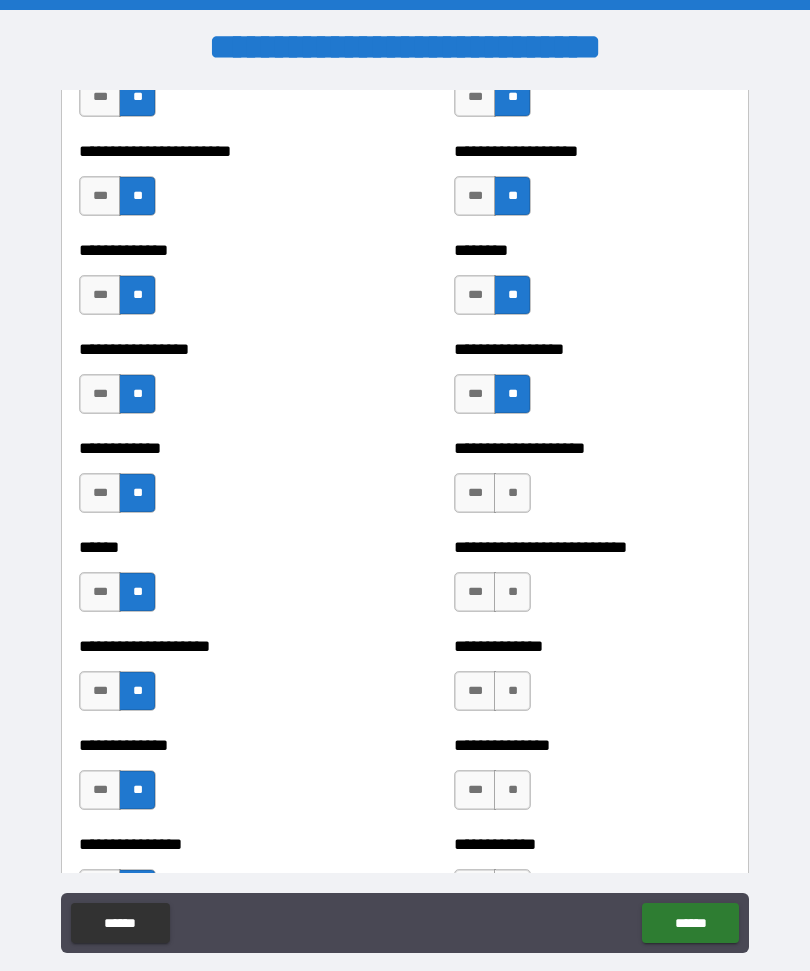 click on "**" at bounding box center (512, 493) 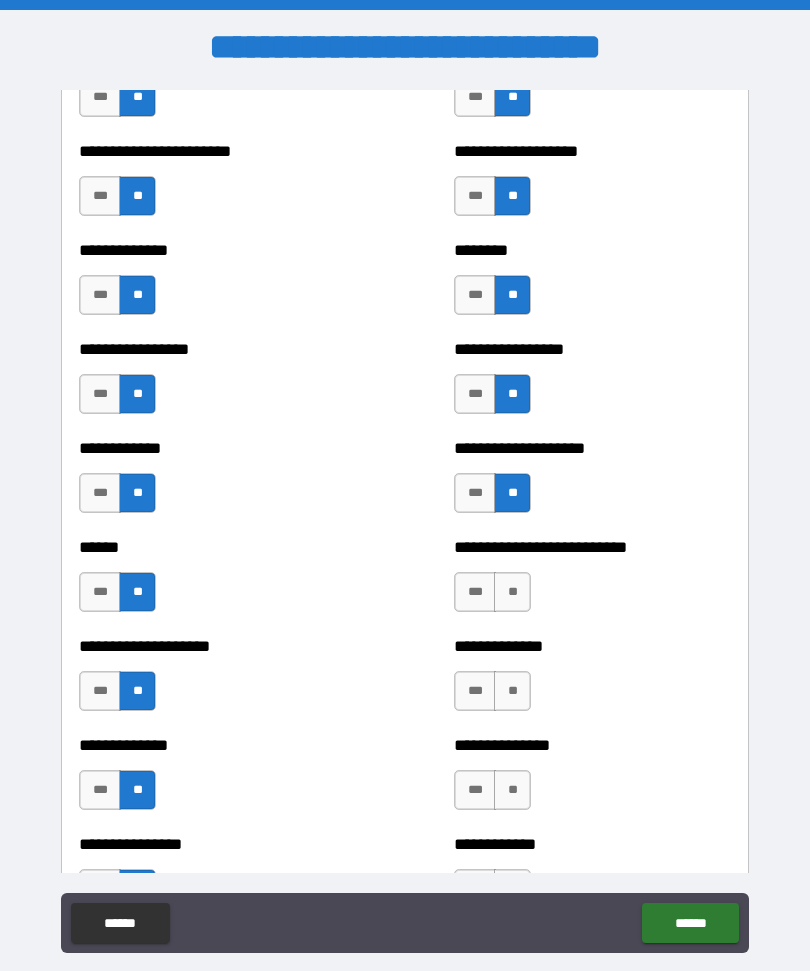 click on "**" at bounding box center [512, 592] 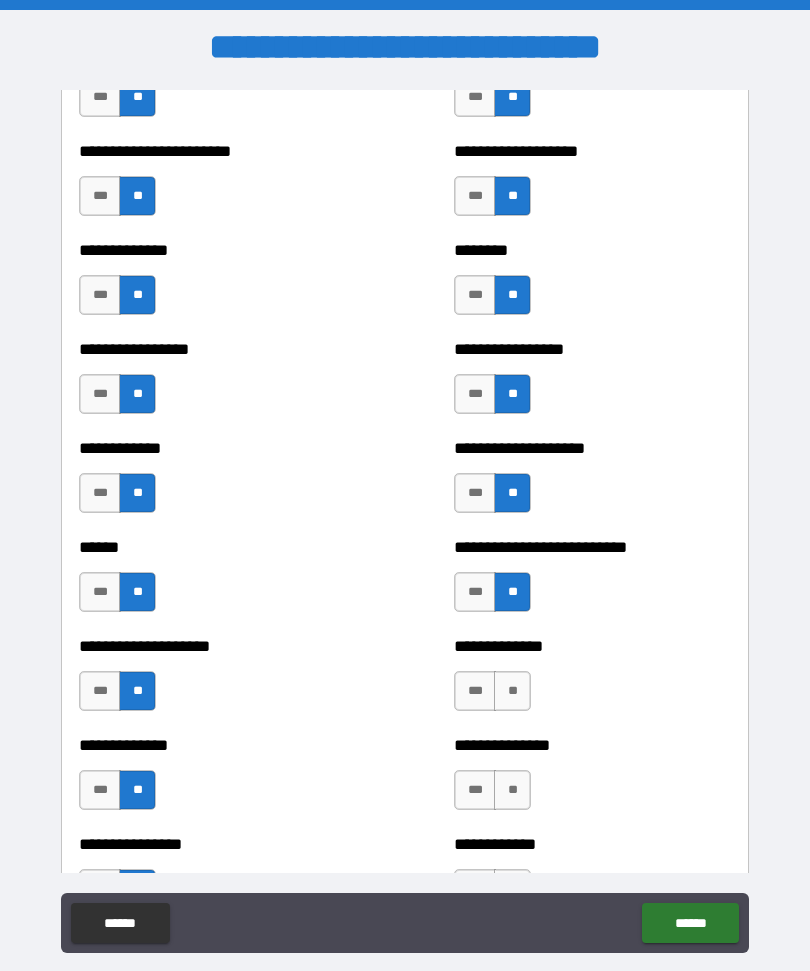 click on "**" at bounding box center (512, 691) 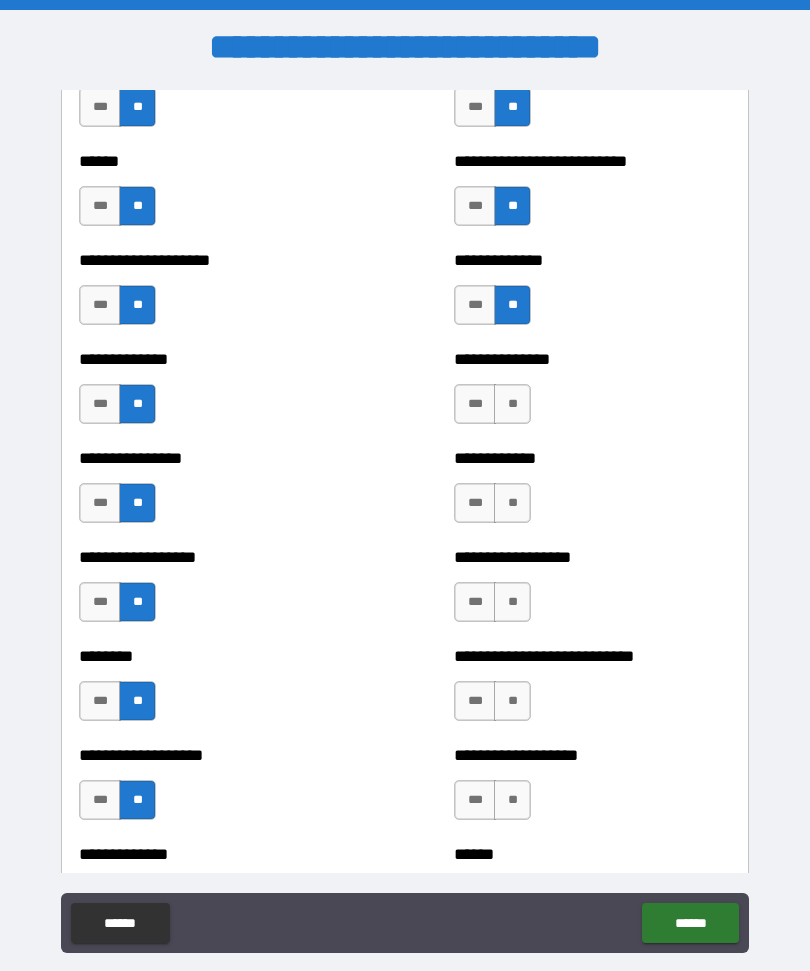 scroll, scrollTop: 4094, scrollLeft: 0, axis: vertical 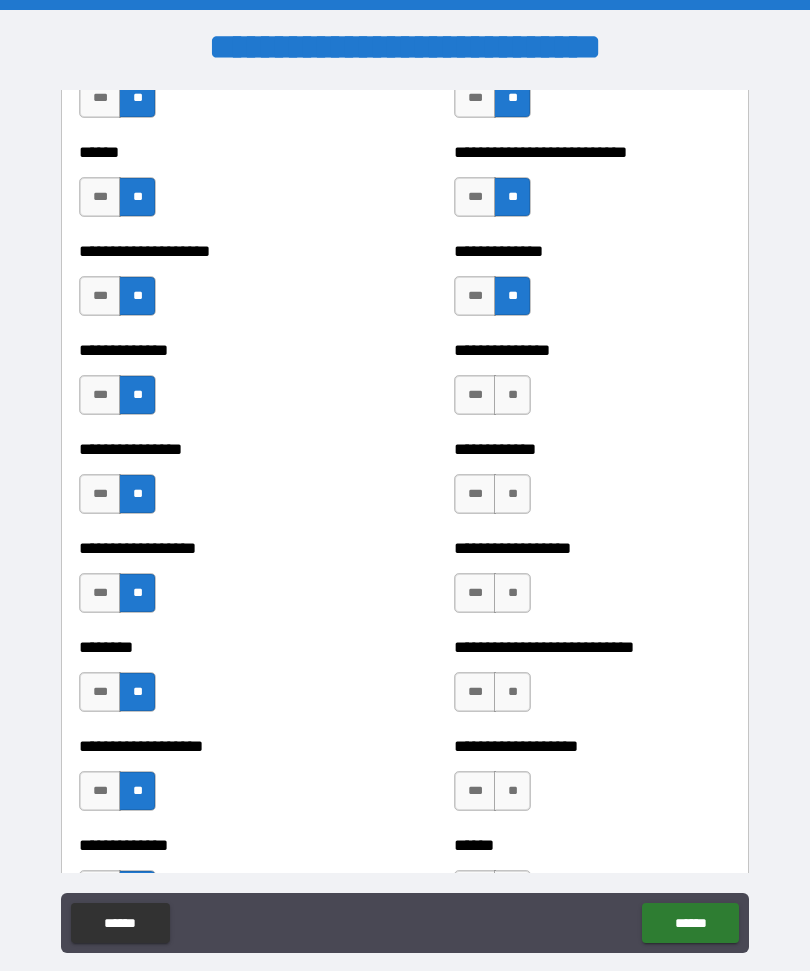 click on "**" at bounding box center (512, 395) 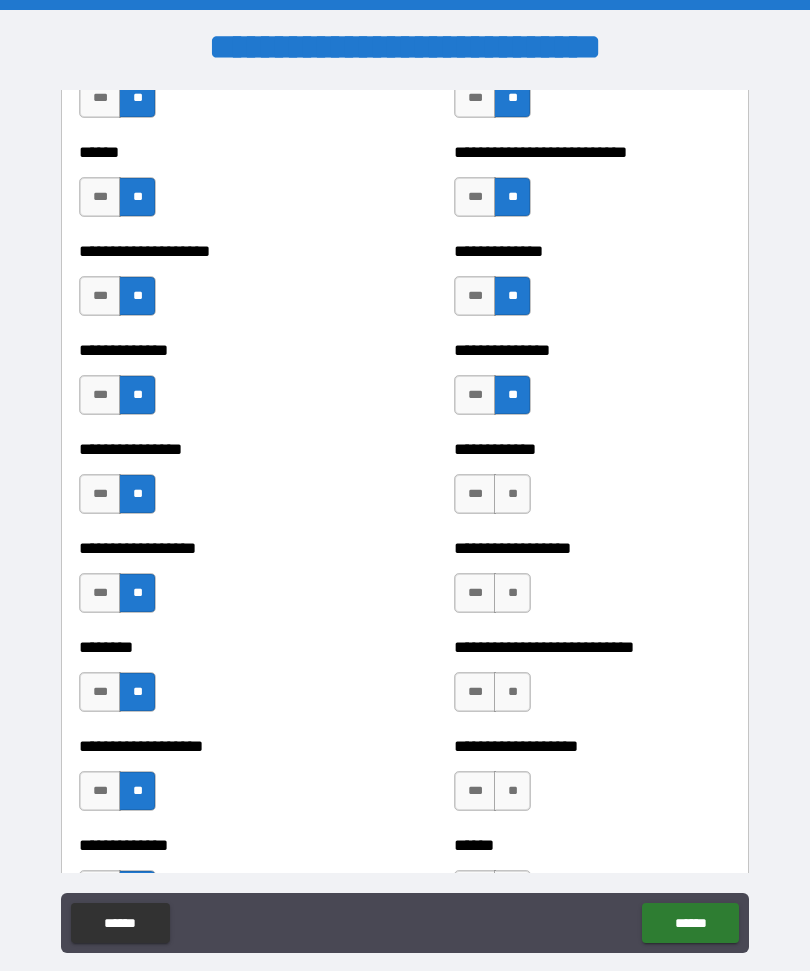 click on "**" at bounding box center (512, 494) 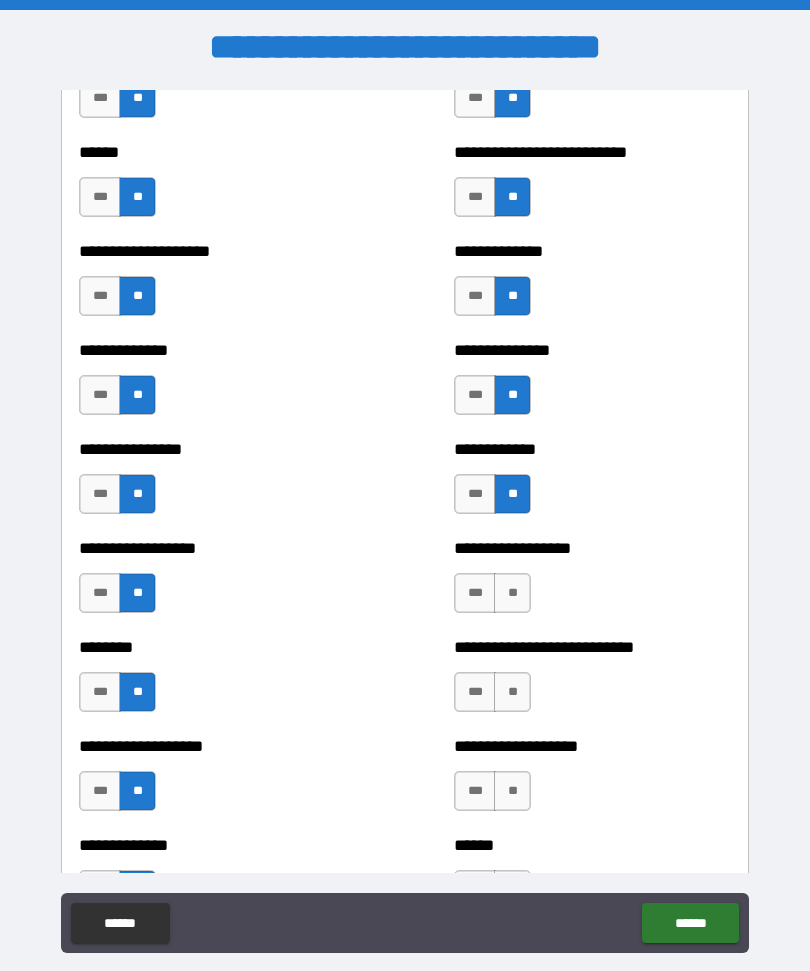click on "**" at bounding box center [512, 593] 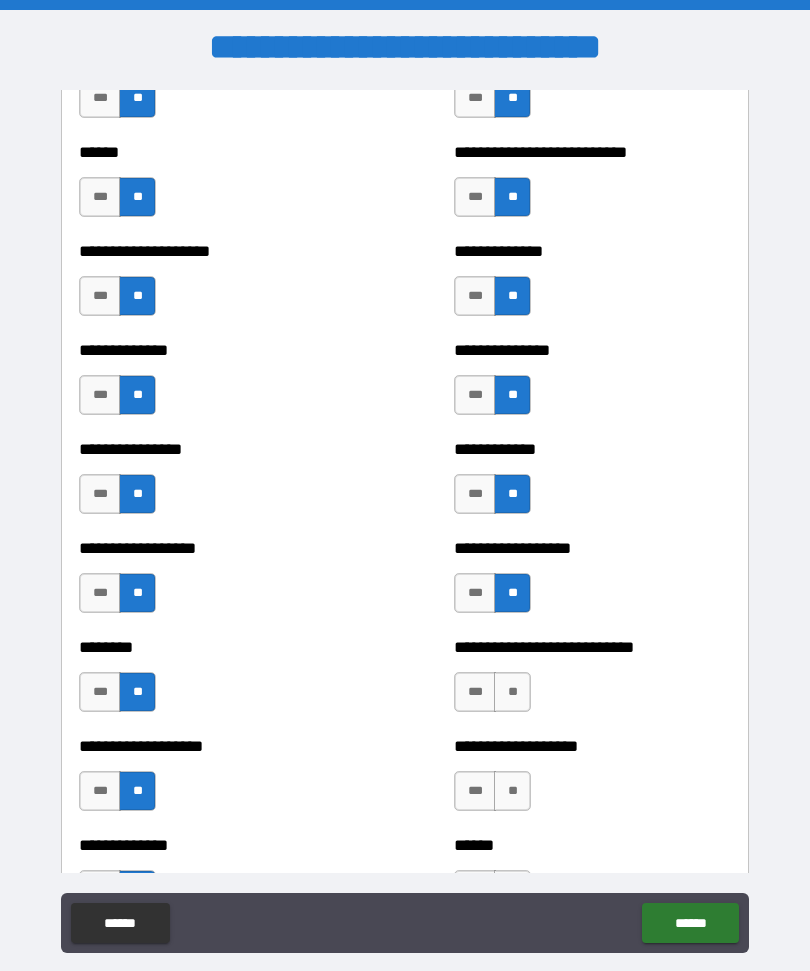 click on "**" at bounding box center [512, 692] 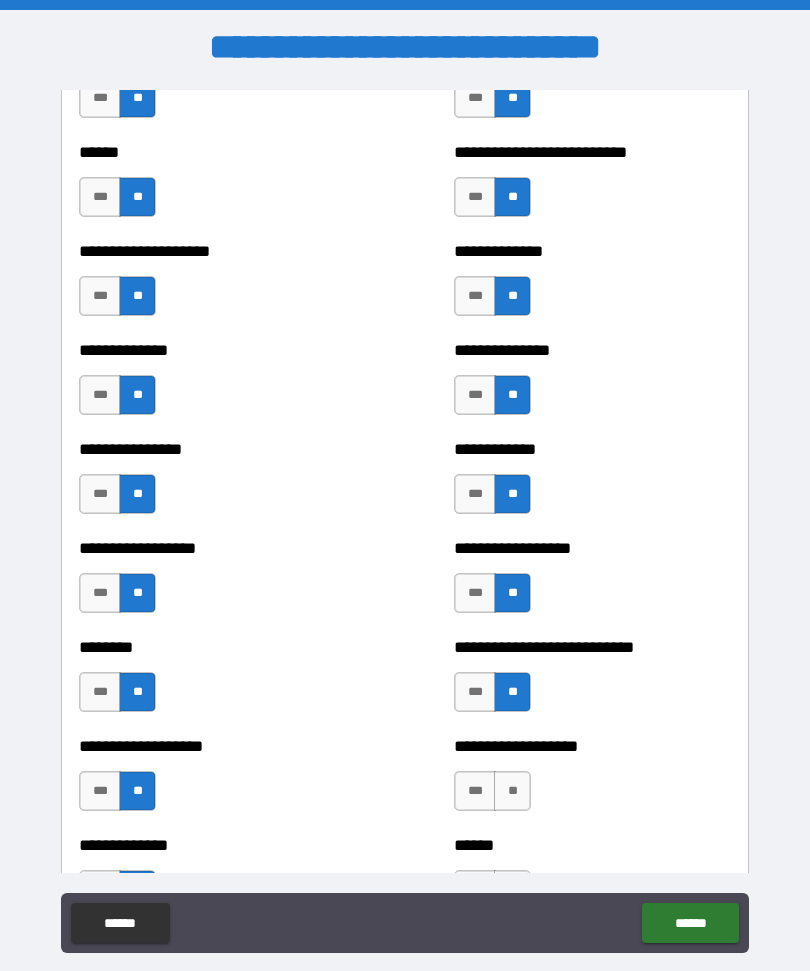 click on "**" at bounding box center [512, 791] 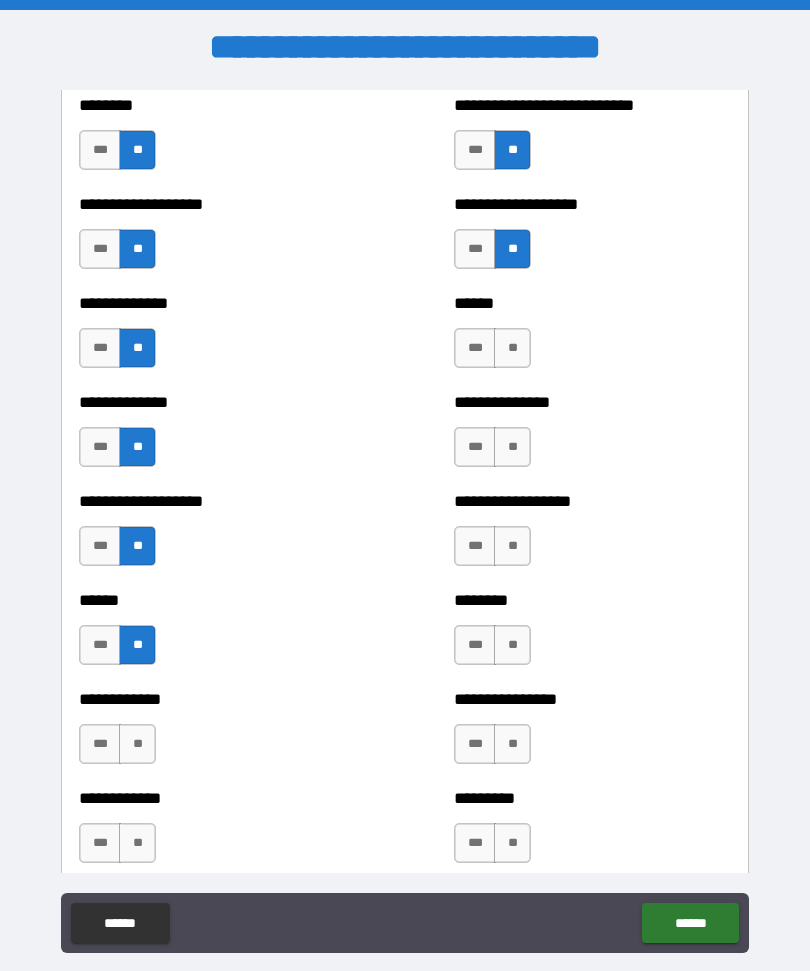 scroll, scrollTop: 4639, scrollLeft: 0, axis: vertical 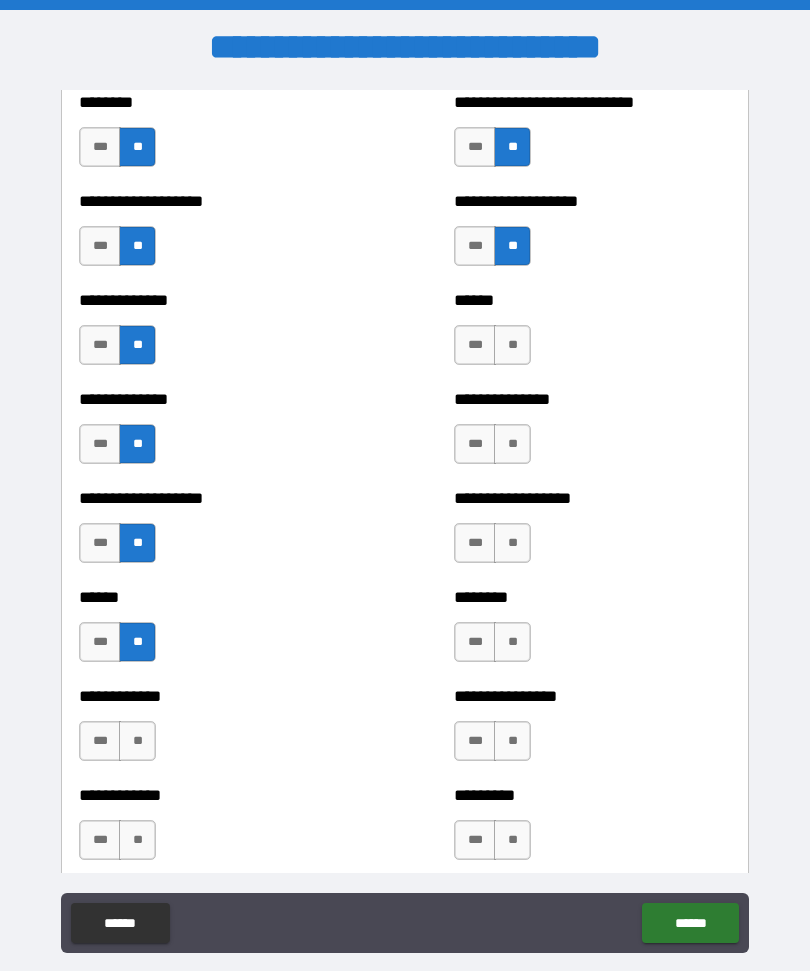 click on "**" at bounding box center [512, 345] 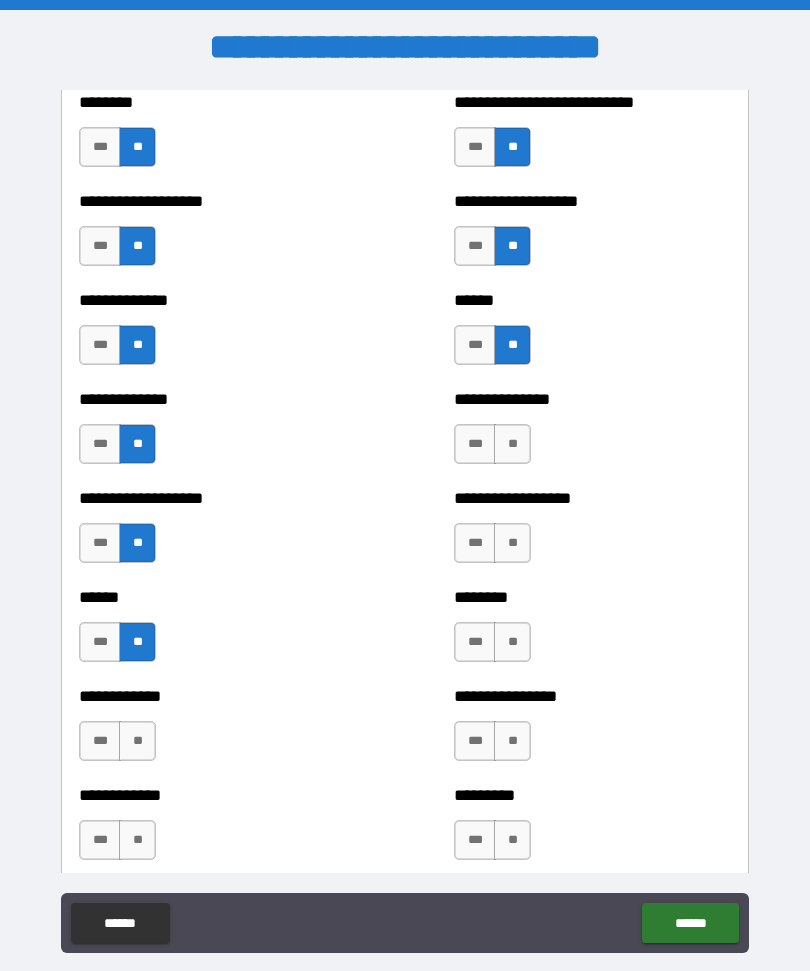 click on "**" at bounding box center (512, 444) 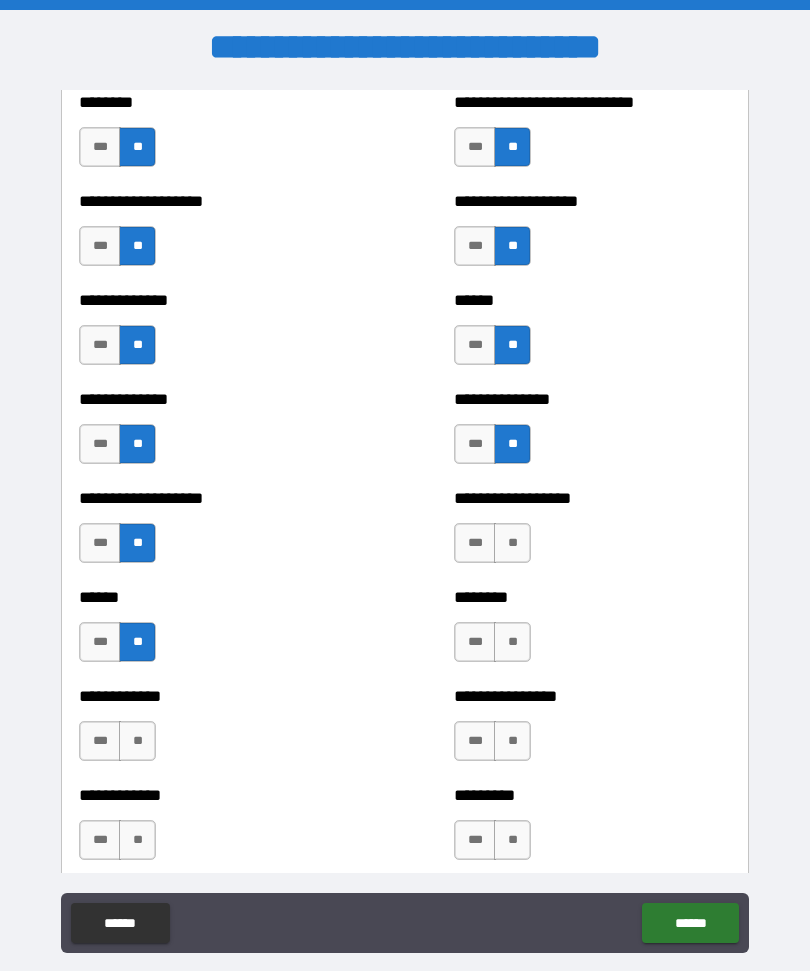 click on "**" at bounding box center (512, 543) 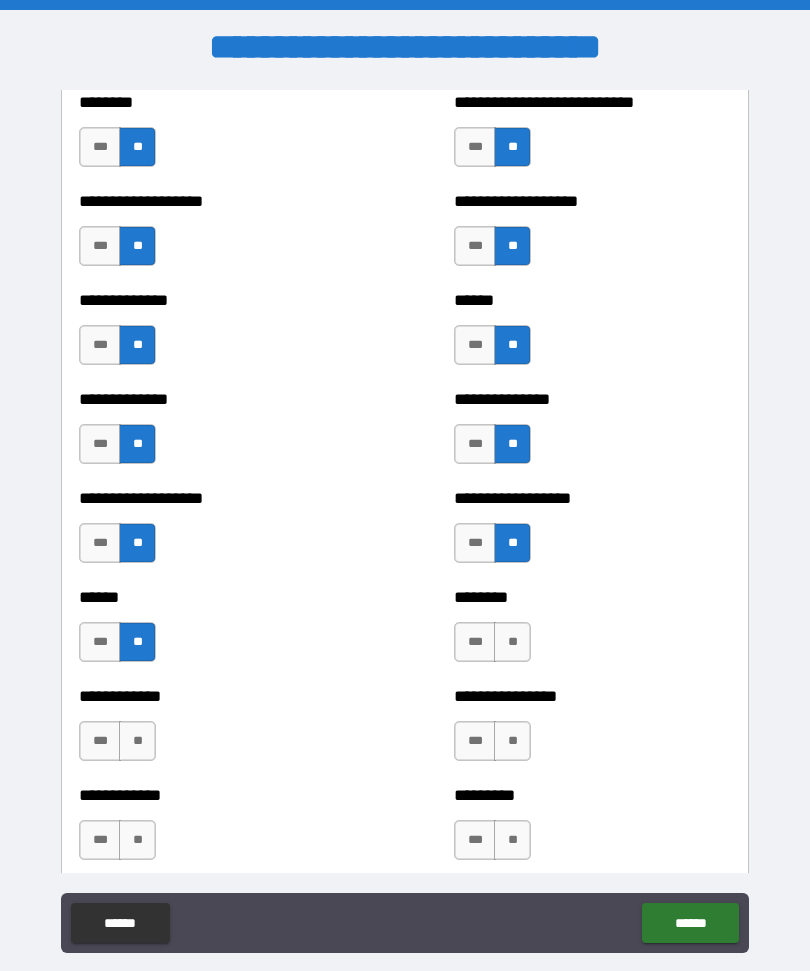 click on "**" at bounding box center [512, 642] 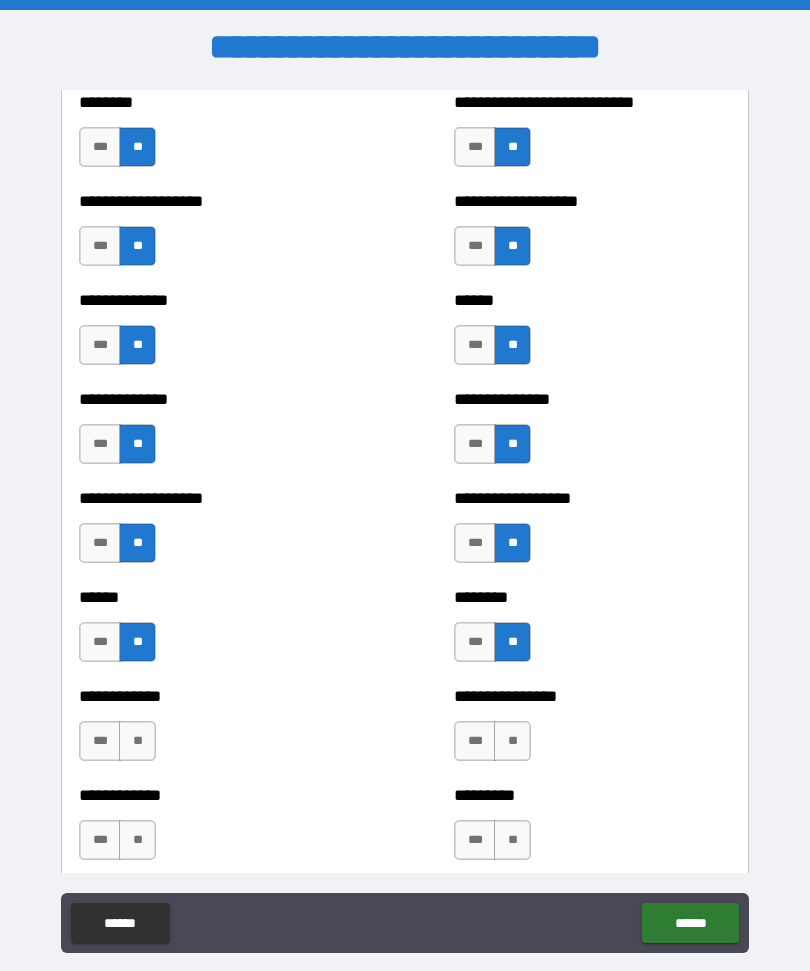 click on "**" at bounding box center [512, 741] 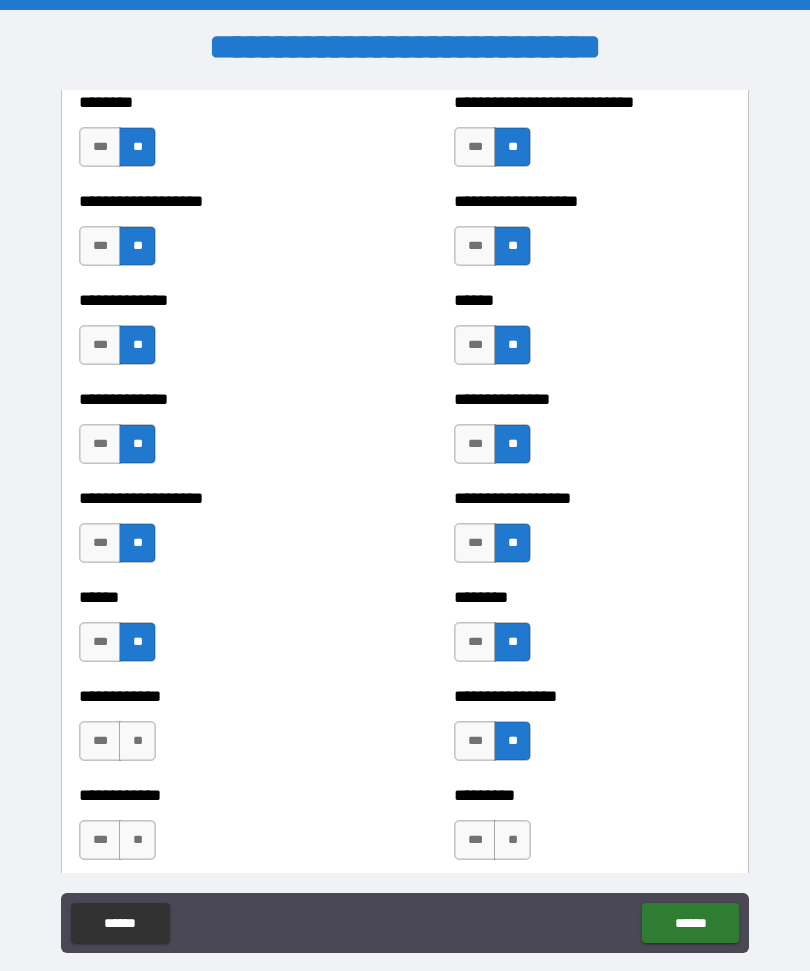 click on "**" at bounding box center (512, 840) 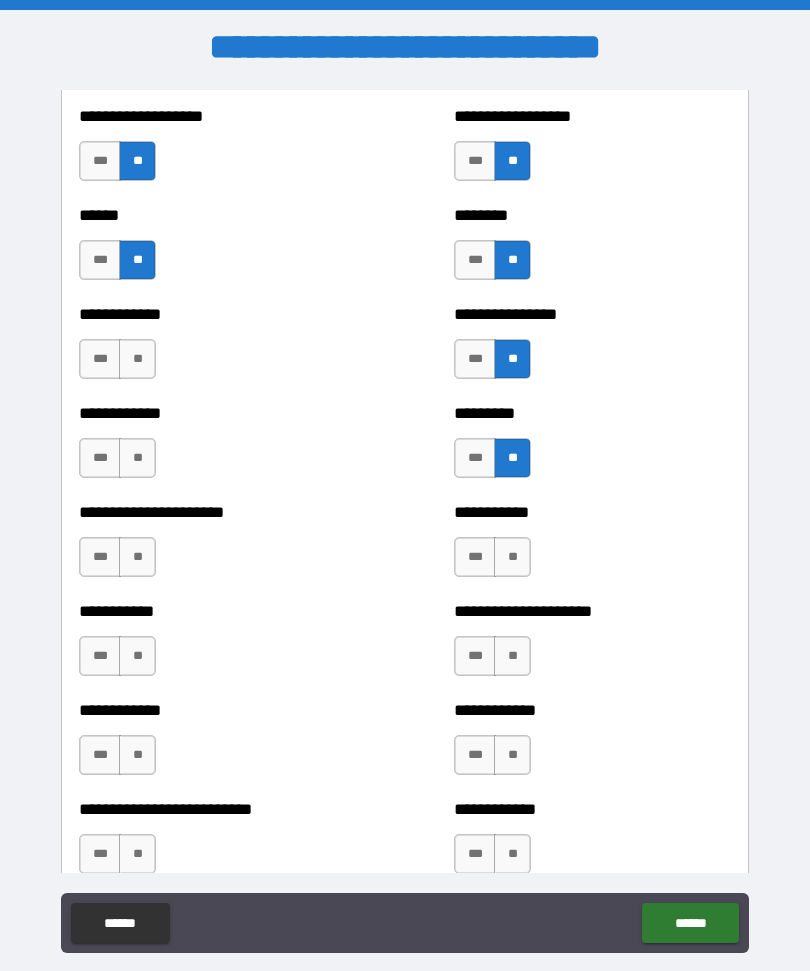 scroll, scrollTop: 5025, scrollLeft: 0, axis: vertical 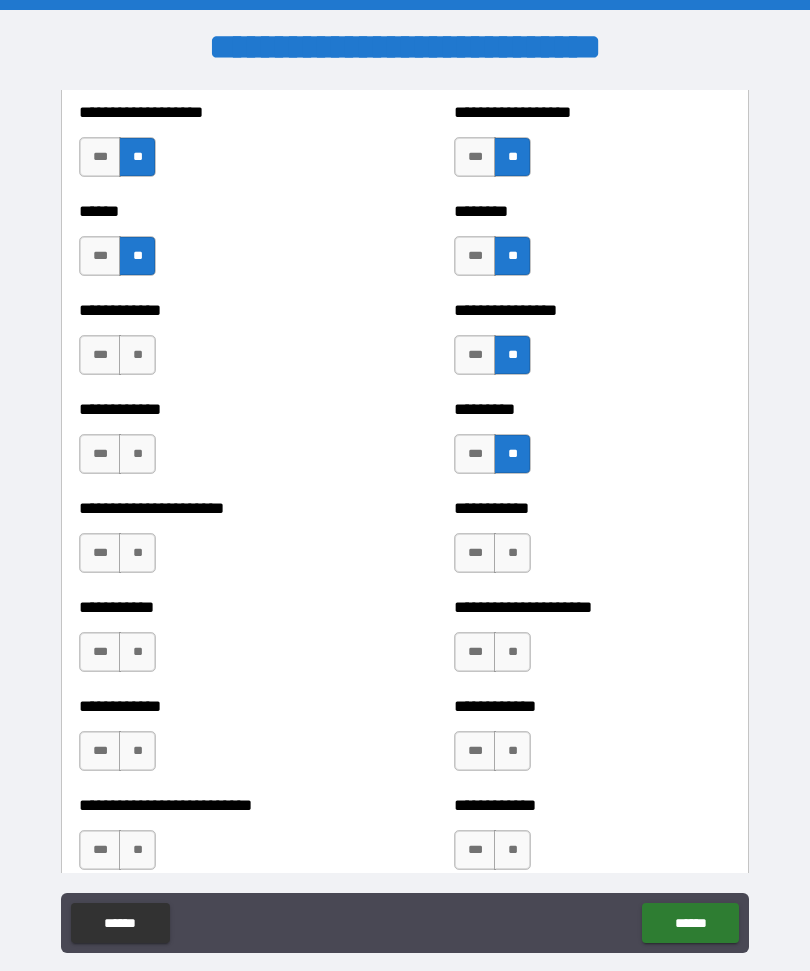 click on "**" at bounding box center (137, 355) 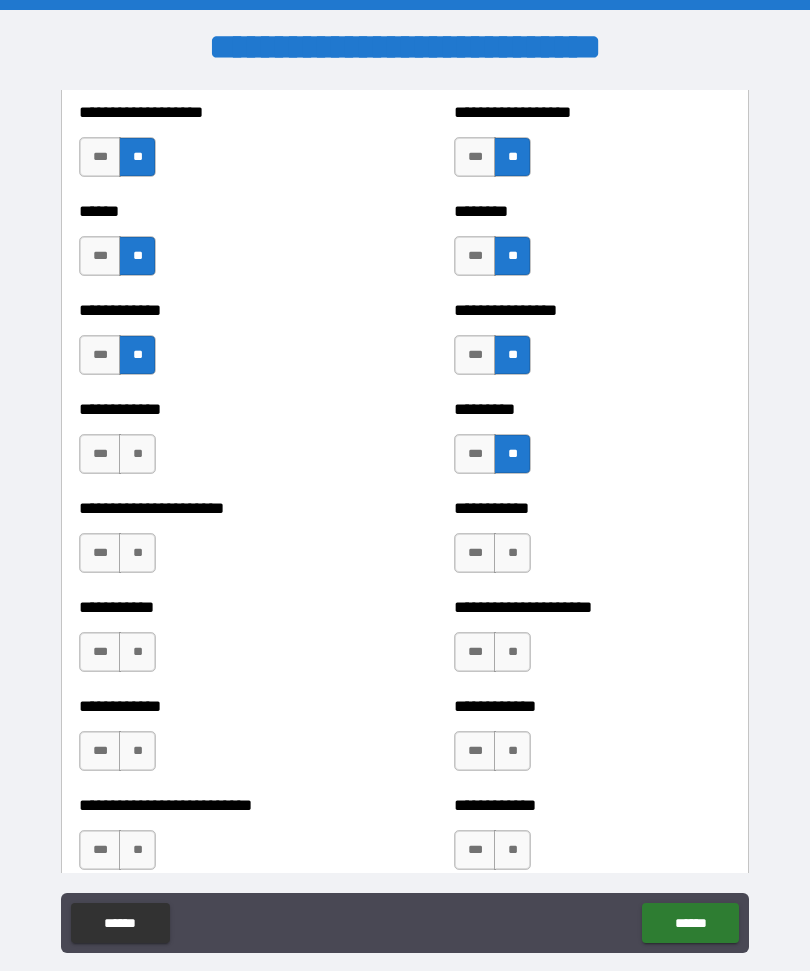click on "**" at bounding box center [137, 454] 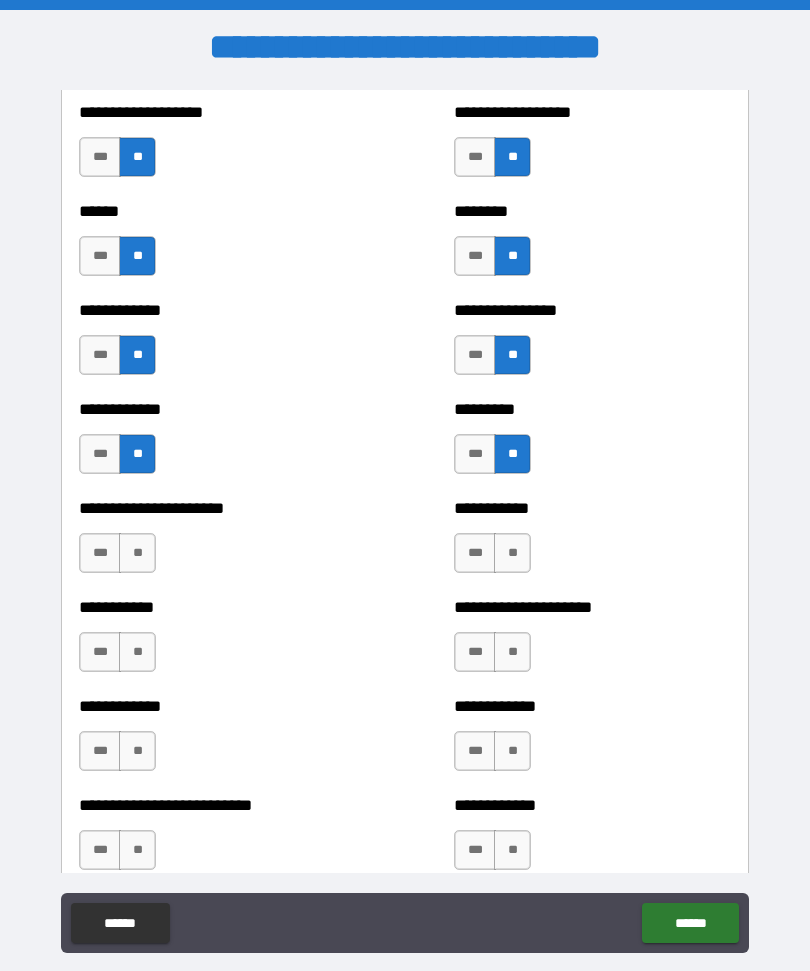 click on "**" at bounding box center (137, 553) 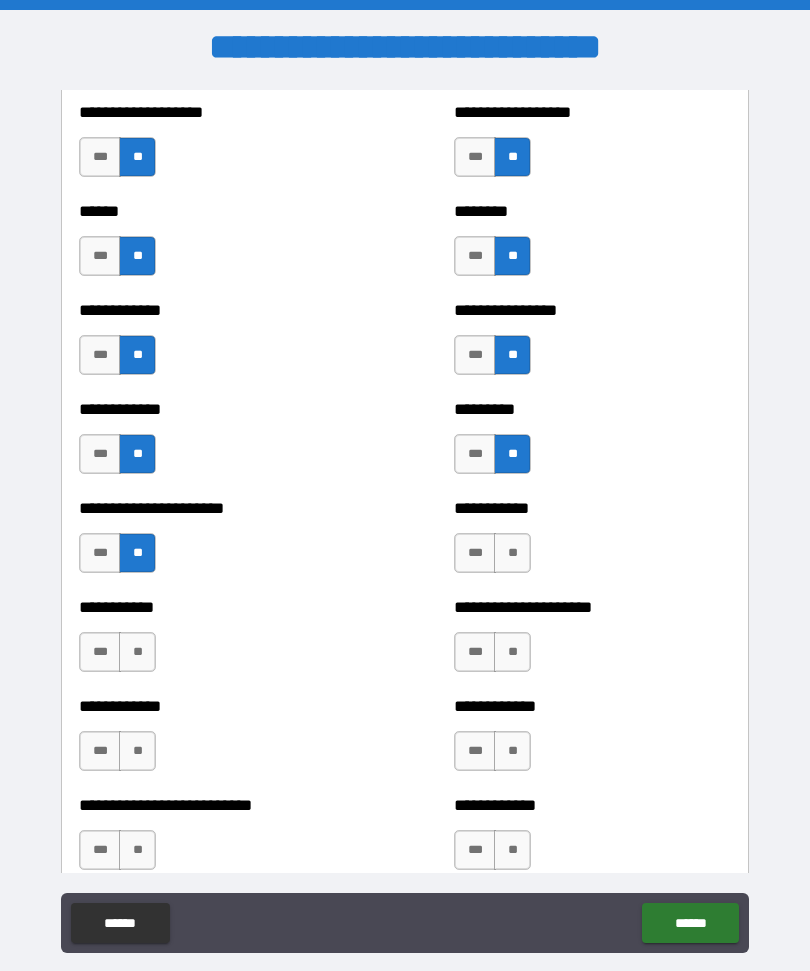 click on "**" at bounding box center (137, 652) 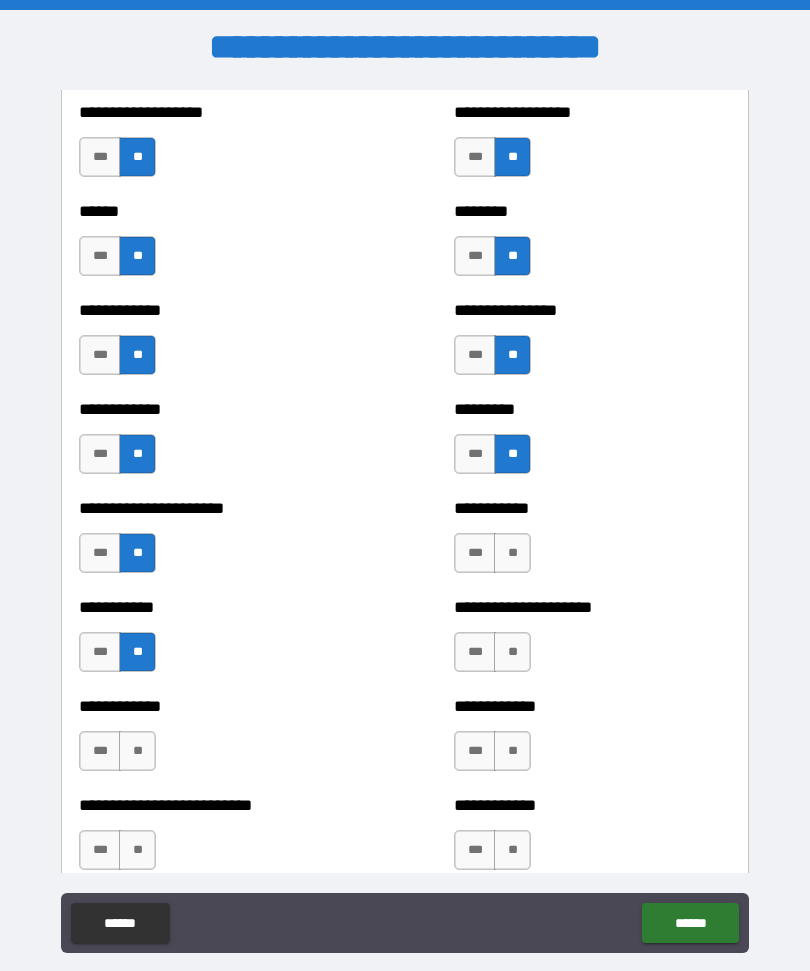 click on "**" at bounding box center (137, 751) 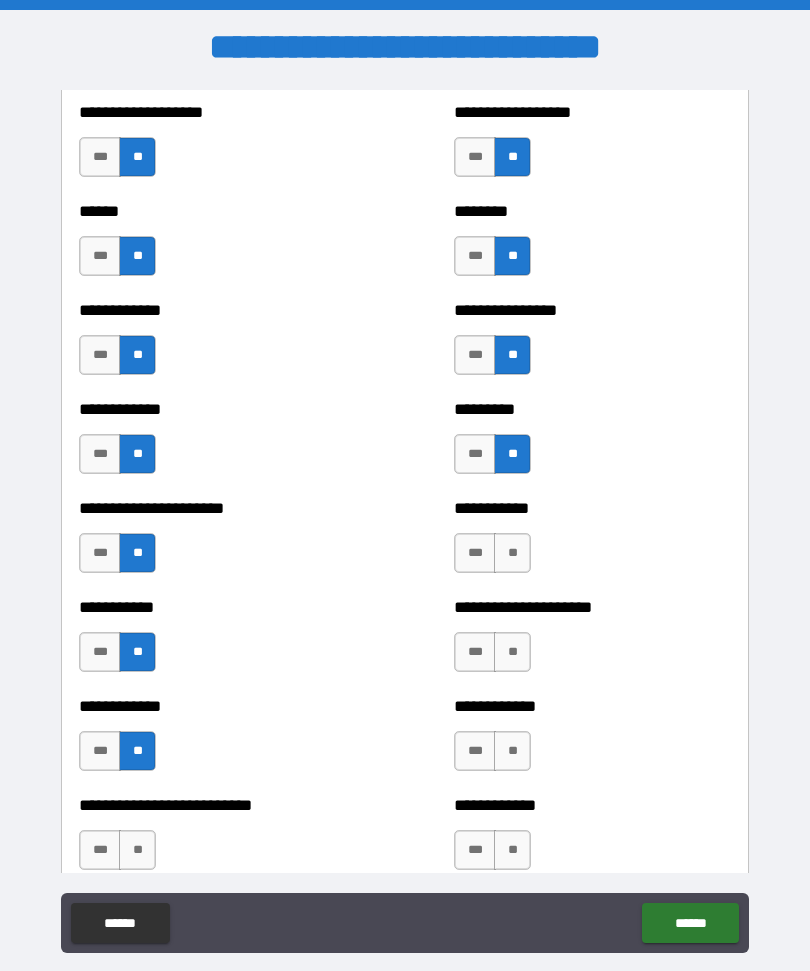 click on "**" at bounding box center [137, 850] 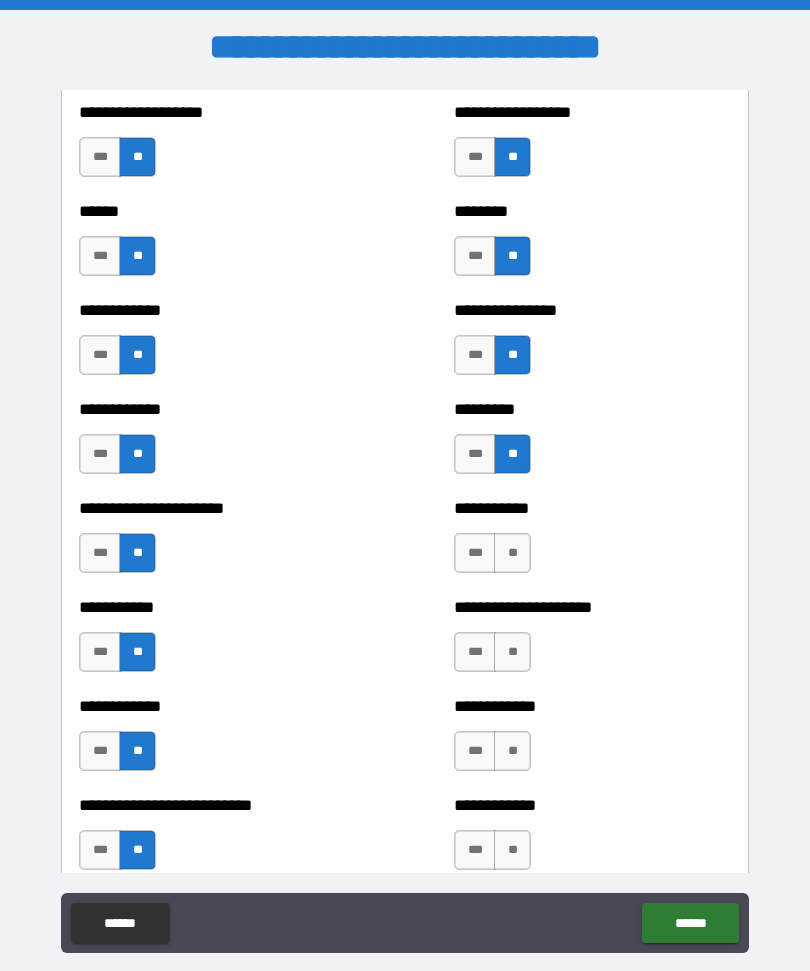 click on "**" at bounding box center [512, 850] 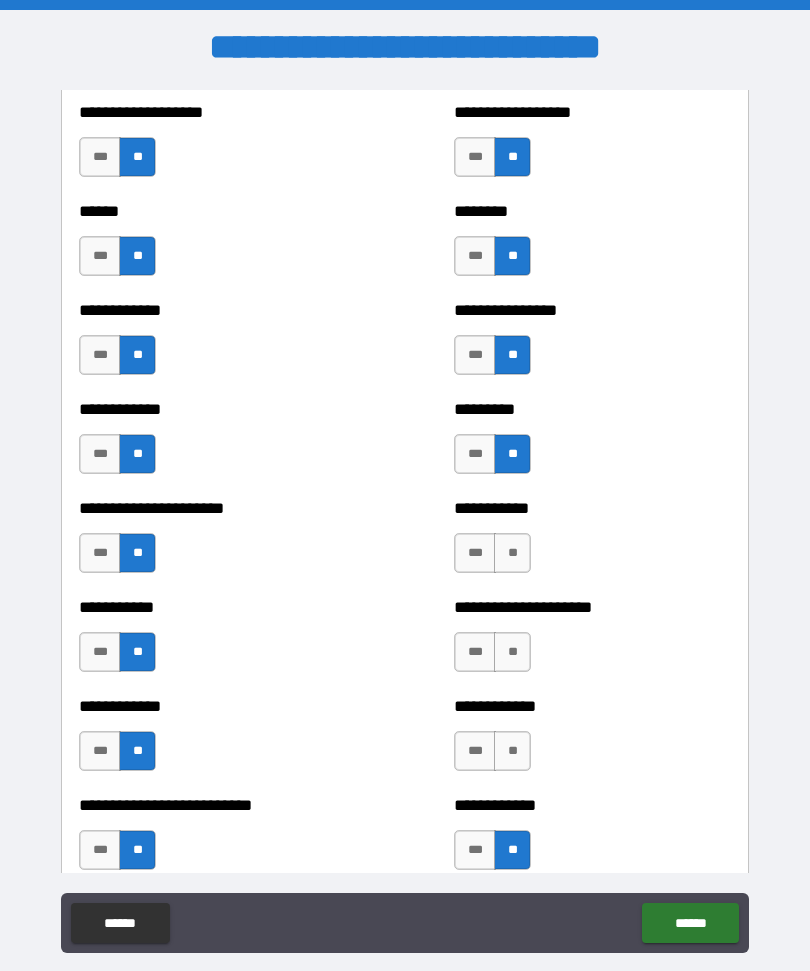 click on "**" at bounding box center (512, 751) 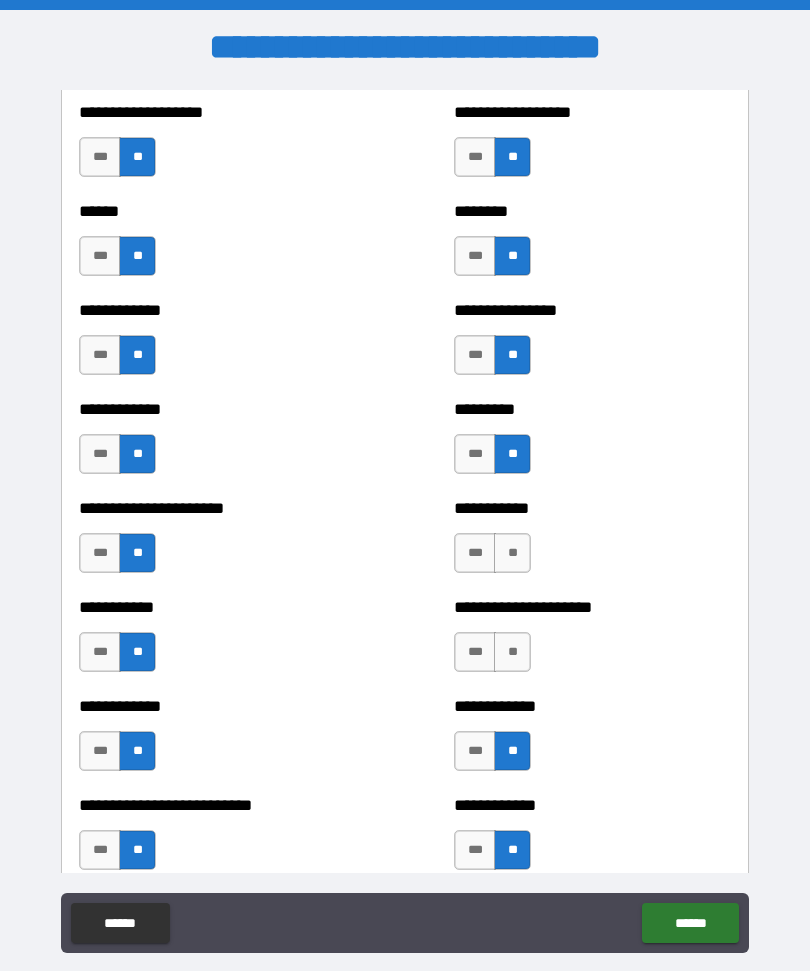 click on "**" at bounding box center [512, 652] 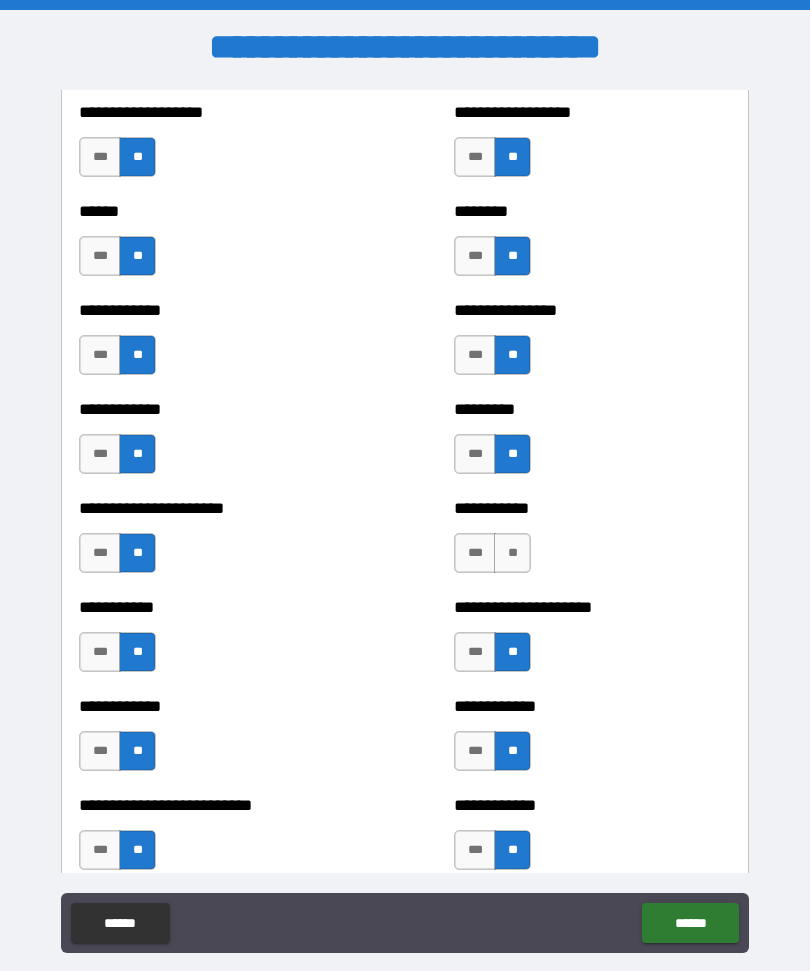 click on "**" at bounding box center (512, 553) 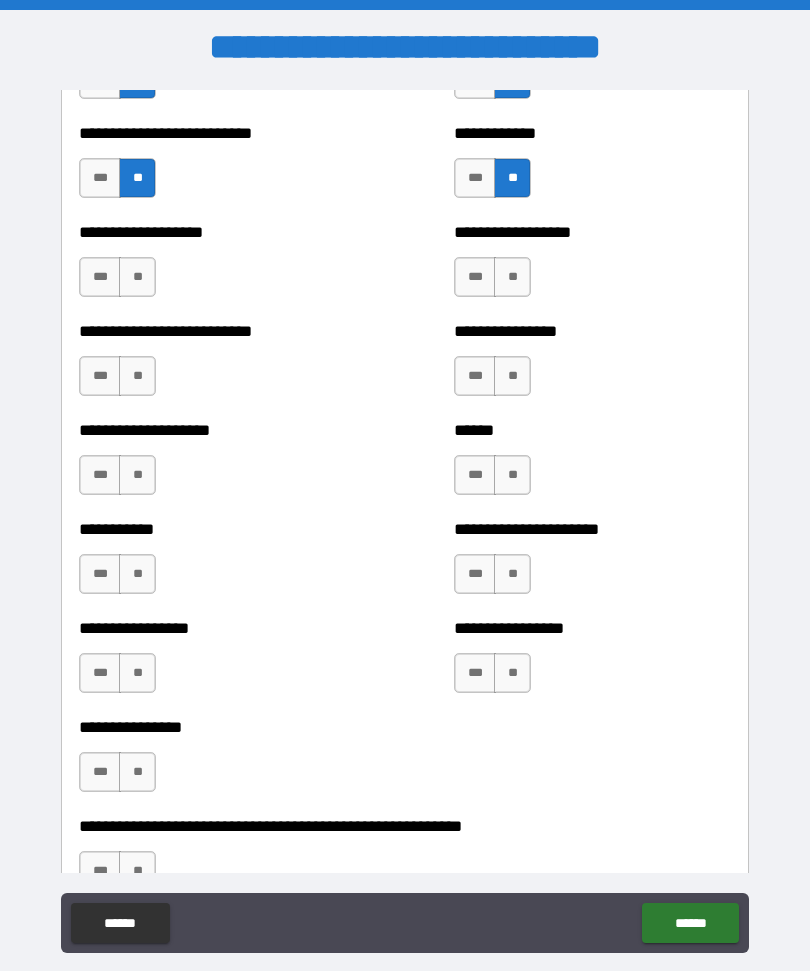 scroll, scrollTop: 5698, scrollLeft: 0, axis: vertical 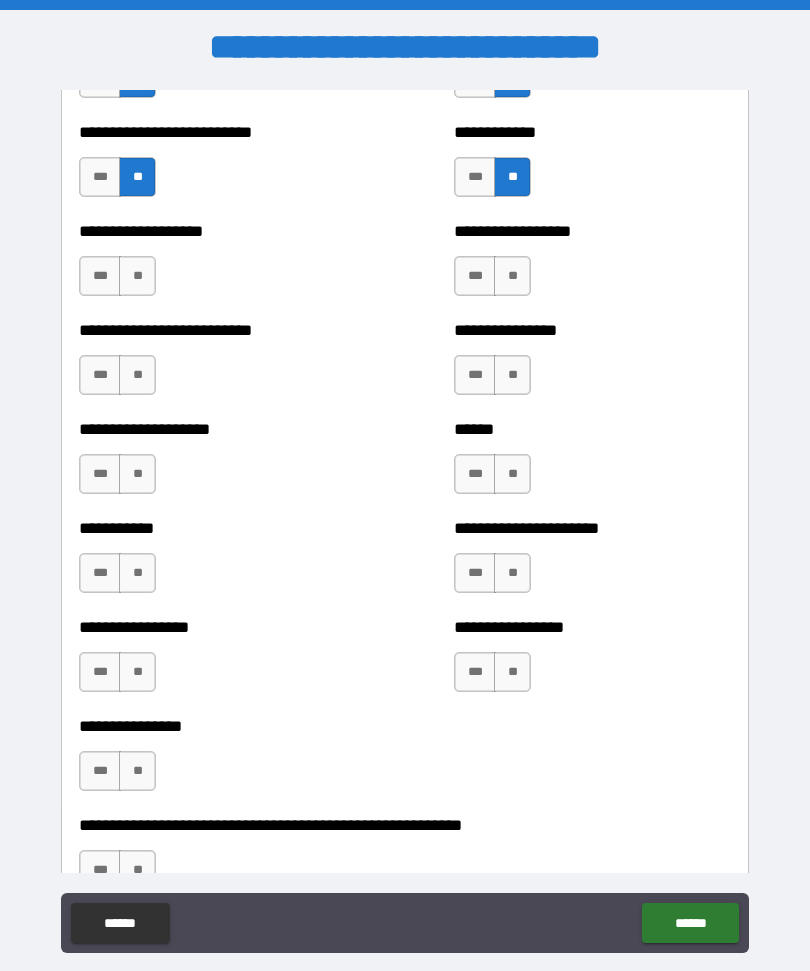 click on "**" at bounding box center (512, 276) 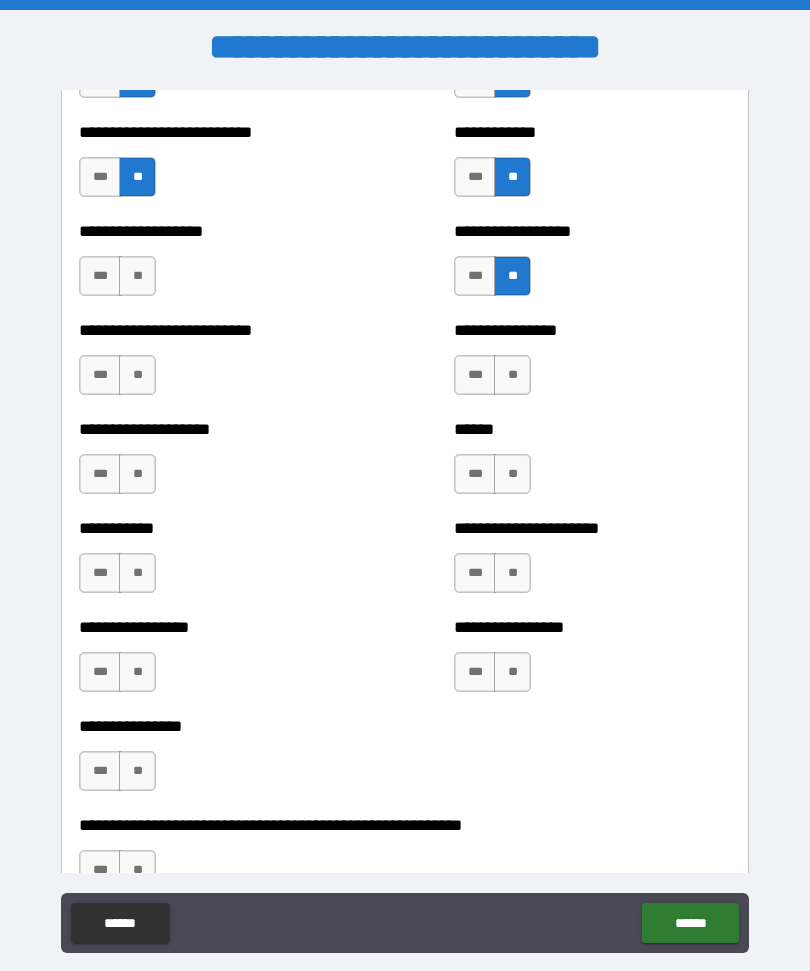 click on "**" at bounding box center [512, 375] 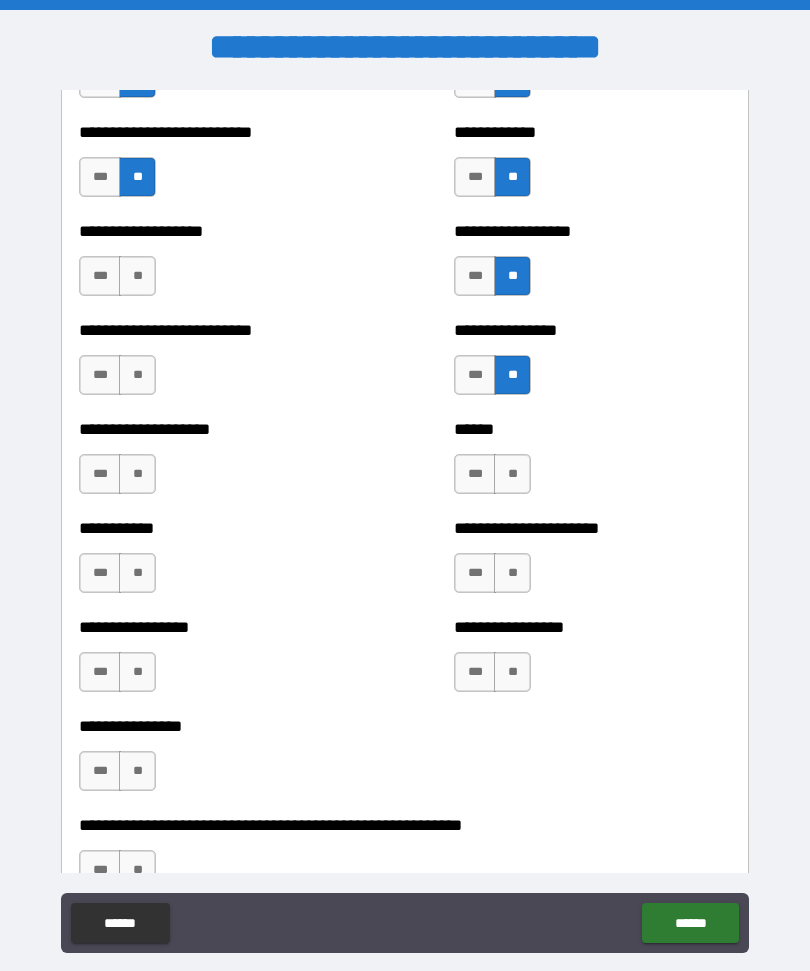 click on "**" at bounding box center [512, 474] 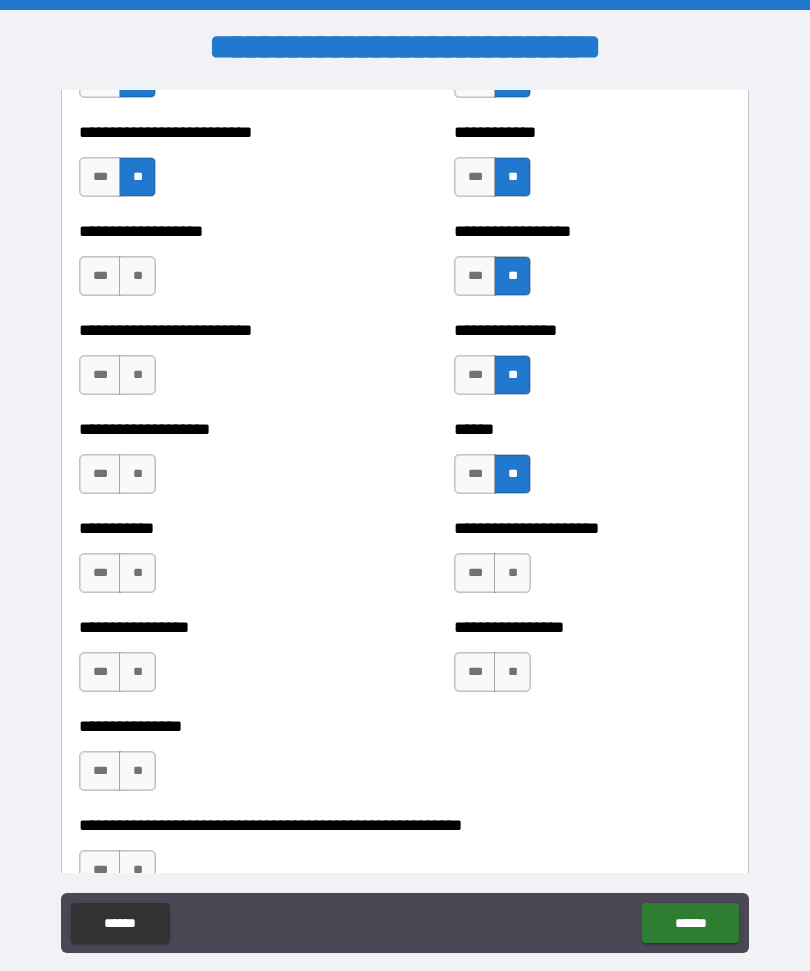 click on "**" at bounding box center (512, 573) 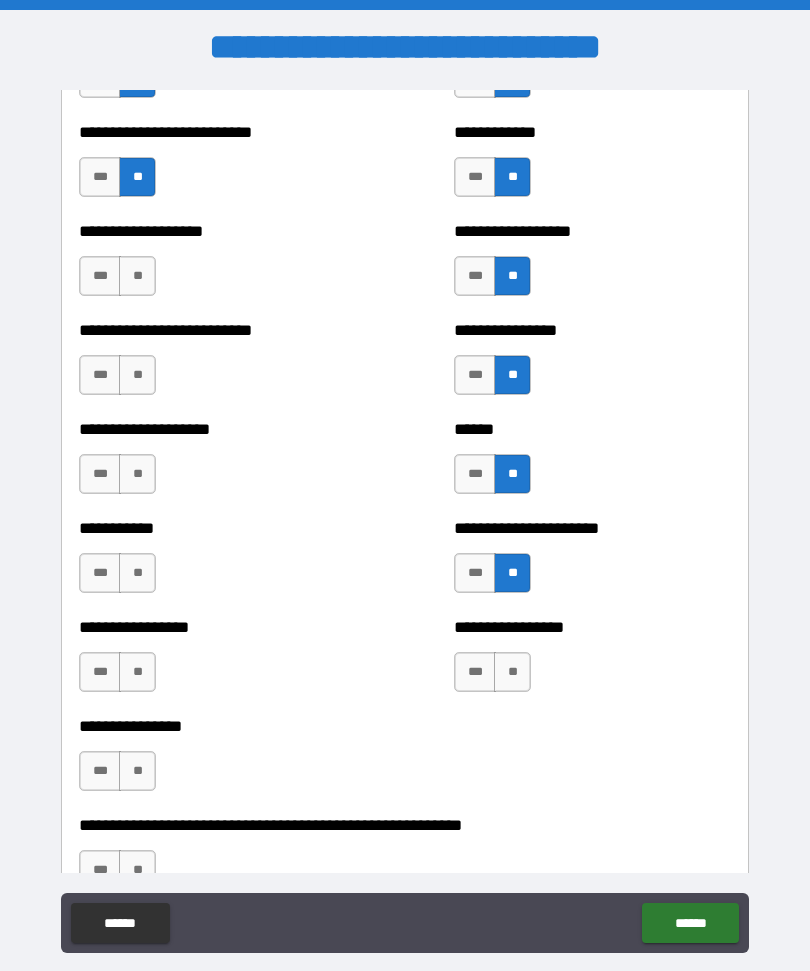 click on "***" at bounding box center (475, 573) 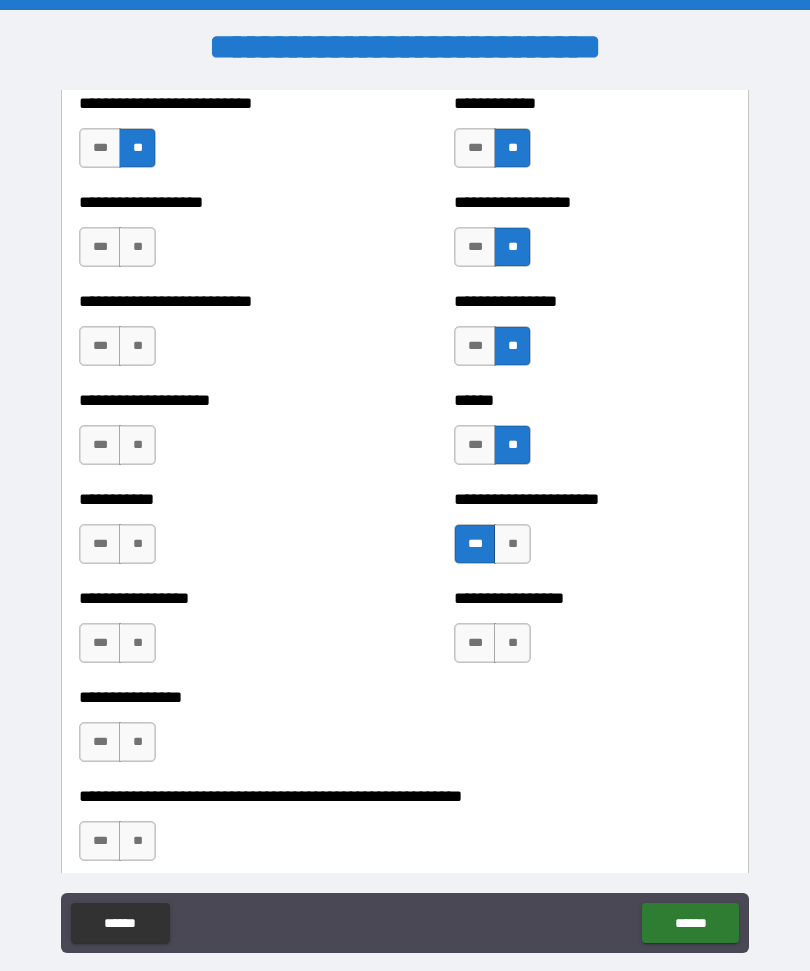 scroll, scrollTop: 5724, scrollLeft: 0, axis: vertical 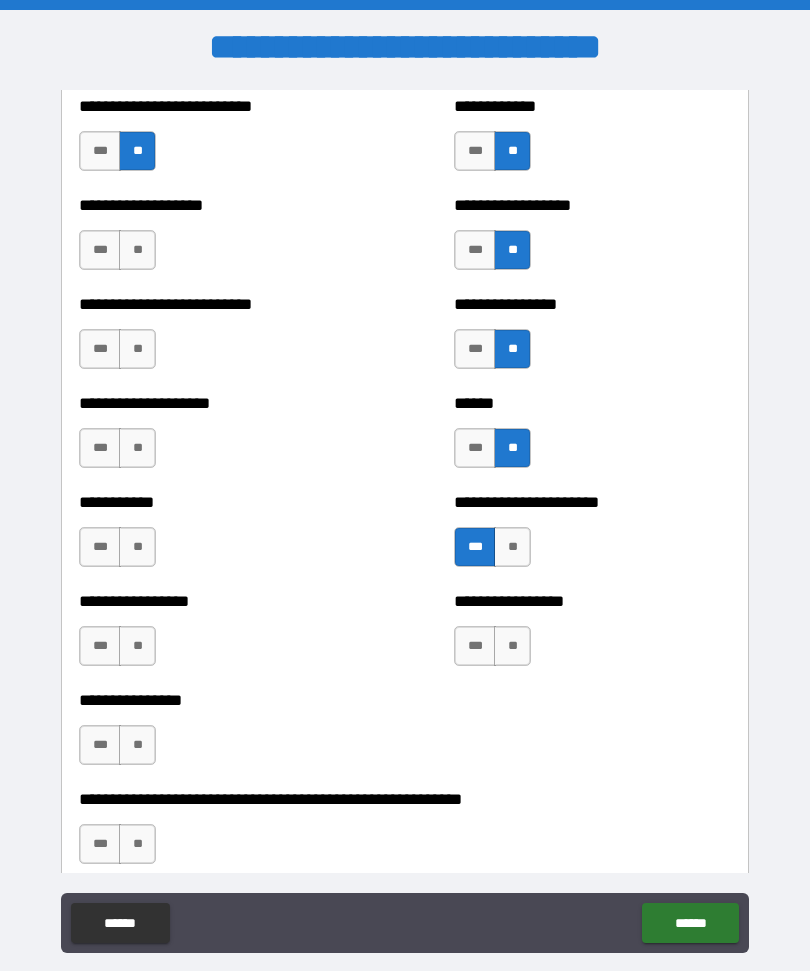 click on "**" at bounding box center [137, 250] 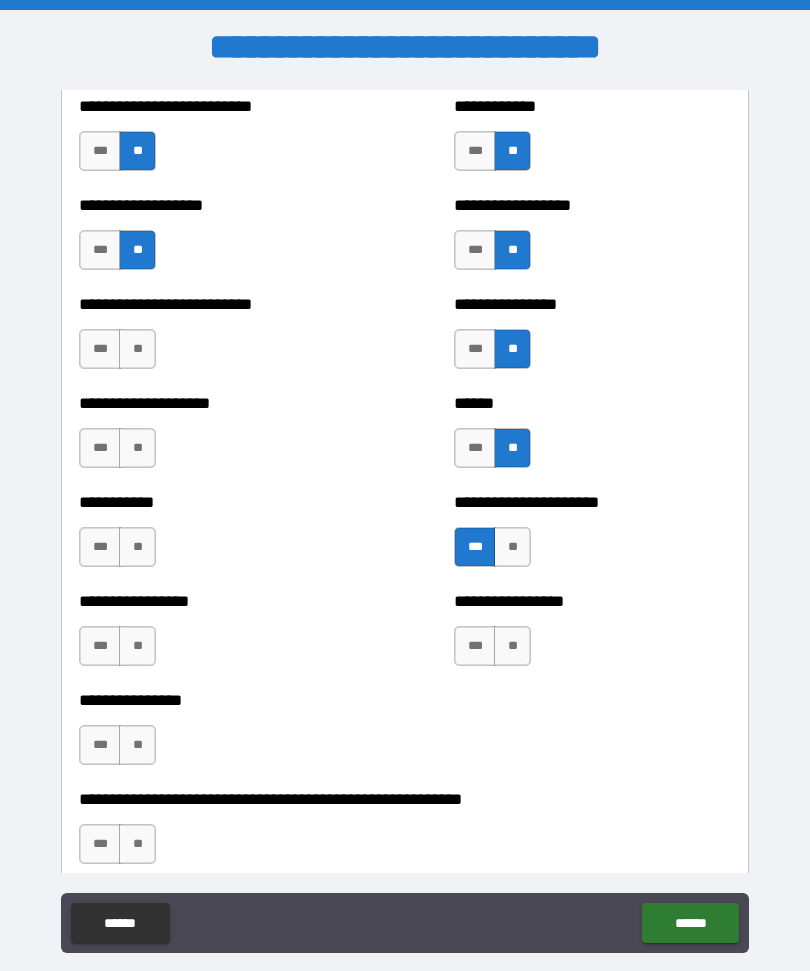 click on "**" at bounding box center (137, 349) 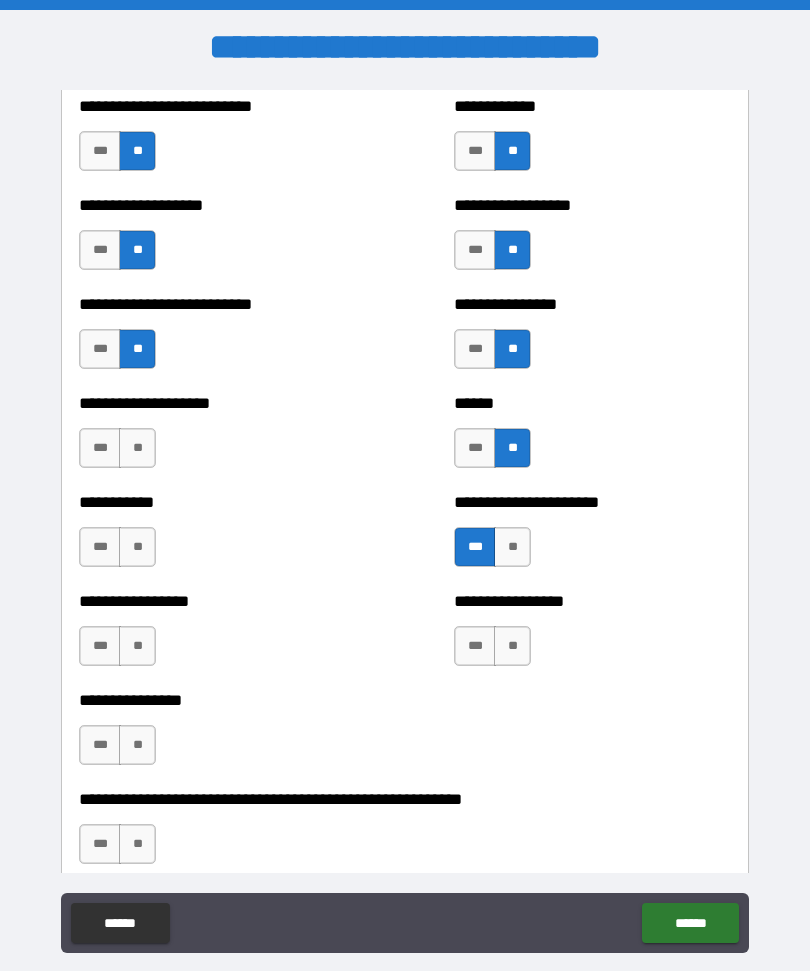 click on "**" at bounding box center [137, 448] 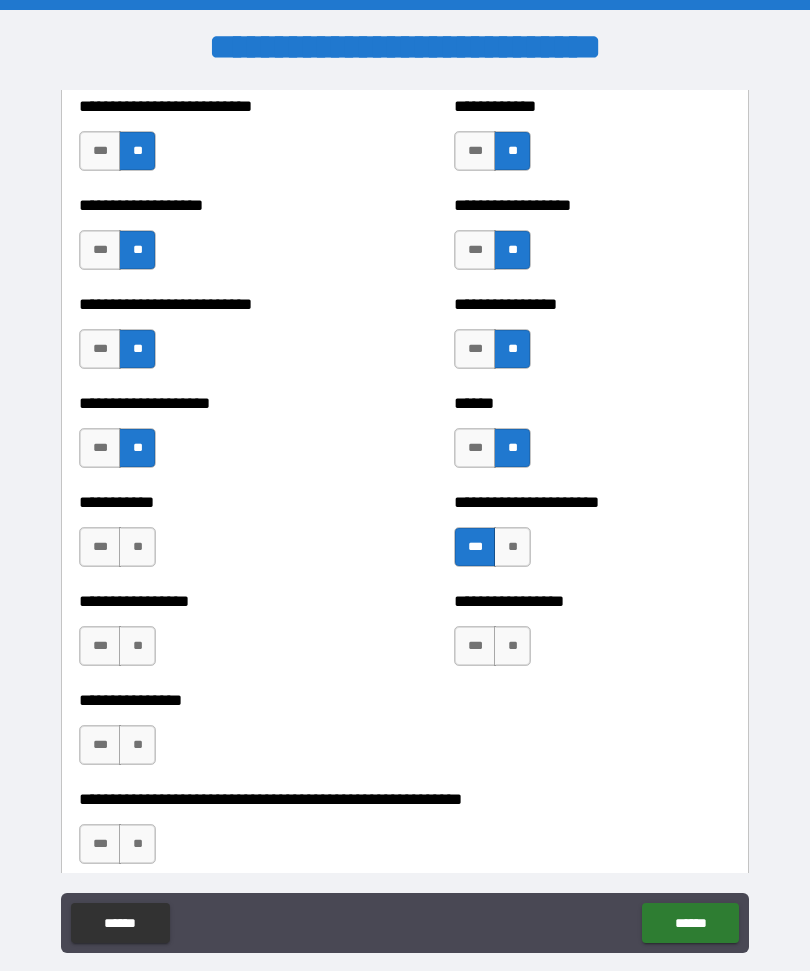 click on "**" at bounding box center [137, 547] 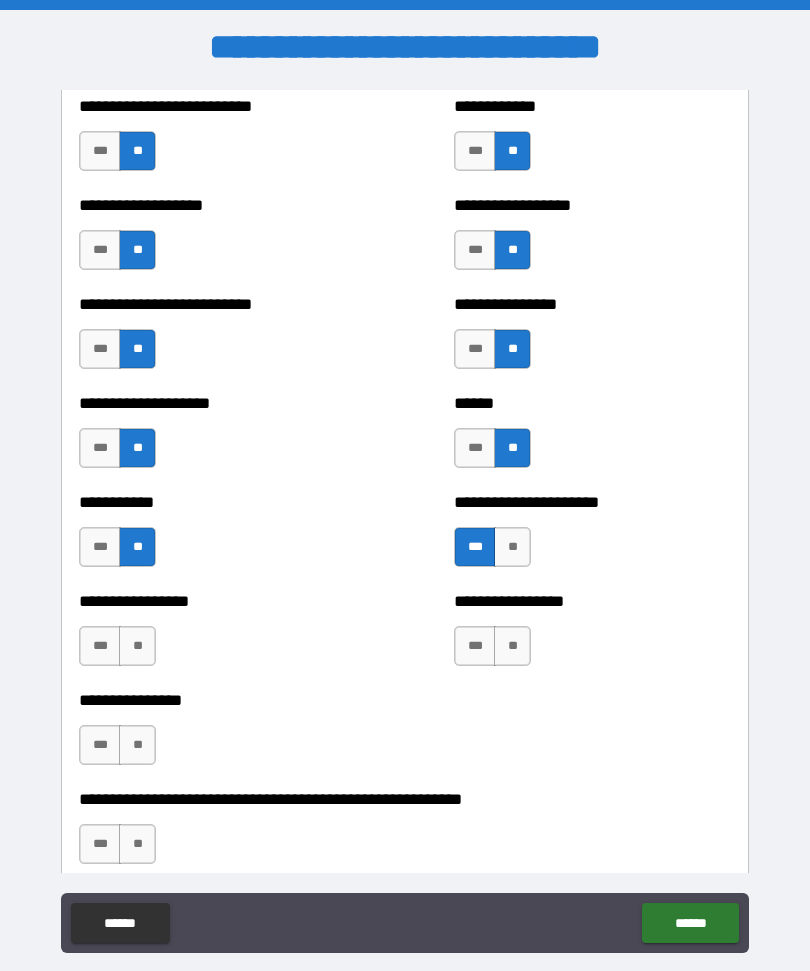 click on "**" at bounding box center [137, 646] 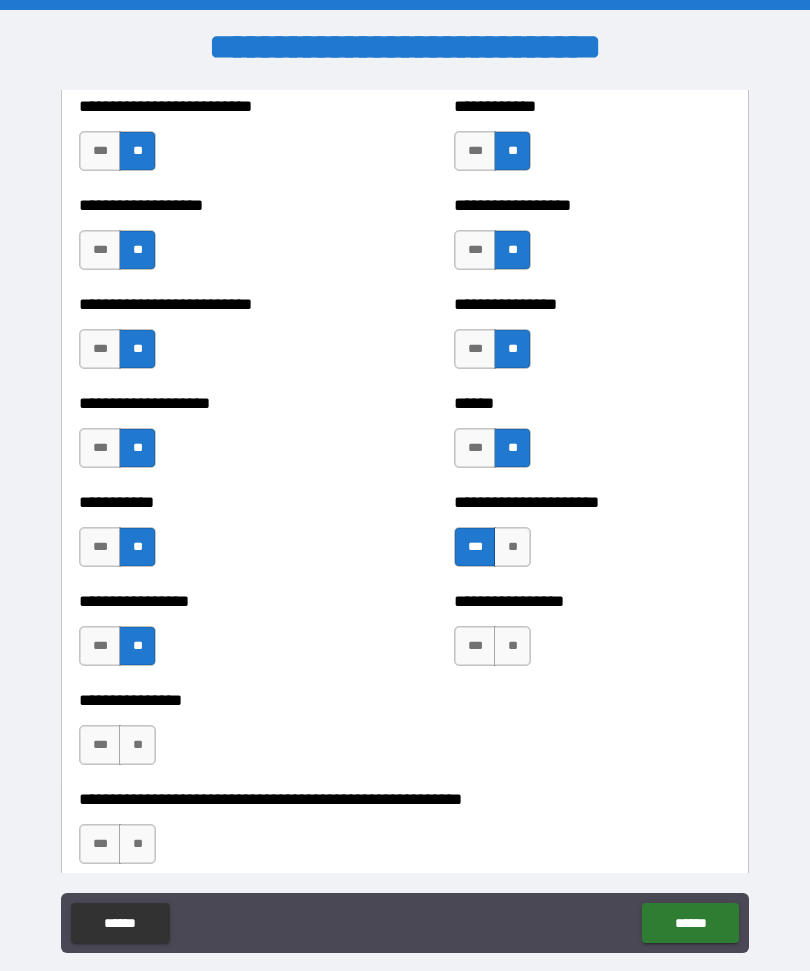 click on "**" at bounding box center (137, 745) 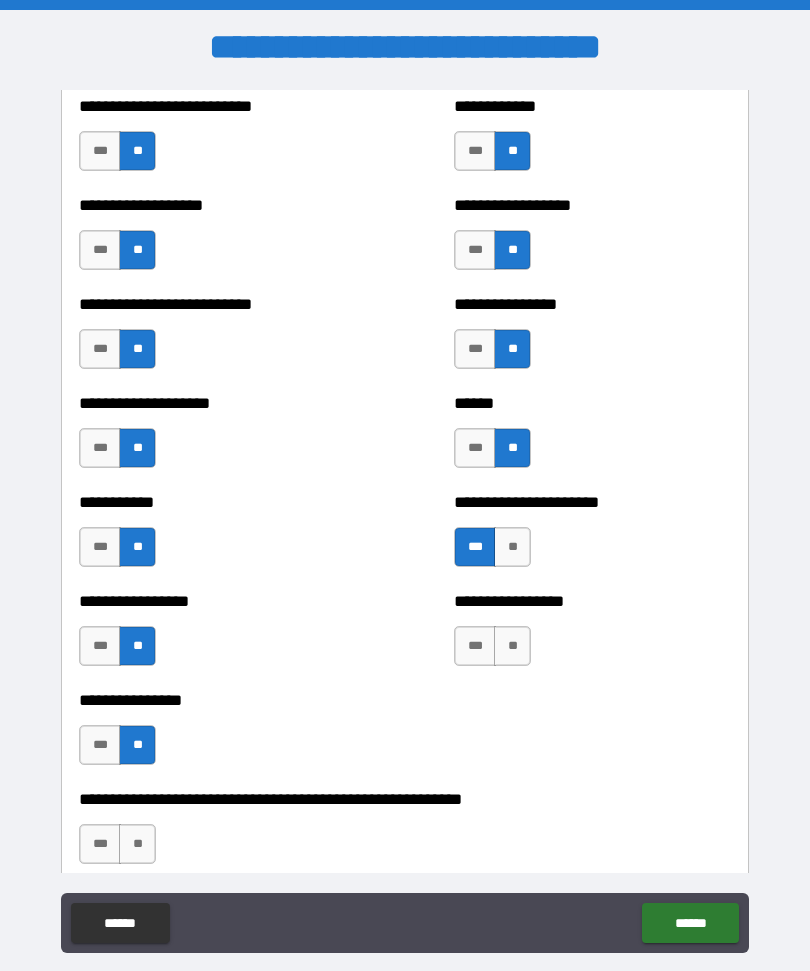 click on "**" at bounding box center [137, 844] 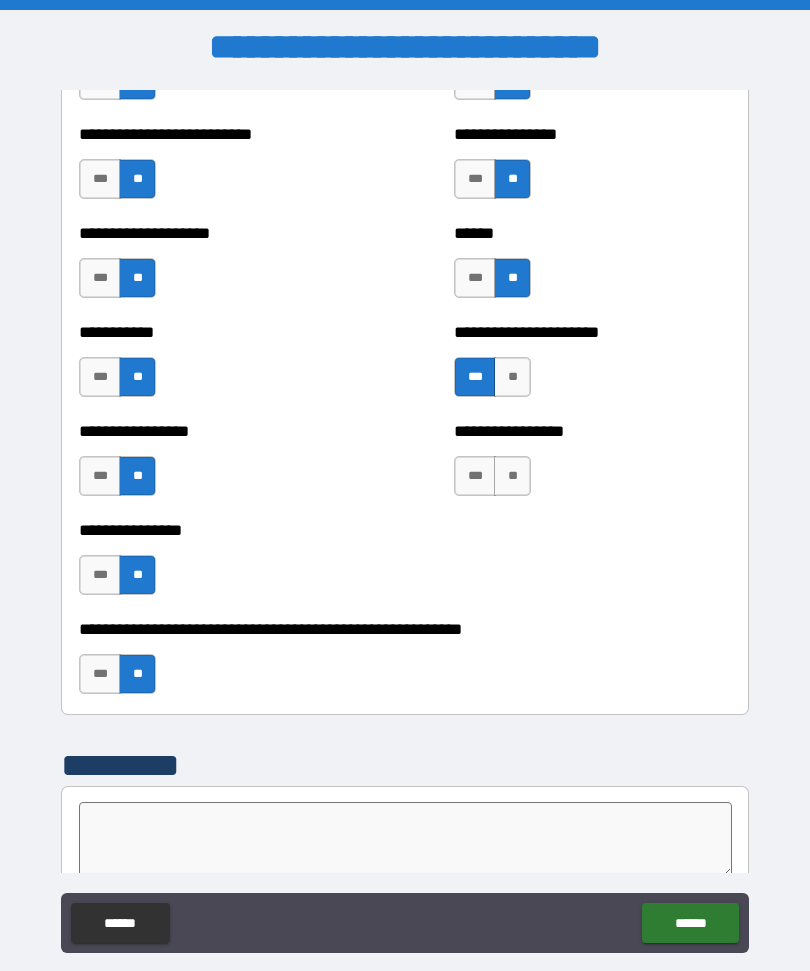 scroll, scrollTop: 5892, scrollLeft: 0, axis: vertical 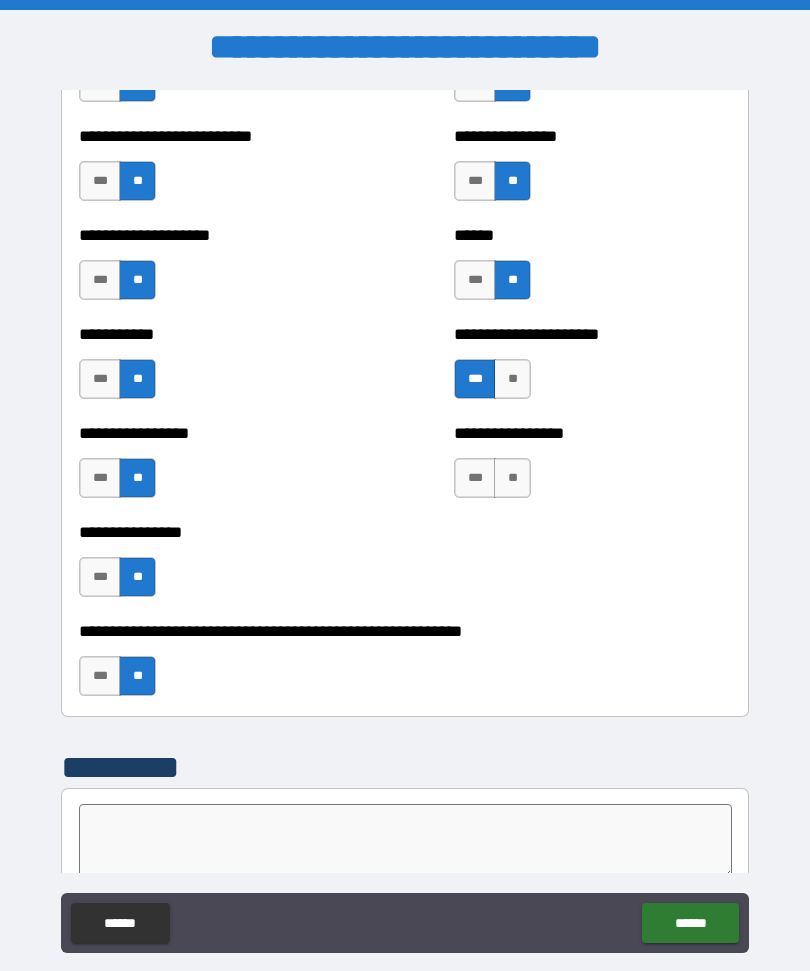 click on "**" at bounding box center (512, 478) 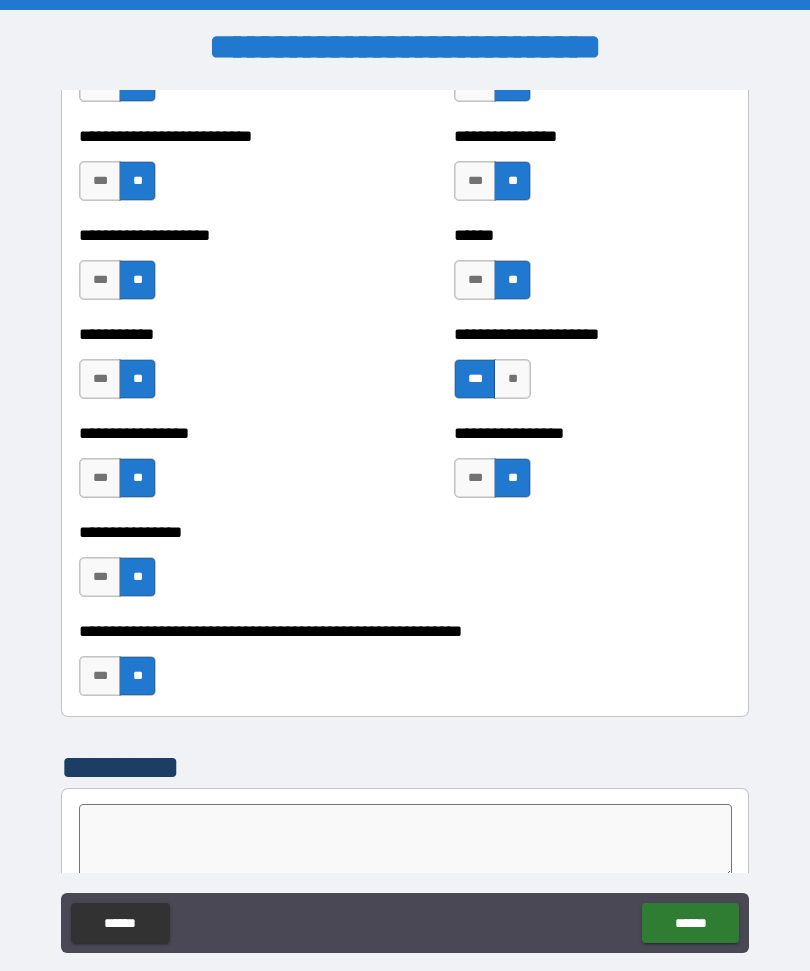 click on "**" at bounding box center (512, 379) 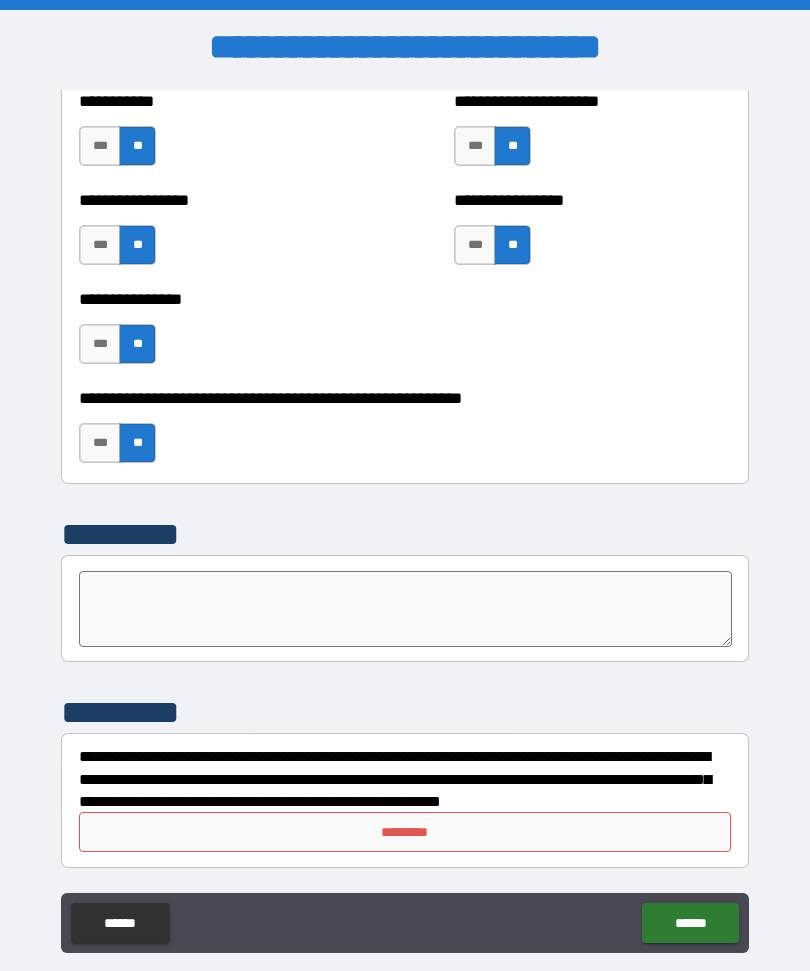 scroll, scrollTop: 6125, scrollLeft: 0, axis: vertical 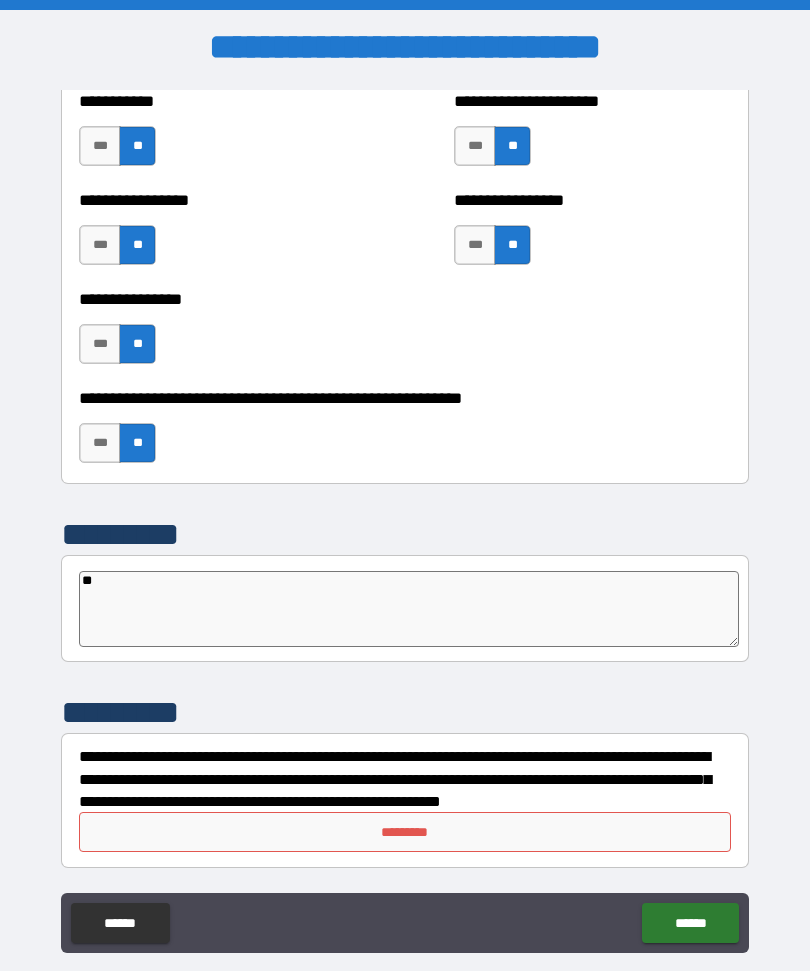 click on "**" at bounding box center [409, 609] 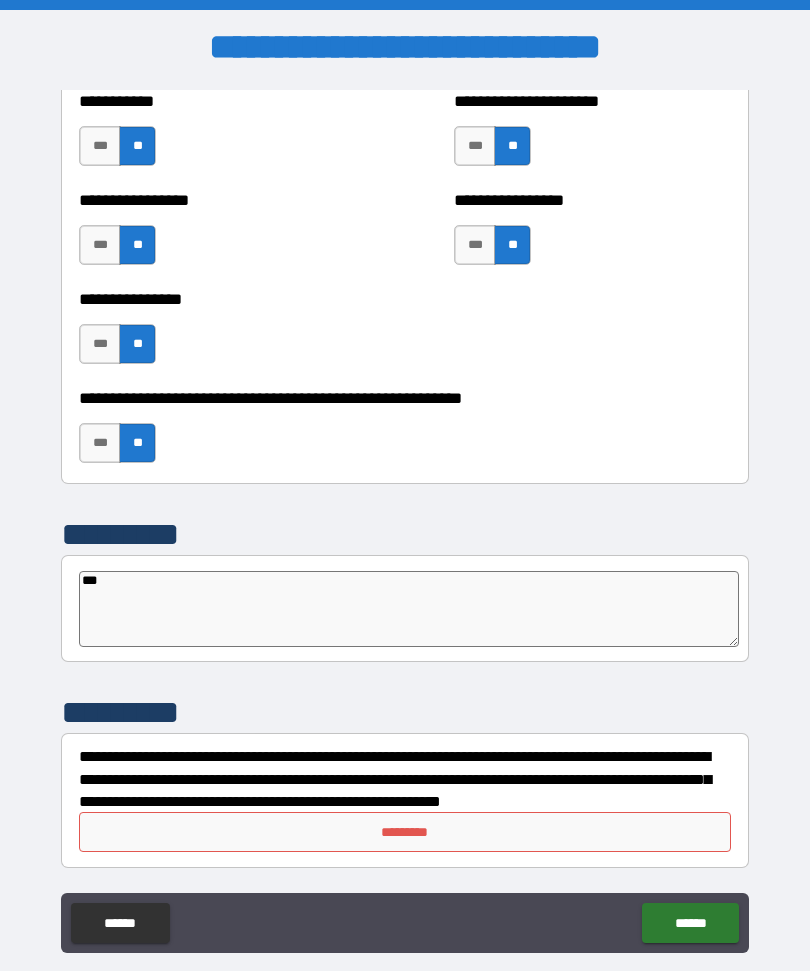 click on "*********" at bounding box center [405, 832] 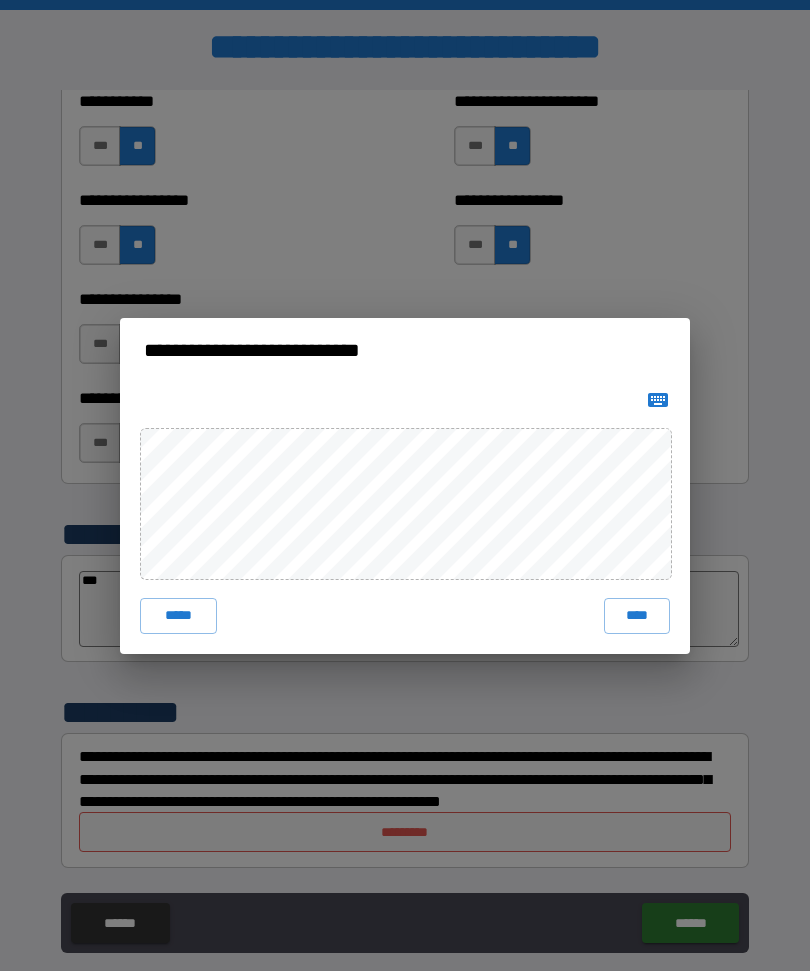 click on "****" at bounding box center [637, 616] 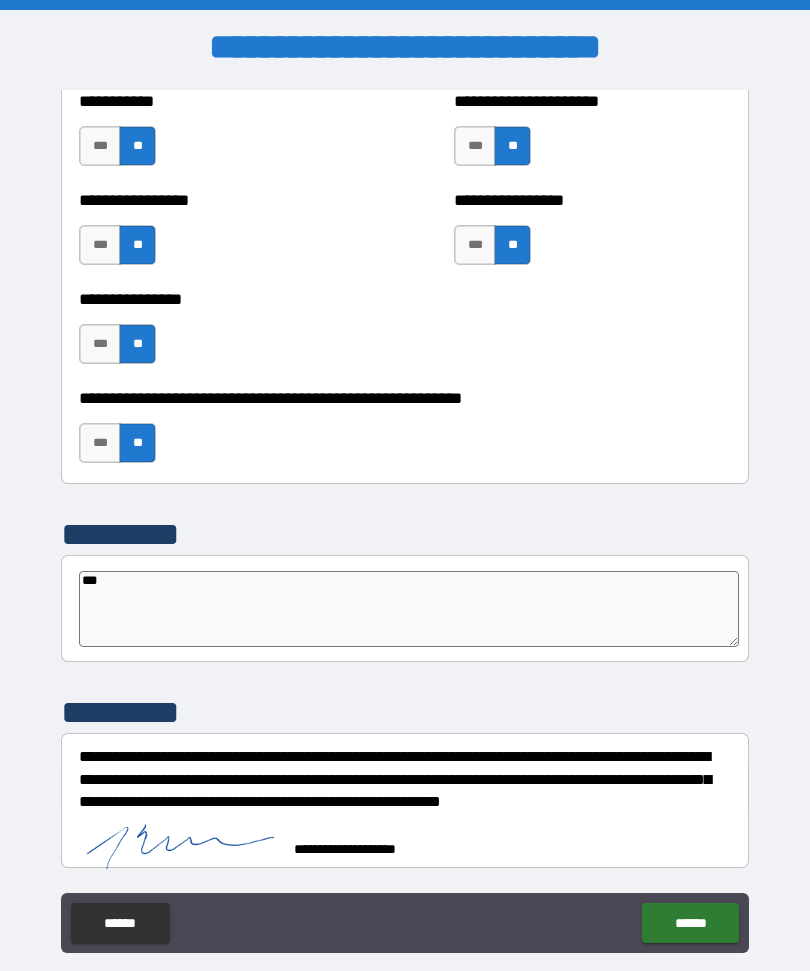 scroll, scrollTop: 6115, scrollLeft: 0, axis: vertical 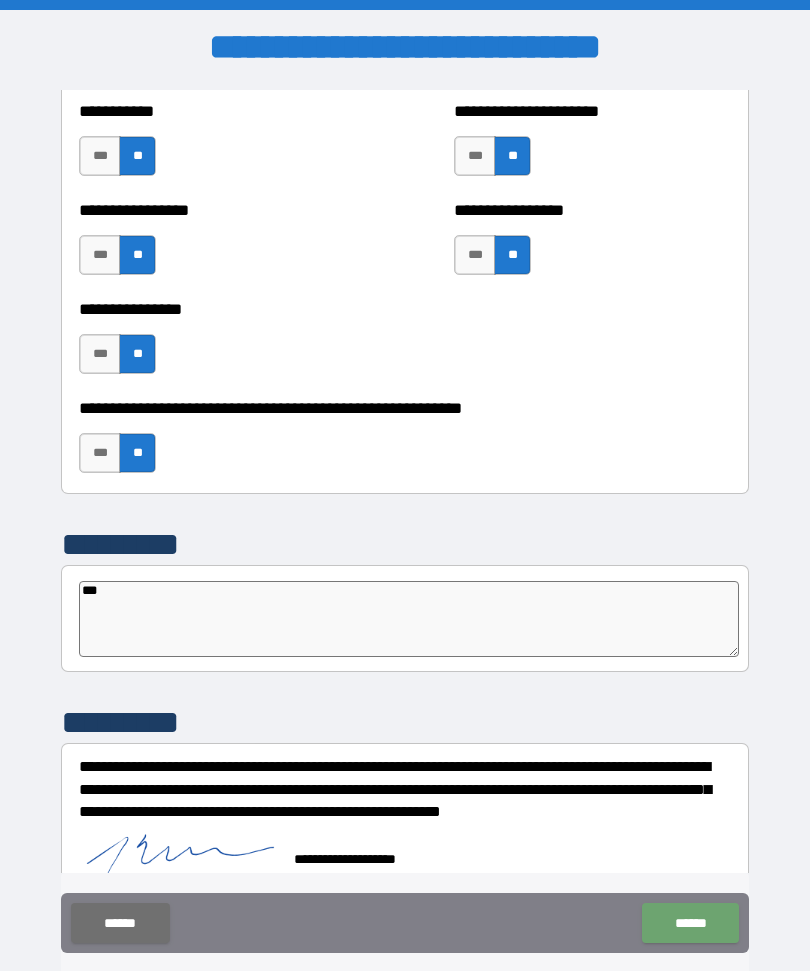 click on "******" at bounding box center [690, 923] 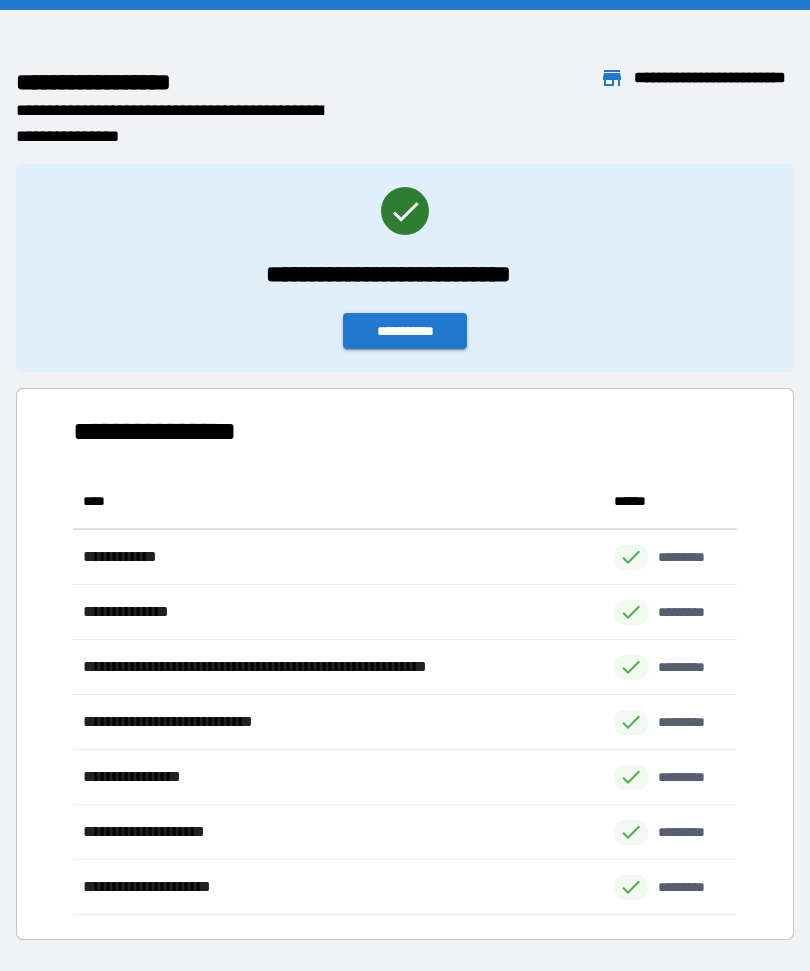 scroll, scrollTop: 1, scrollLeft: 1, axis: both 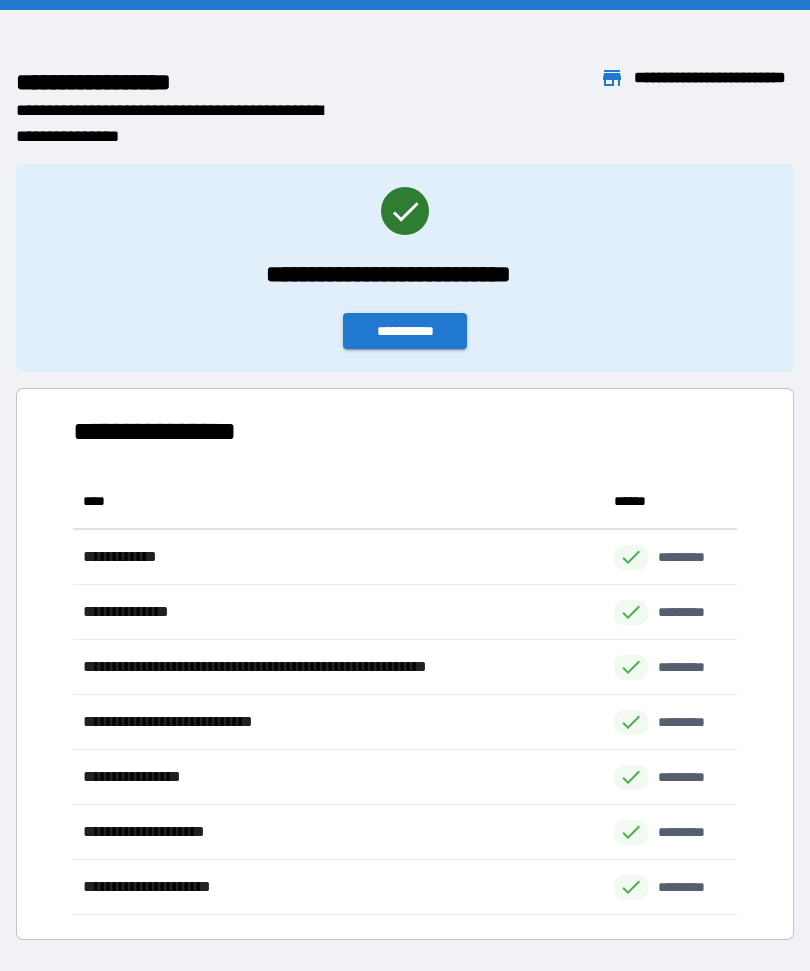 click on "**********" at bounding box center [405, 331] 